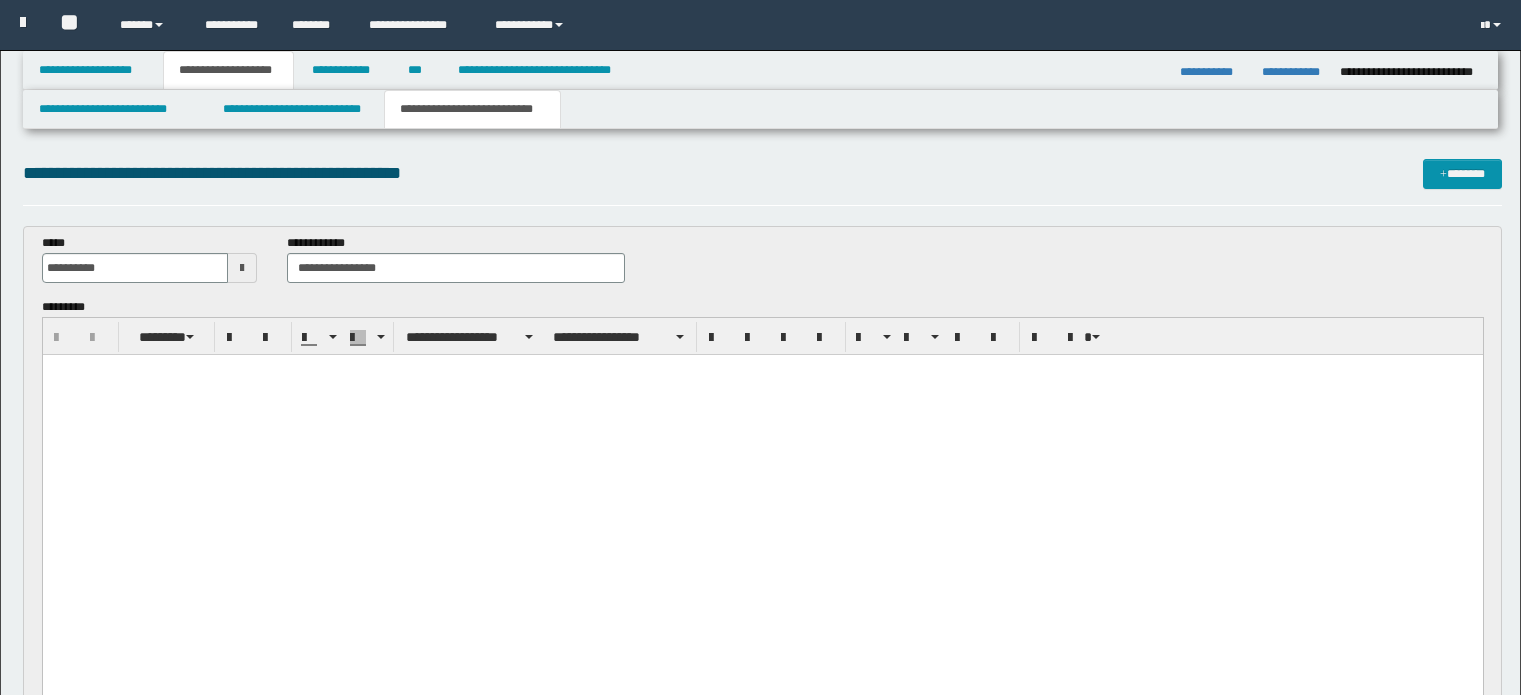 scroll, scrollTop: 0, scrollLeft: 0, axis: both 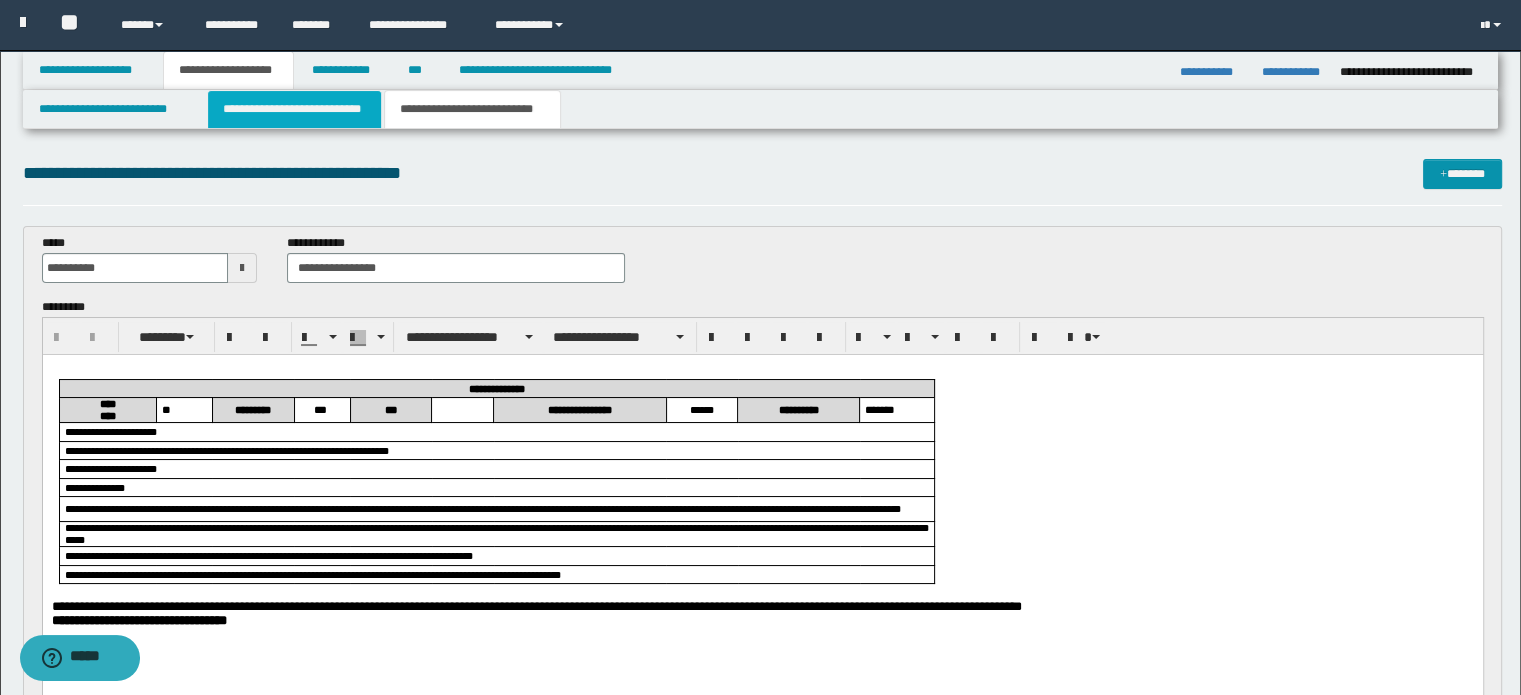 click on "**********" at bounding box center (294, 109) 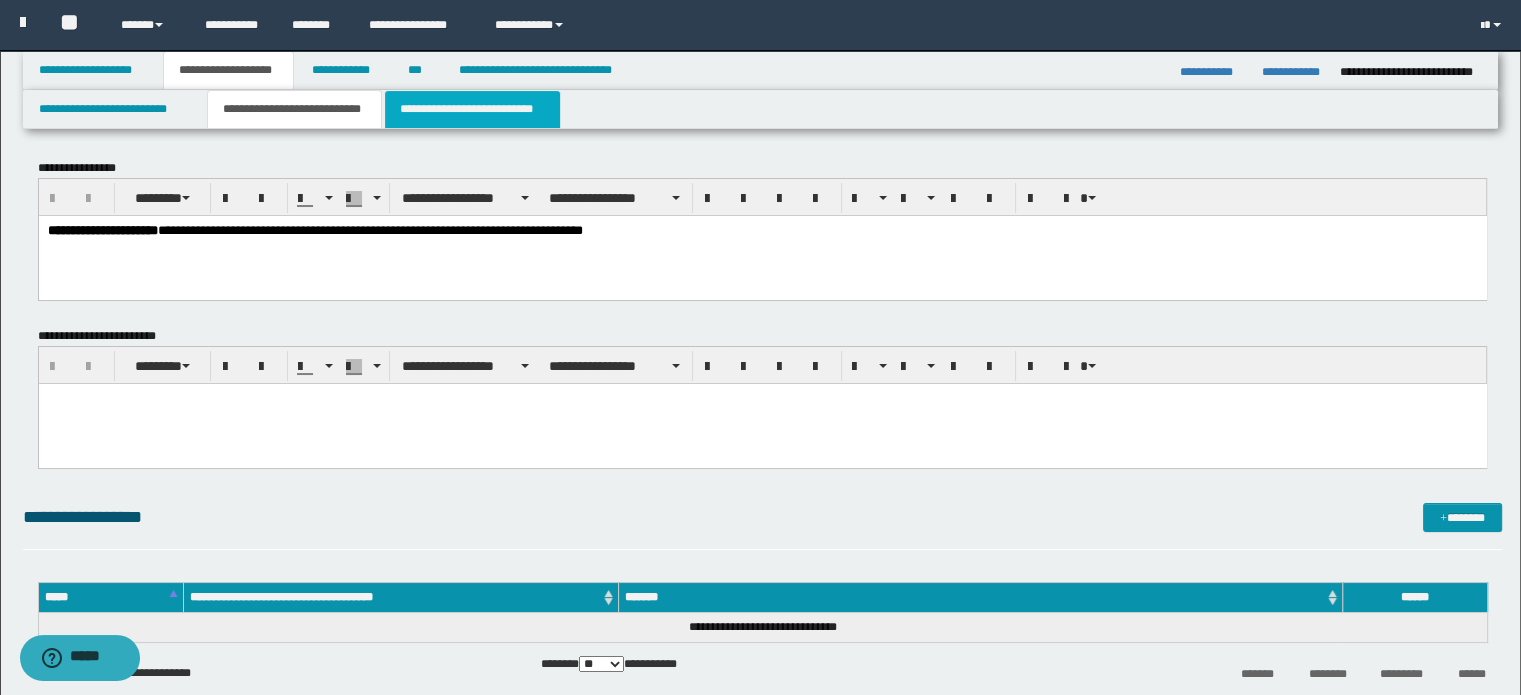 click on "**********" at bounding box center (472, 109) 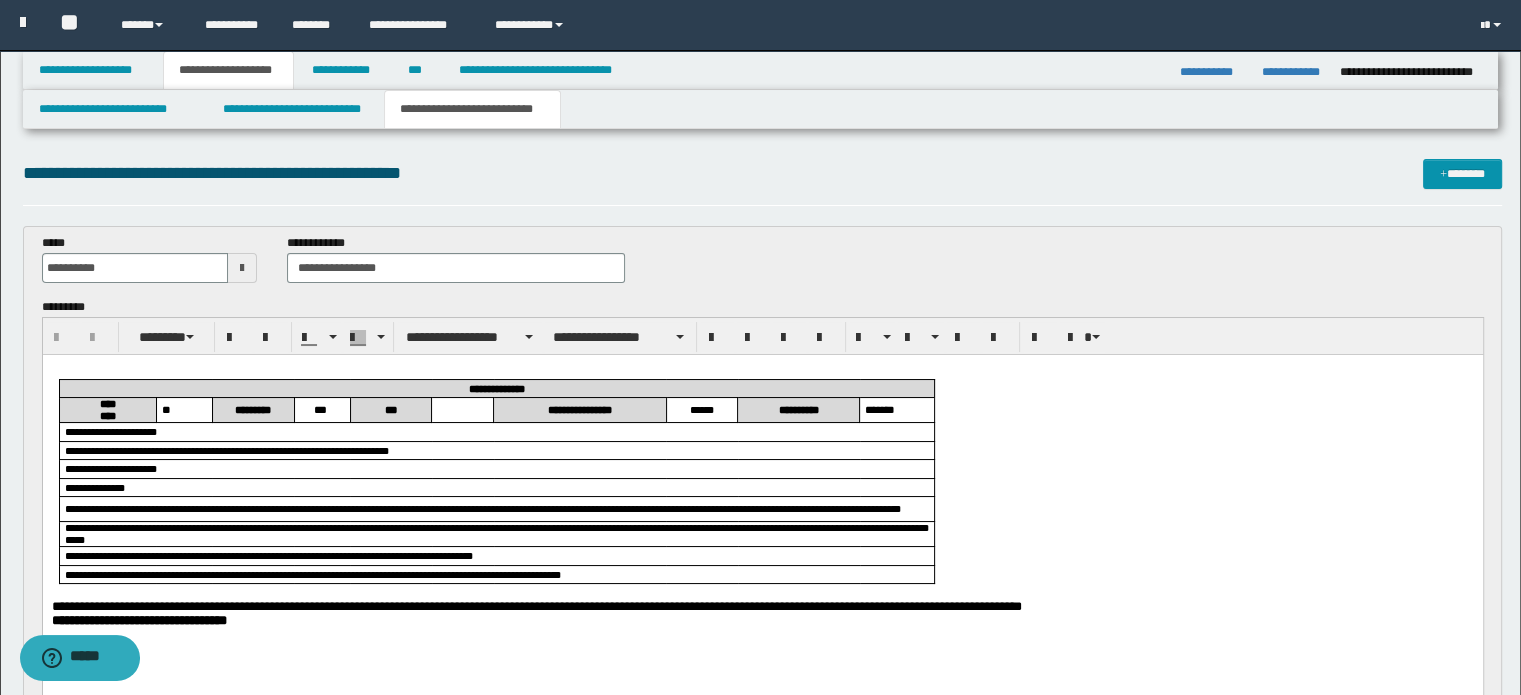 click on "**********" at bounding box center [762, 519] 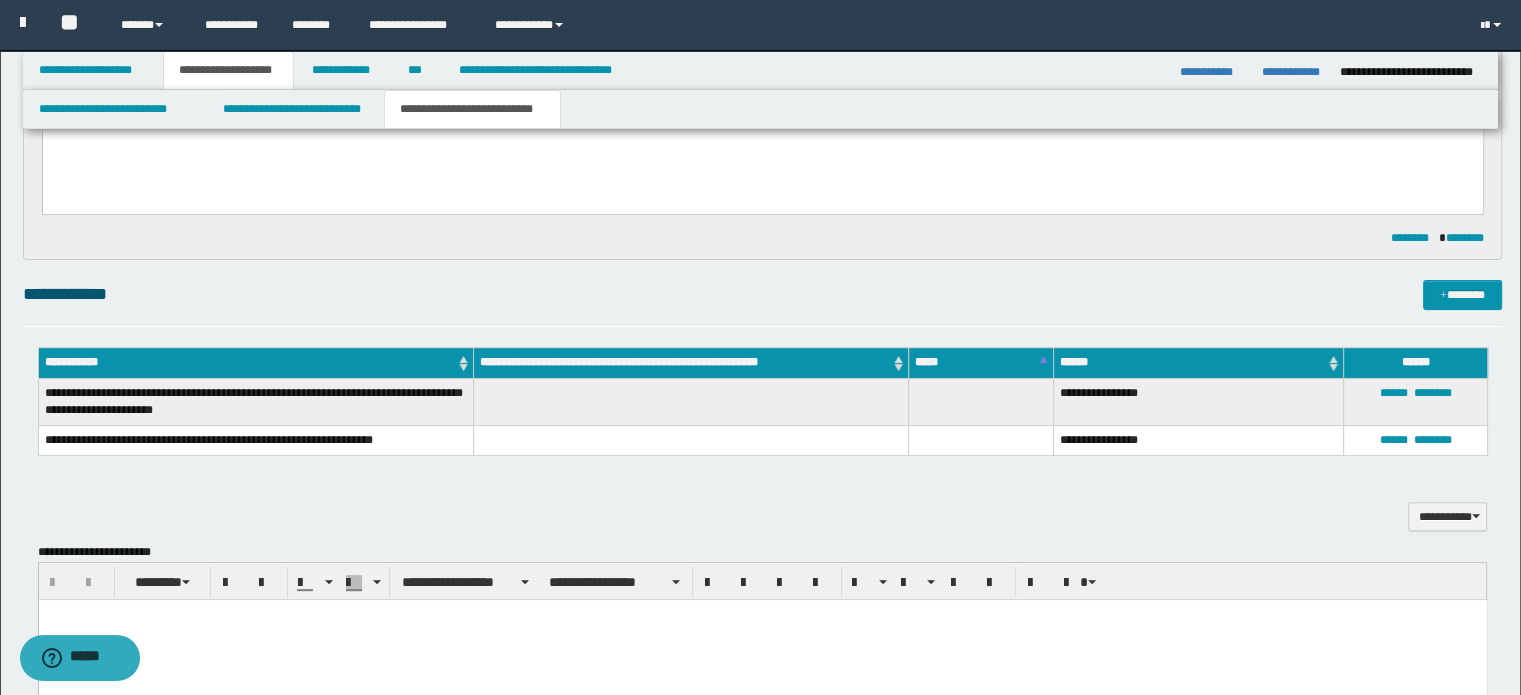 scroll, scrollTop: 500, scrollLeft: 0, axis: vertical 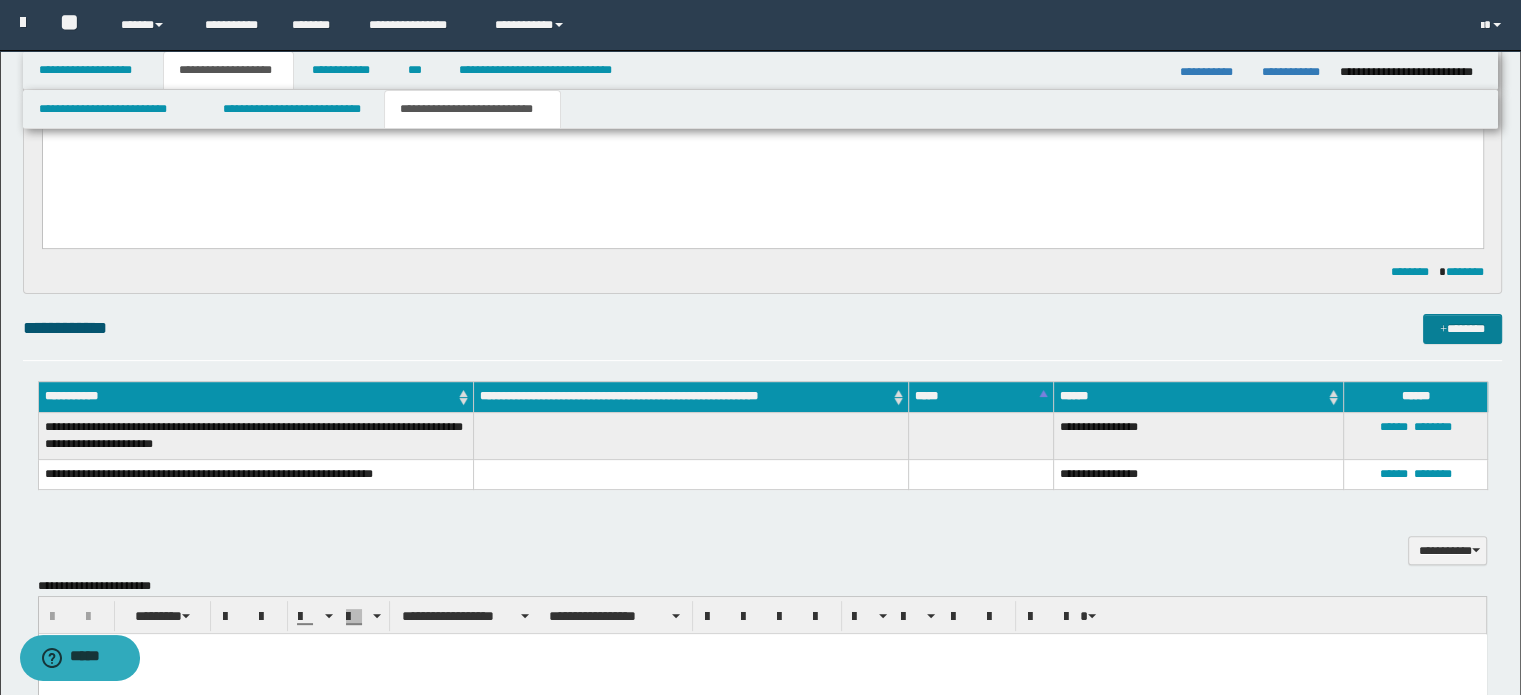 click on "*******" at bounding box center [1462, 329] 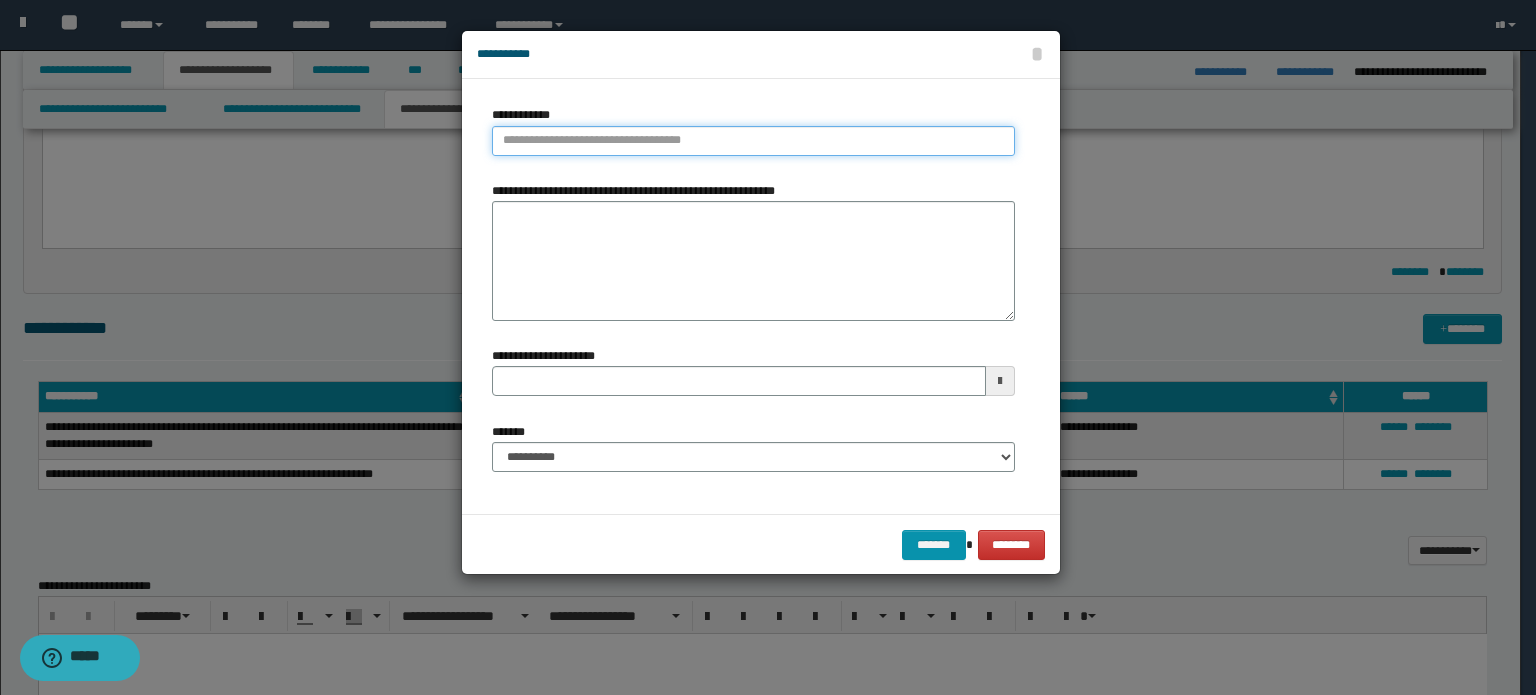 click on "**********" at bounding box center [753, 141] 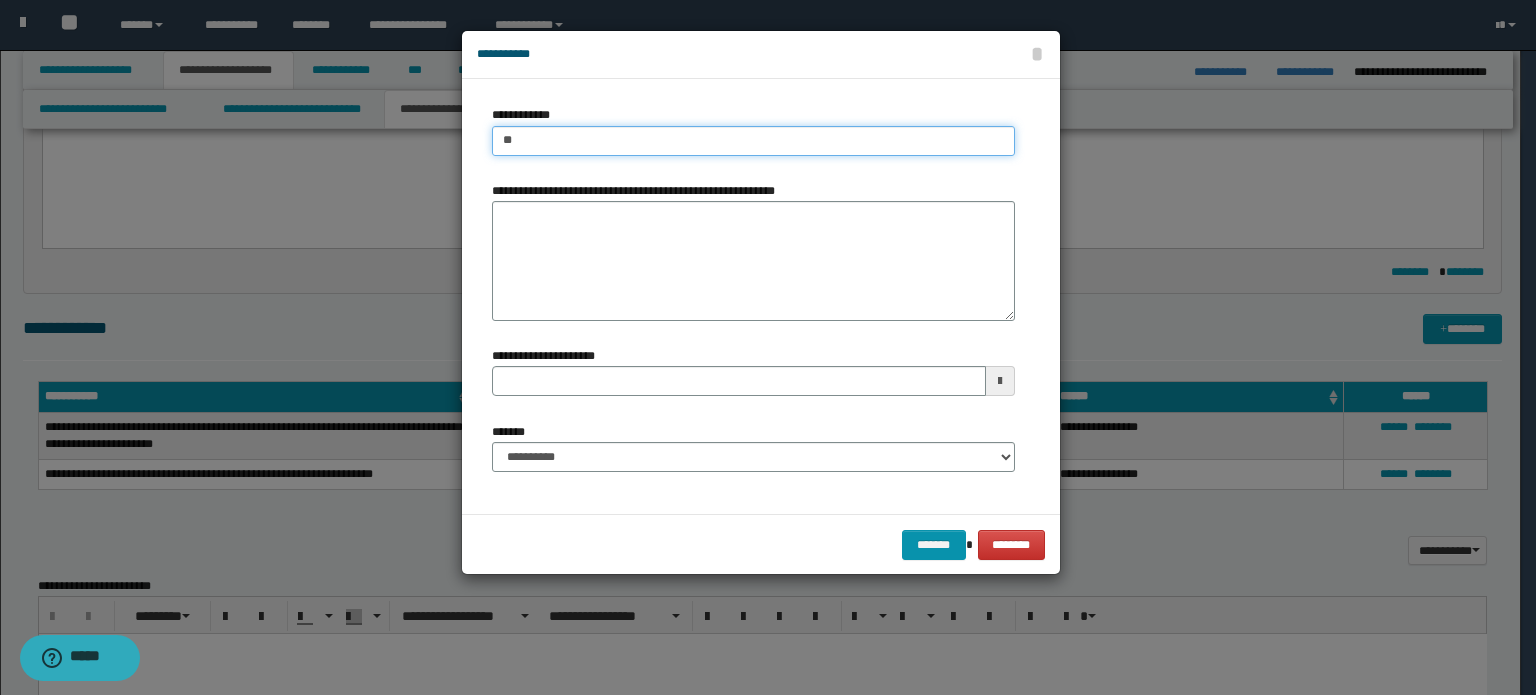 type on "***" 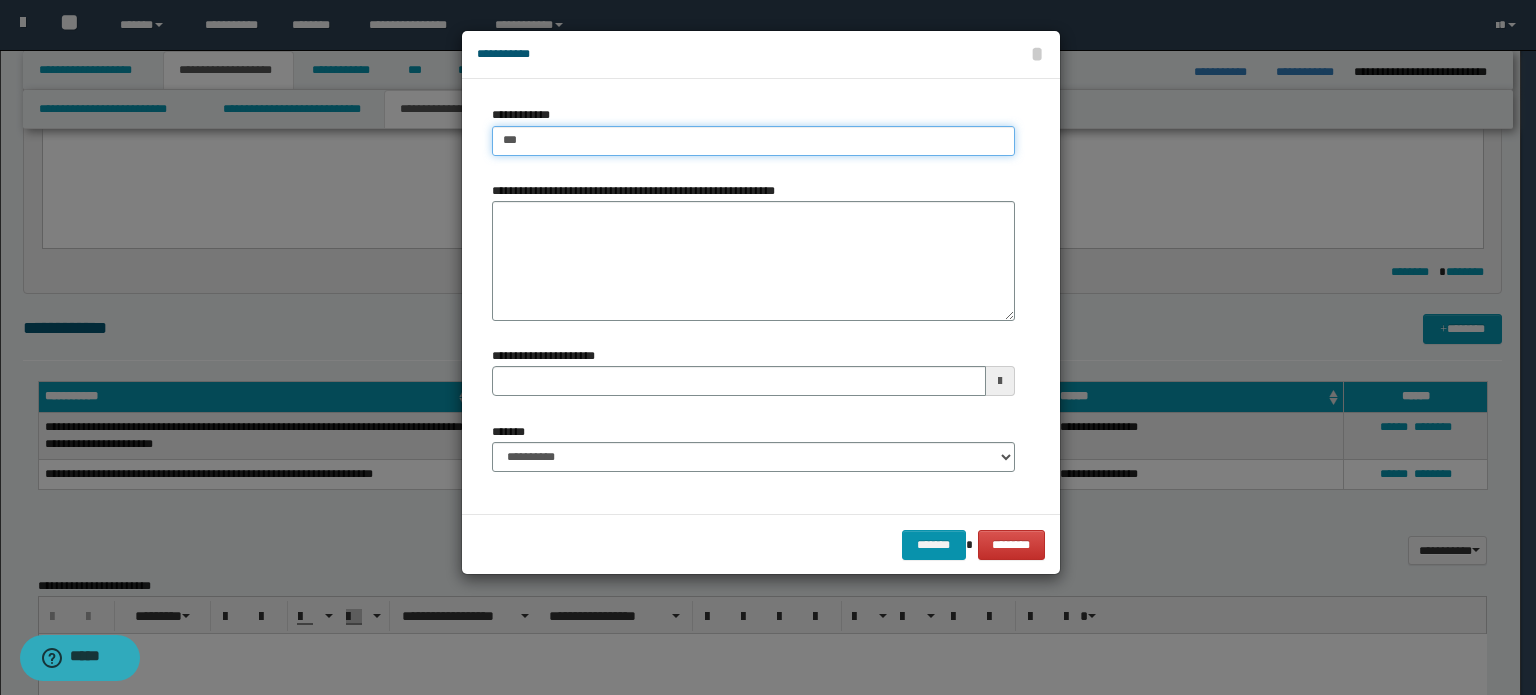 type on "***" 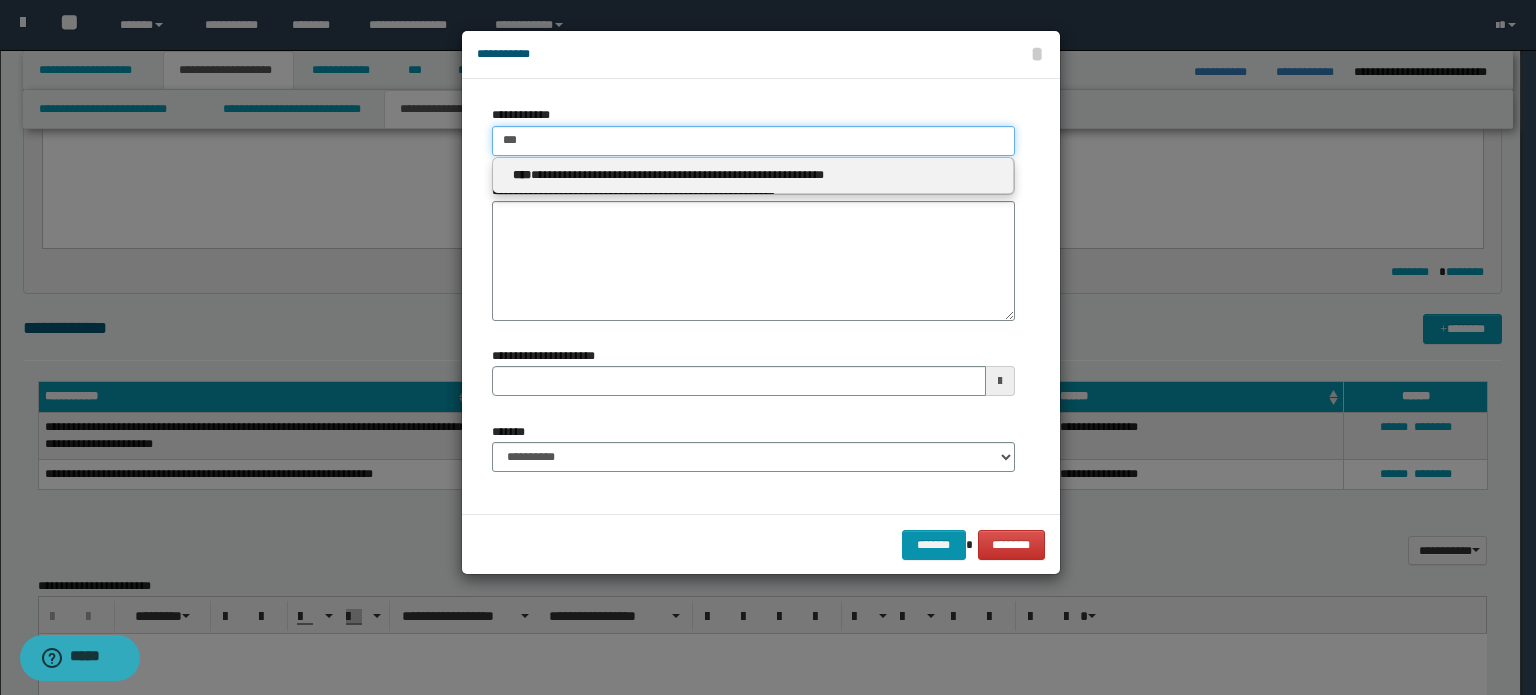 type 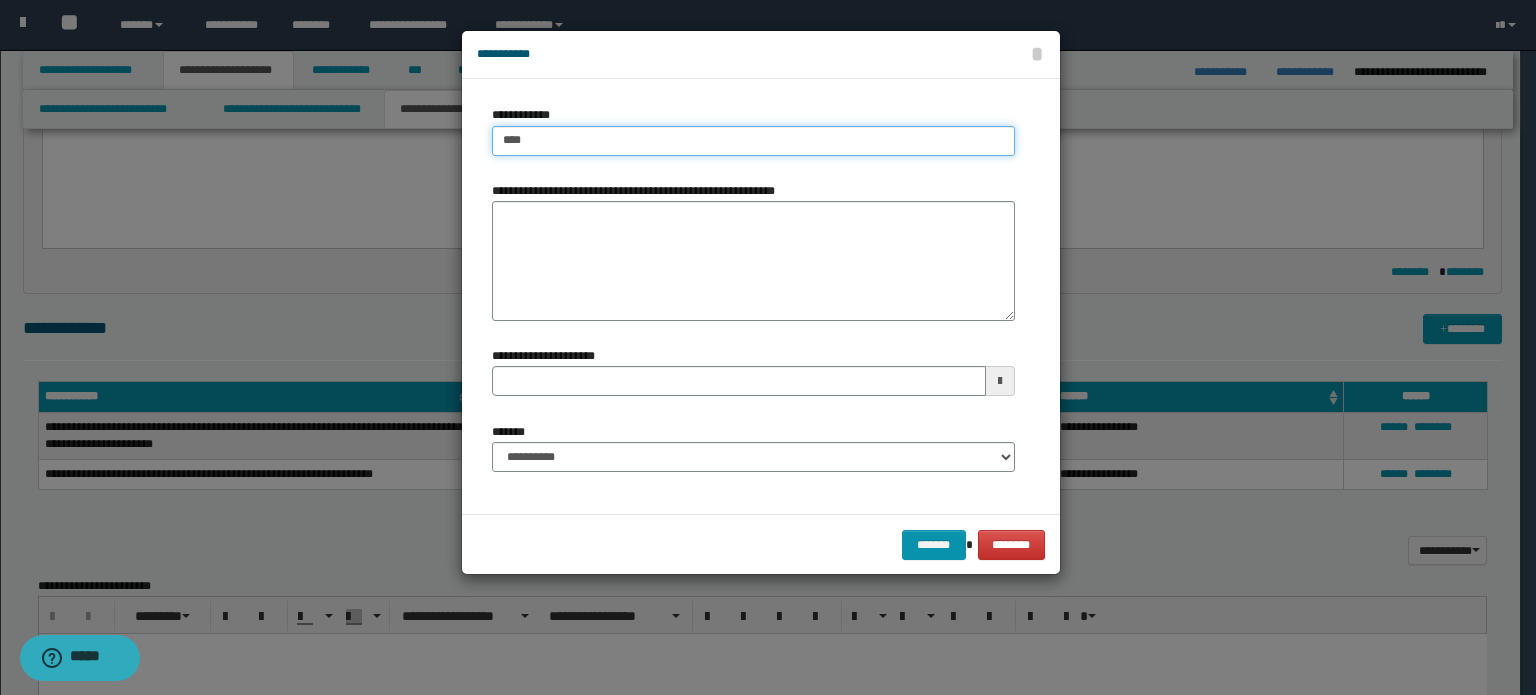 type on "****" 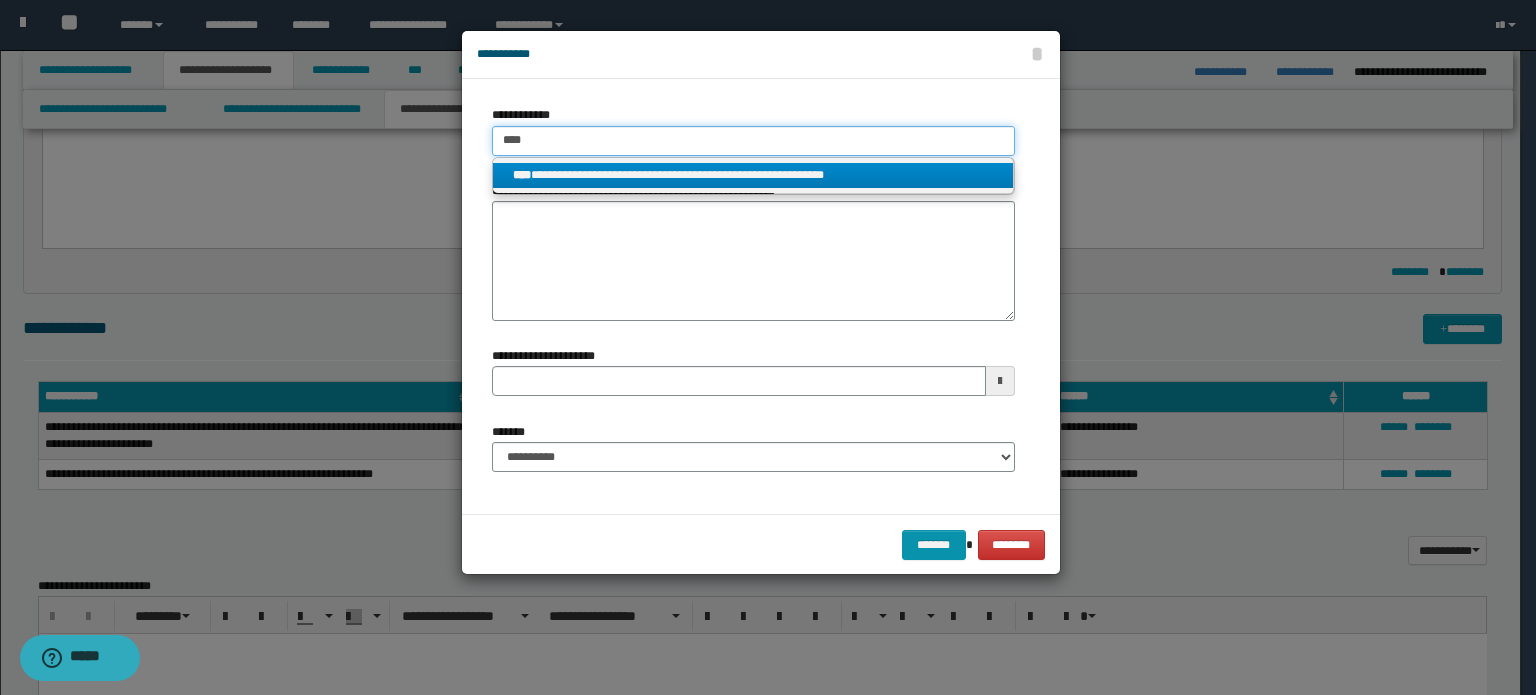 type on "****" 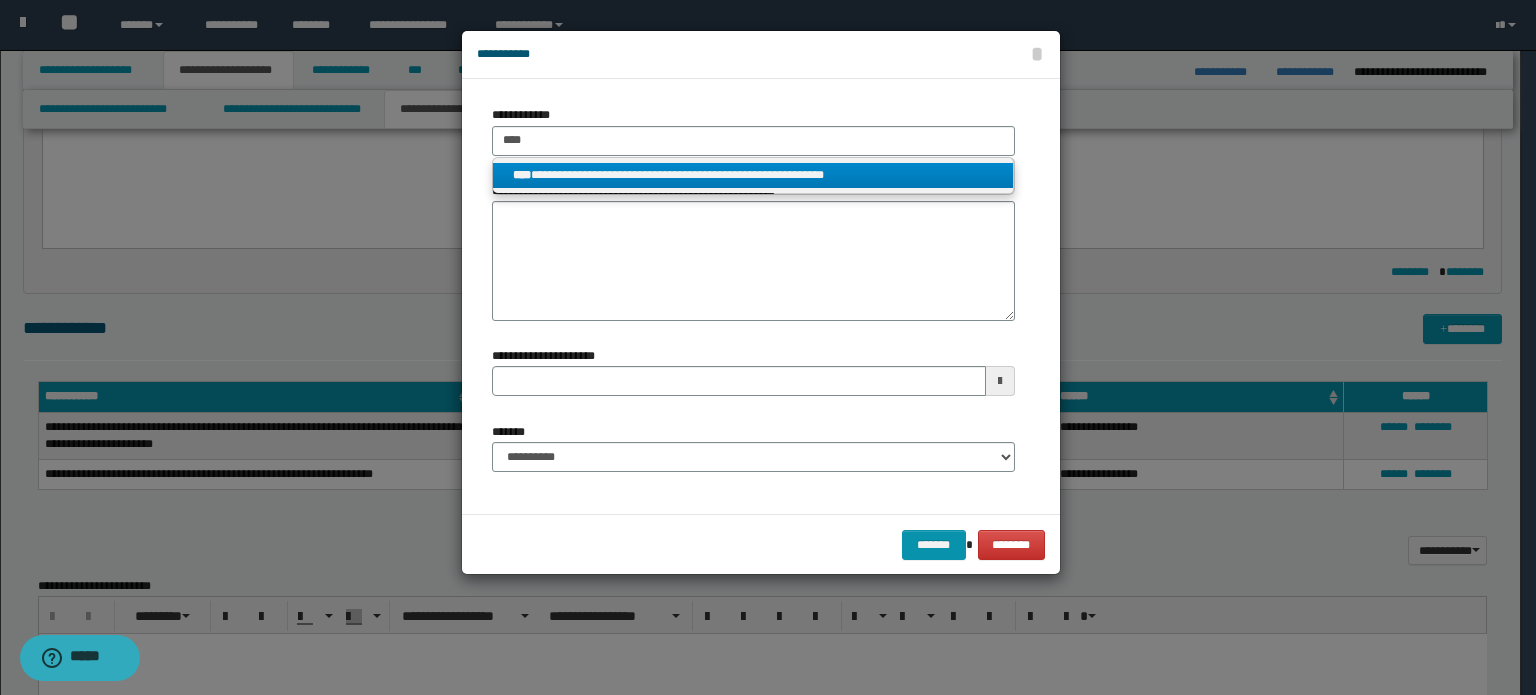 click on "**********" at bounding box center [753, 175] 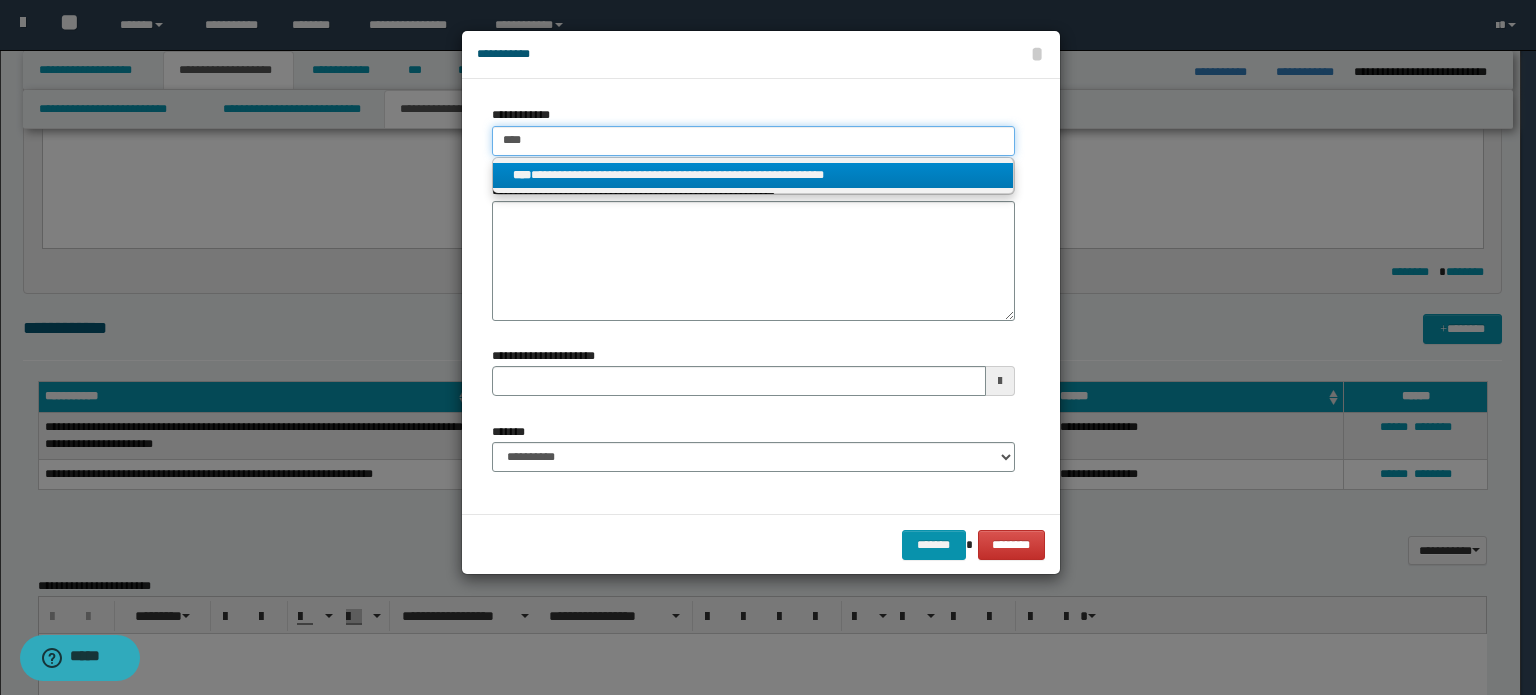 type 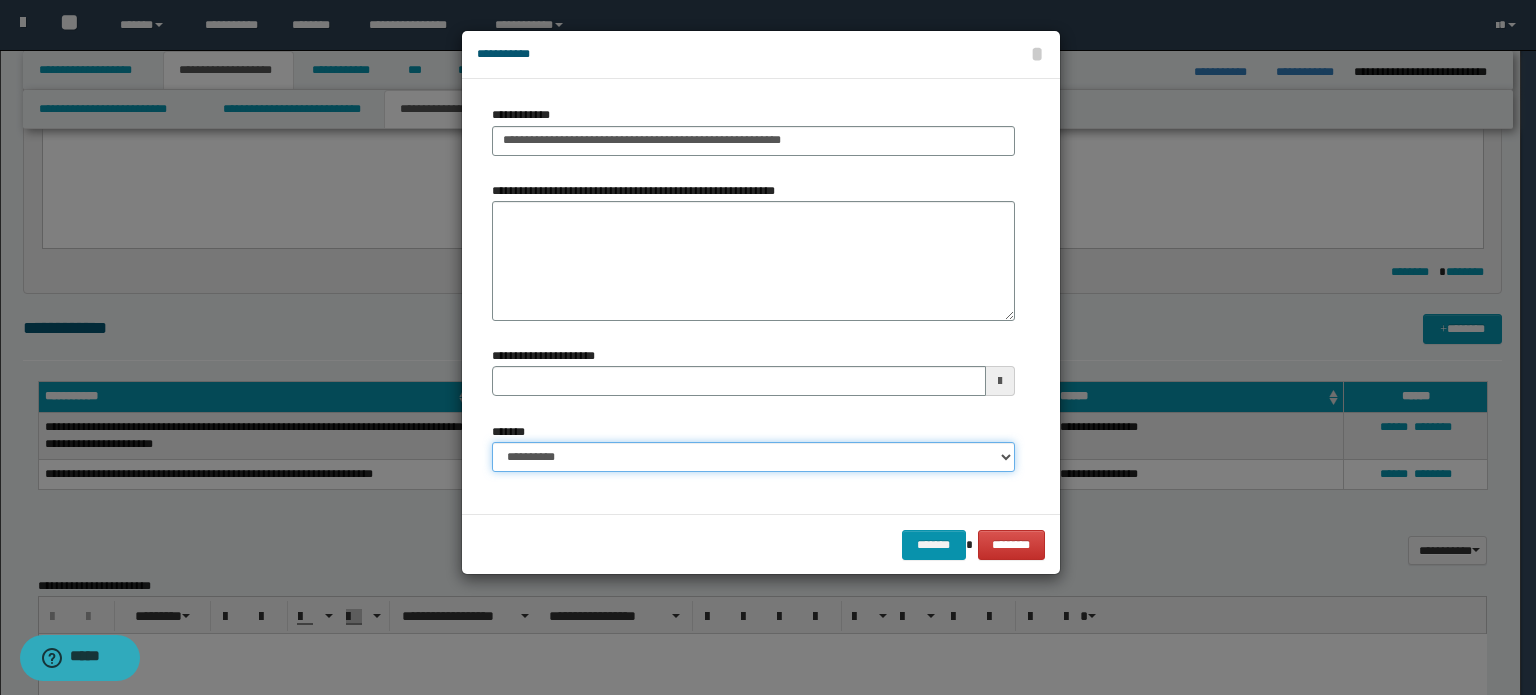 click on "**********" at bounding box center (753, 457) 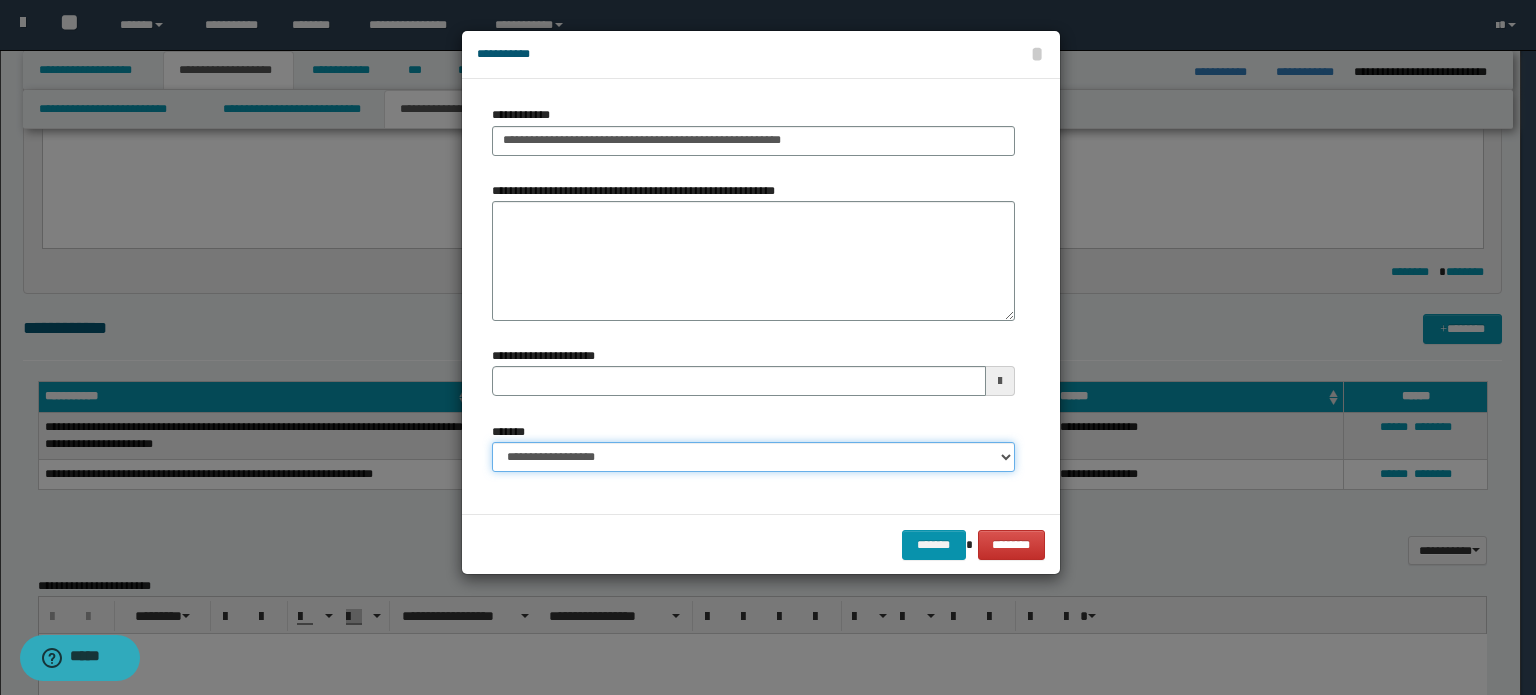 click on "**********" at bounding box center [753, 457] 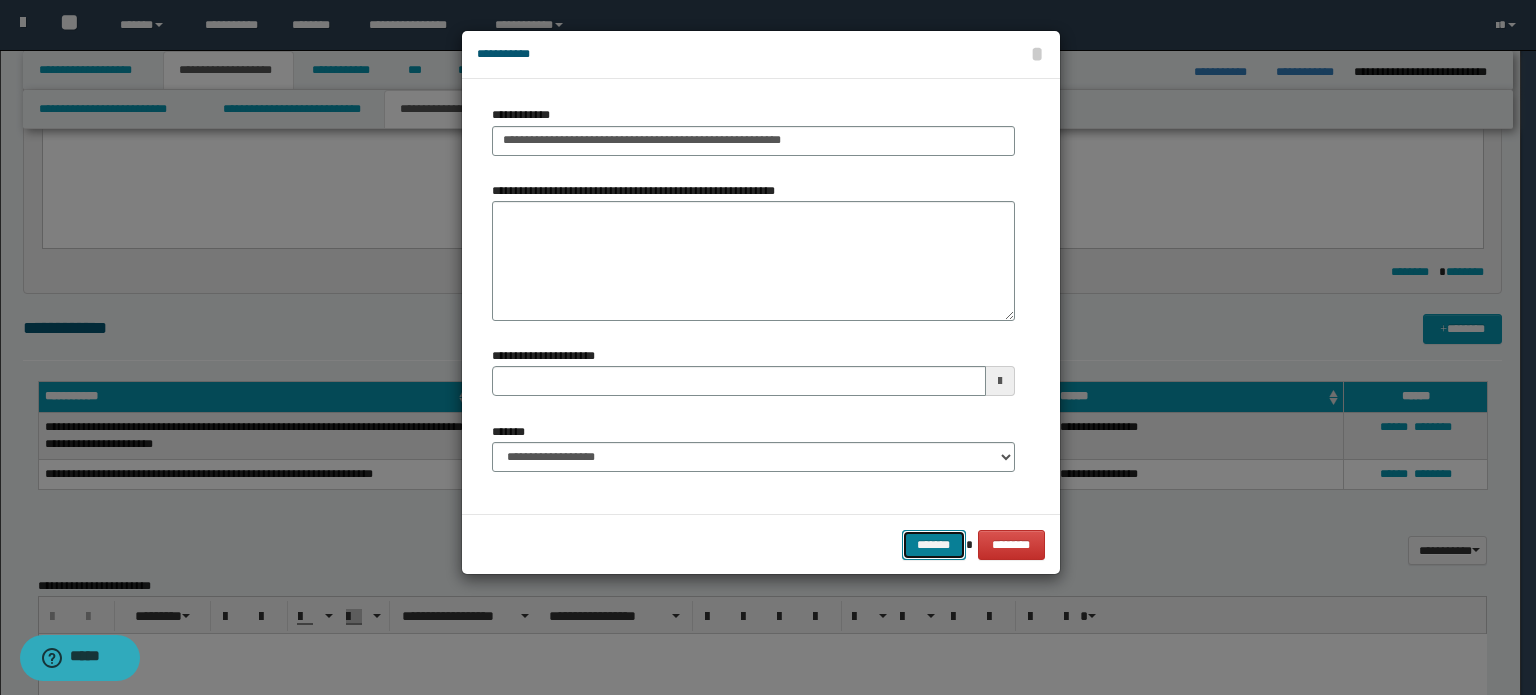 click on "*******" at bounding box center (934, 545) 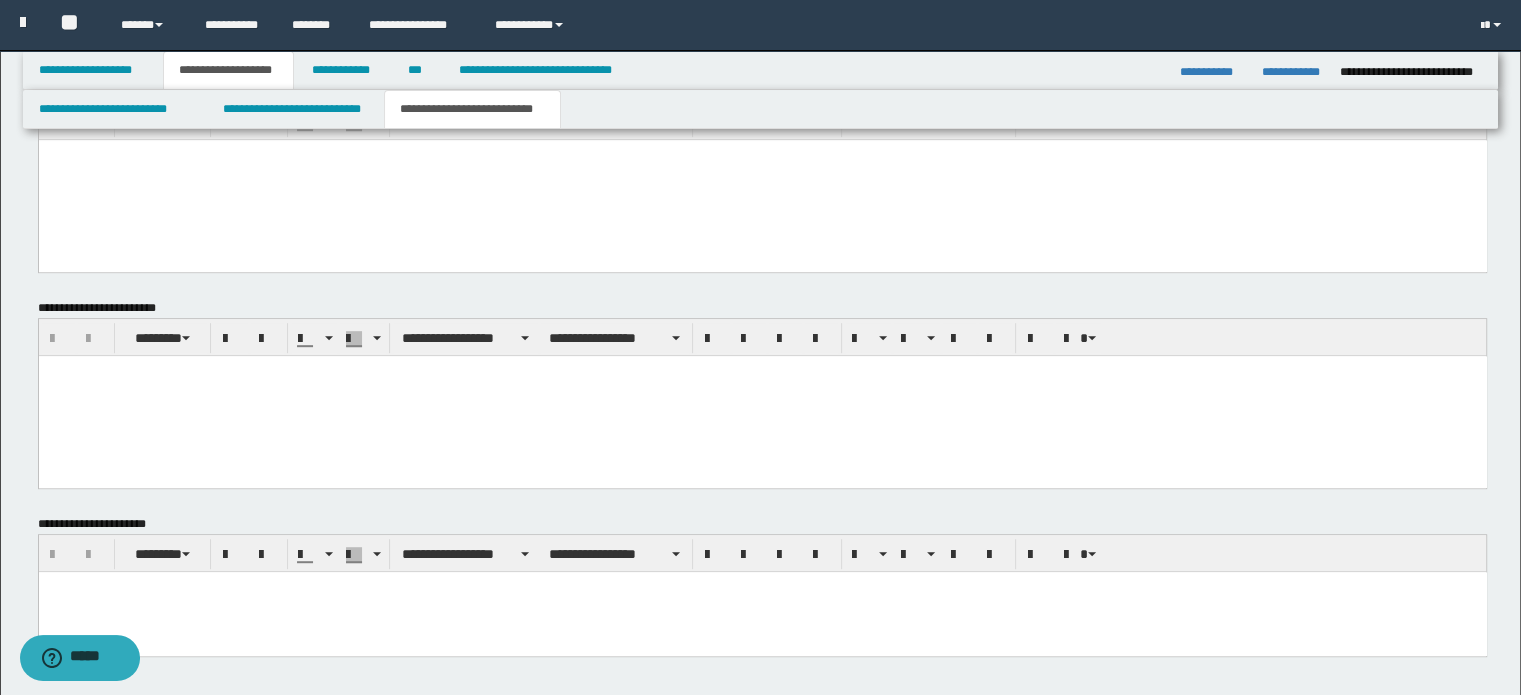 scroll, scrollTop: 907, scrollLeft: 0, axis: vertical 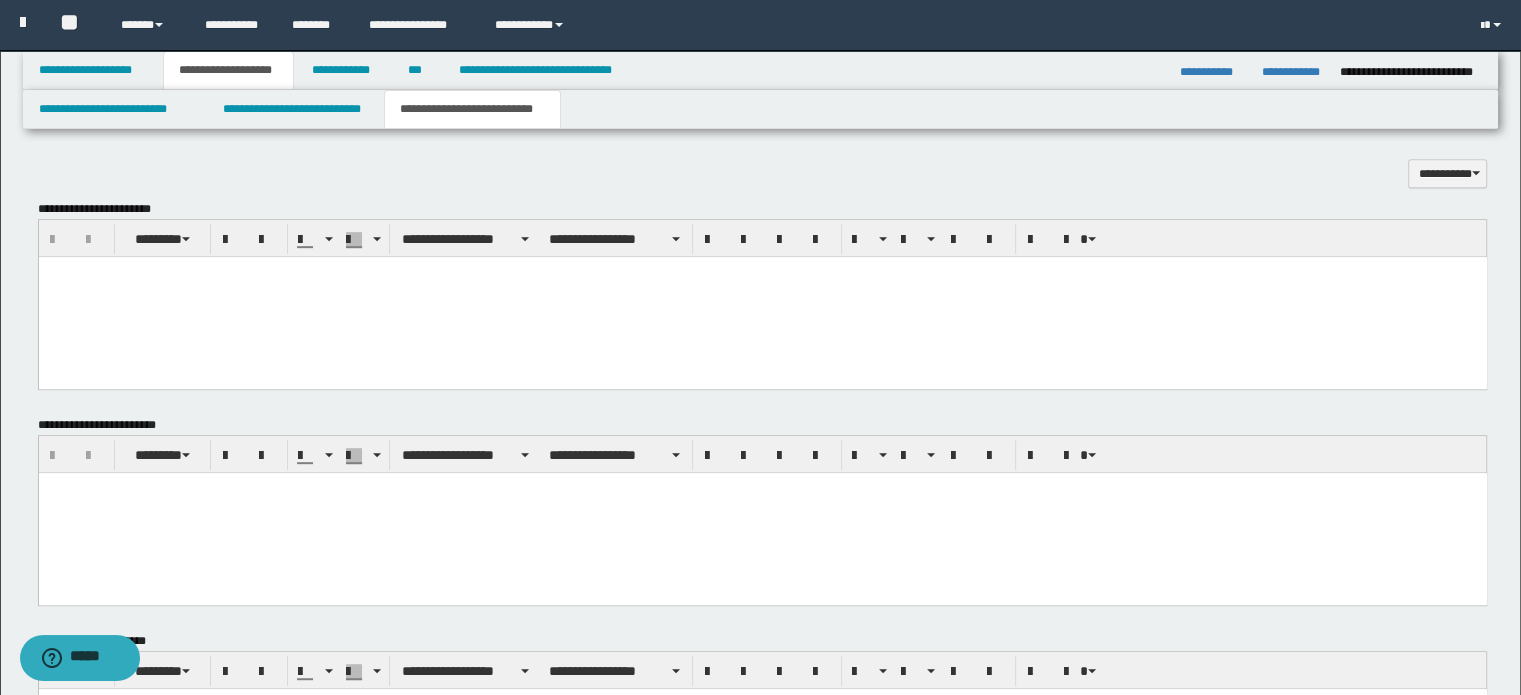 click at bounding box center [762, 297] 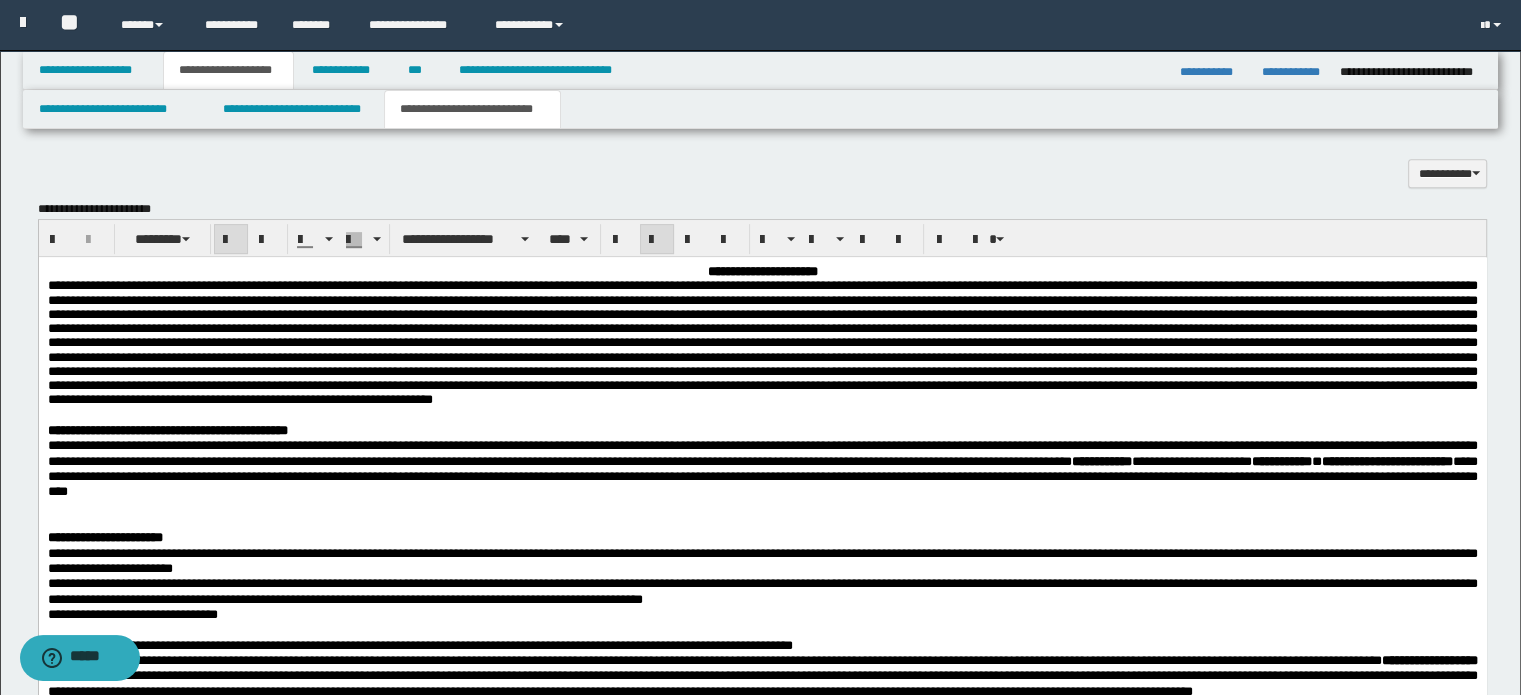 click on "**********" at bounding box center (762, 272) 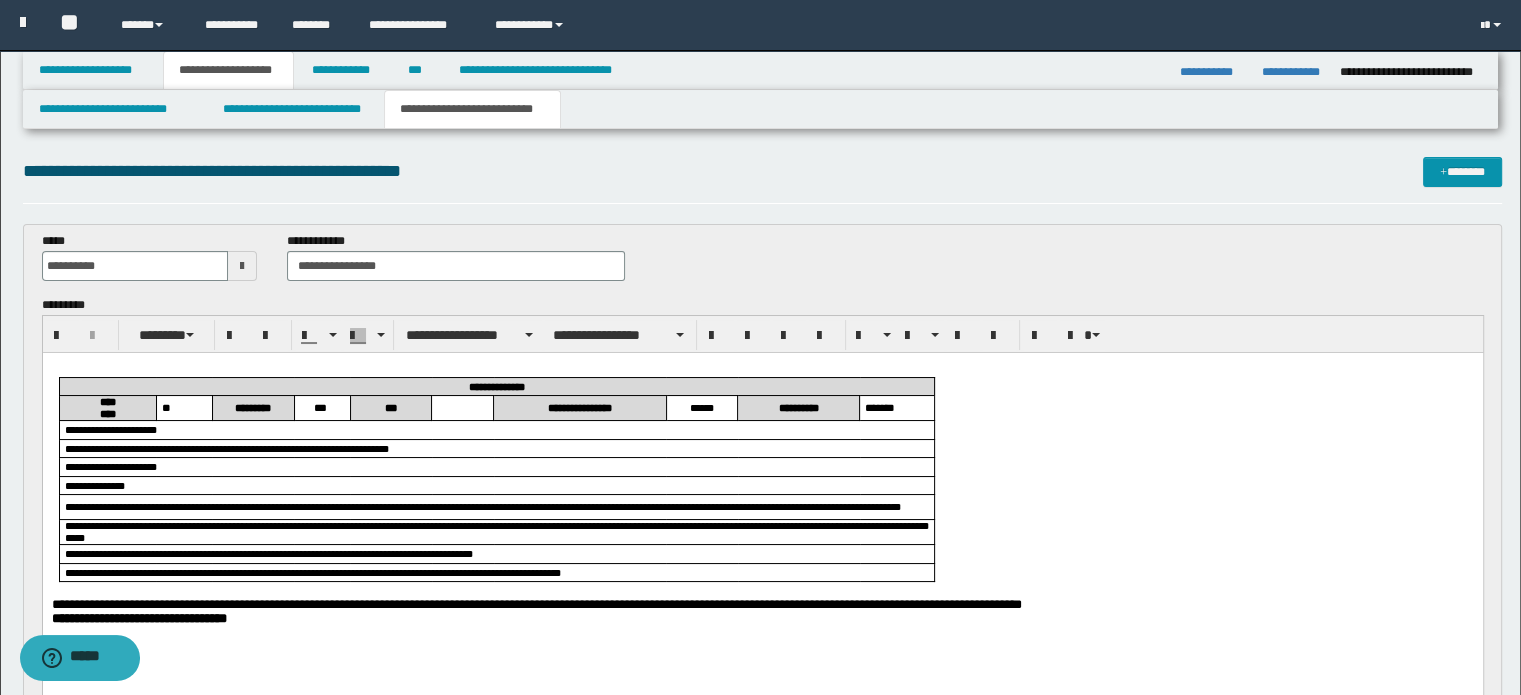 scroll, scrollTop: 0, scrollLeft: 0, axis: both 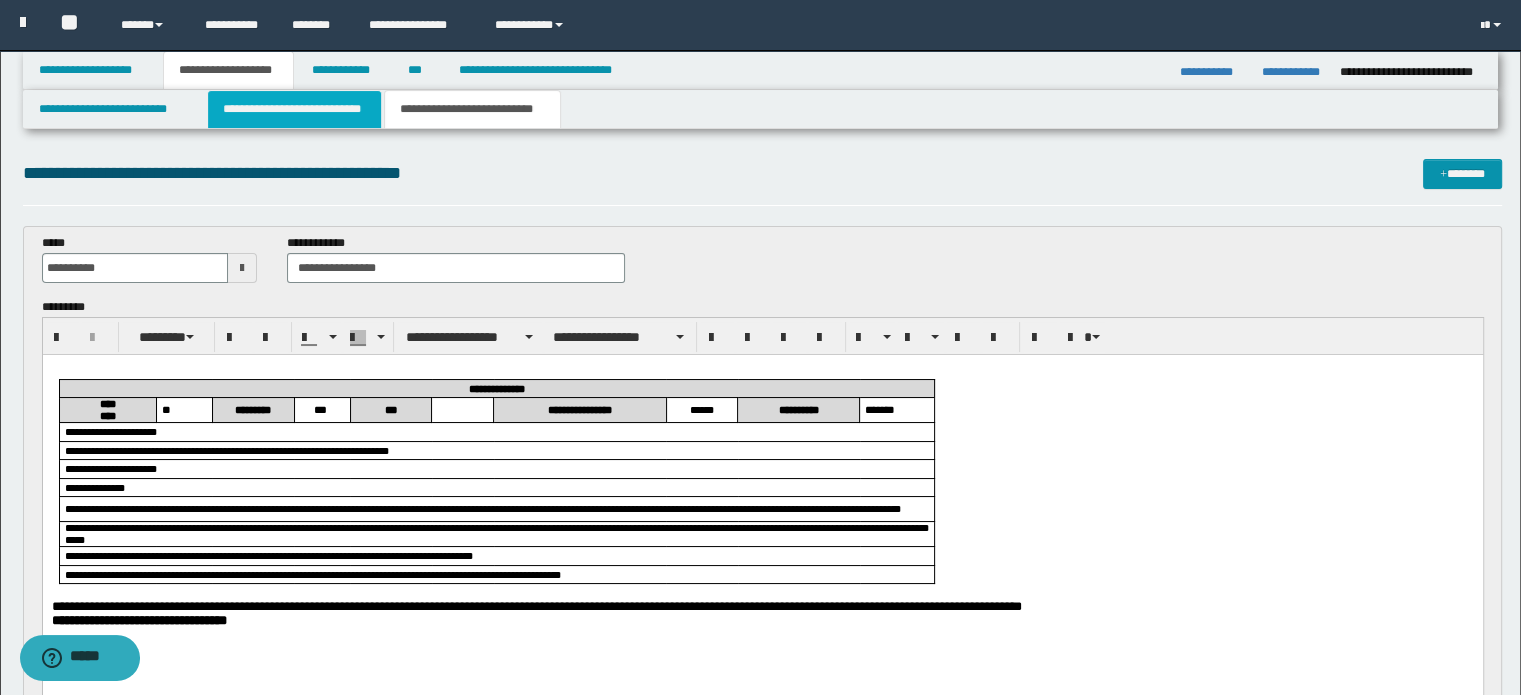 click on "**********" at bounding box center [294, 109] 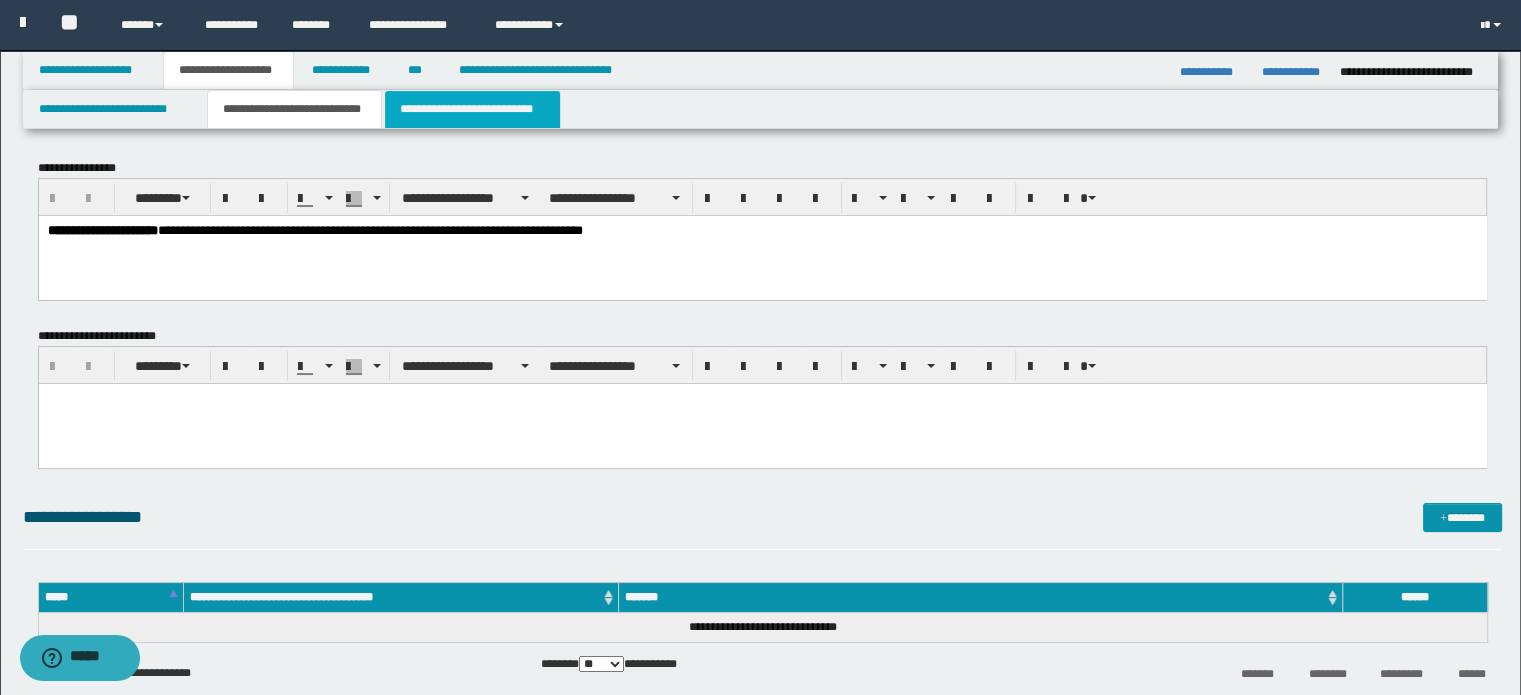 click on "**********" at bounding box center [472, 109] 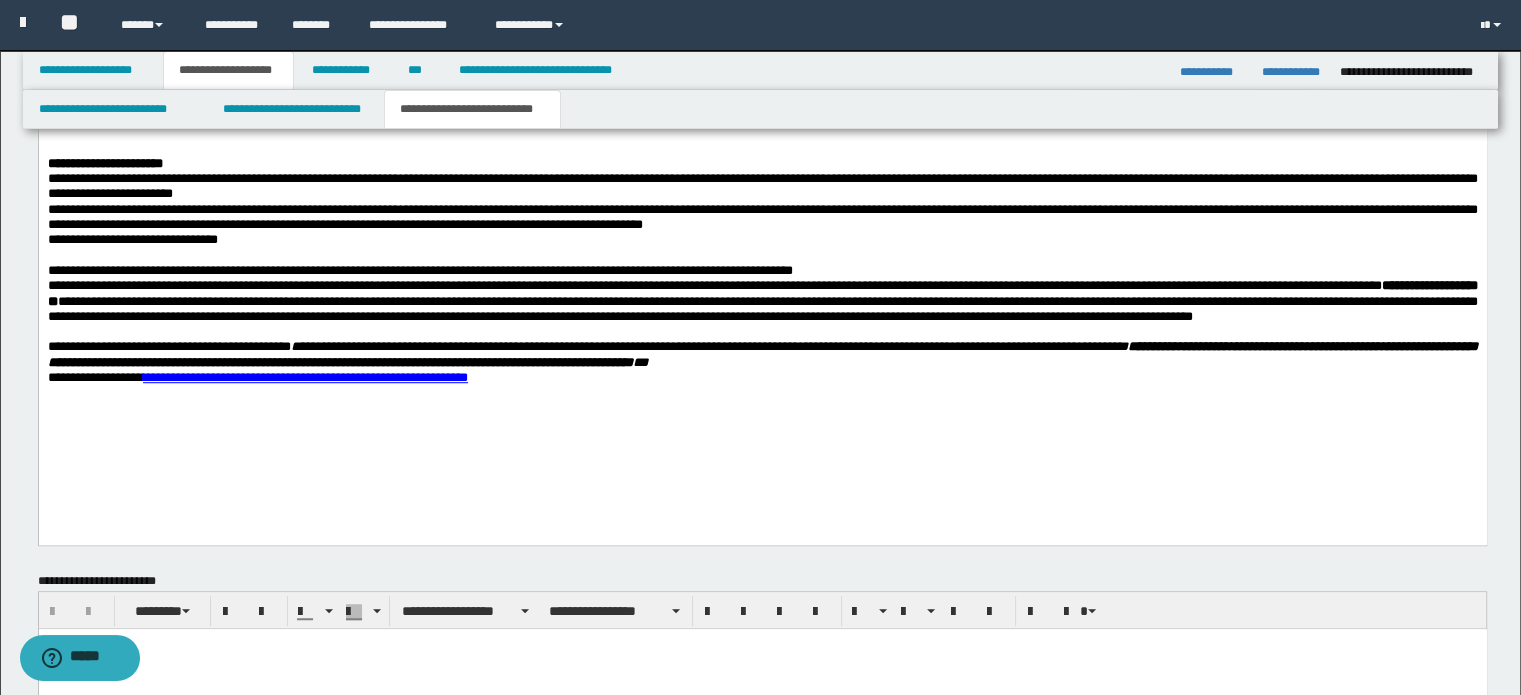 scroll, scrollTop: 1300, scrollLeft: 0, axis: vertical 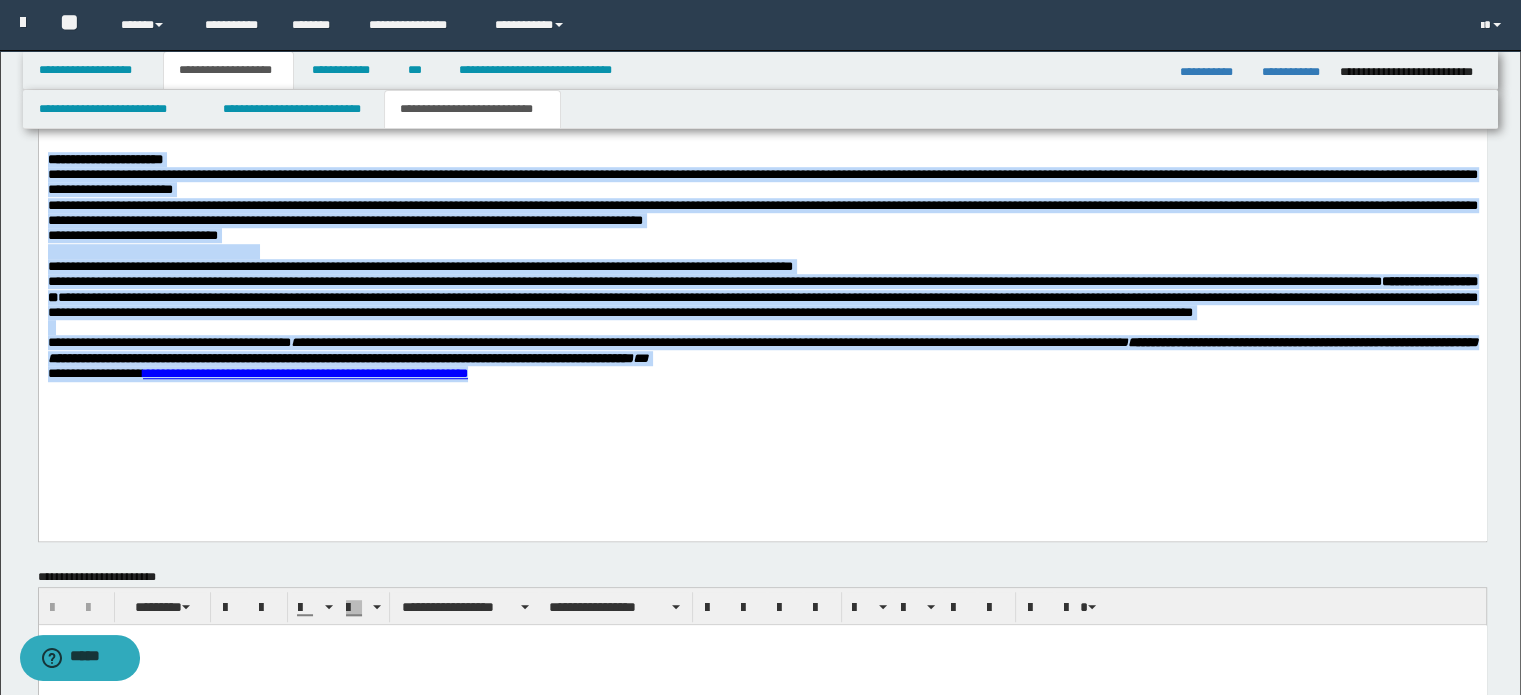drag, startPoint x: 47, startPoint y: 189, endPoint x: 603, endPoint y: 464, distance: 620.2911 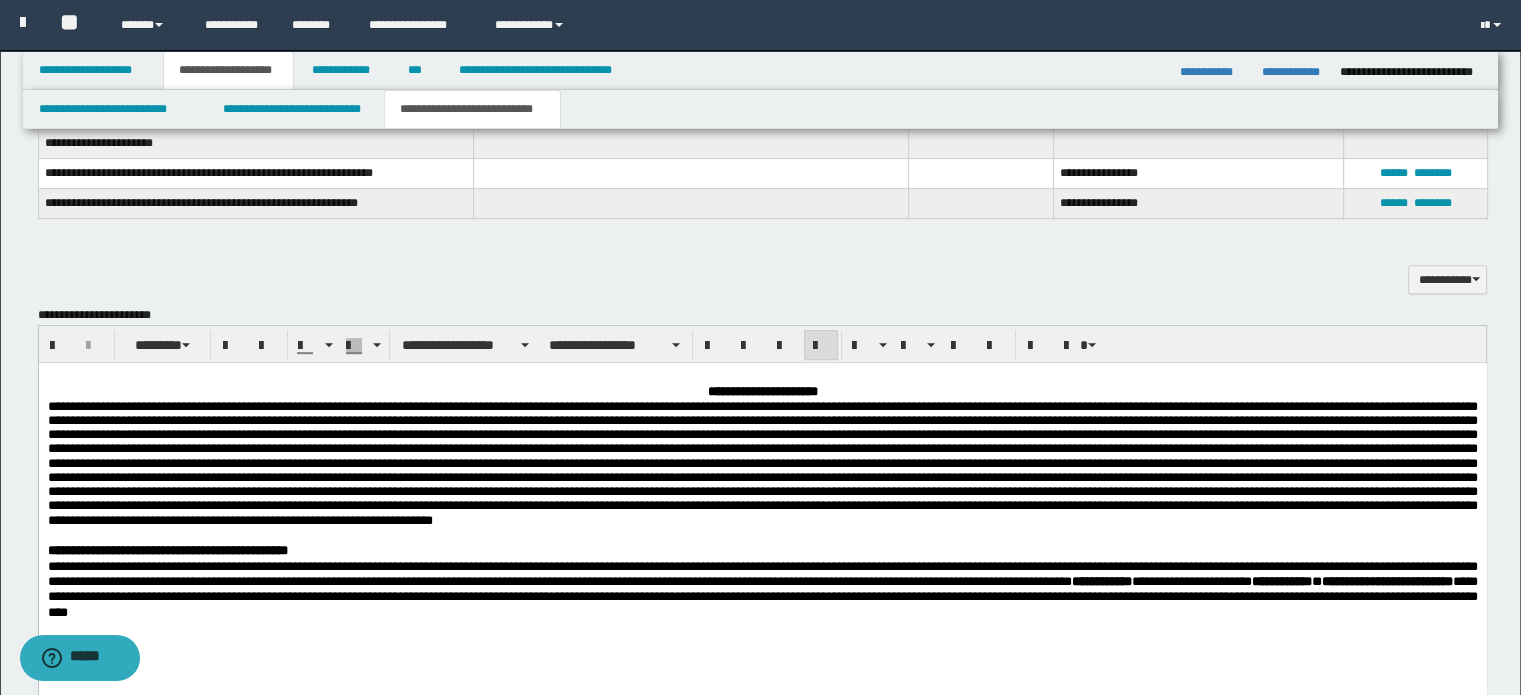 scroll, scrollTop: 800, scrollLeft: 0, axis: vertical 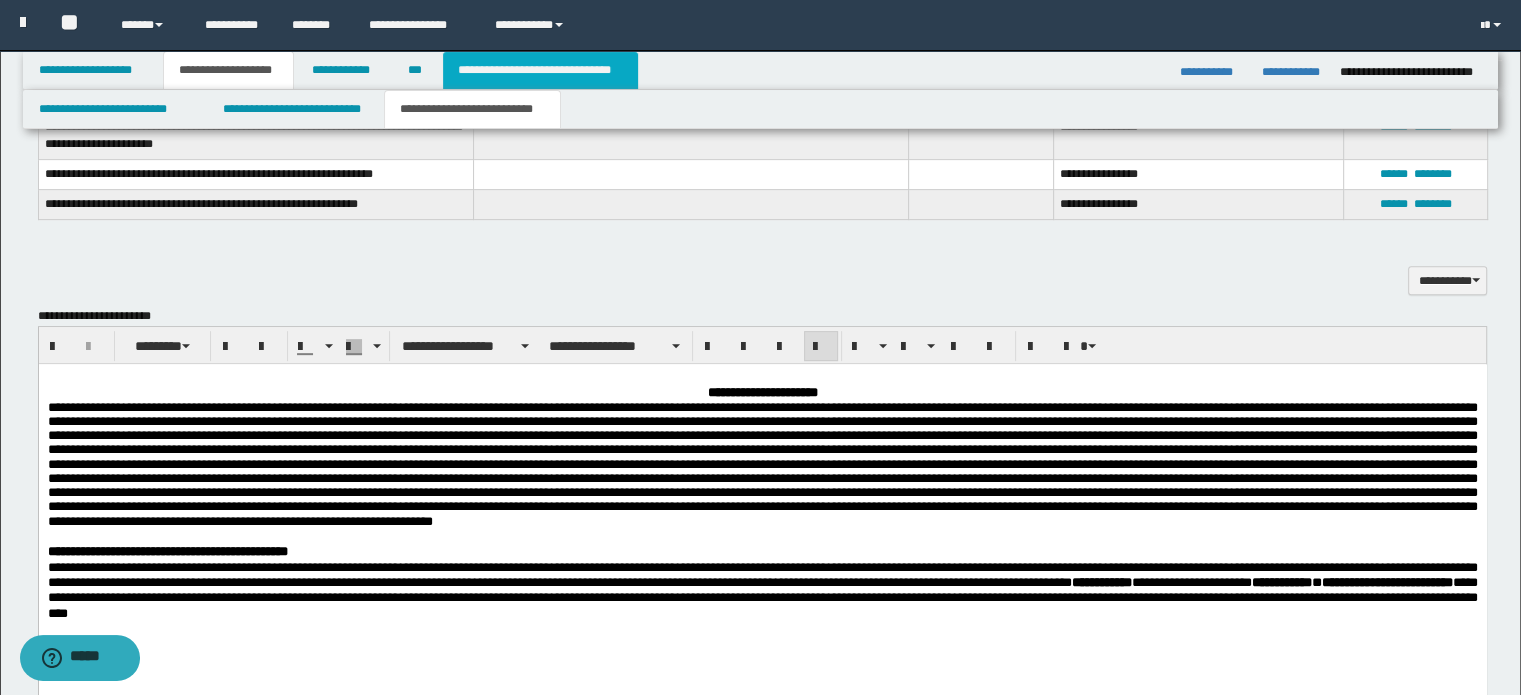click on "**********" at bounding box center (540, 70) 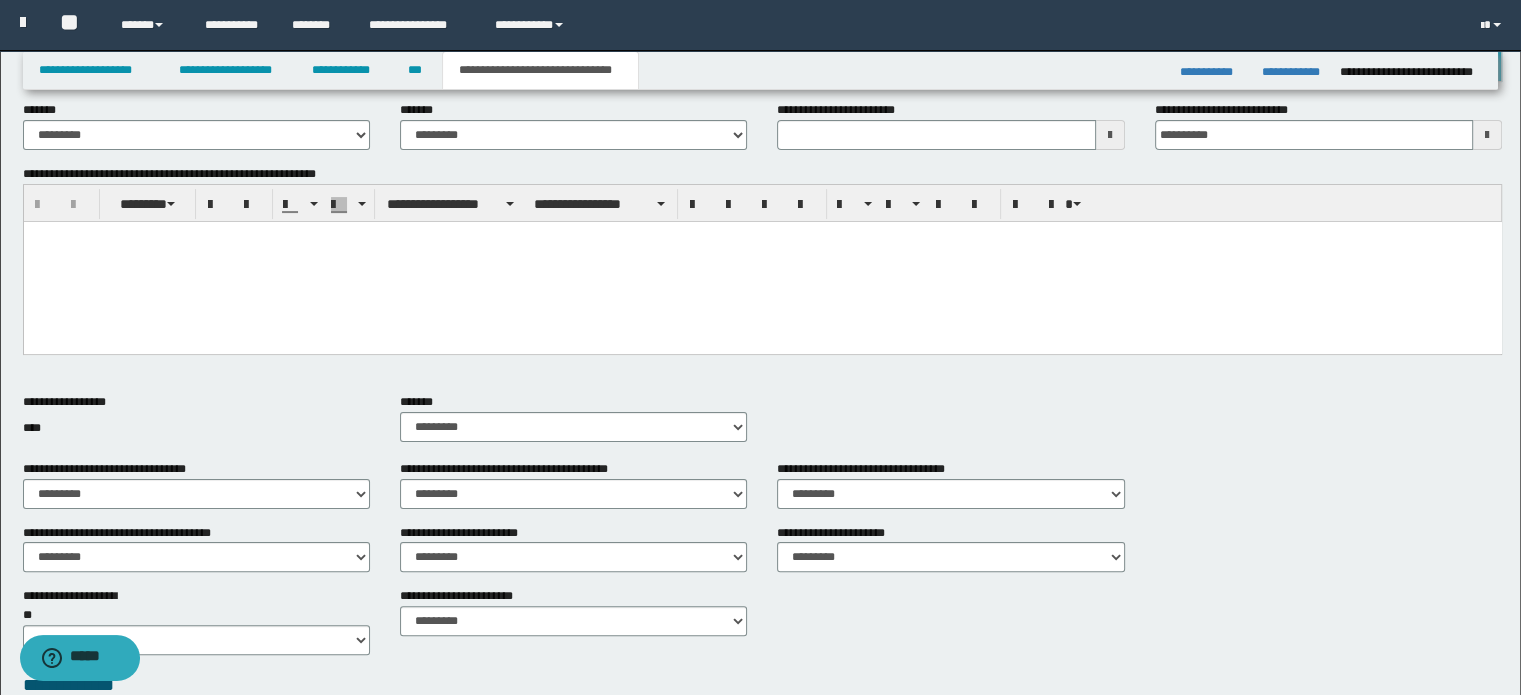 scroll, scrollTop: 300, scrollLeft: 0, axis: vertical 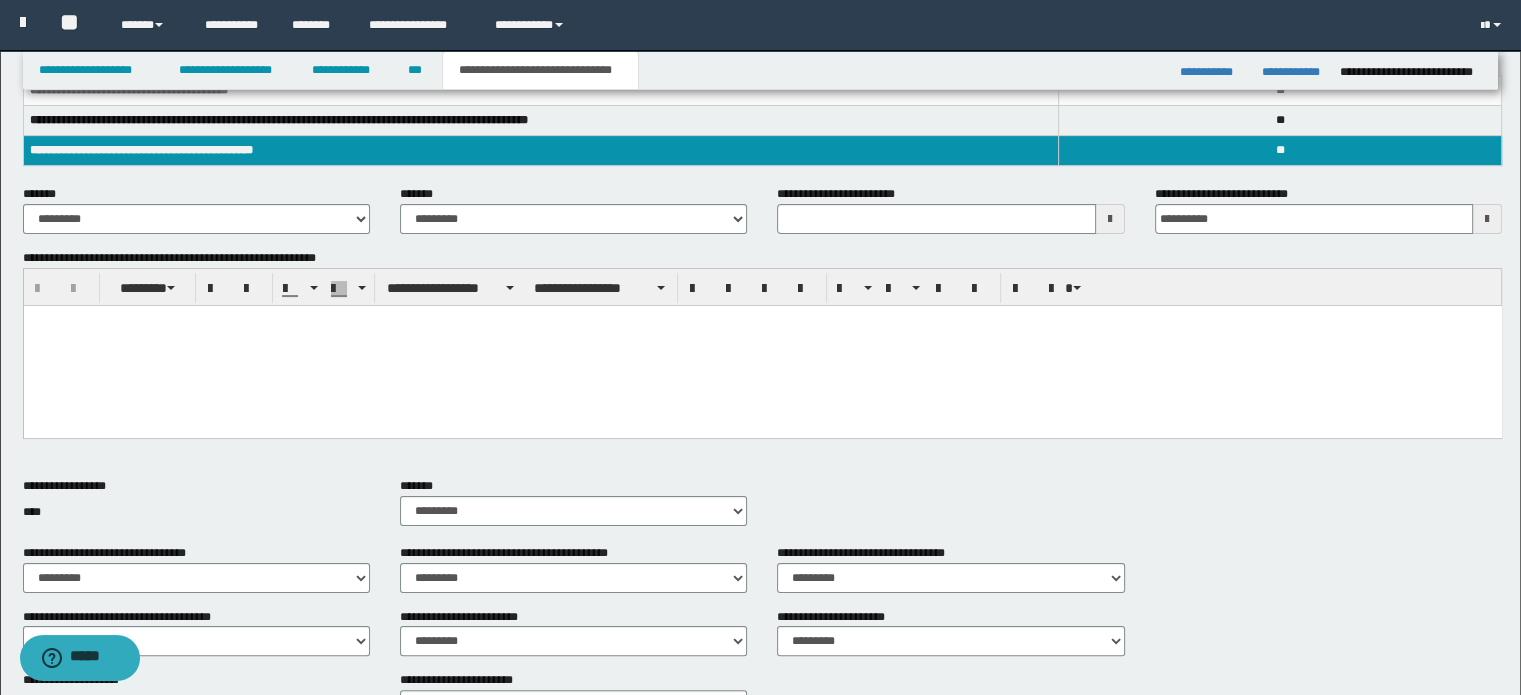 click on "**********" at bounding box center (760, 400) 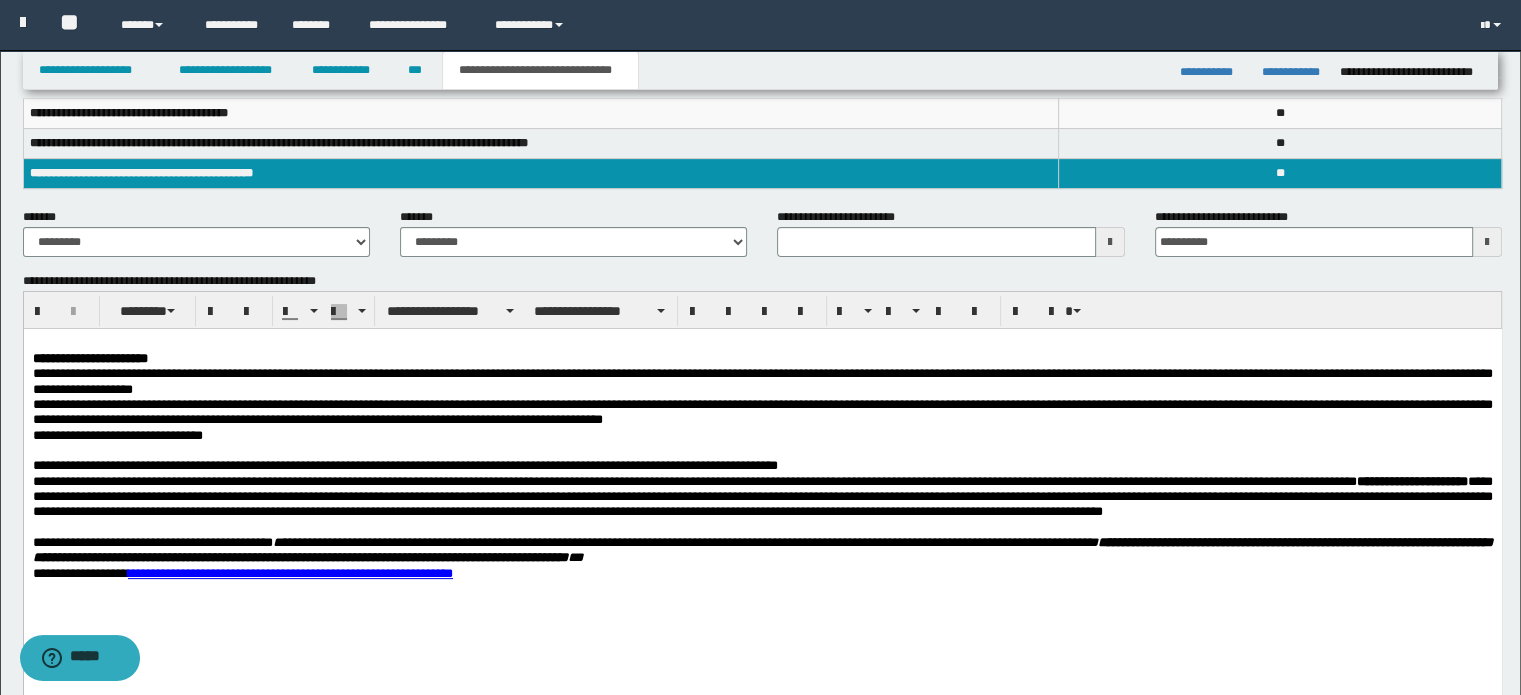 scroll, scrollTop: 300, scrollLeft: 0, axis: vertical 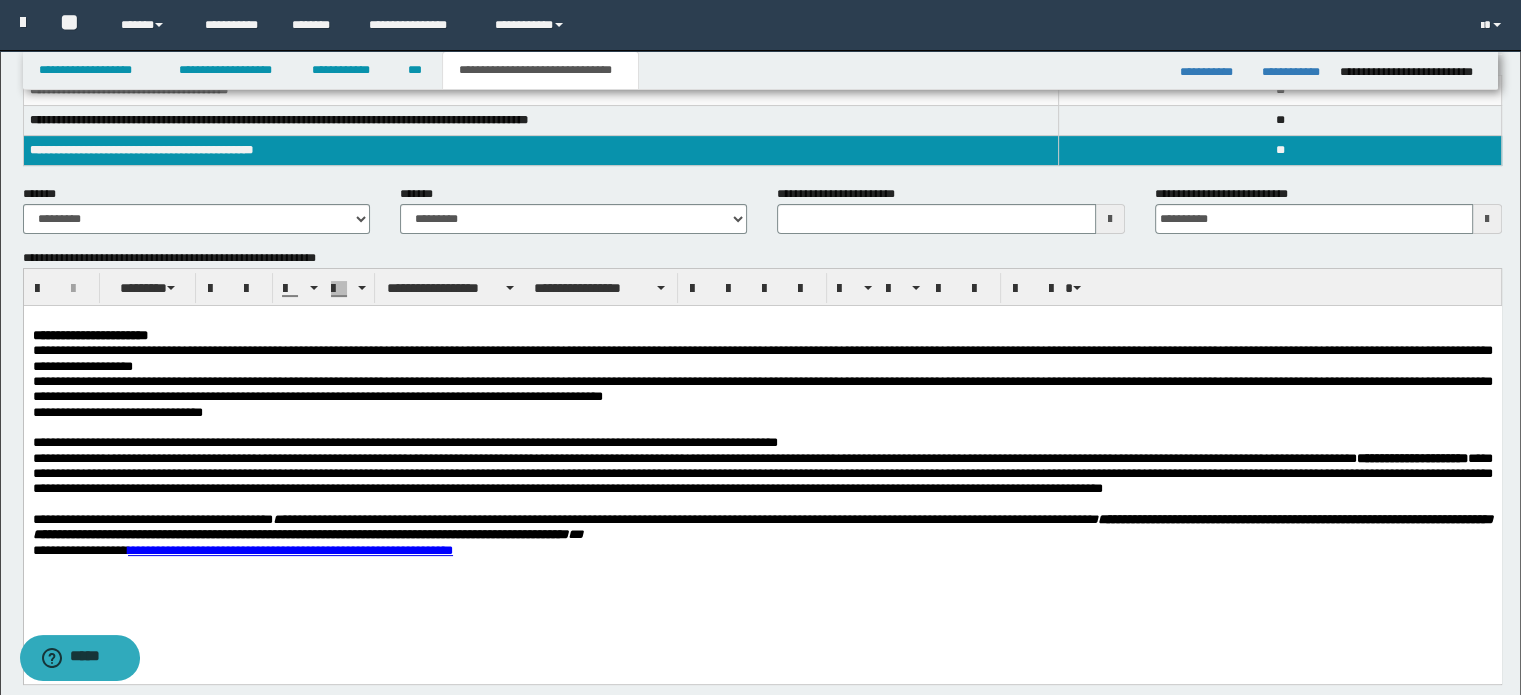 type 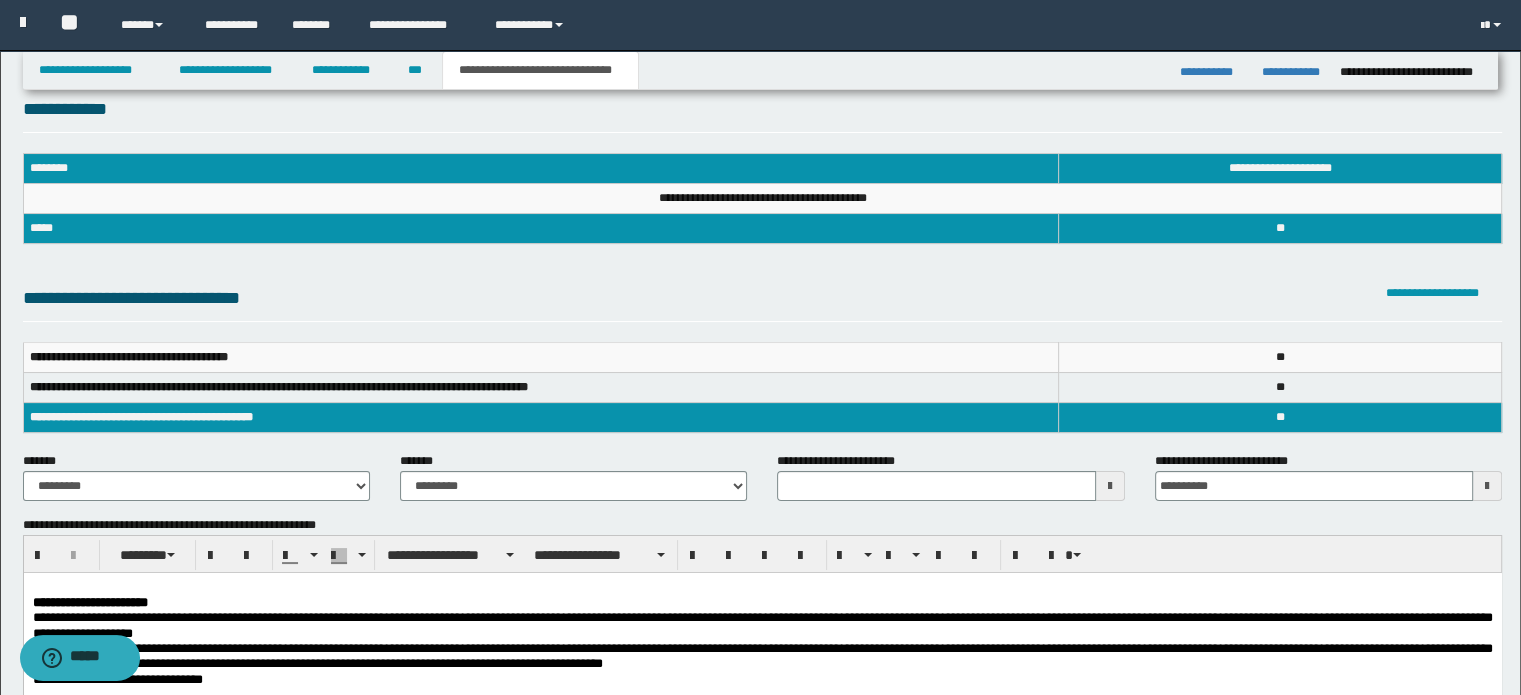 scroll, scrollTop: 0, scrollLeft: 0, axis: both 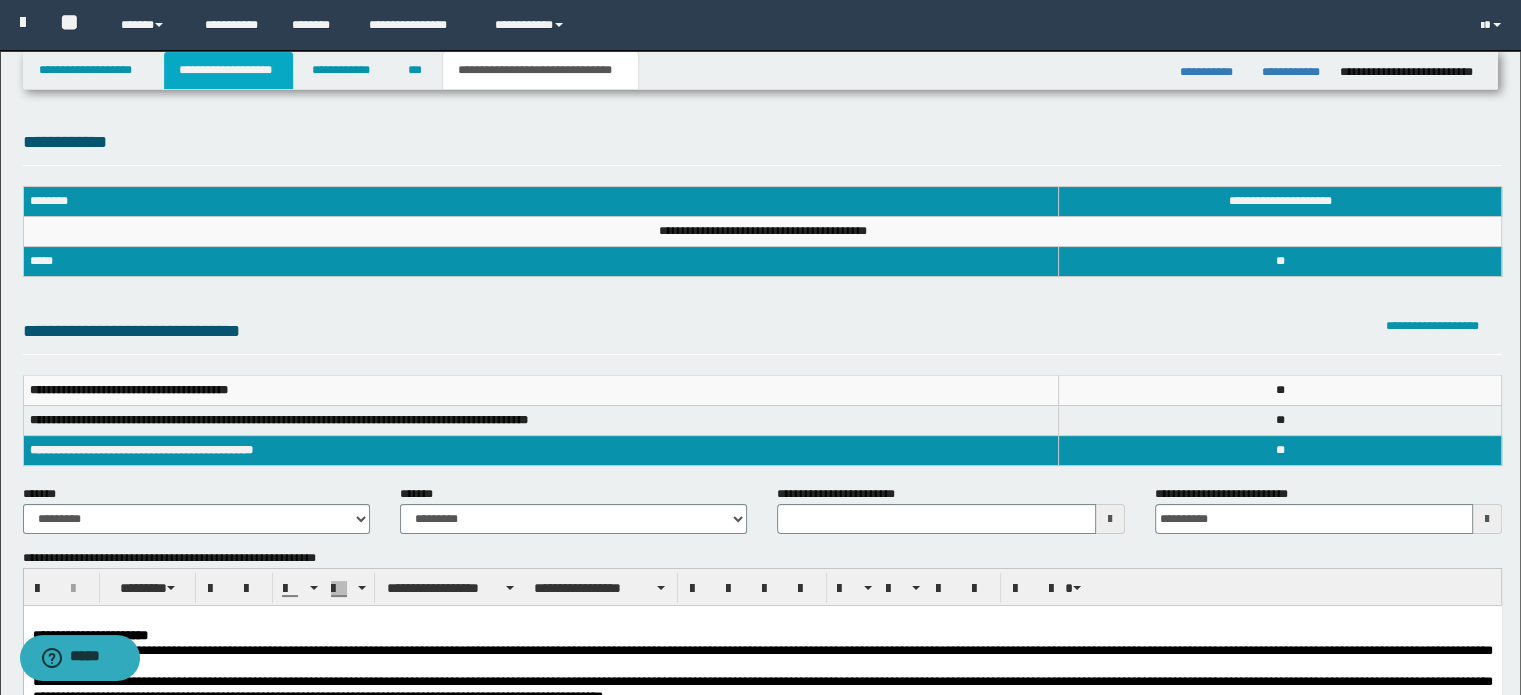 click on "**********" at bounding box center (228, 70) 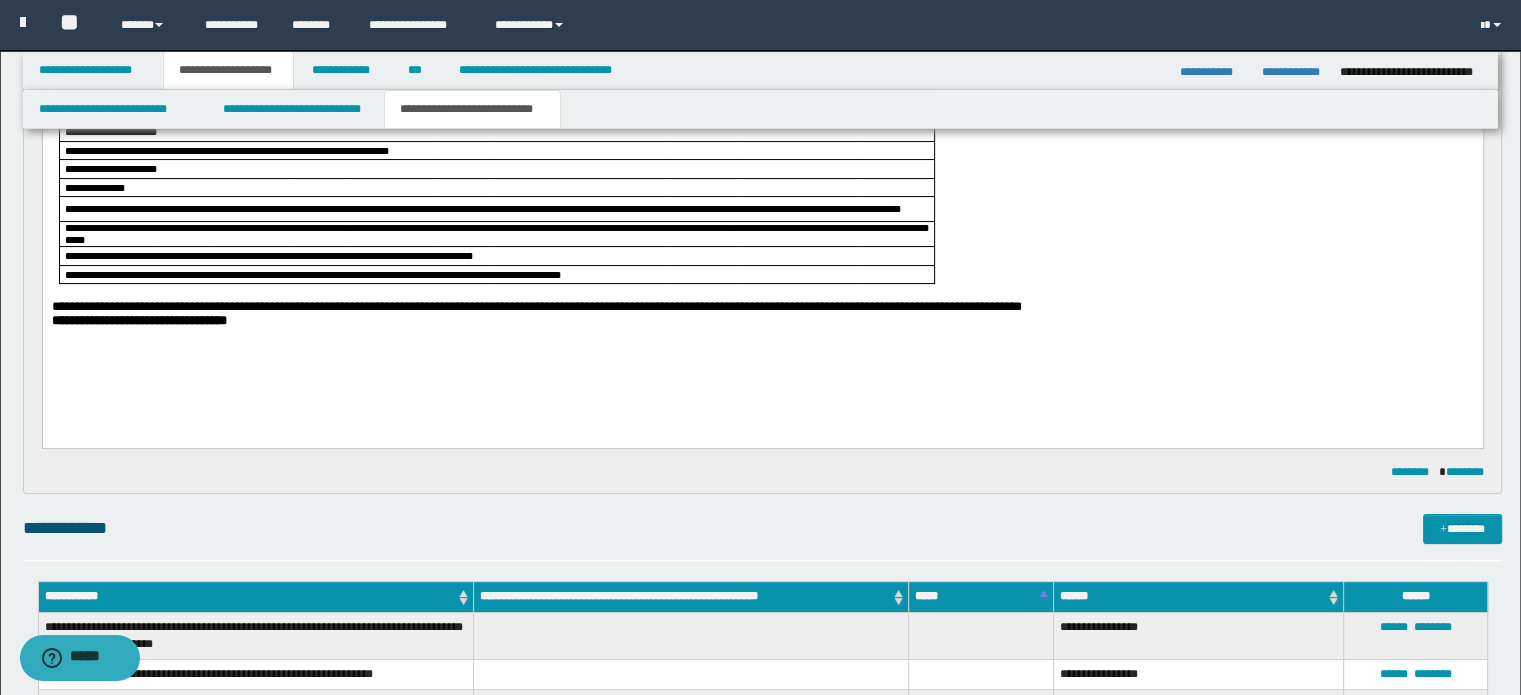 scroll, scrollTop: 0, scrollLeft: 0, axis: both 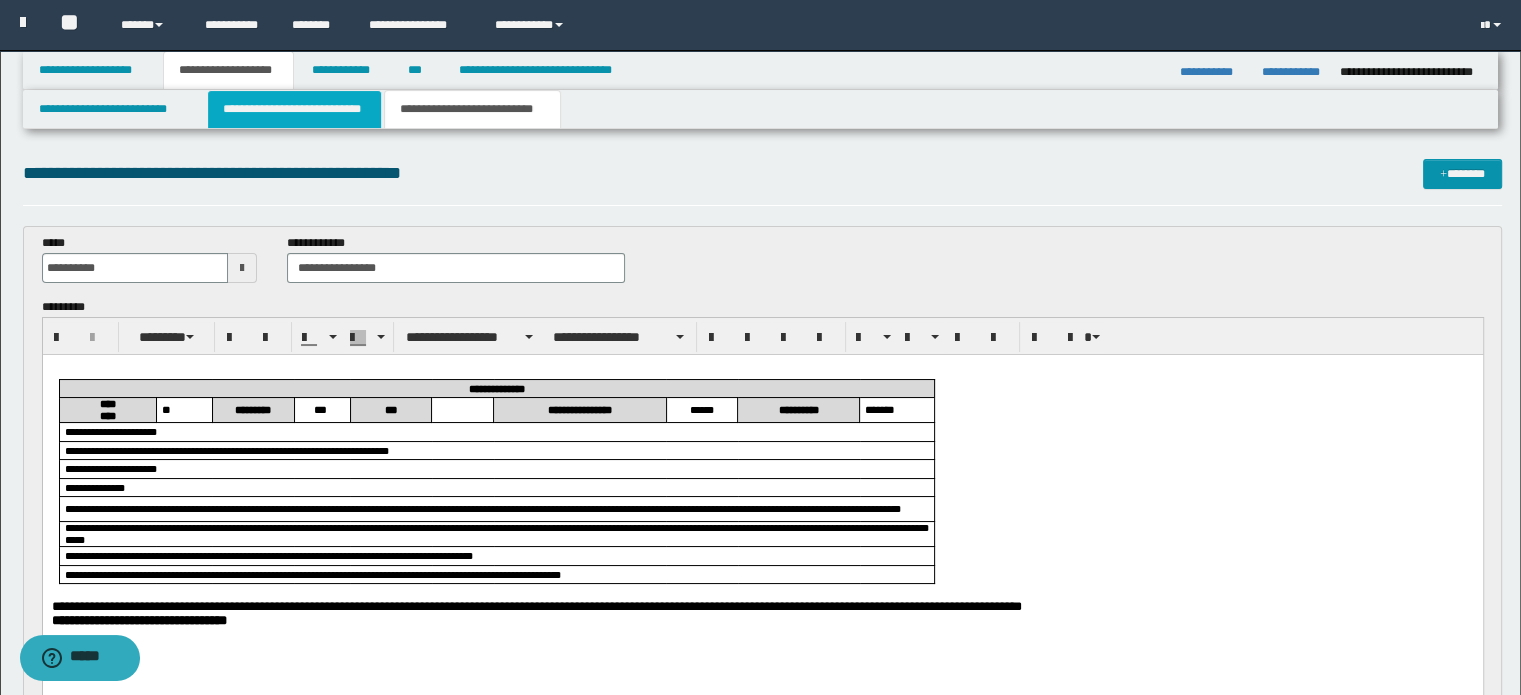 click on "**********" at bounding box center (294, 109) 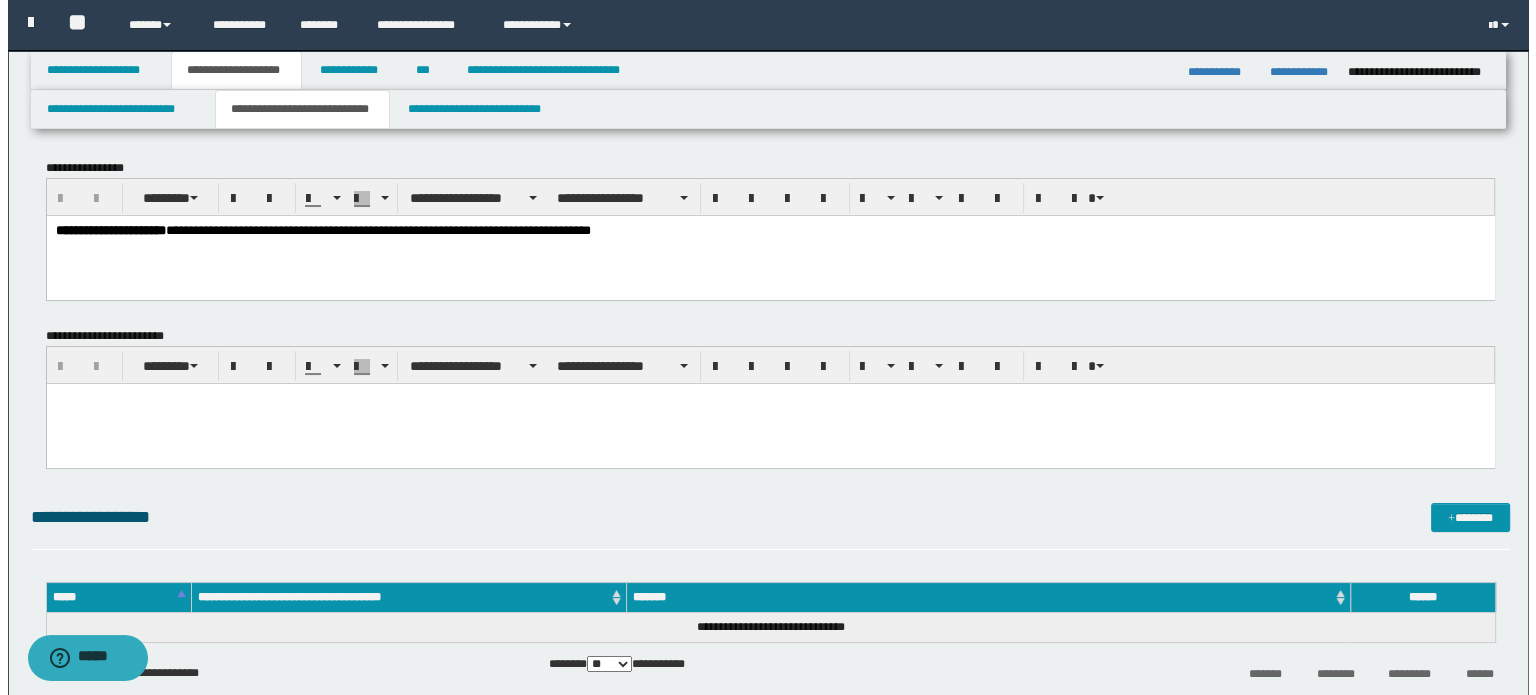scroll, scrollTop: 200, scrollLeft: 0, axis: vertical 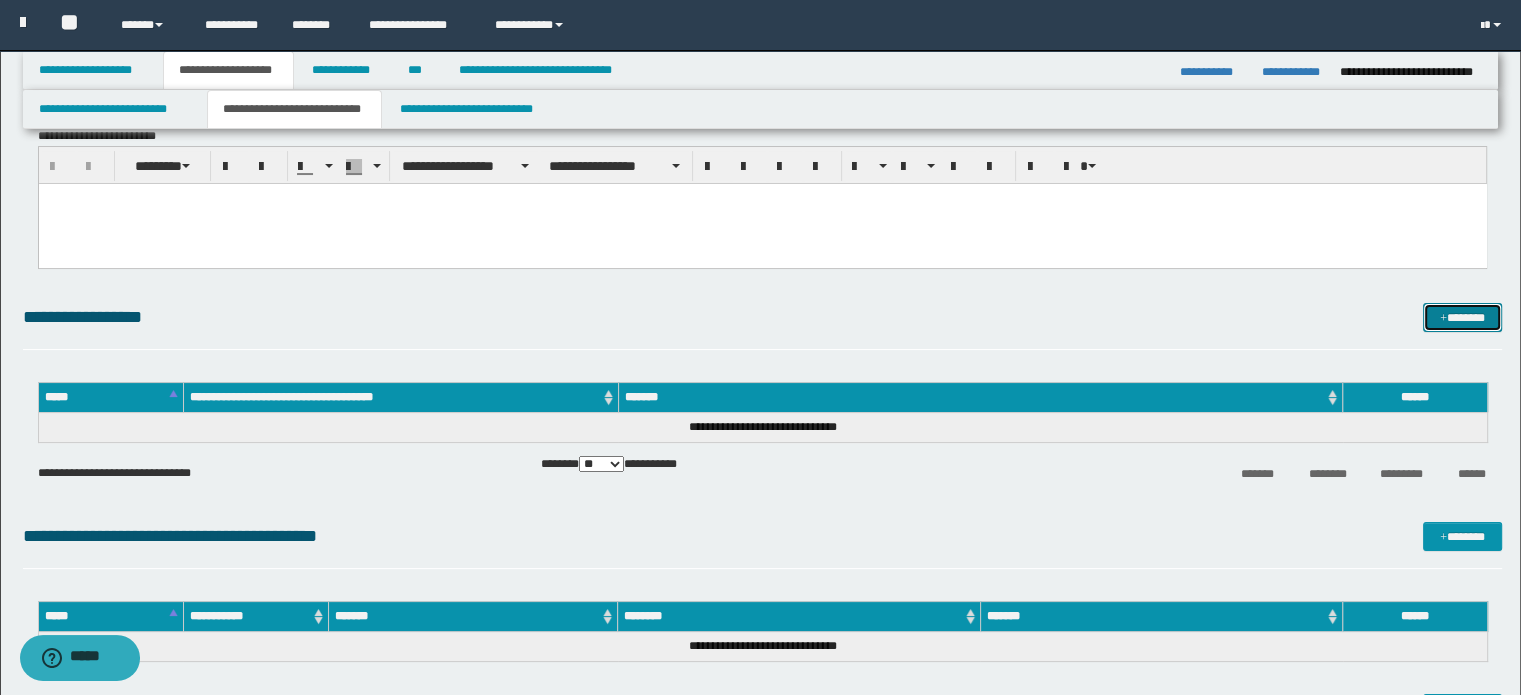 click on "*******" at bounding box center (1462, 318) 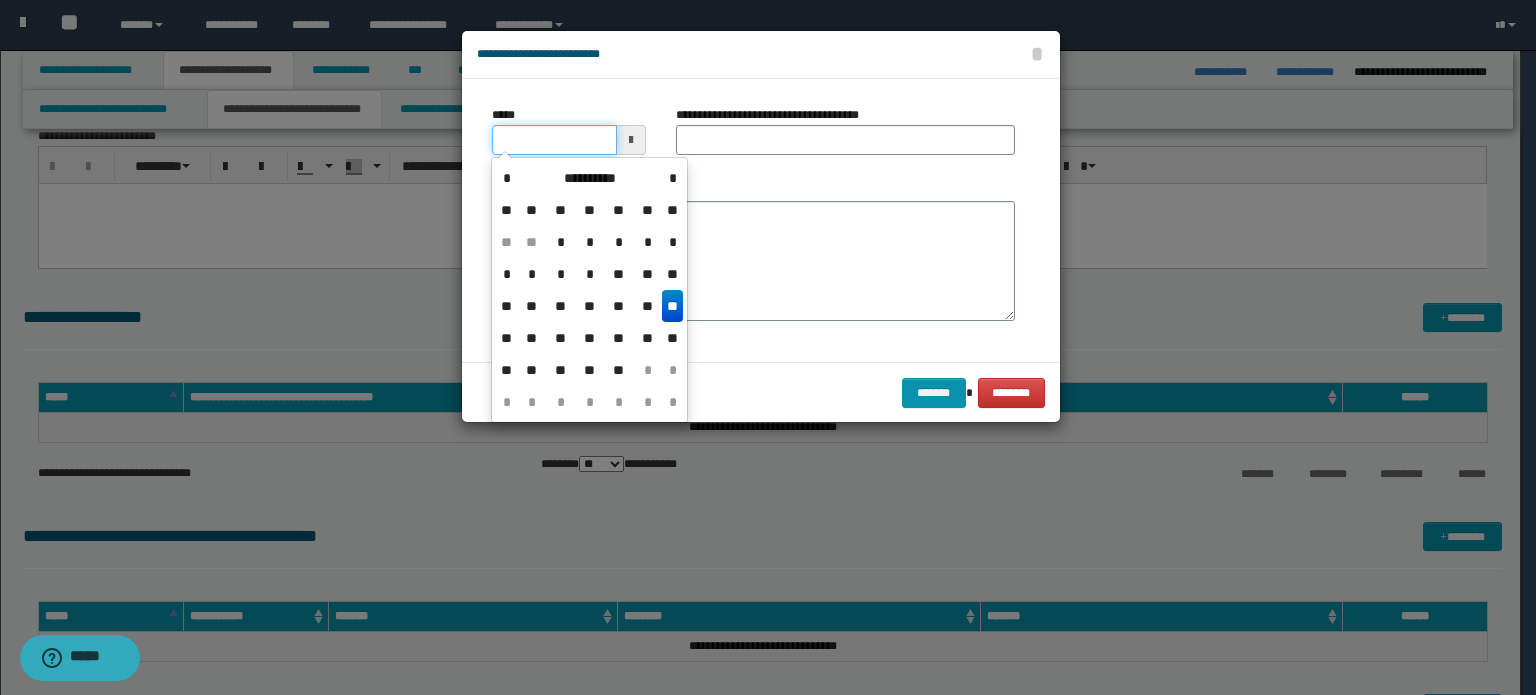 click on "*****" at bounding box center (554, 140) 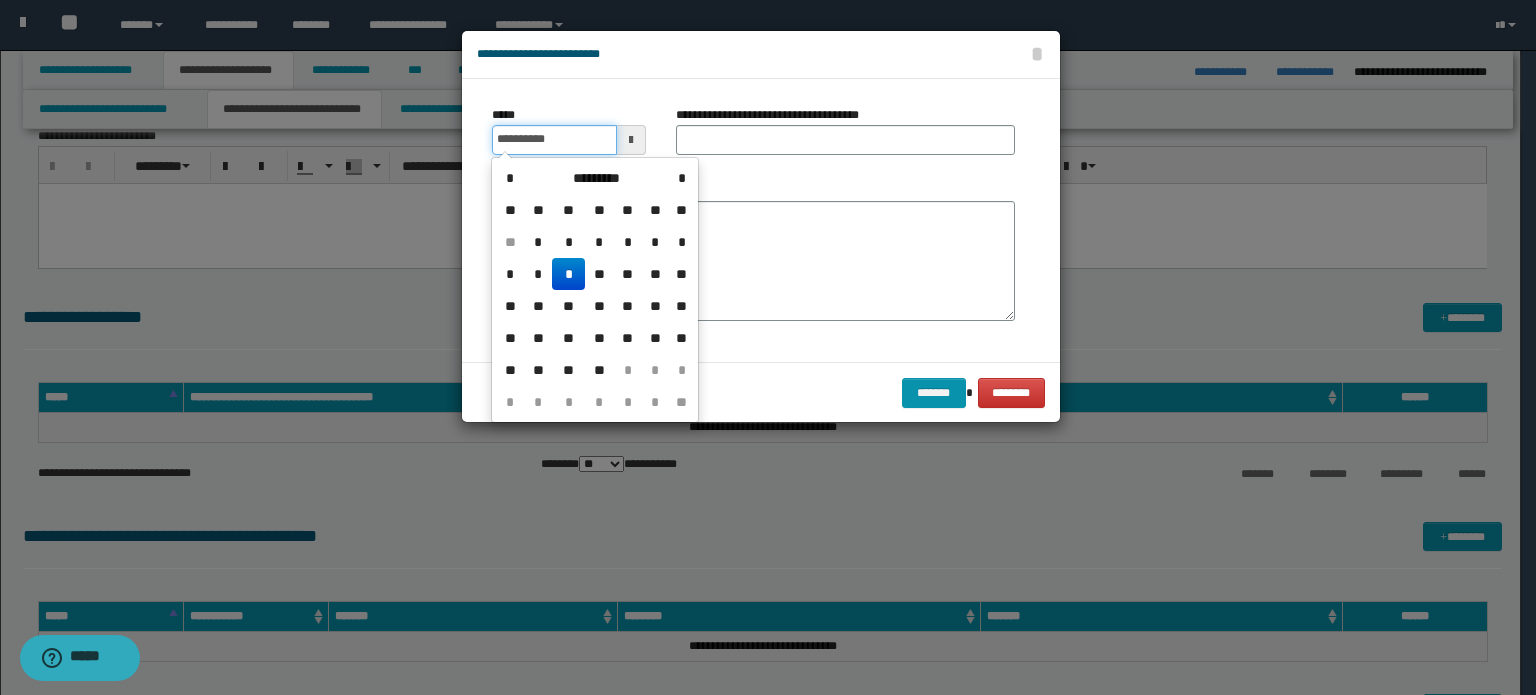 type on "**********" 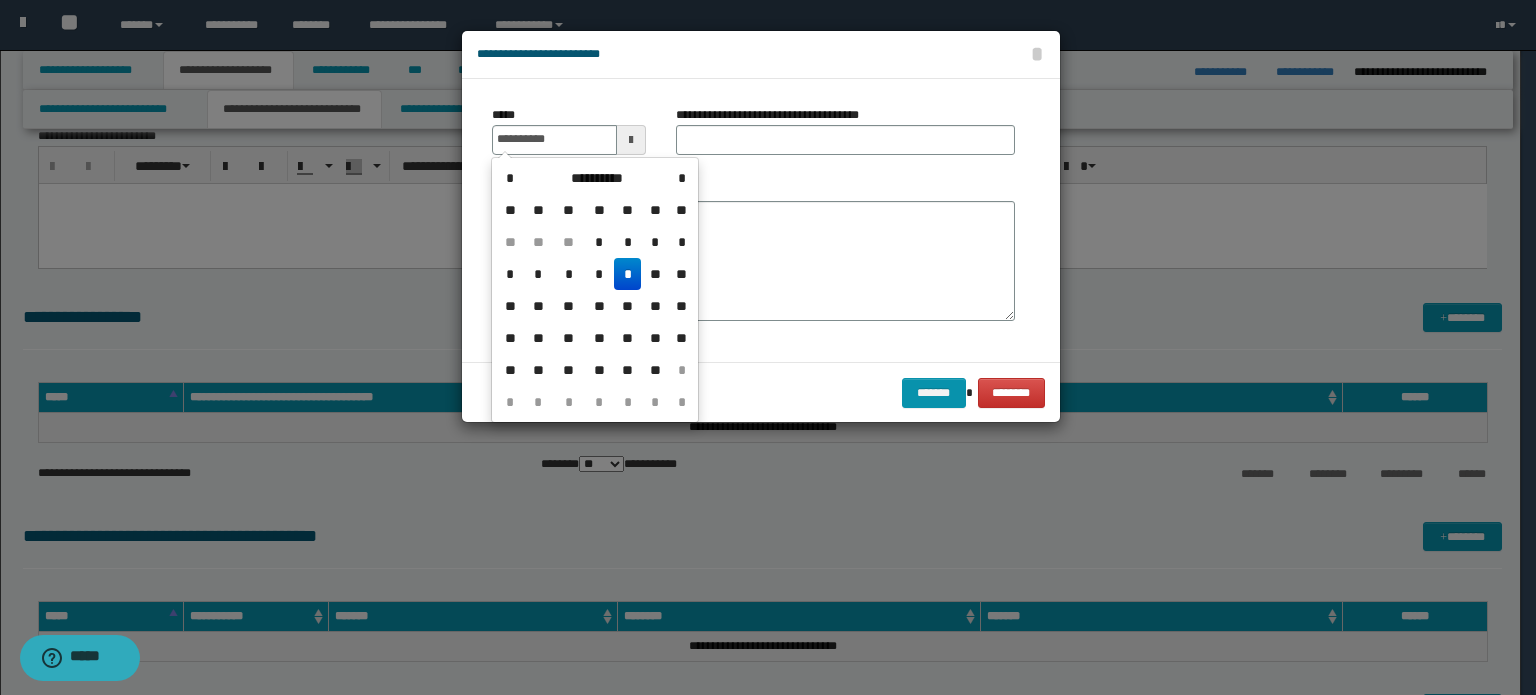 click on "*" at bounding box center [628, 274] 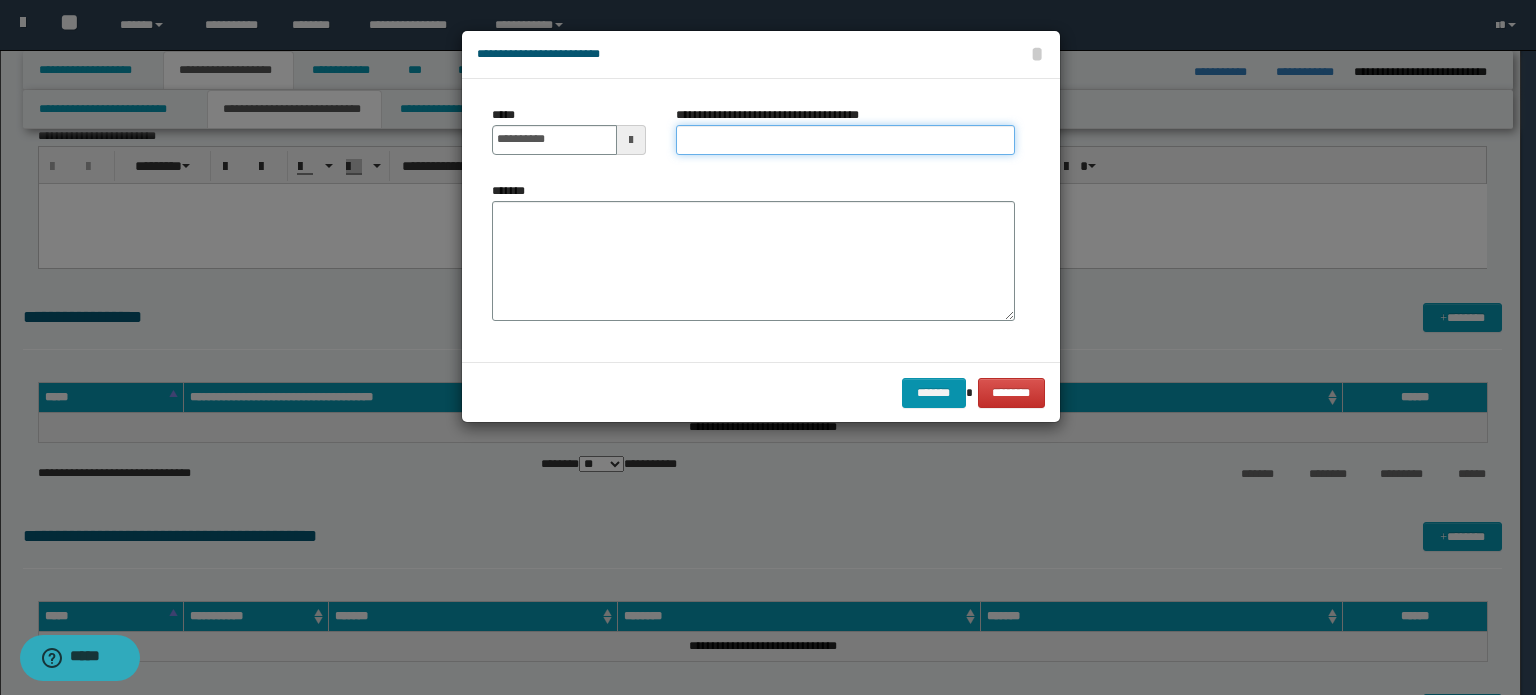 click on "**********" at bounding box center [845, 140] 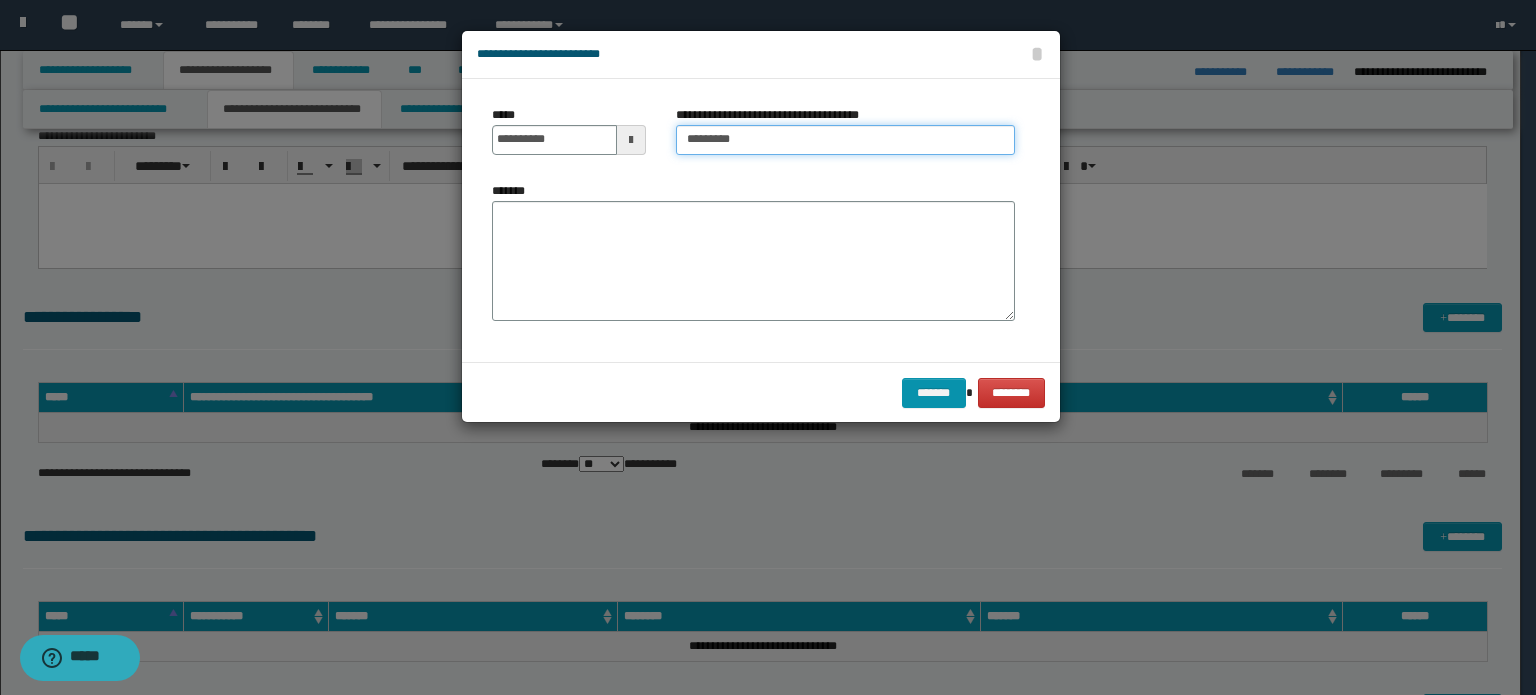 type on "**********" 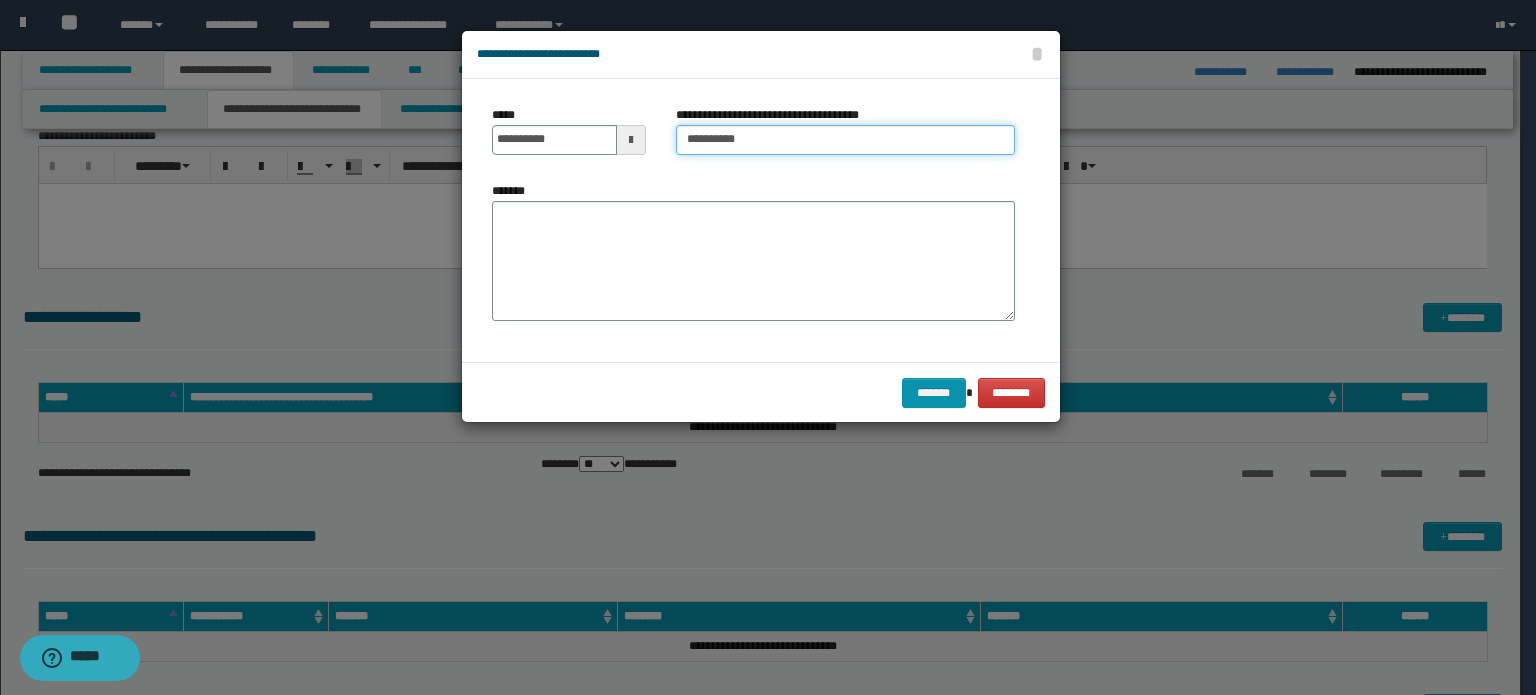 drag, startPoint x: 684, startPoint y: 142, endPoint x: 750, endPoint y: 141, distance: 66.007576 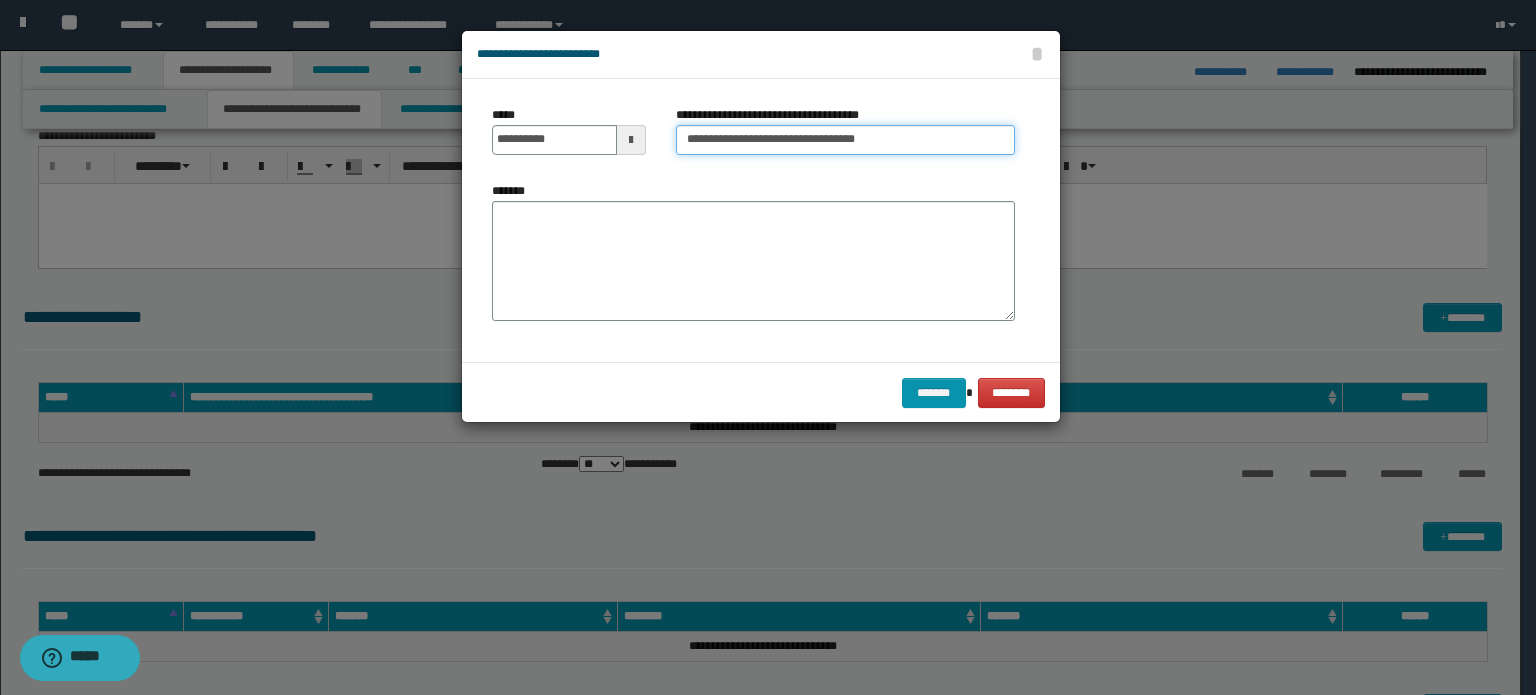 click on "**********" at bounding box center (845, 140) 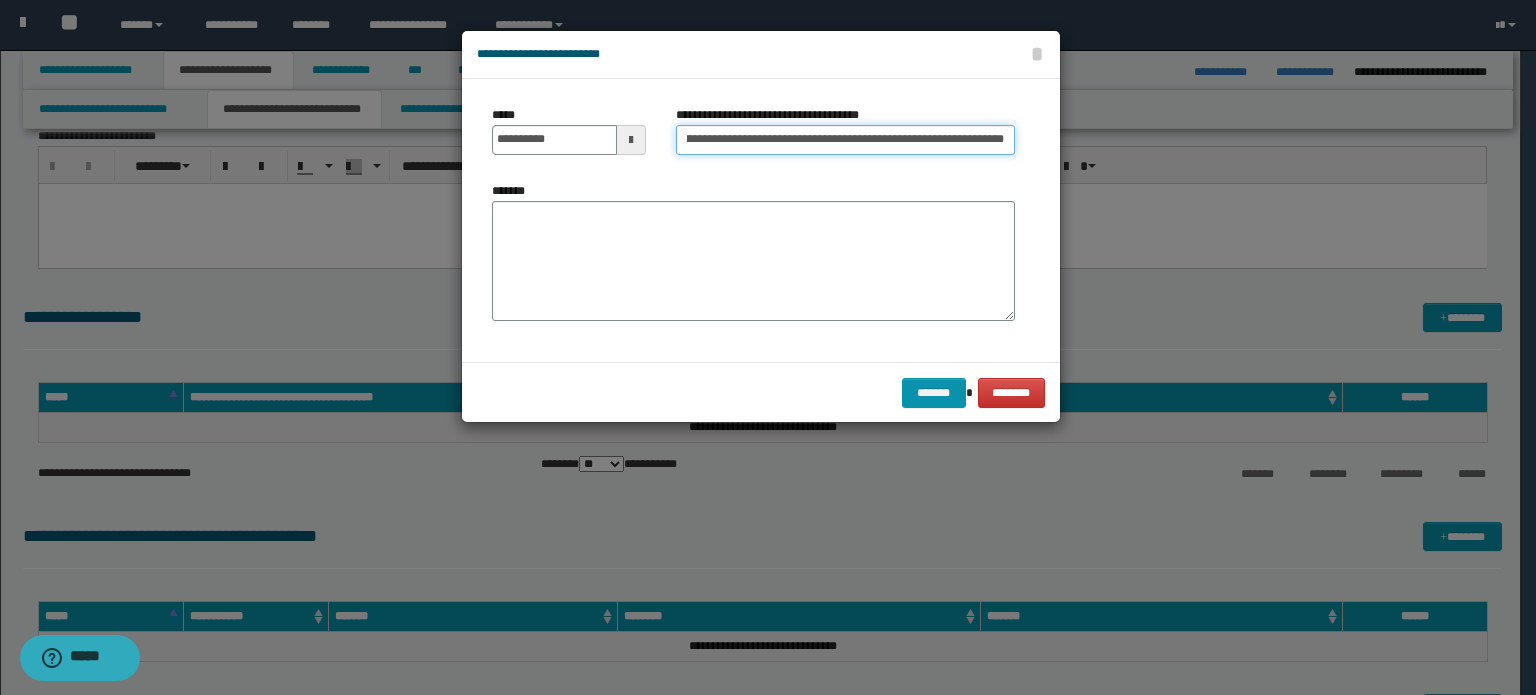 scroll, scrollTop: 0, scrollLeft: 44, axis: horizontal 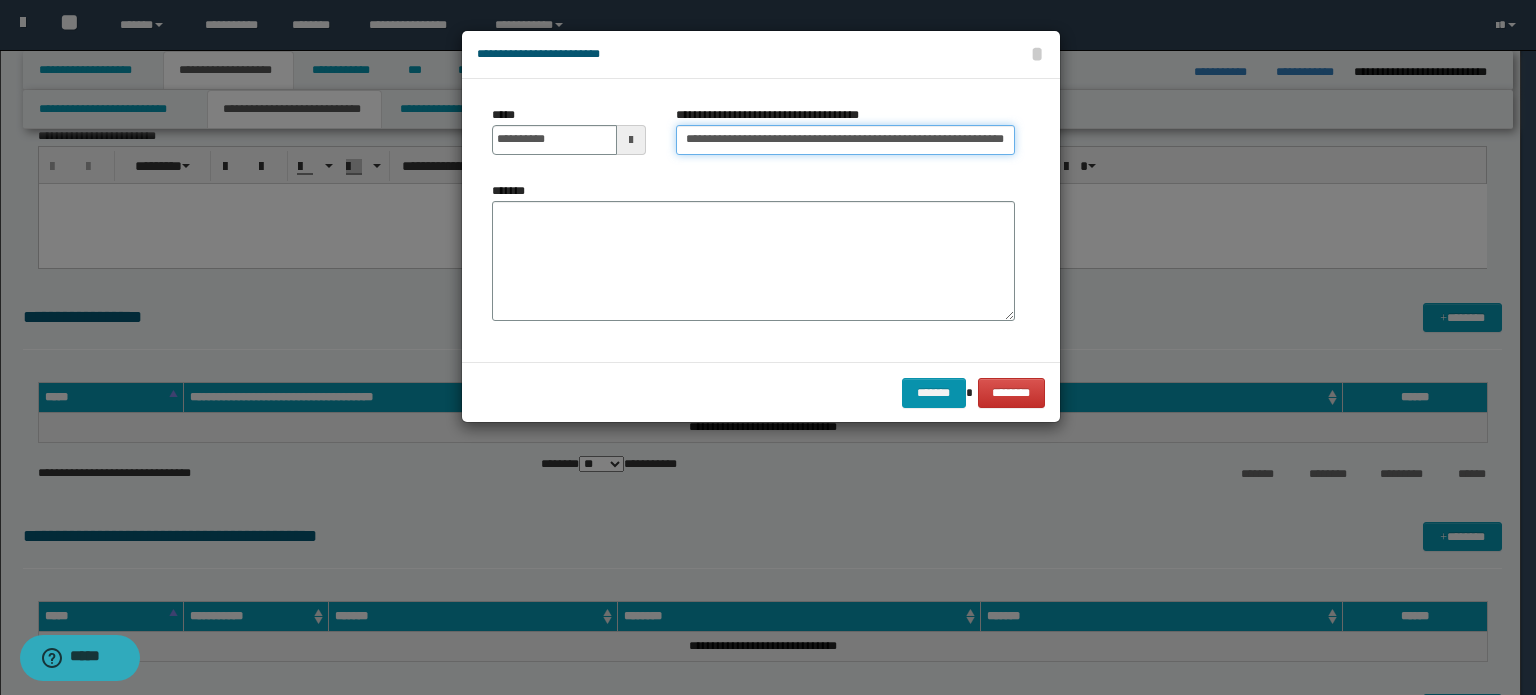 type on "**********" 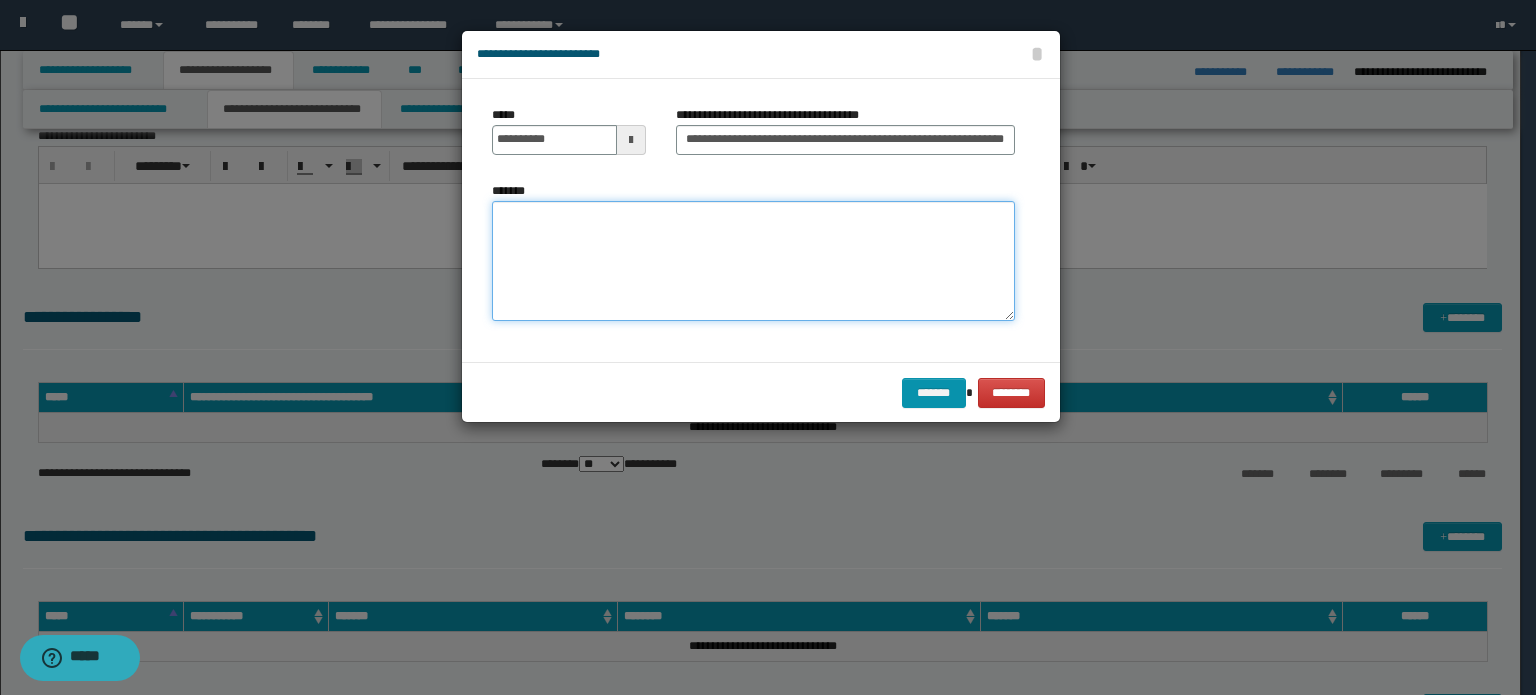 scroll, scrollTop: 0, scrollLeft: 0, axis: both 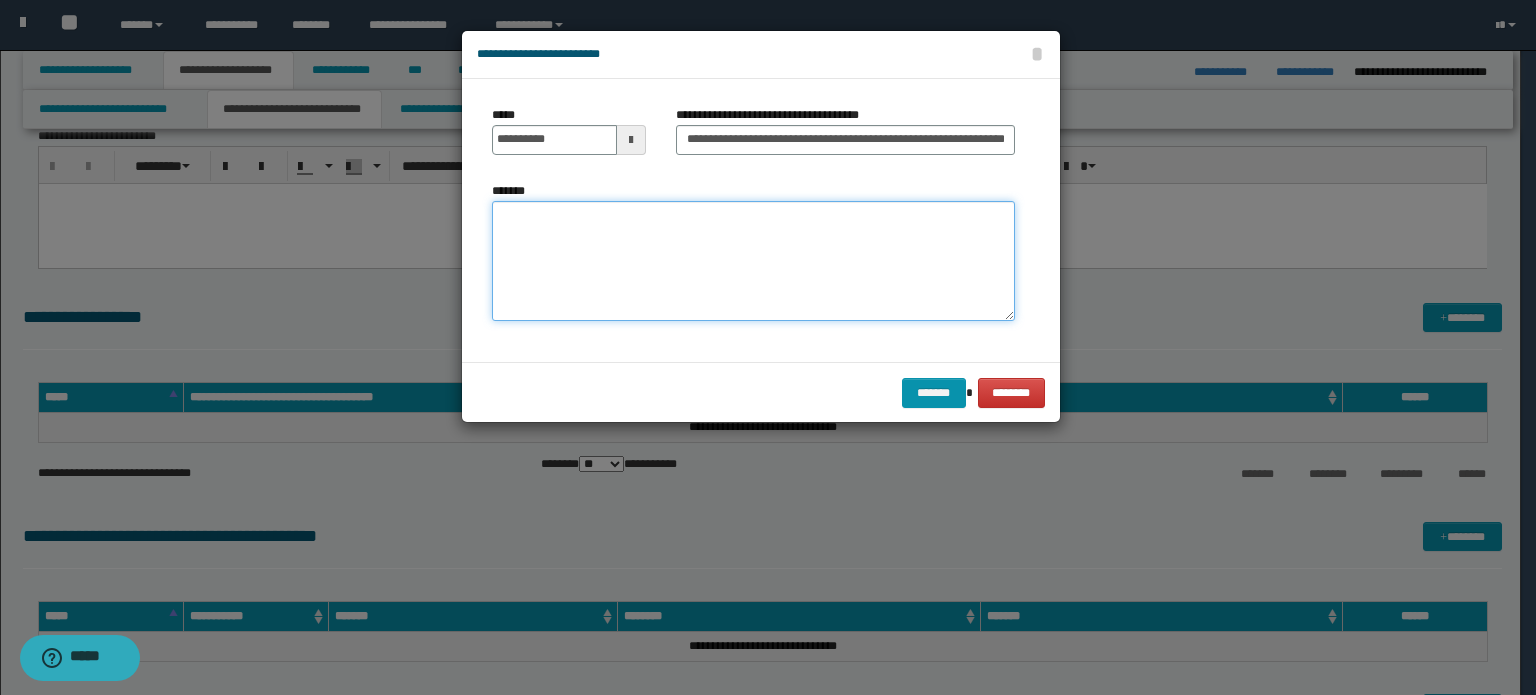 click on "*******" at bounding box center [753, 261] 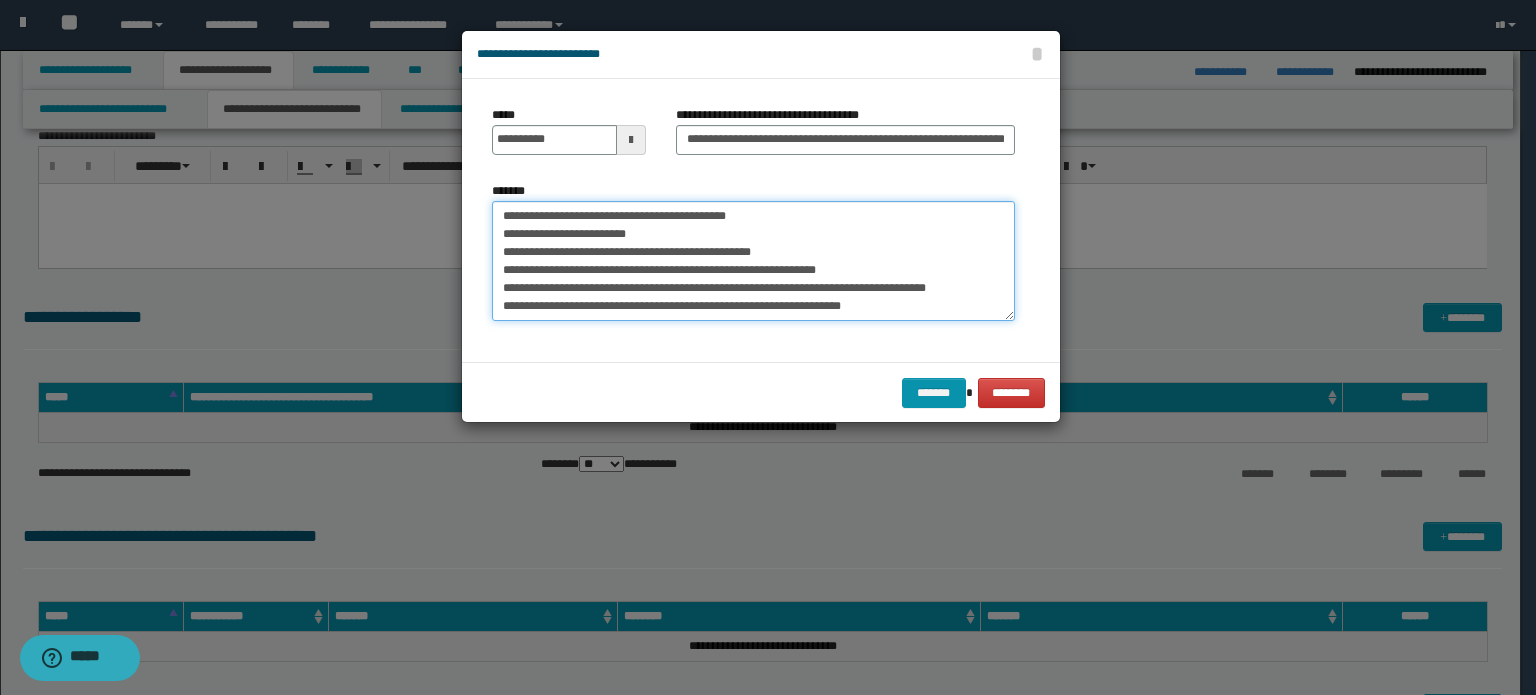 scroll, scrollTop: 156, scrollLeft: 0, axis: vertical 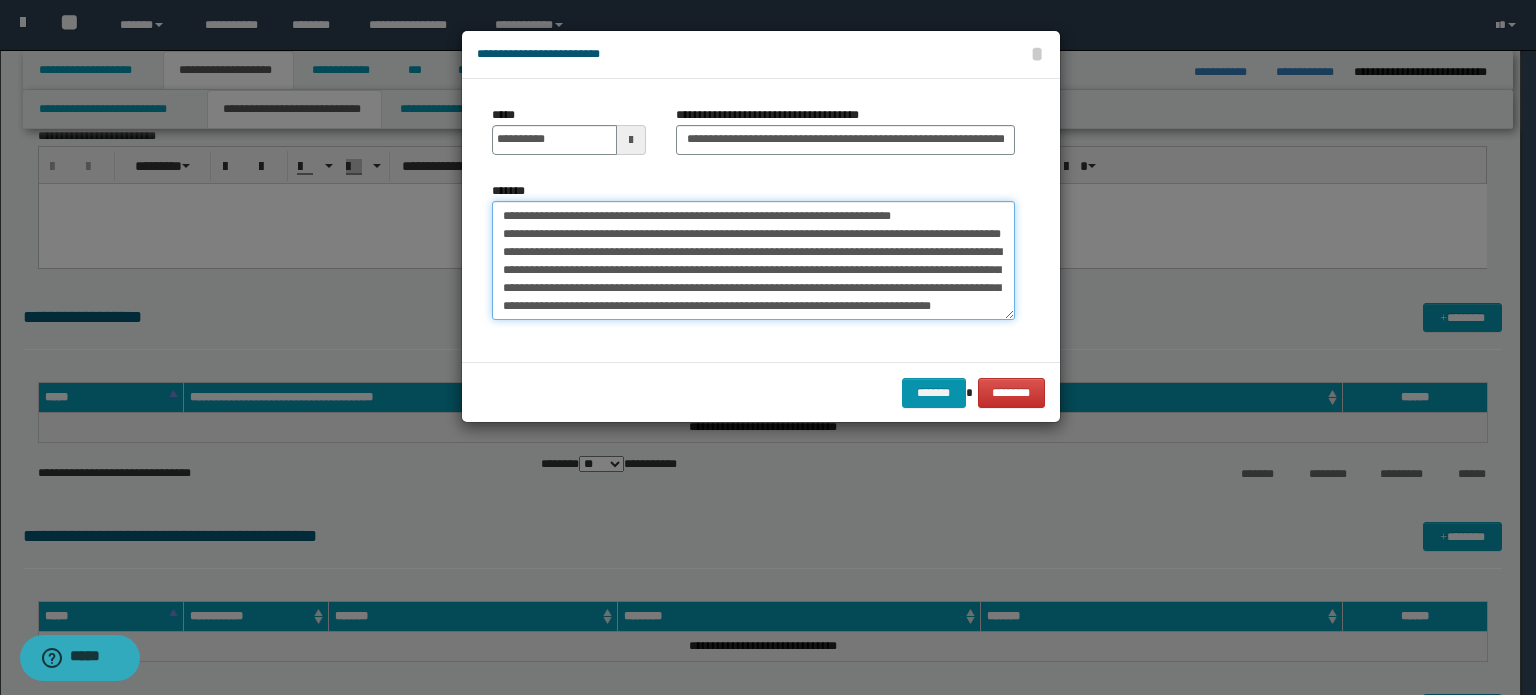 click on "**********" at bounding box center (753, 261) 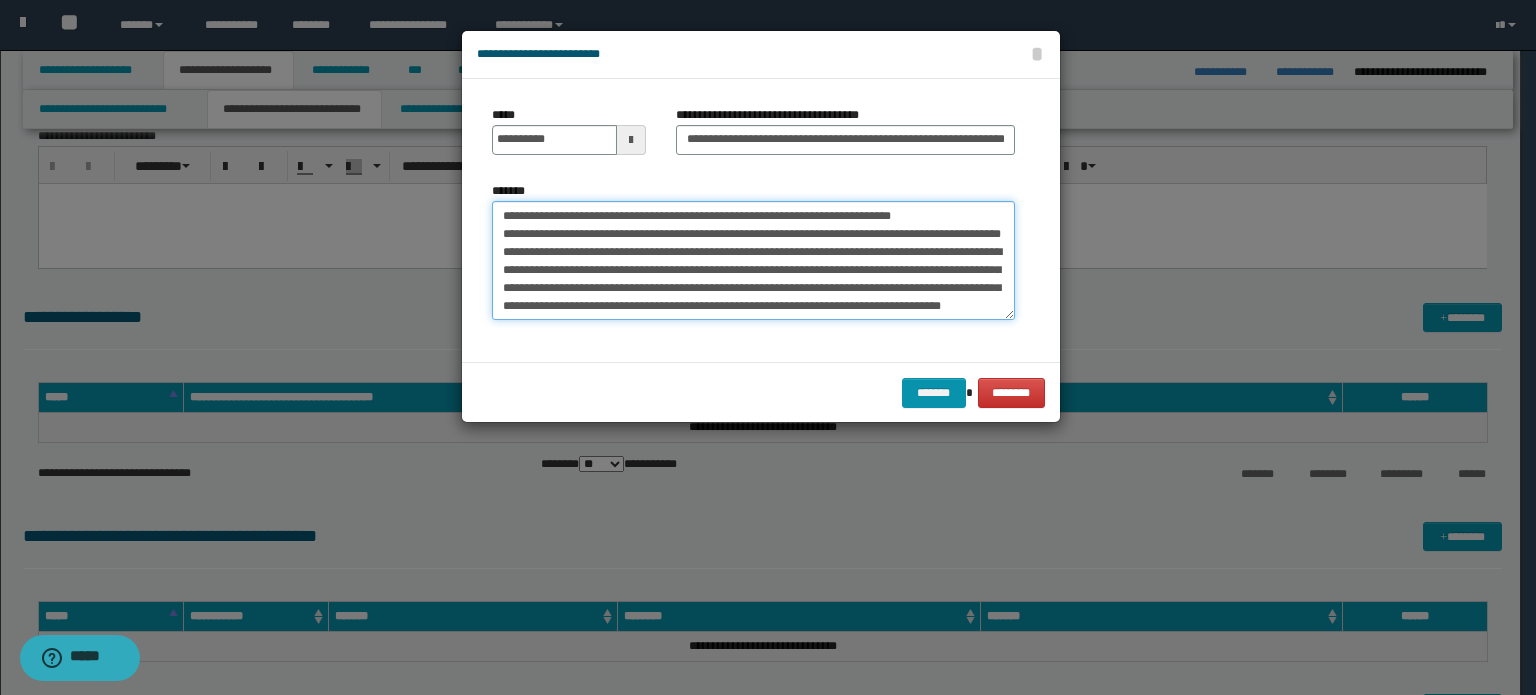 paste on "**********" 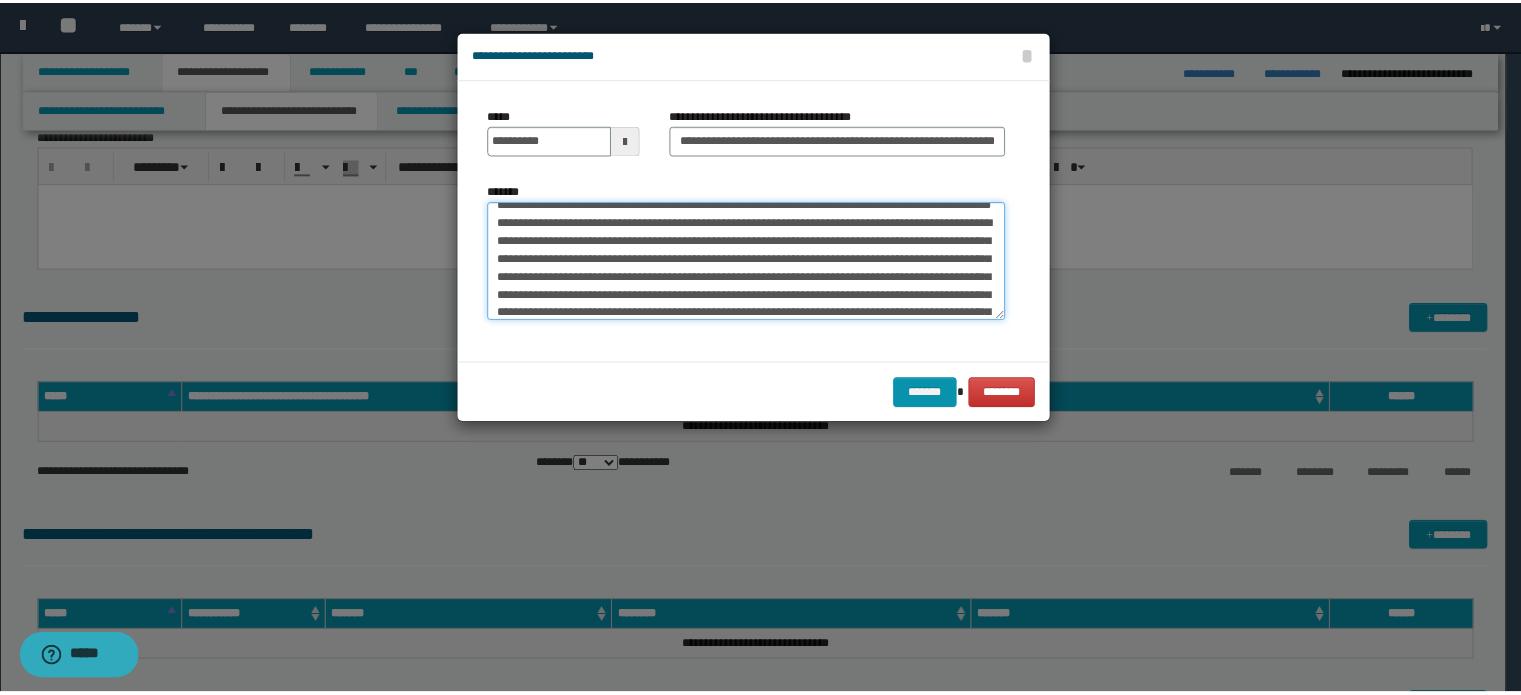 scroll, scrollTop: 408, scrollLeft: 0, axis: vertical 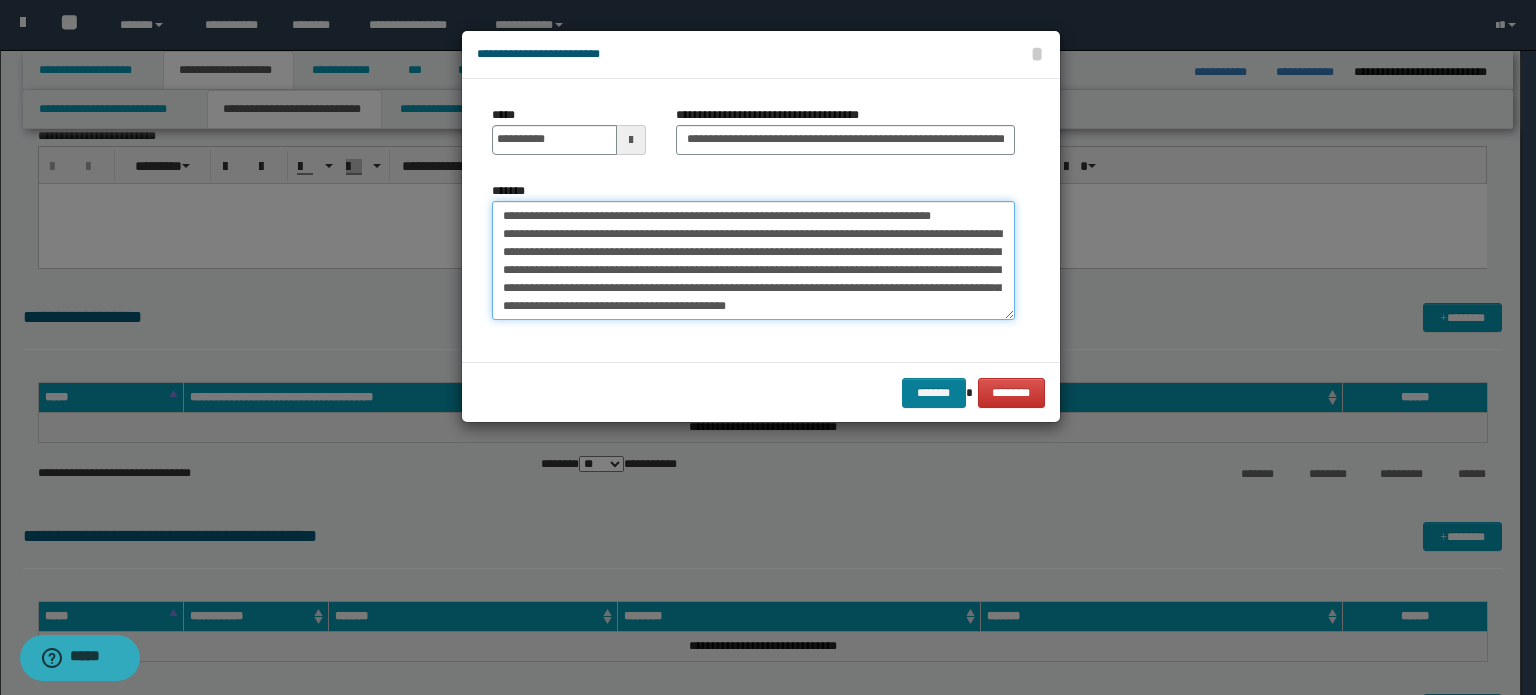 type on "**********" 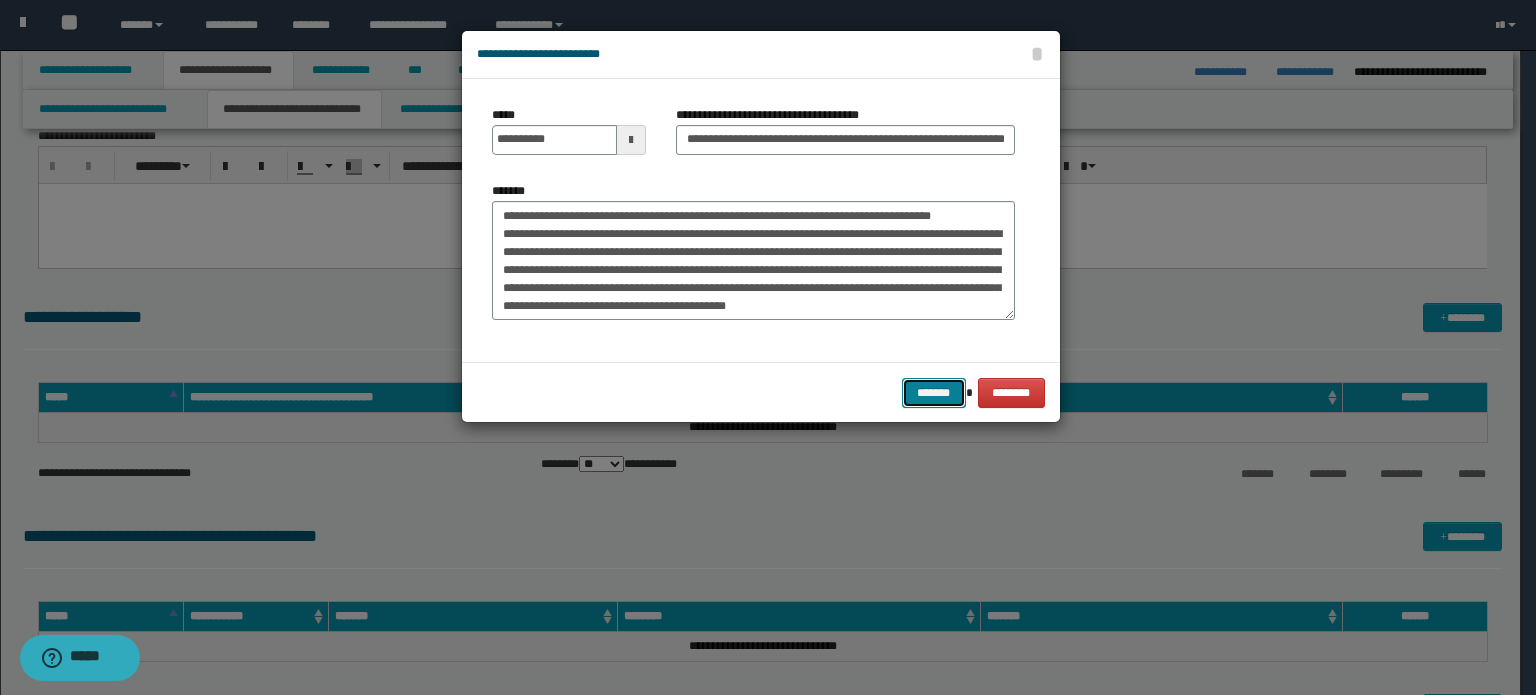click on "*******" at bounding box center [934, 393] 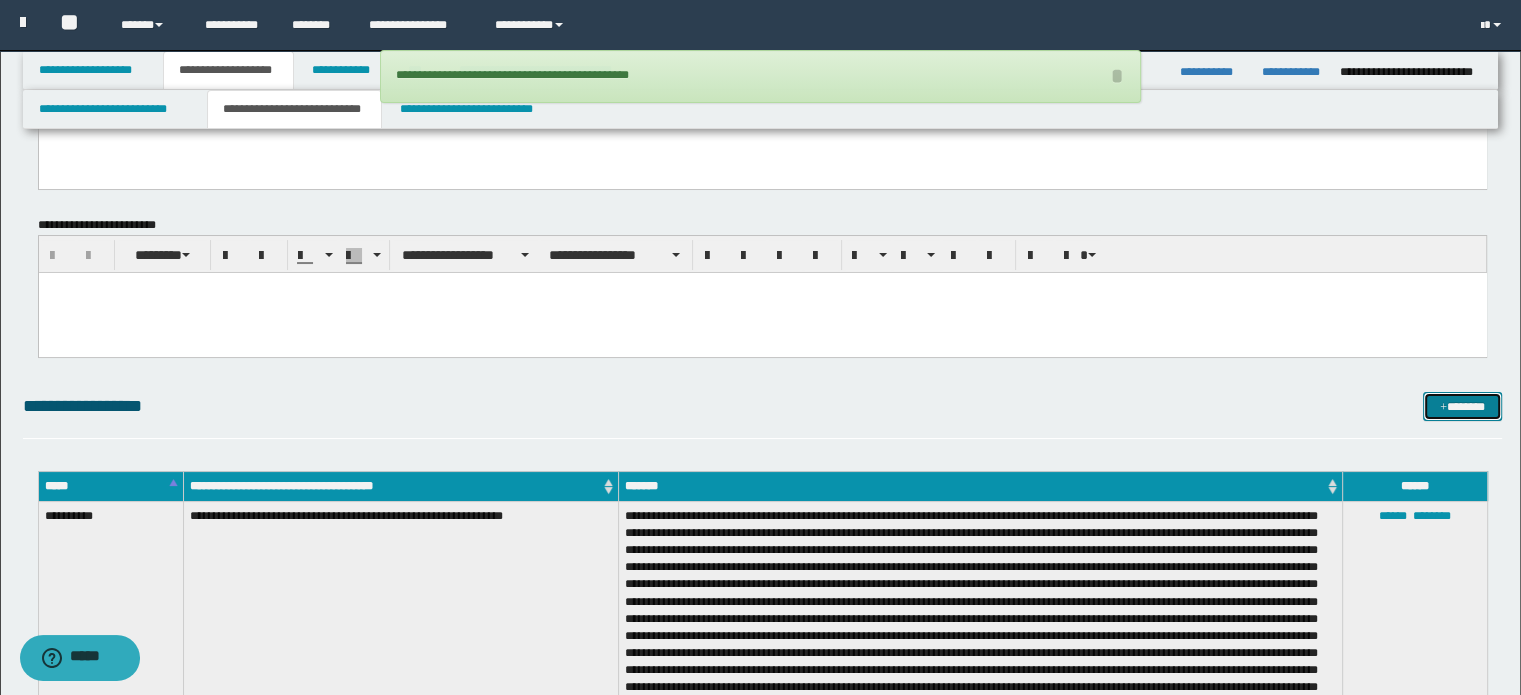 scroll, scrollTop: 0, scrollLeft: 0, axis: both 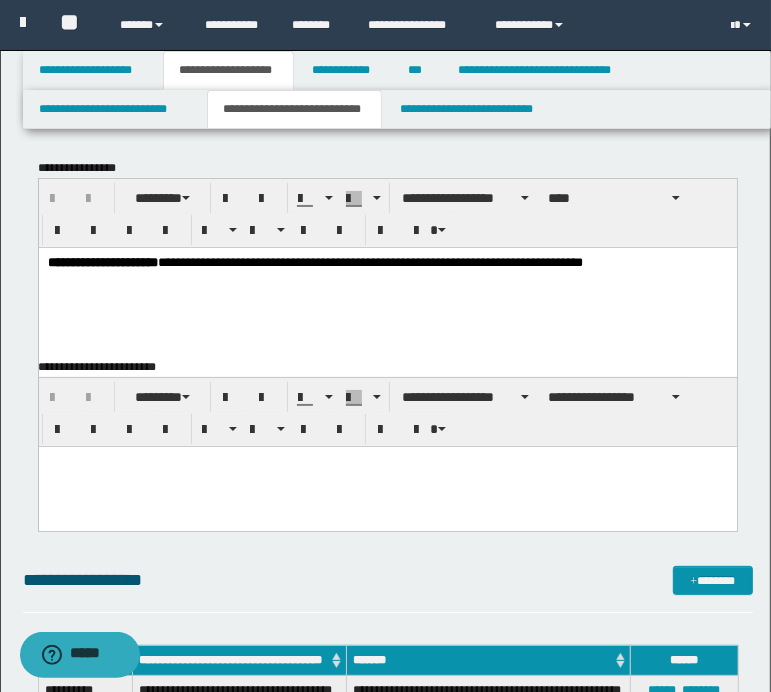 click on "**********" at bounding box center [387, 262] 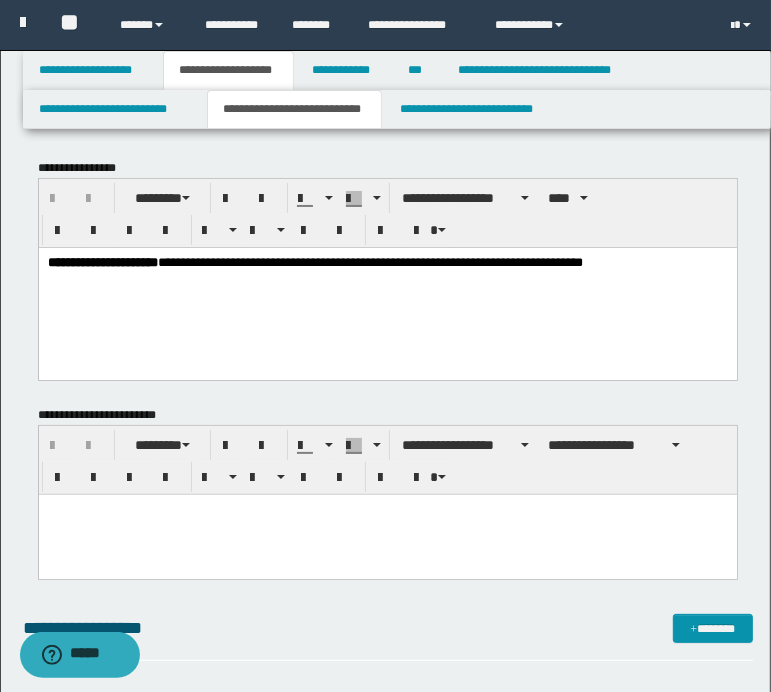 type 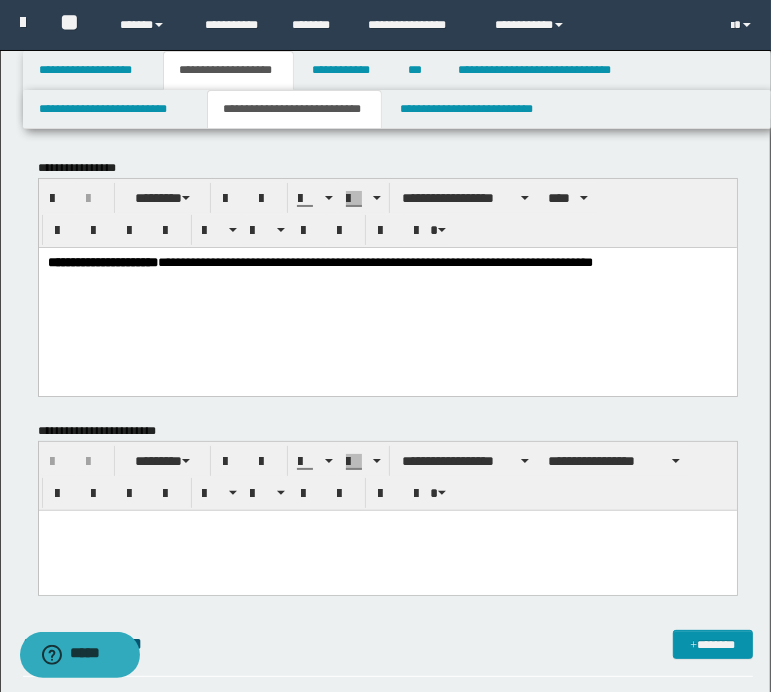 click on "**********" at bounding box center (387, 262) 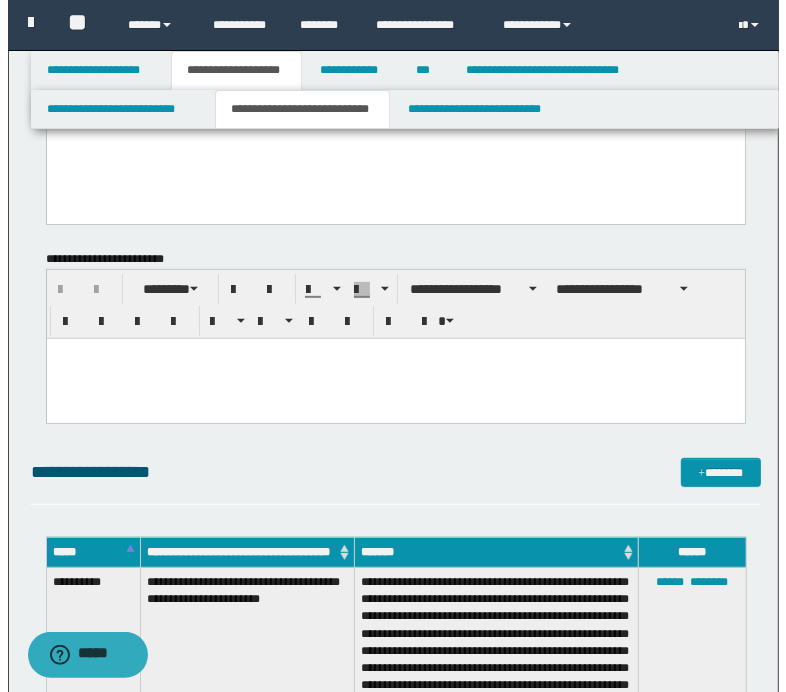 scroll, scrollTop: 400, scrollLeft: 0, axis: vertical 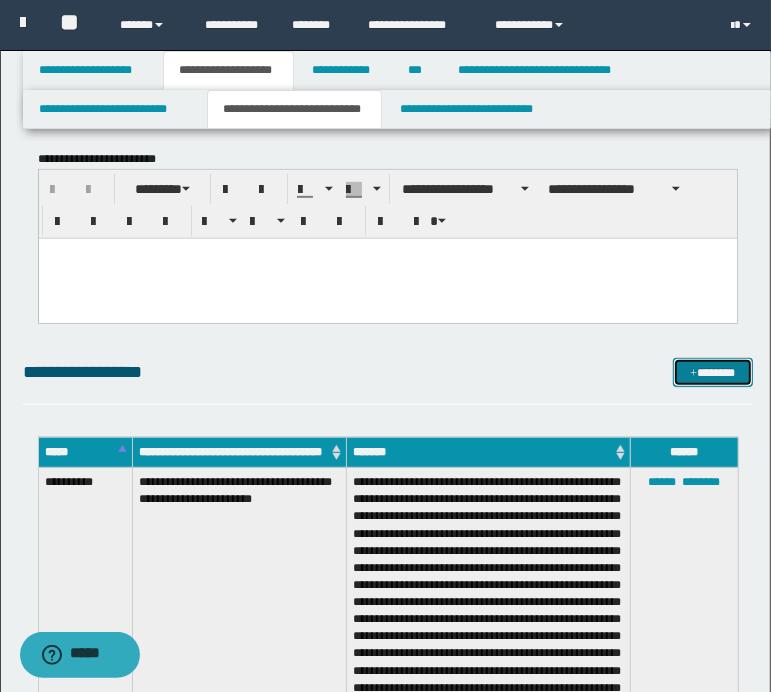 click on "*******" at bounding box center [712, 373] 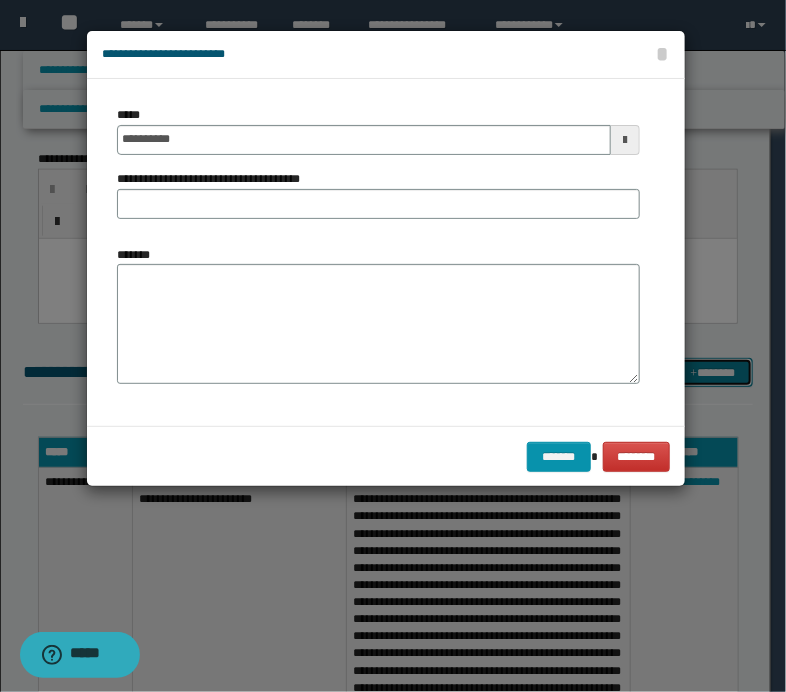scroll, scrollTop: 0, scrollLeft: 0, axis: both 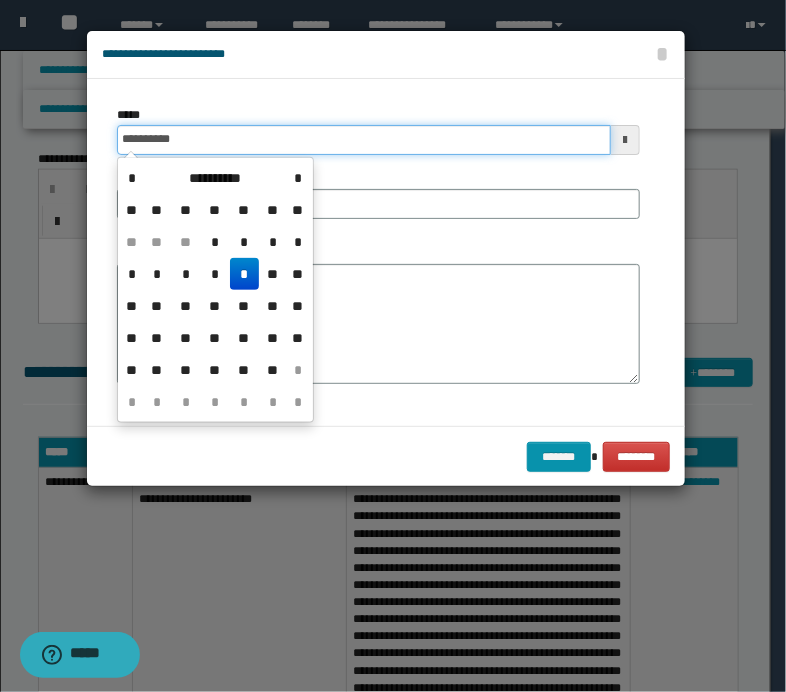 click on "**********" at bounding box center (364, 140) 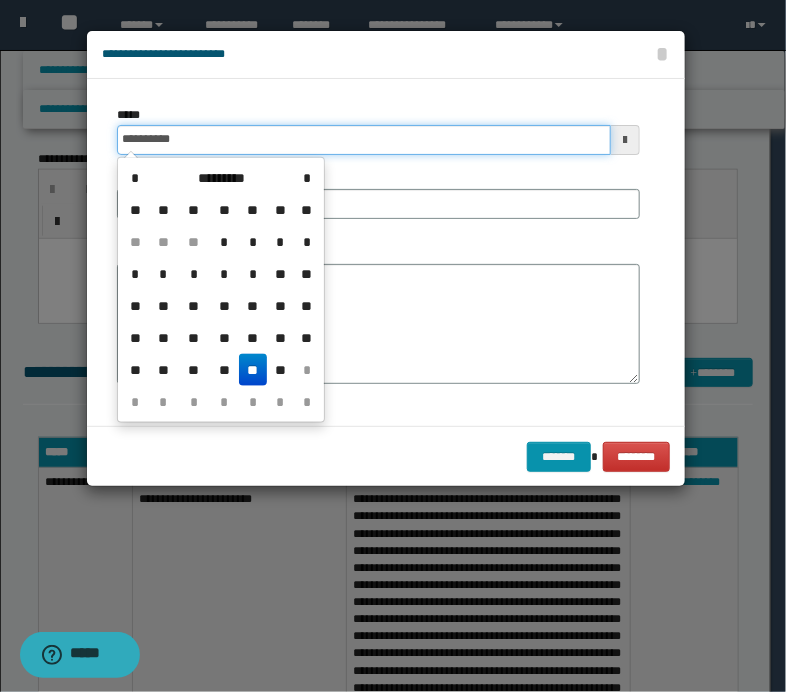 type on "**********" 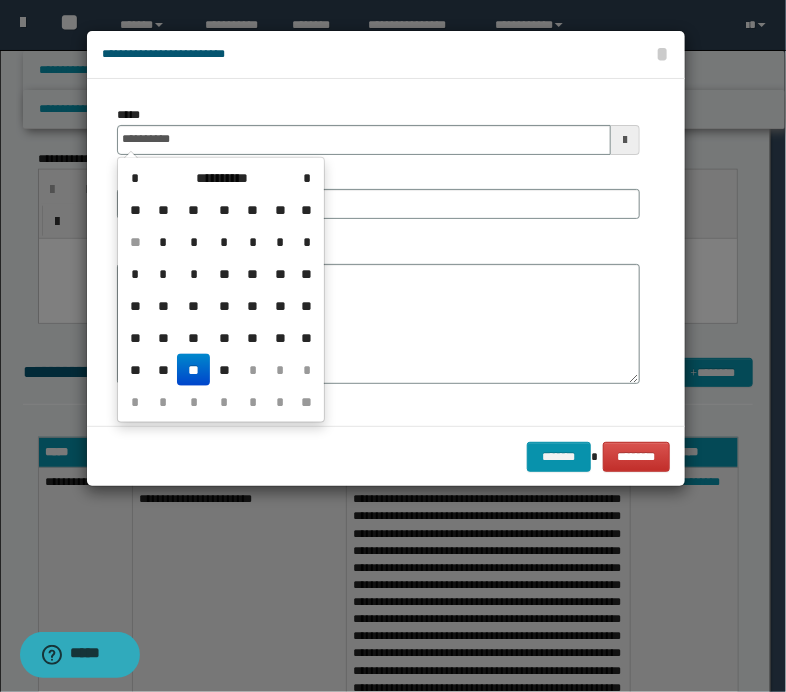 click on "**" at bounding box center [193, 370] 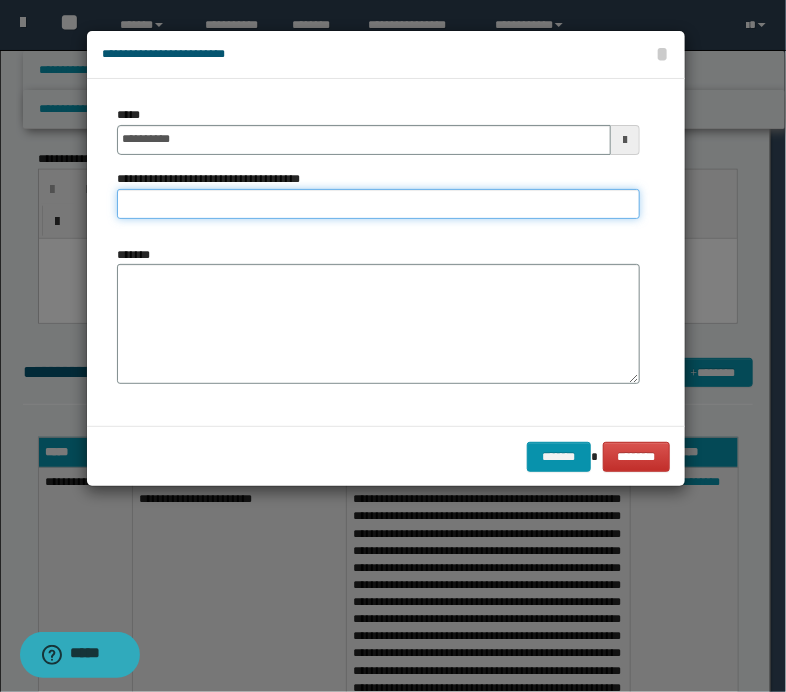 click on "**********" at bounding box center (378, 204) 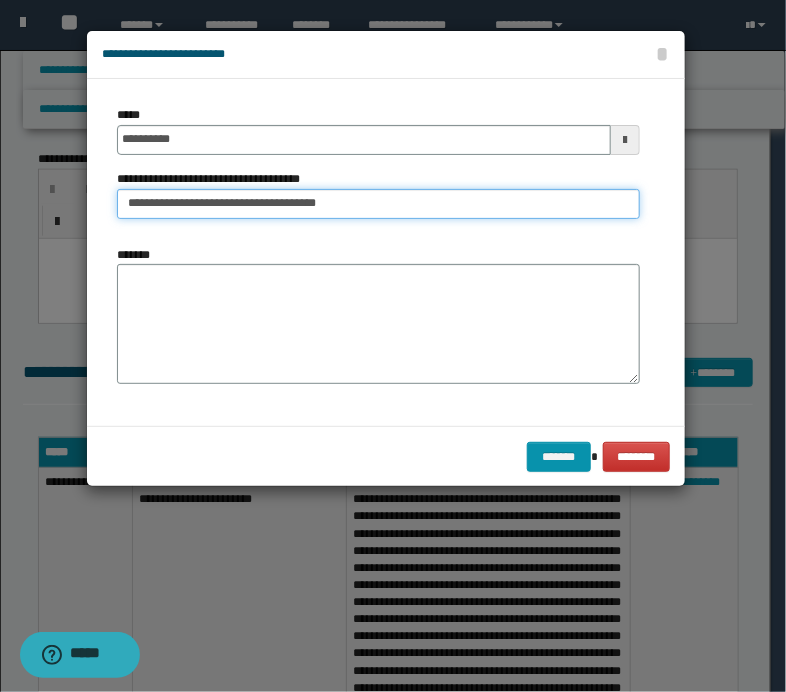 type on "**********" 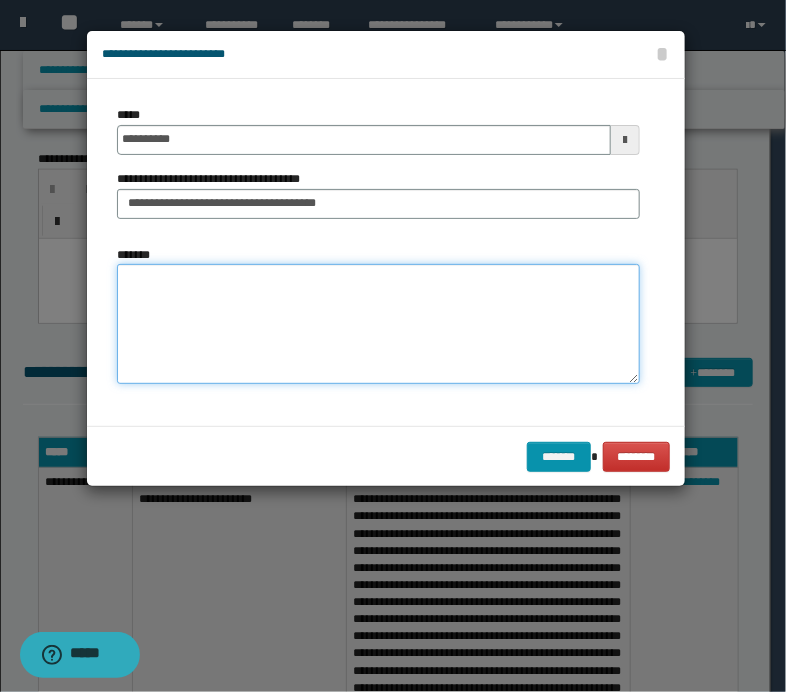 click on "*******" at bounding box center [378, 324] 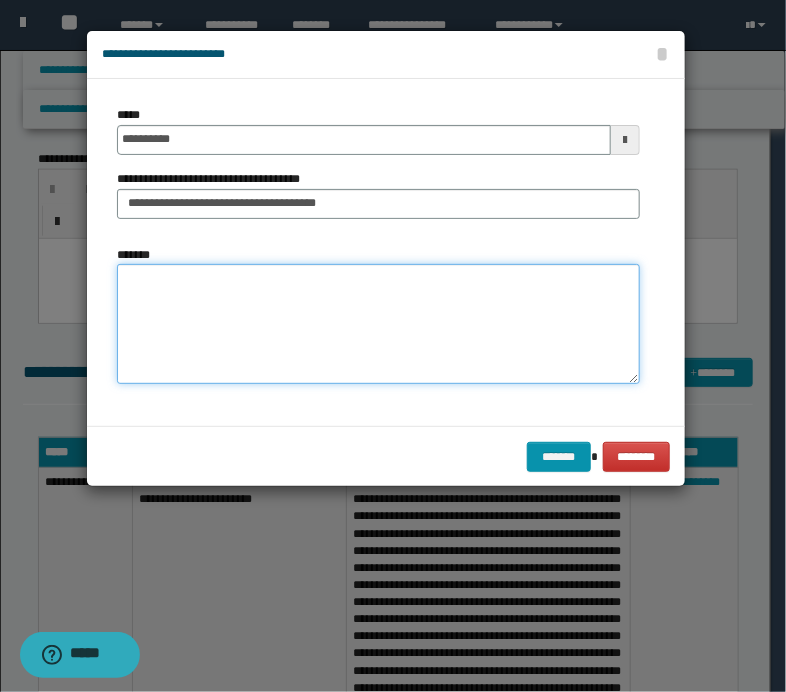paste on "**********" 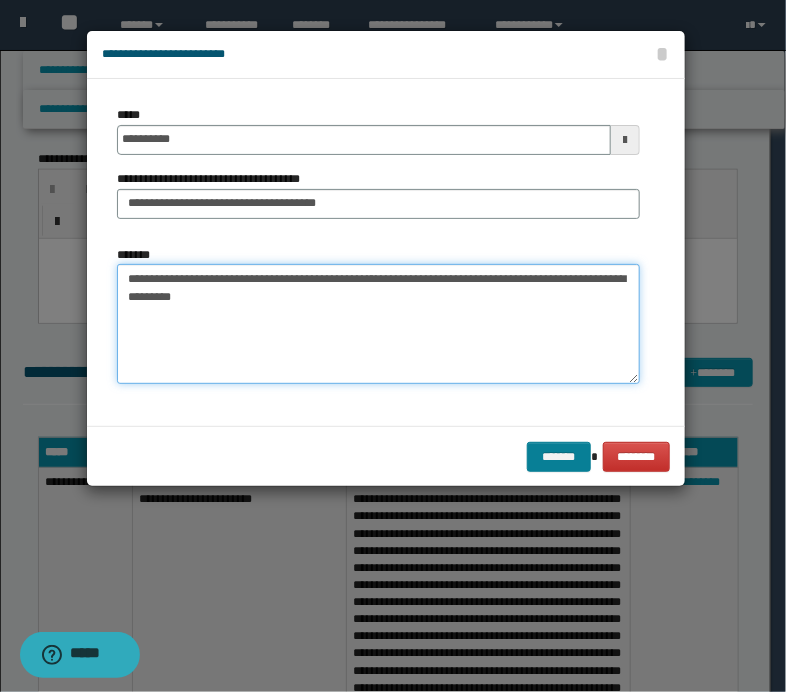 type on "**********" 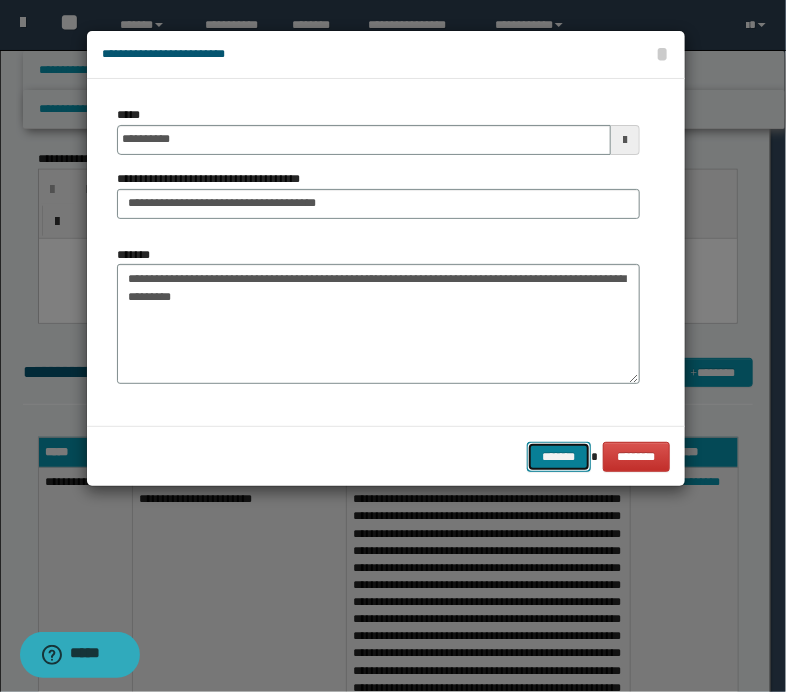 click on "*******" at bounding box center [559, 457] 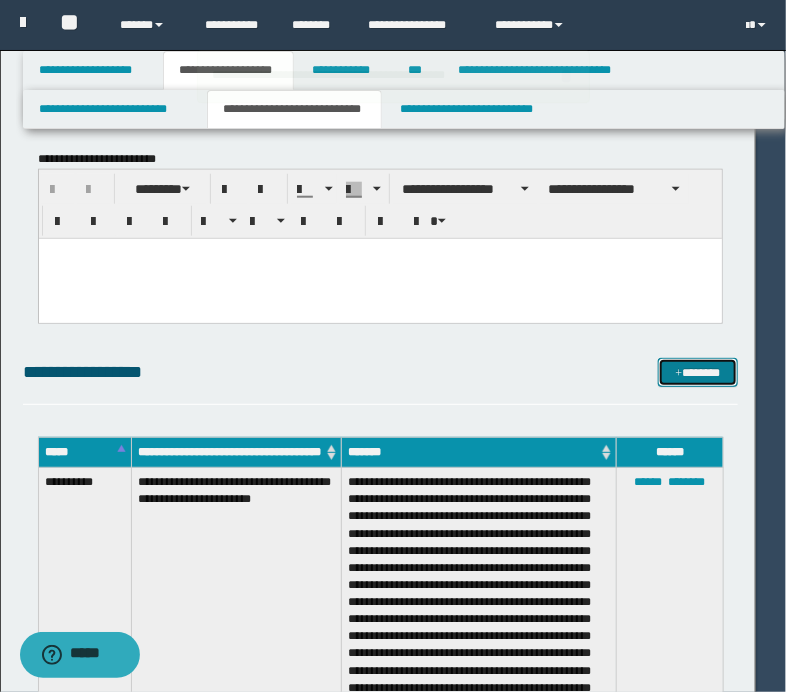 type 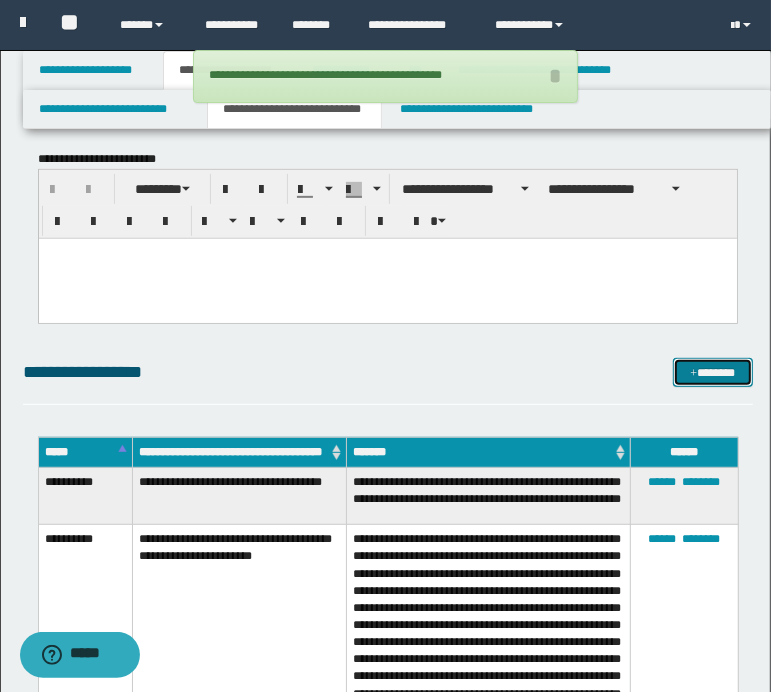 click on "*******" at bounding box center (712, 373) 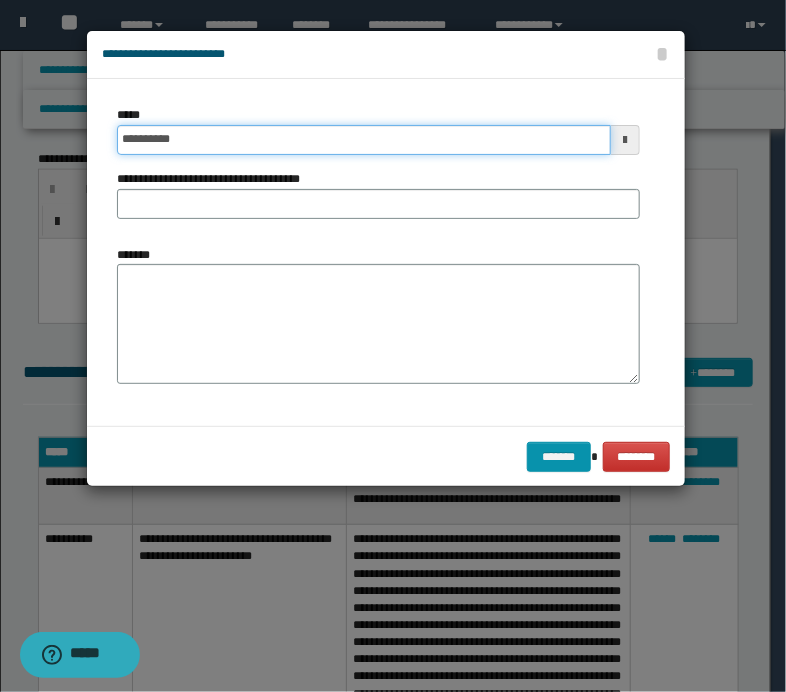 click on "**********" at bounding box center (364, 140) 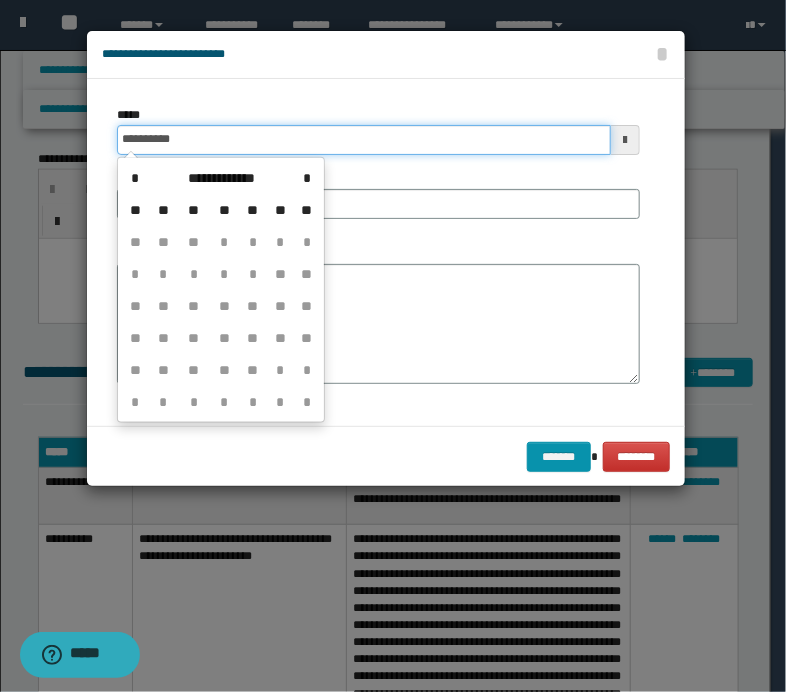 type on "**********" 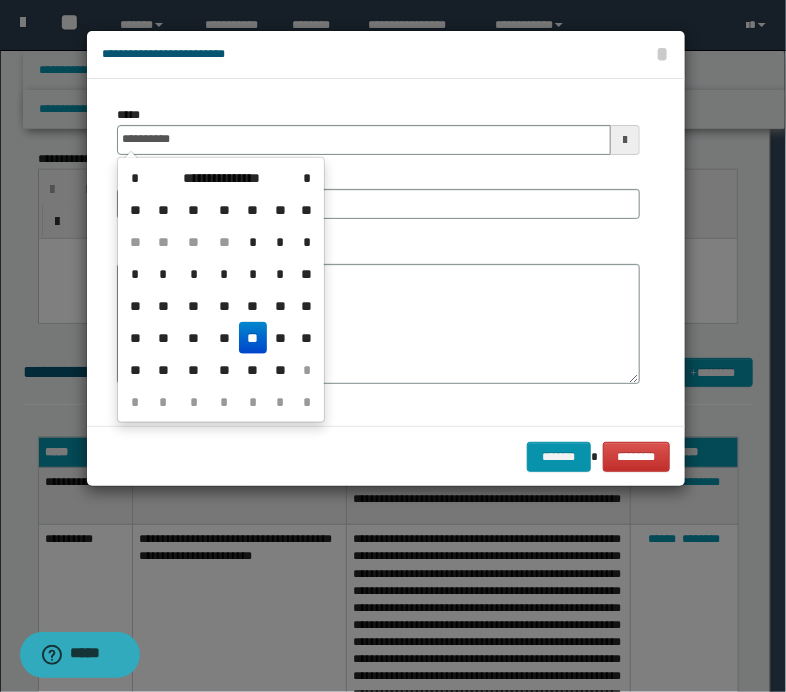 click on "**" at bounding box center [253, 338] 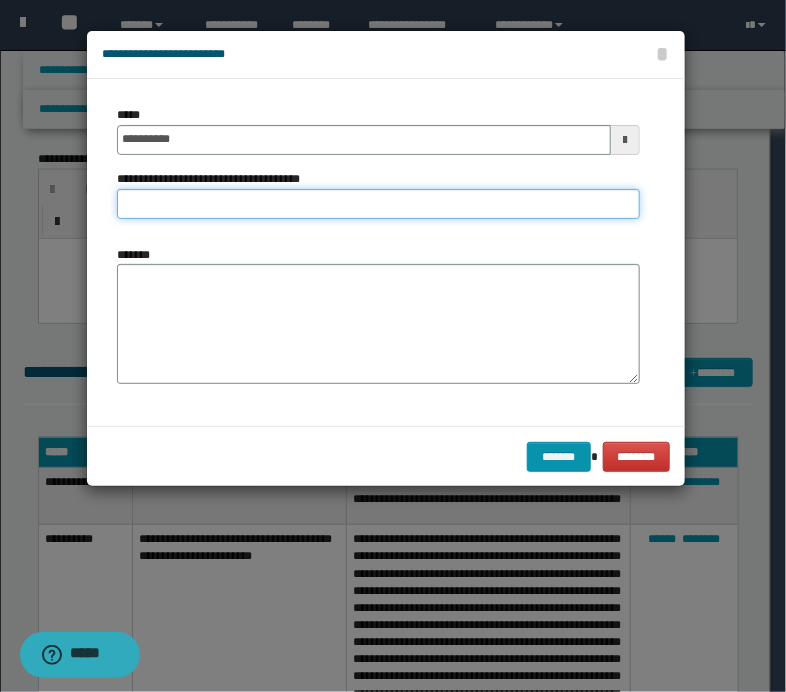 click on "**********" at bounding box center [378, 204] 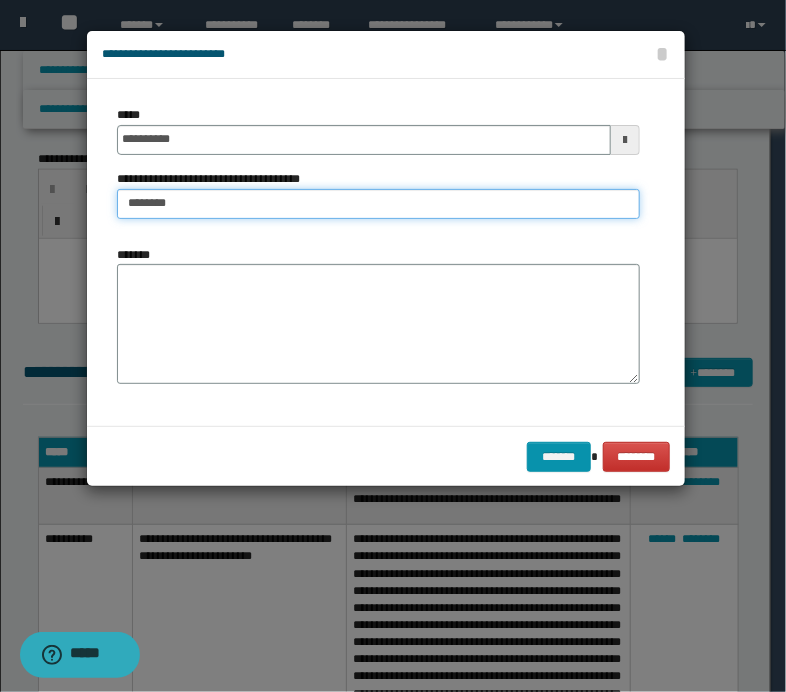 type on "**********" 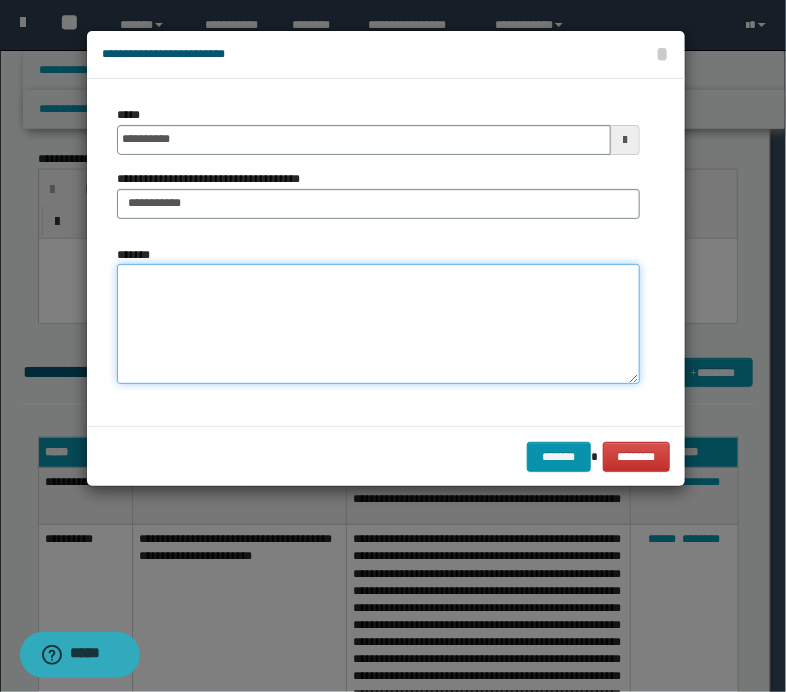click on "*******" at bounding box center [378, 324] 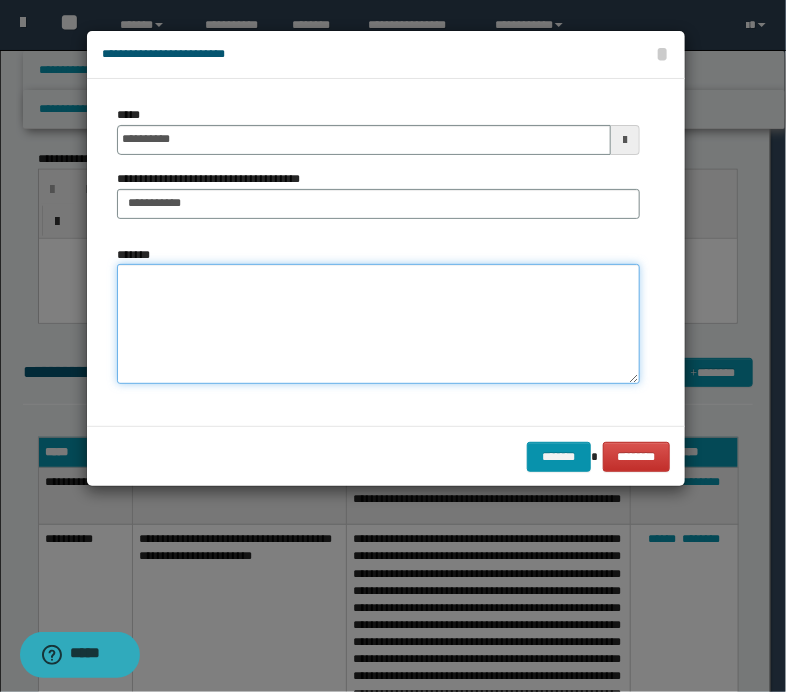 paste on "**********" 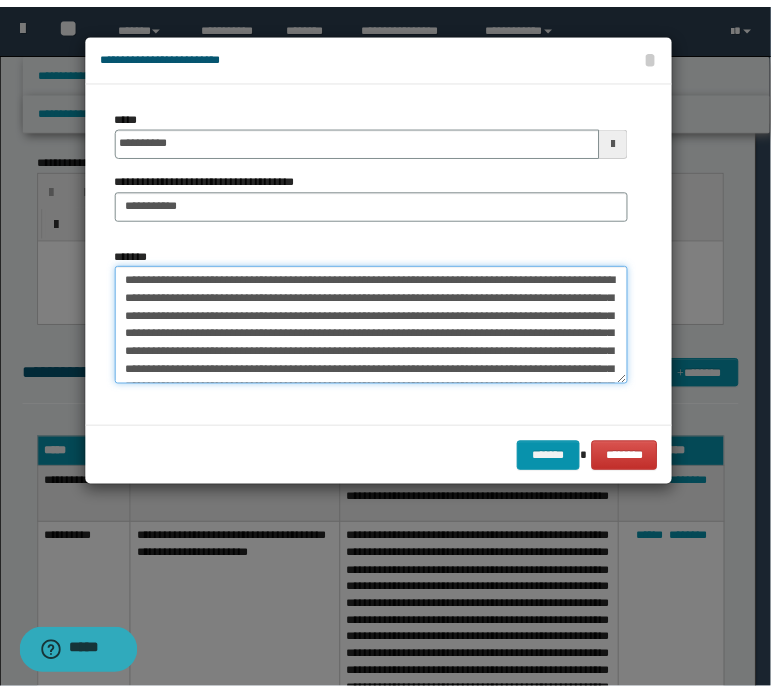scroll, scrollTop: 84, scrollLeft: 0, axis: vertical 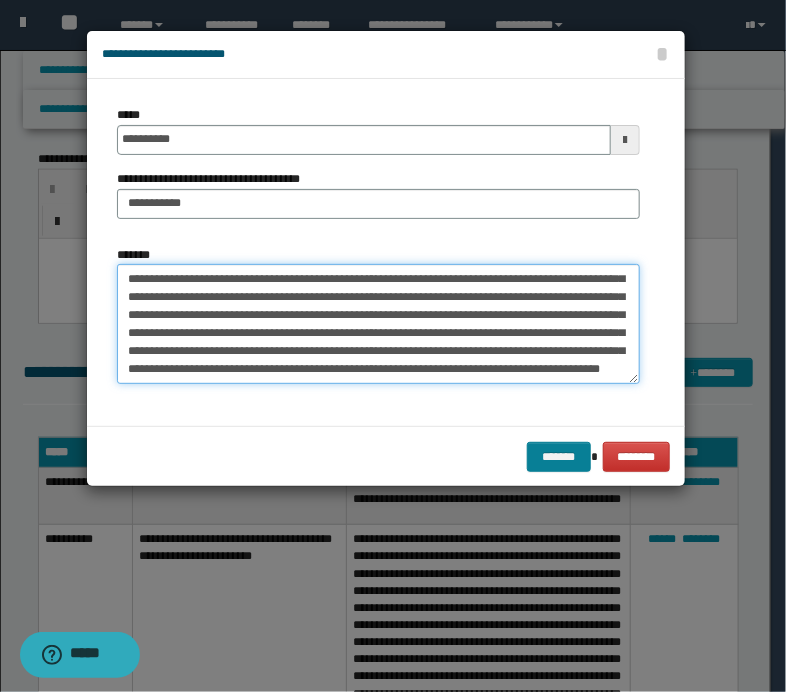 type on "**********" 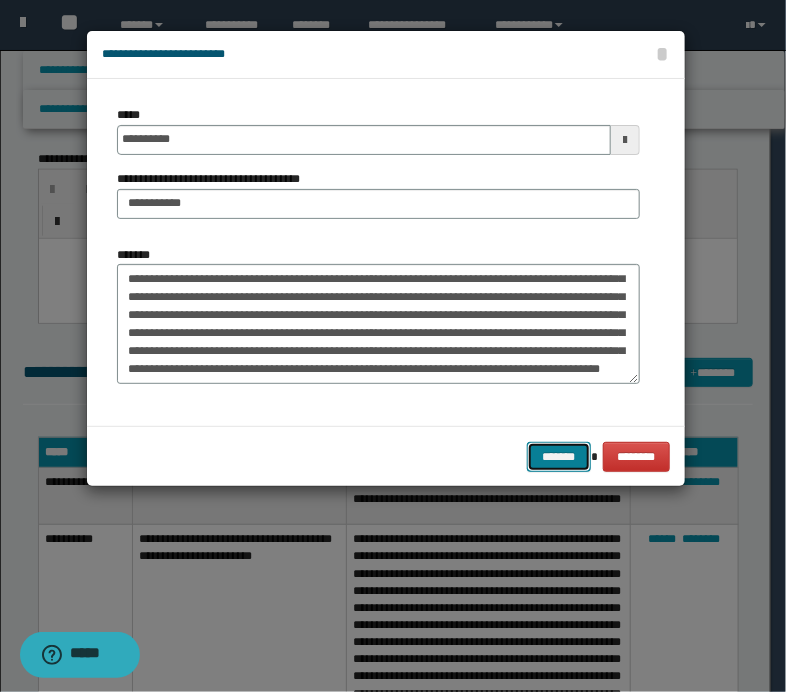 click on "*******" at bounding box center [559, 457] 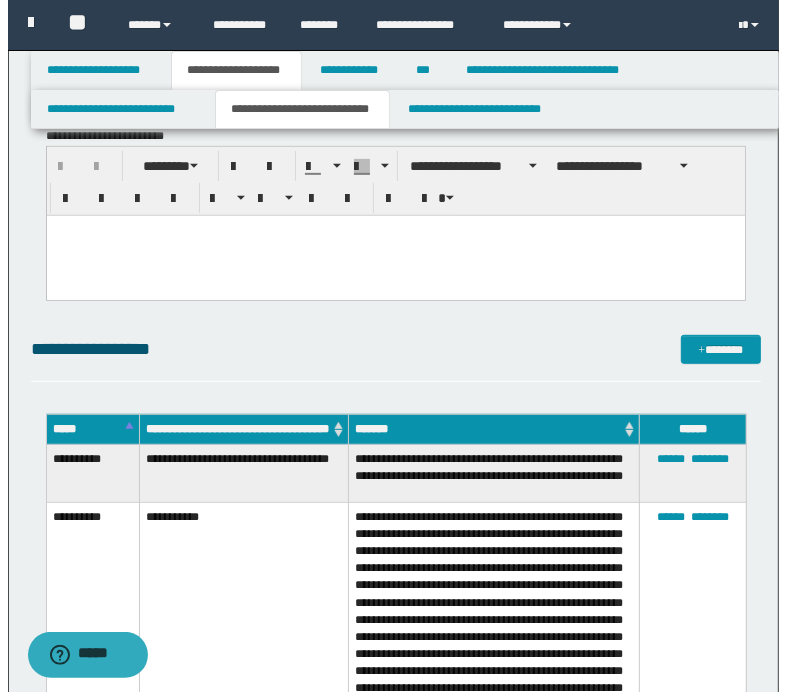 scroll, scrollTop: 400, scrollLeft: 0, axis: vertical 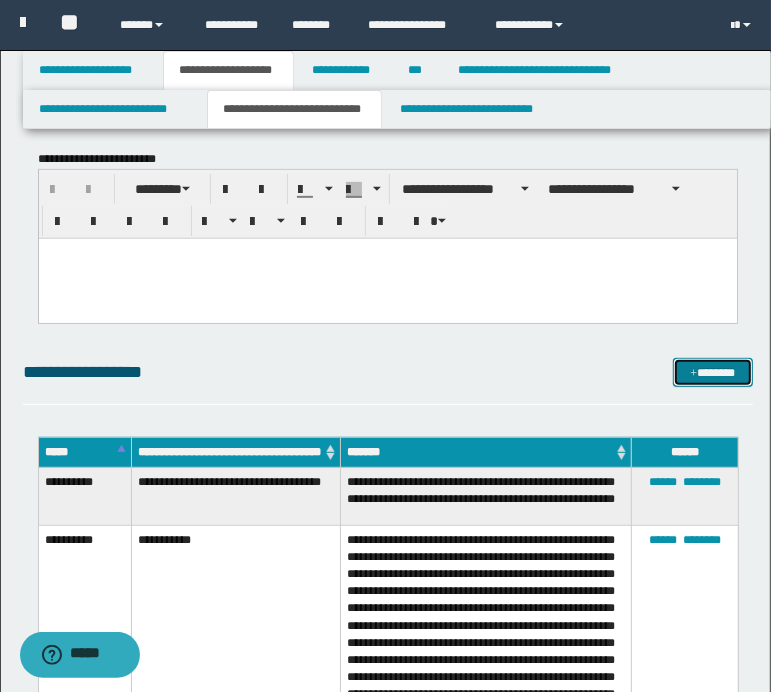 click at bounding box center [693, 374] 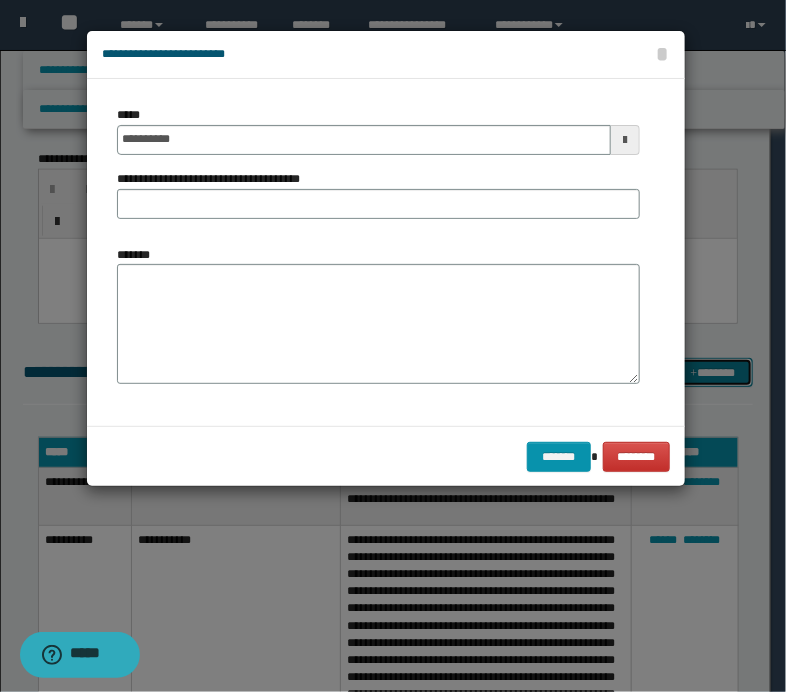 scroll, scrollTop: 0, scrollLeft: 0, axis: both 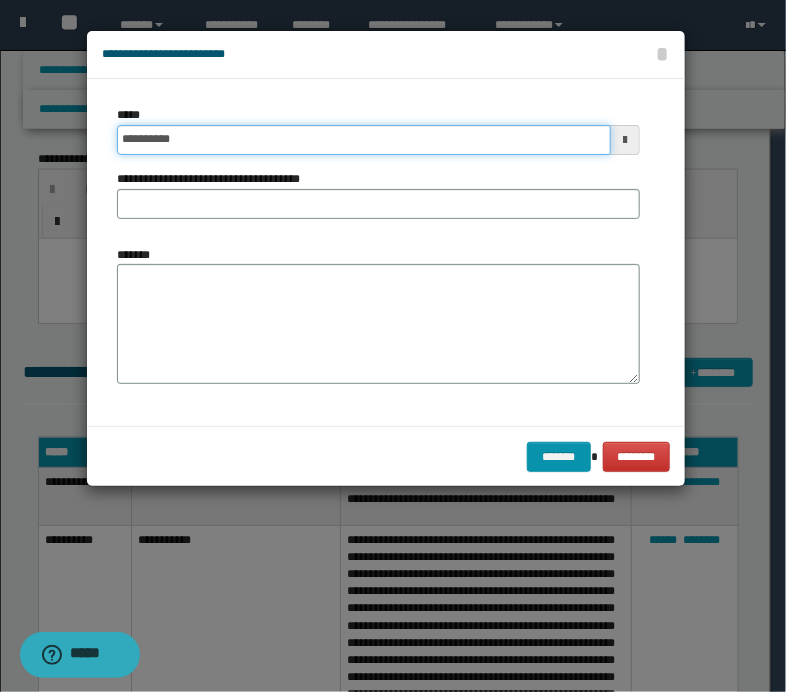 click on "**********" at bounding box center (364, 140) 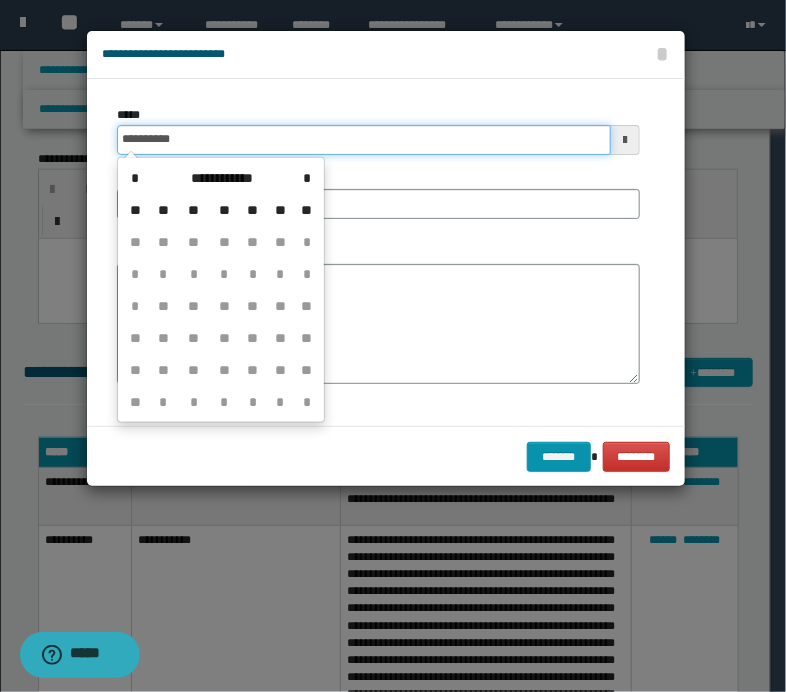 type on "**********" 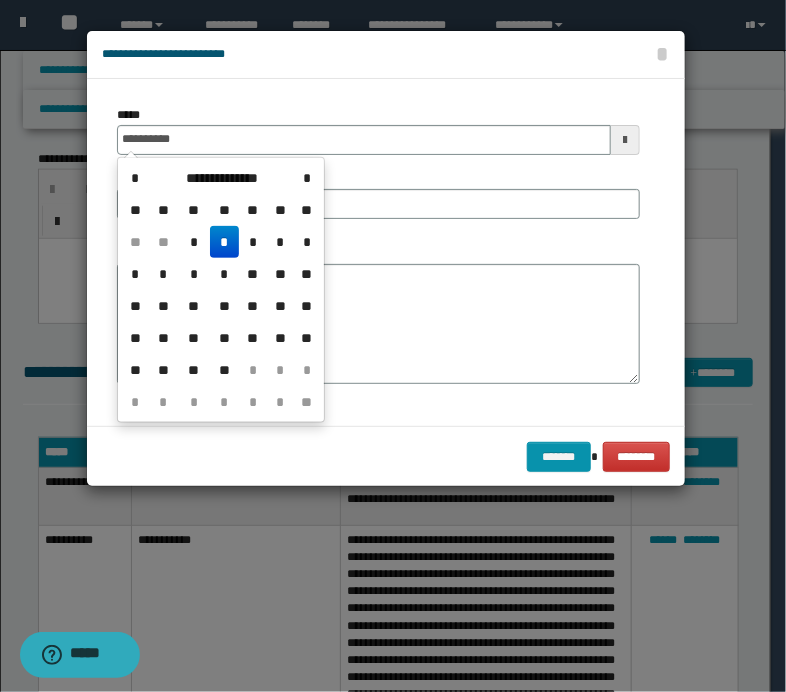 click on "*" at bounding box center (224, 242) 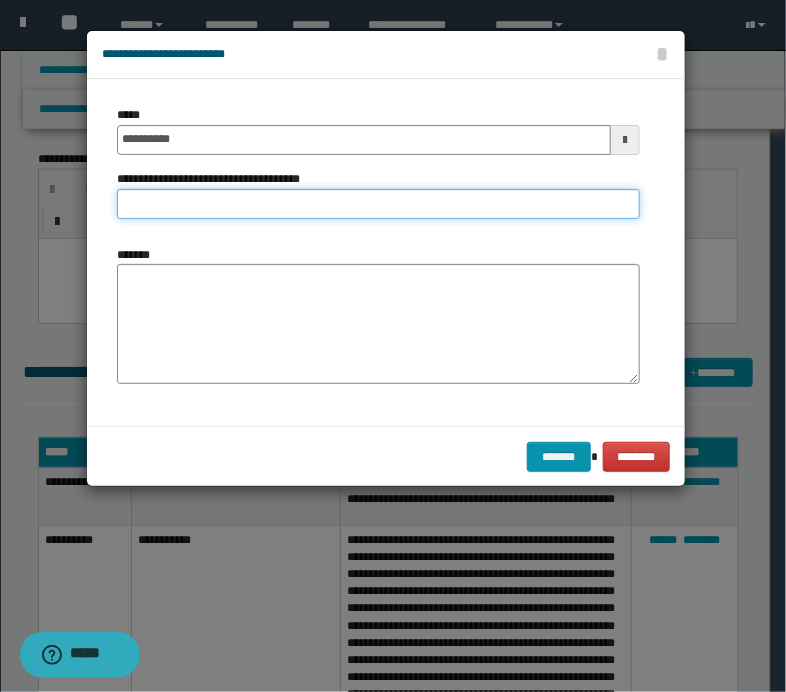 click on "**********" at bounding box center (378, 204) 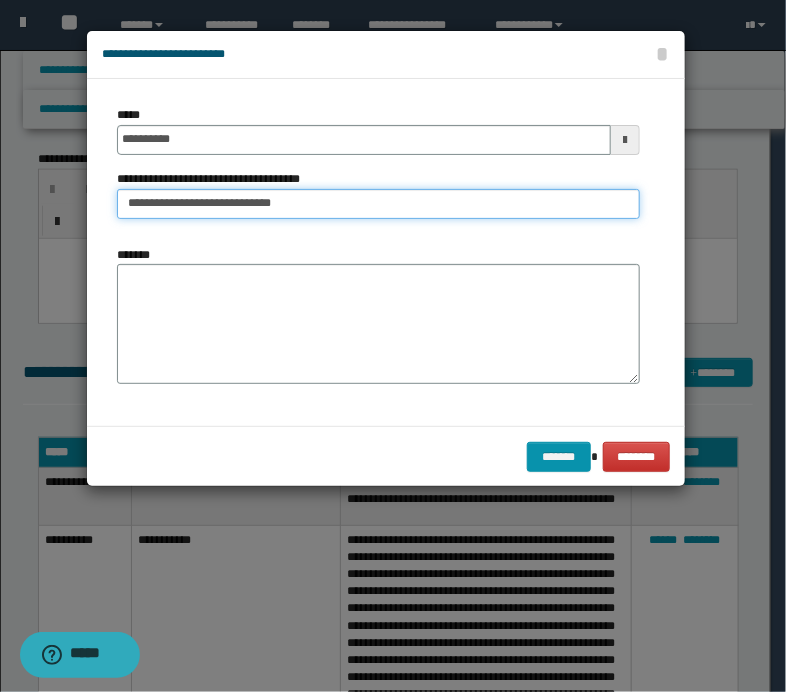 type on "**********" 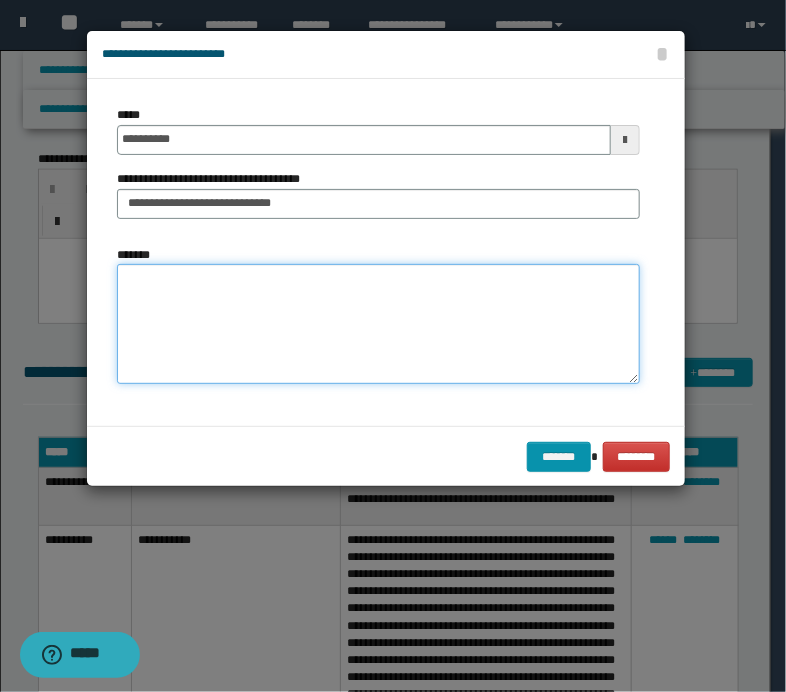 click on "*******" at bounding box center (378, 324) 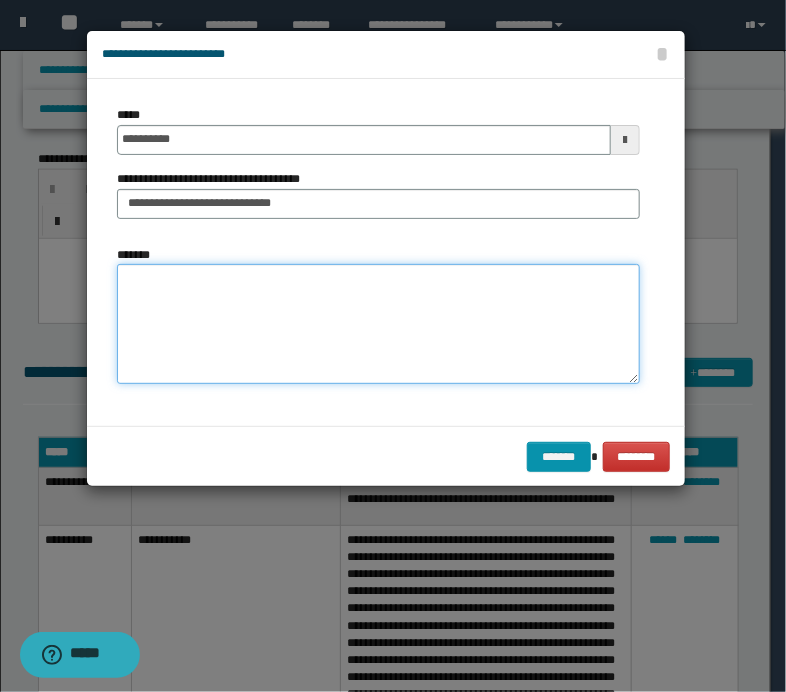 paste on "**********" 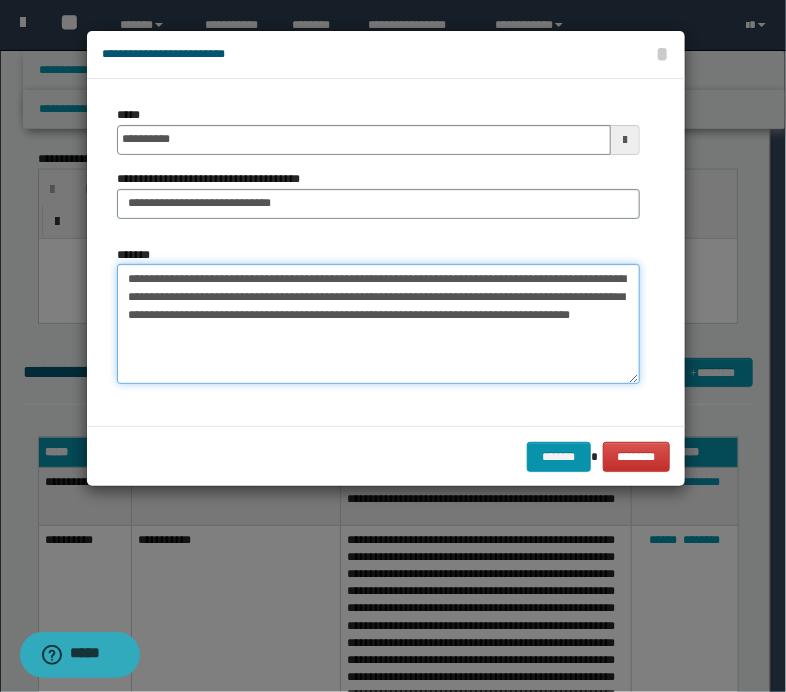 click on "**********" at bounding box center (378, 324) 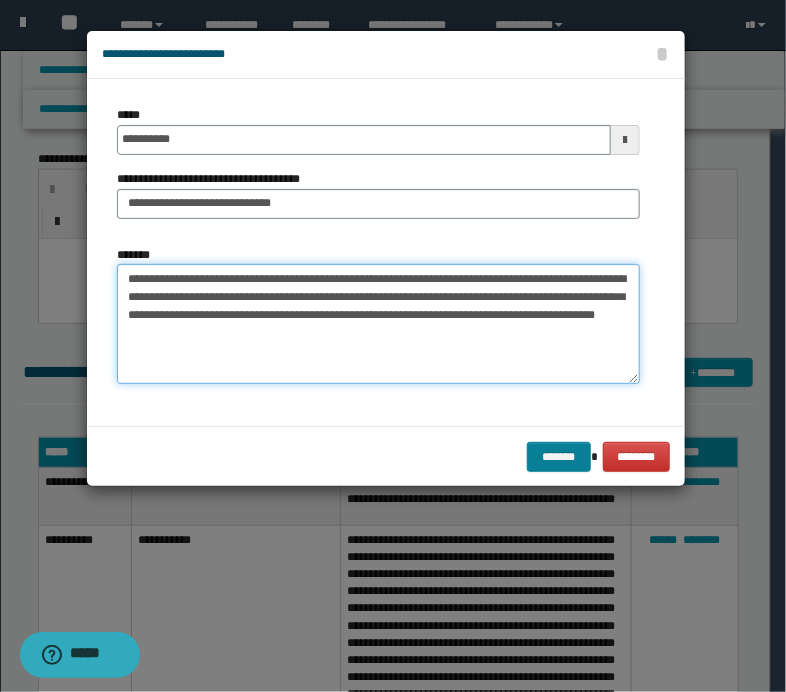 type on "**********" 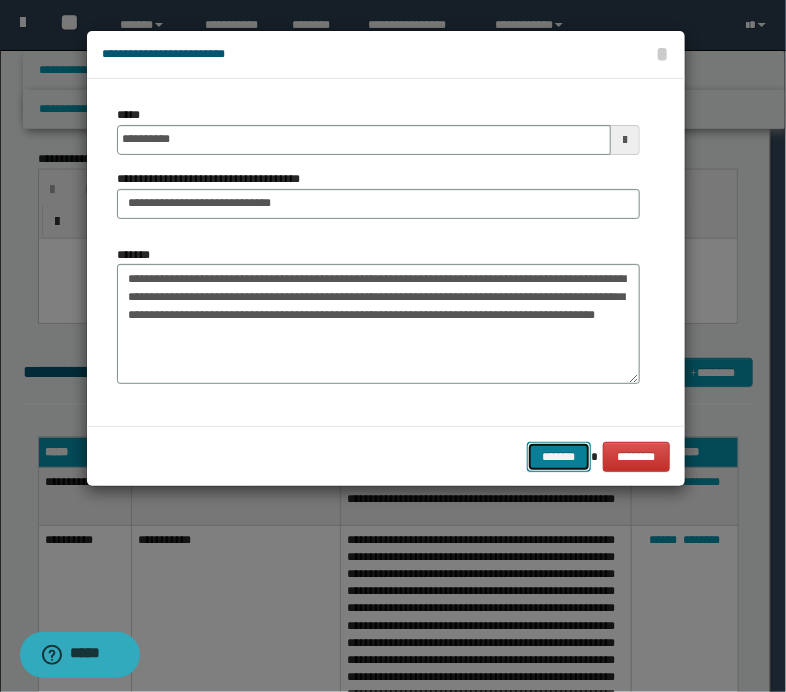 click on "*******" at bounding box center [559, 457] 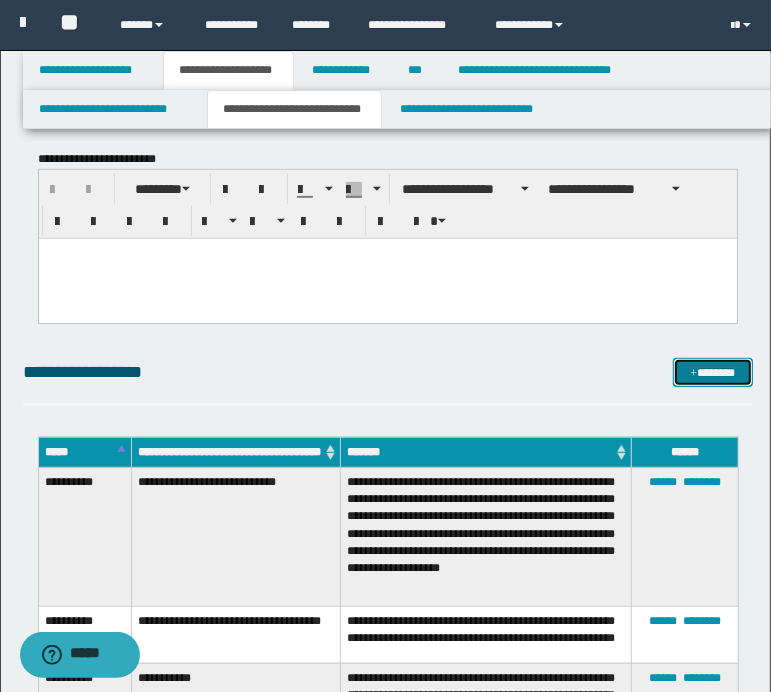 click on "*******" at bounding box center (712, 373) 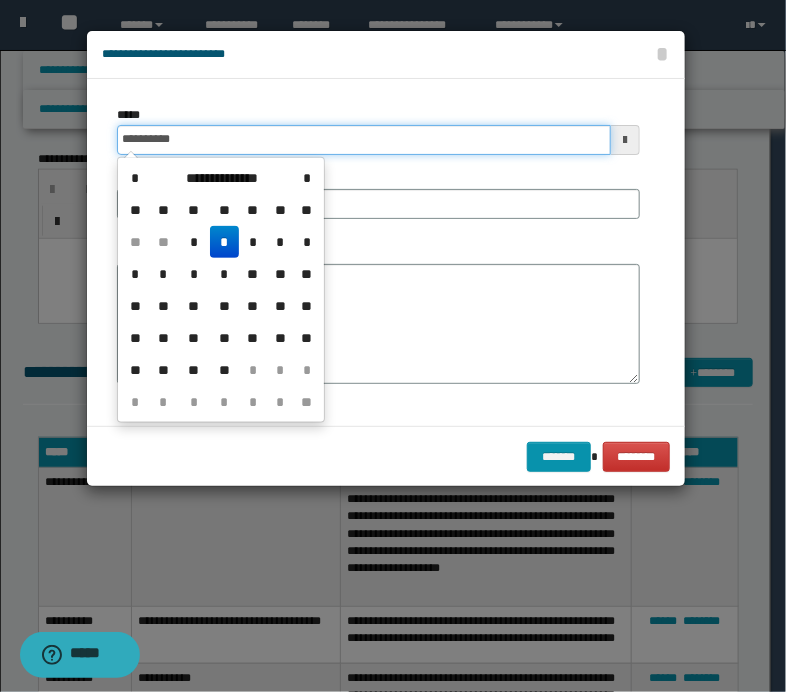 click on "**********" at bounding box center [364, 140] 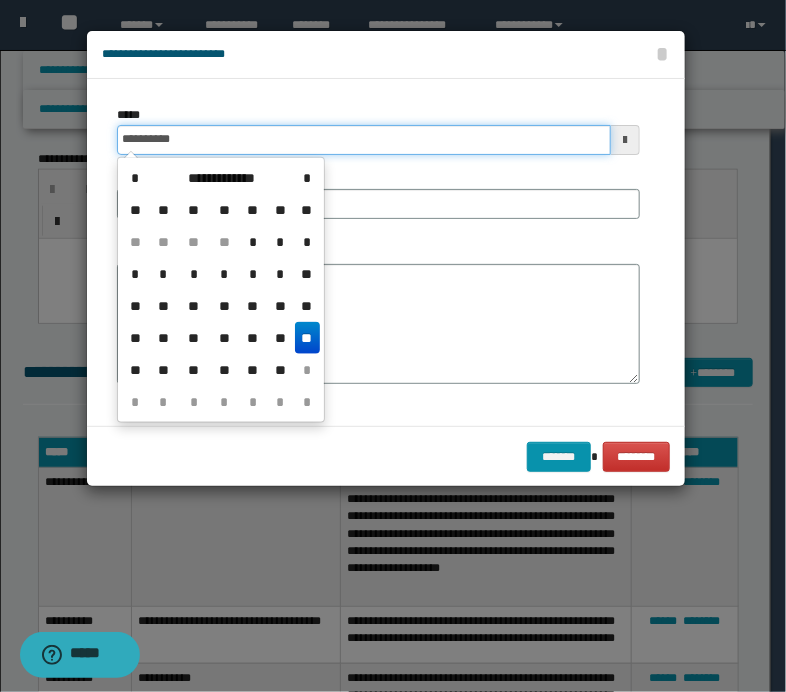 type on "**********" 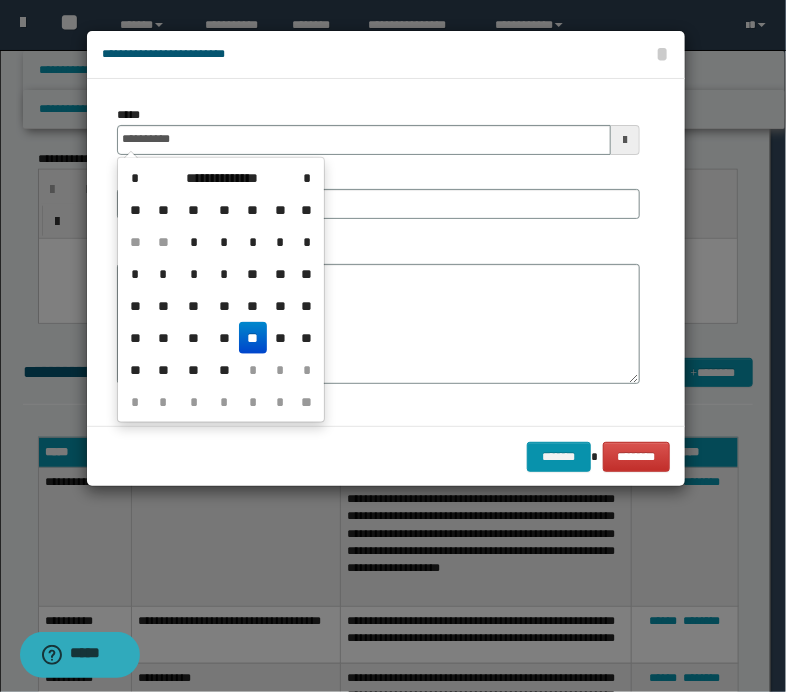 click on "**" at bounding box center (253, 338) 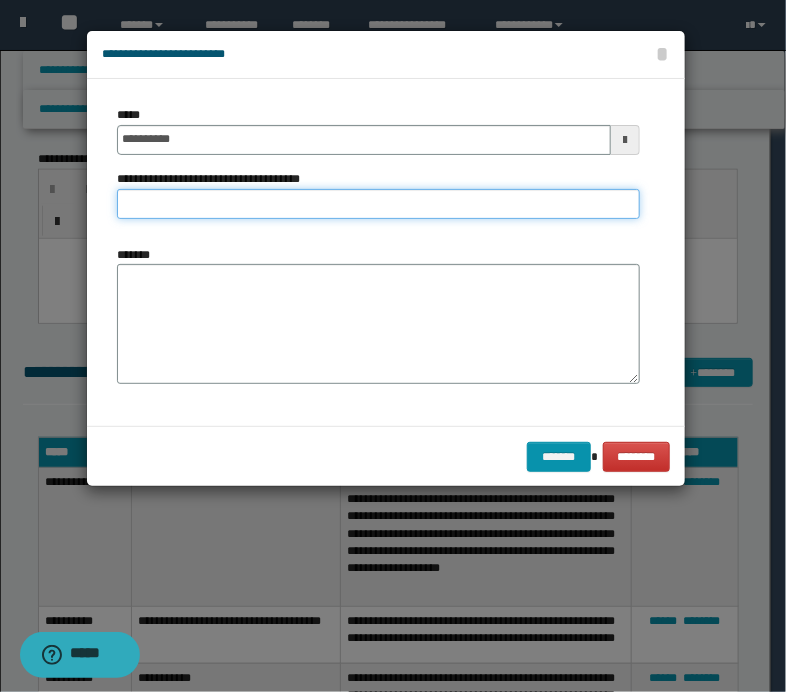 click on "**********" at bounding box center [378, 204] 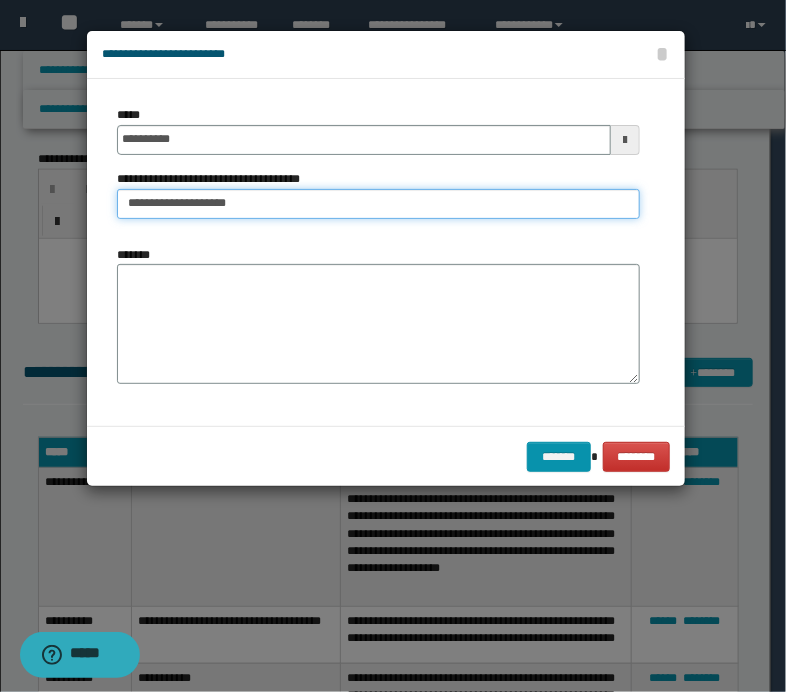 type on "**********" 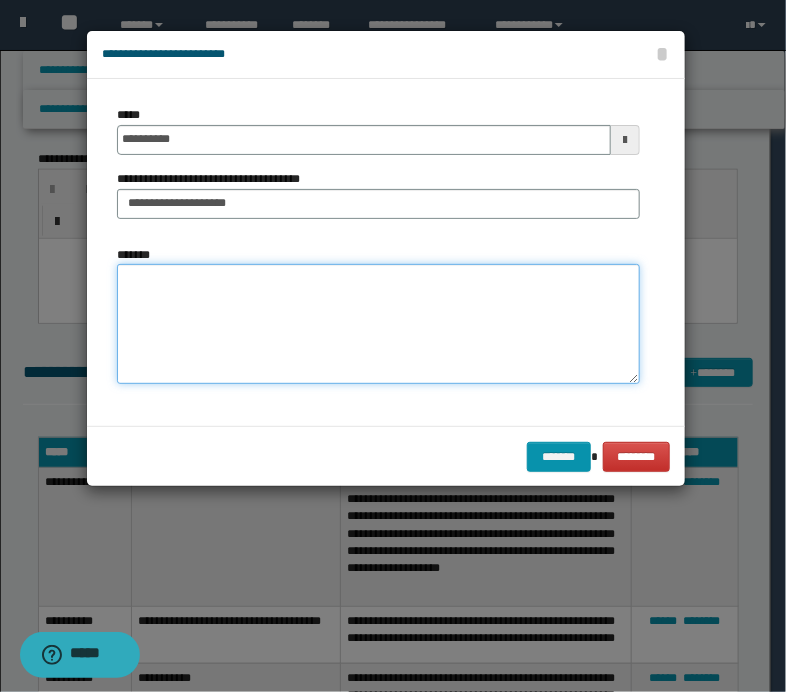 click on "*******" at bounding box center (378, 324) 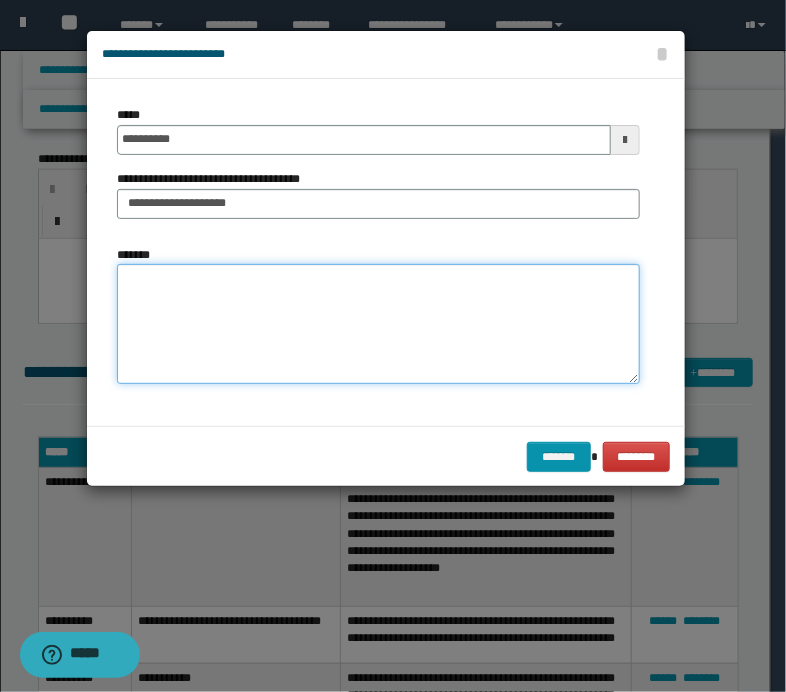 paste on "**********" 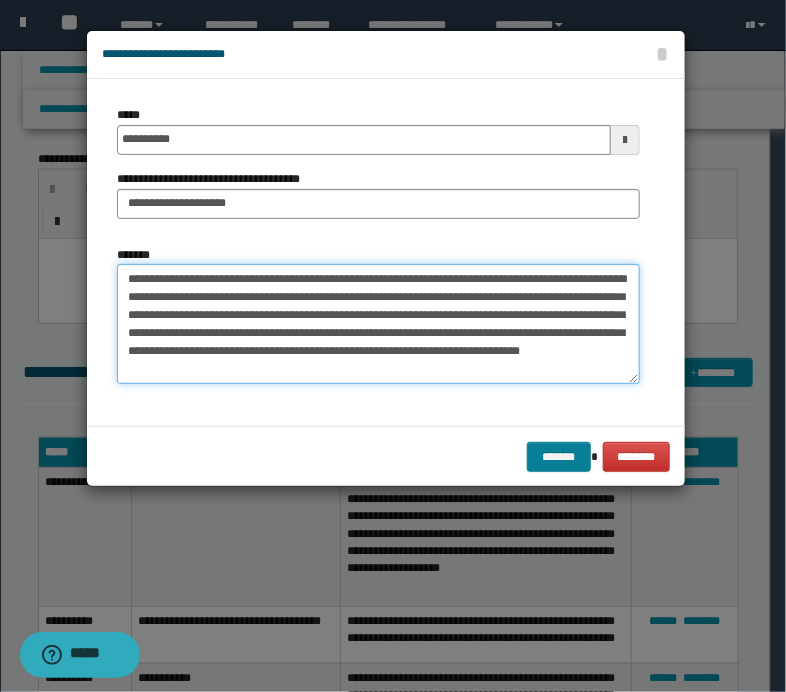 type on "**********" 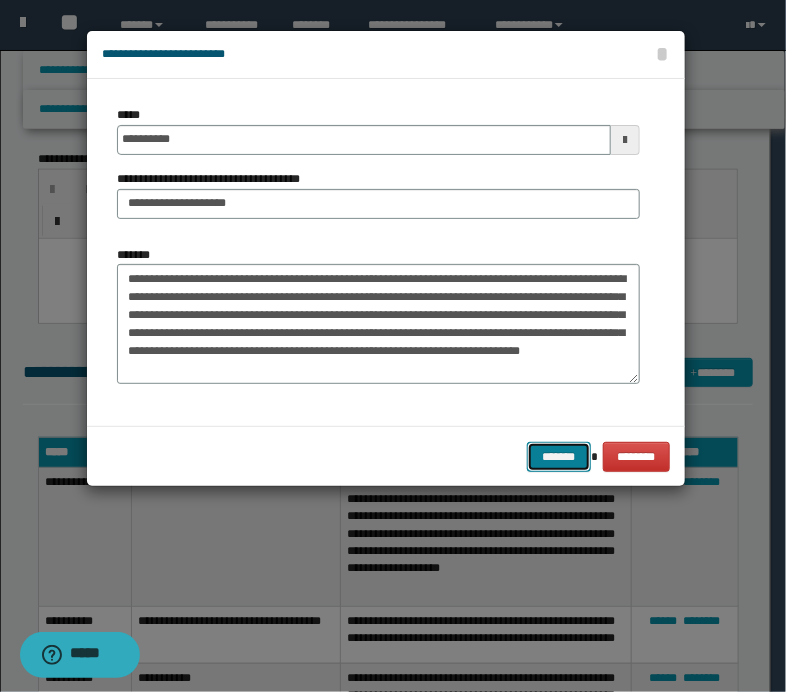 click on "*******" at bounding box center (559, 457) 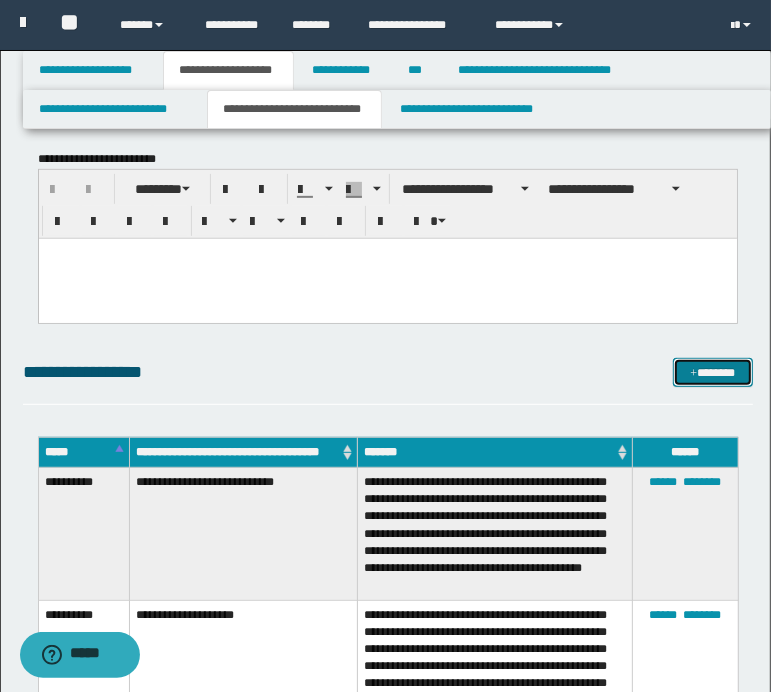 click on "*******" at bounding box center (712, 373) 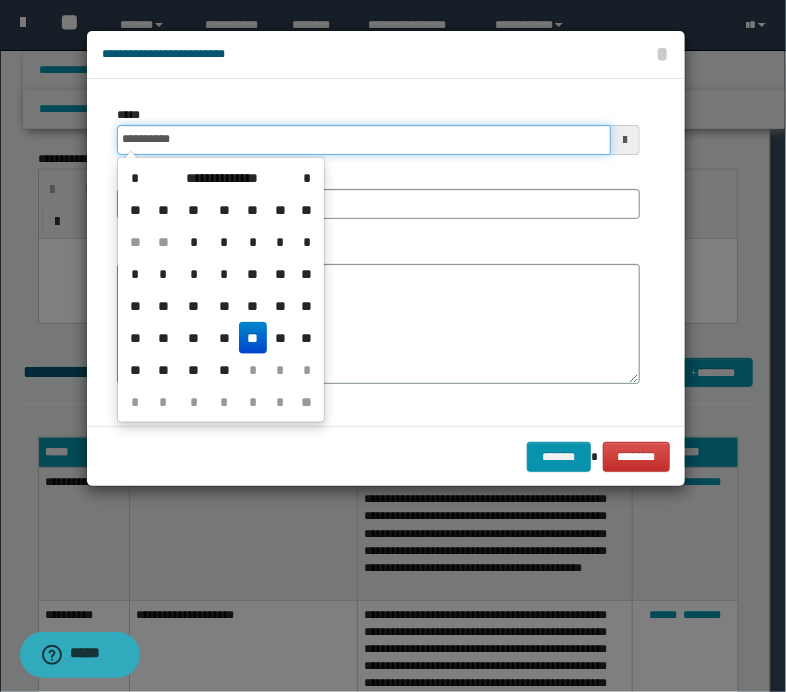 click on "**********" at bounding box center [364, 140] 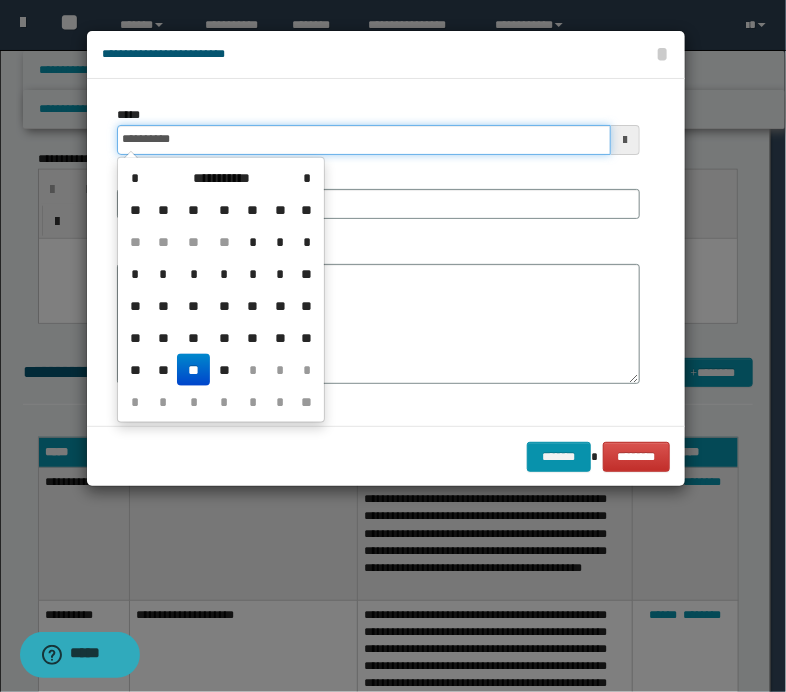 type on "**********" 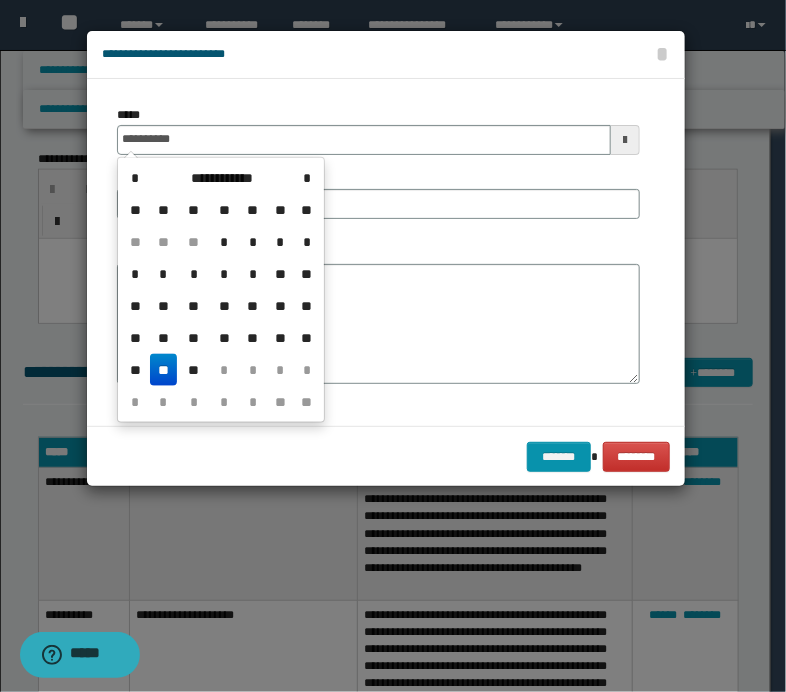 click on "**" at bounding box center (164, 370) 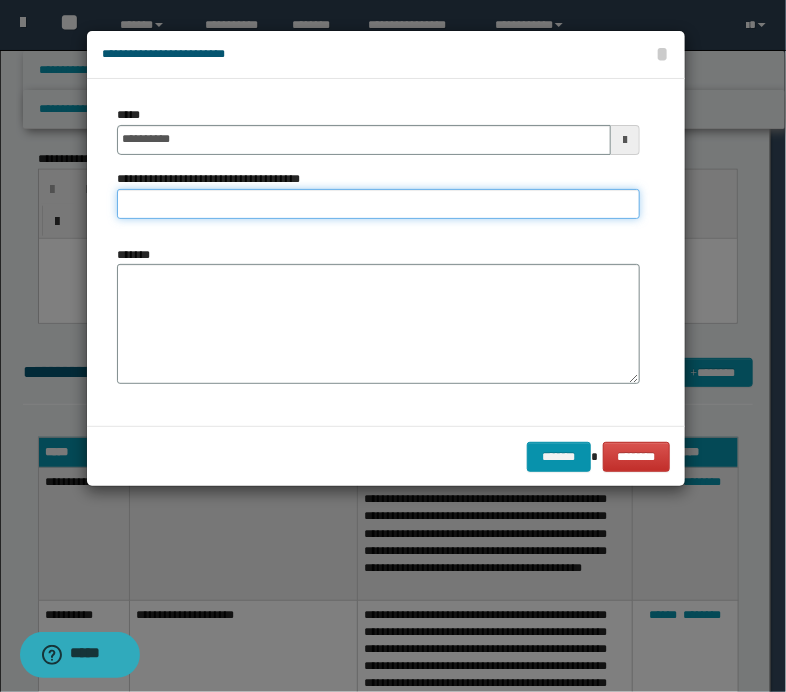 click on "**********" at bounding box center [378, 204] 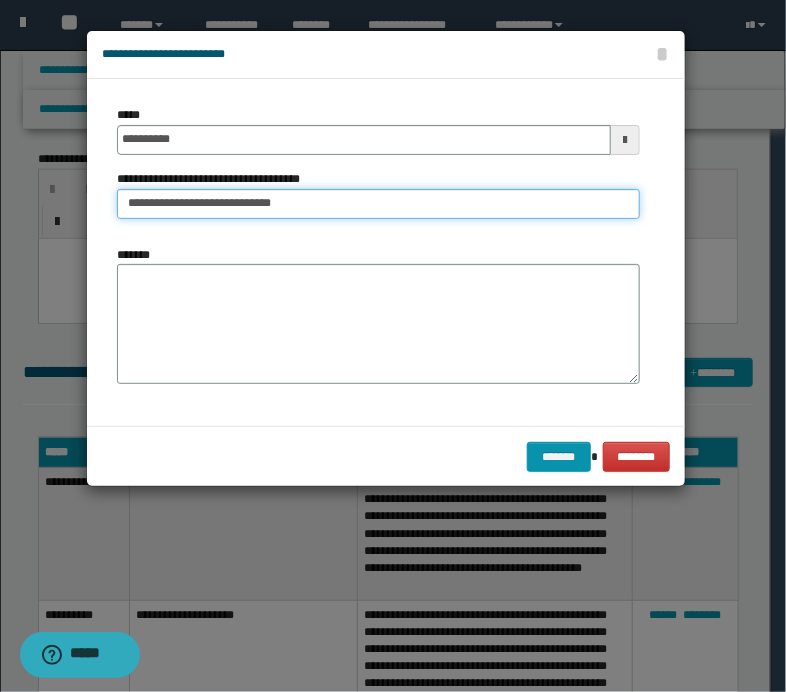 type on "**********" 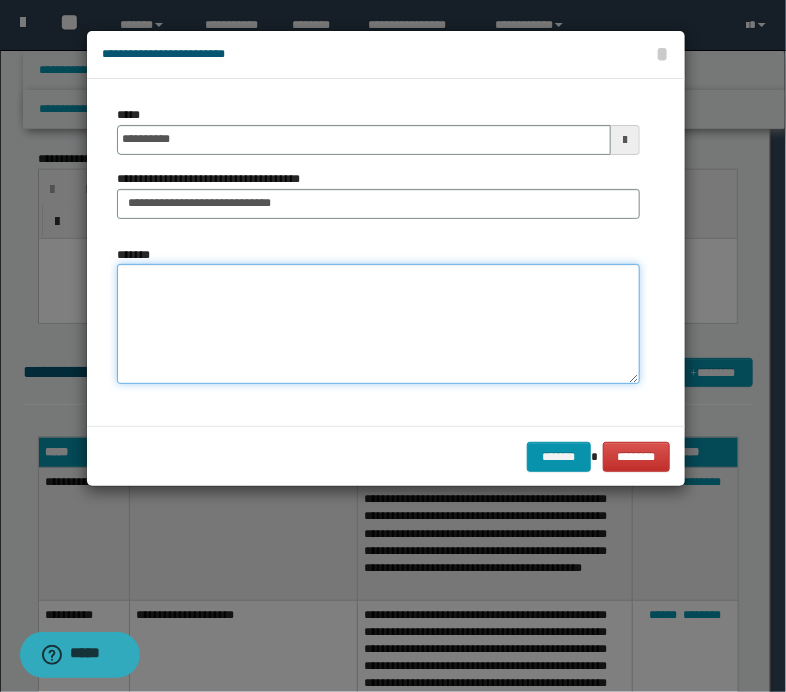 click on "*******" at bounding box center (378, 324) 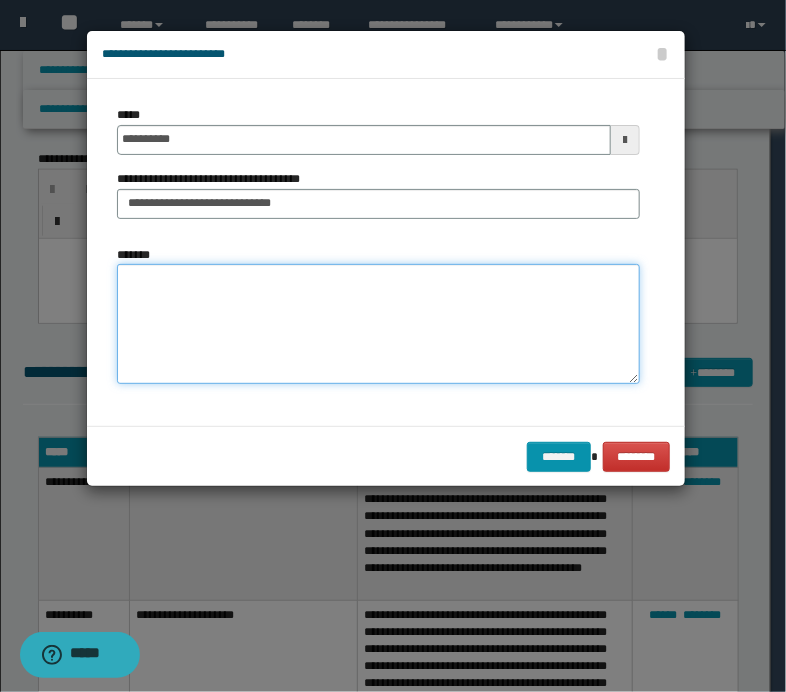 paste on "**********" 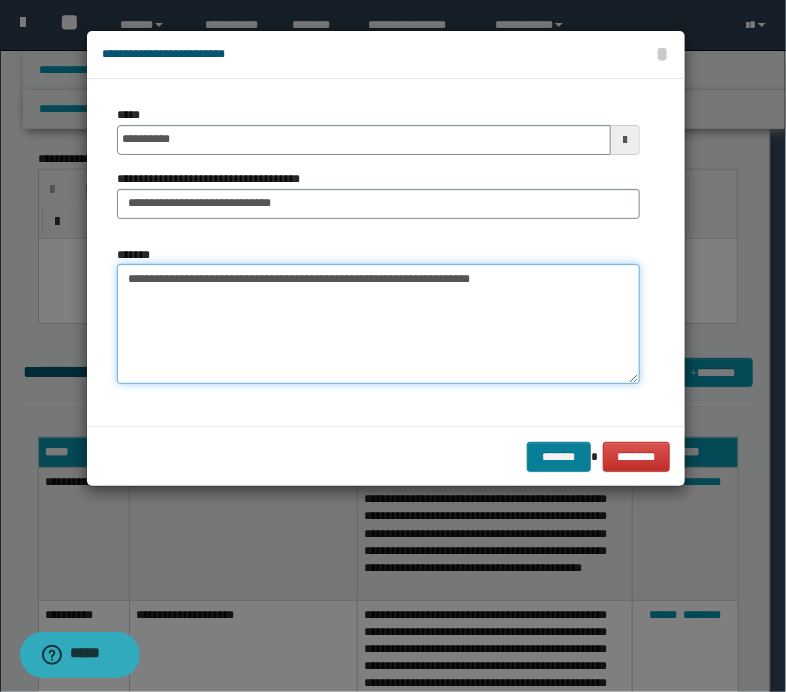 type on "**********" 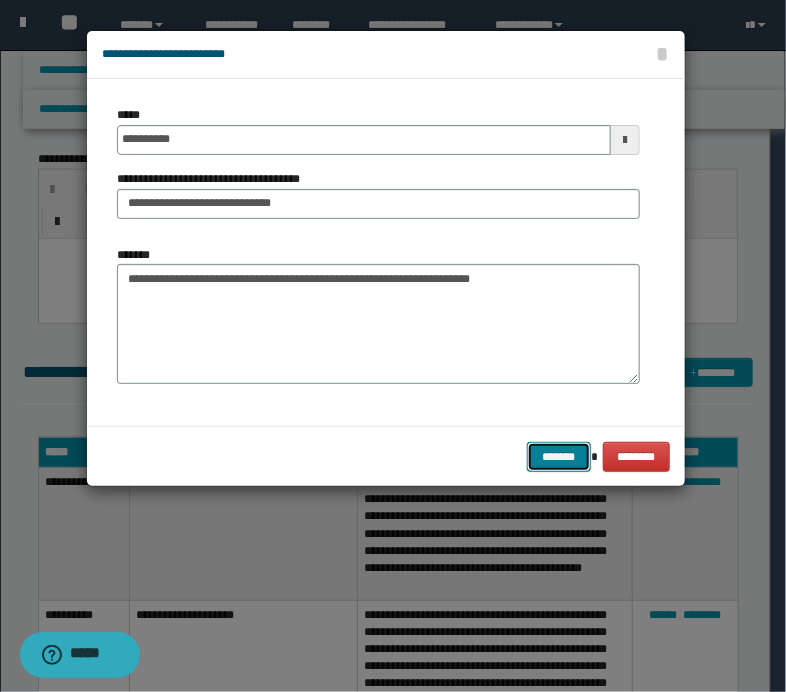 click on "*******" at bounding box center [559, 457] 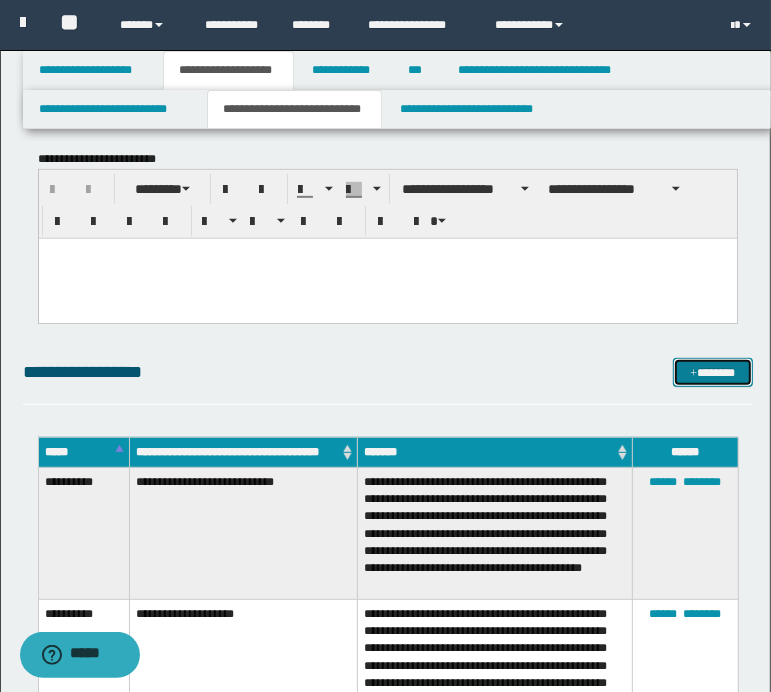 click on "*******" at bounding box center [712, 373] 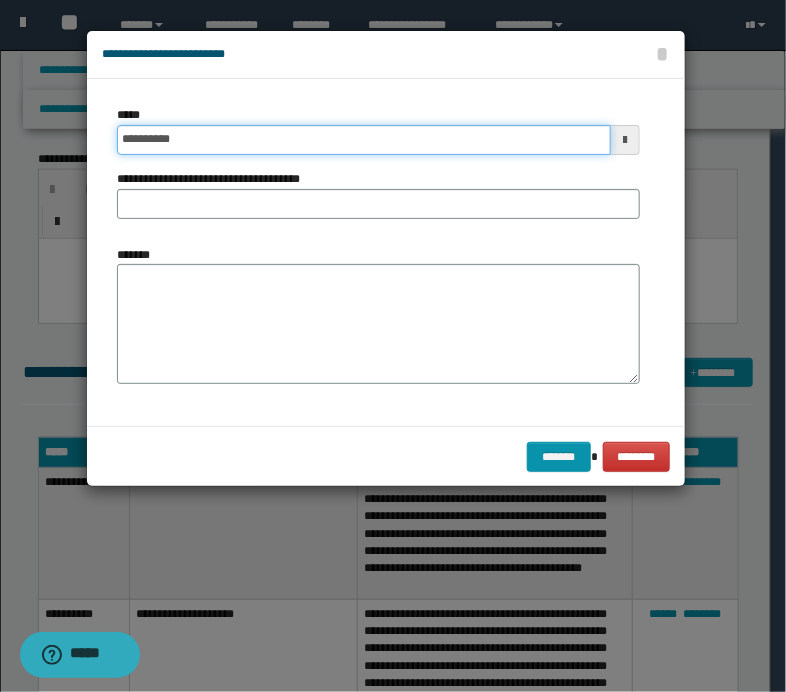 click on "**********" at bounding box center [364, 140] 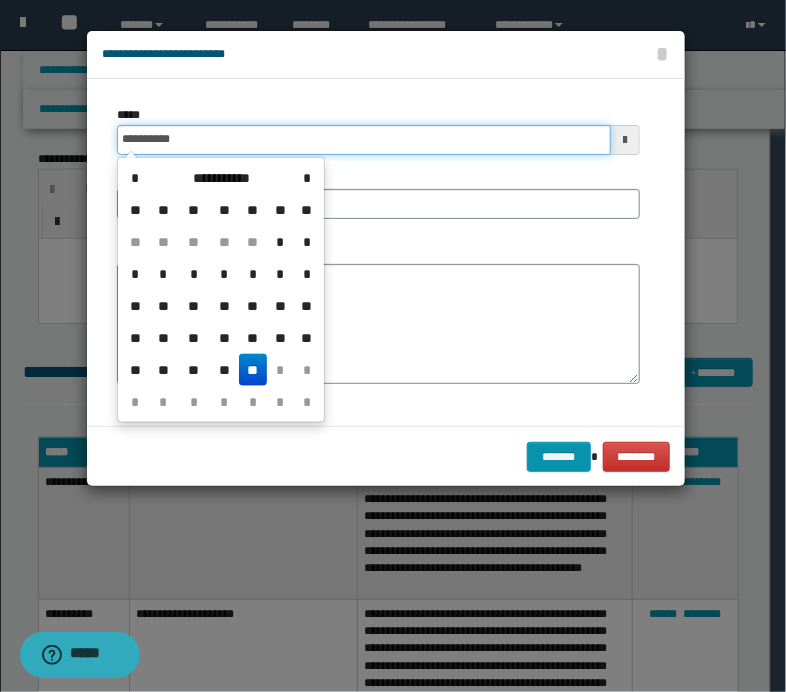 type on "**********" 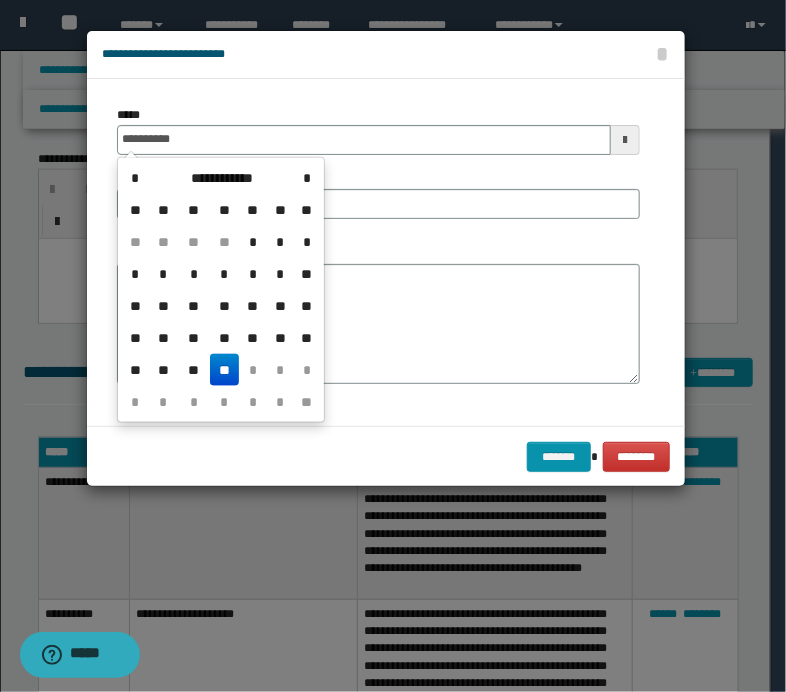 click on "**" at bounding box center [224, 370] 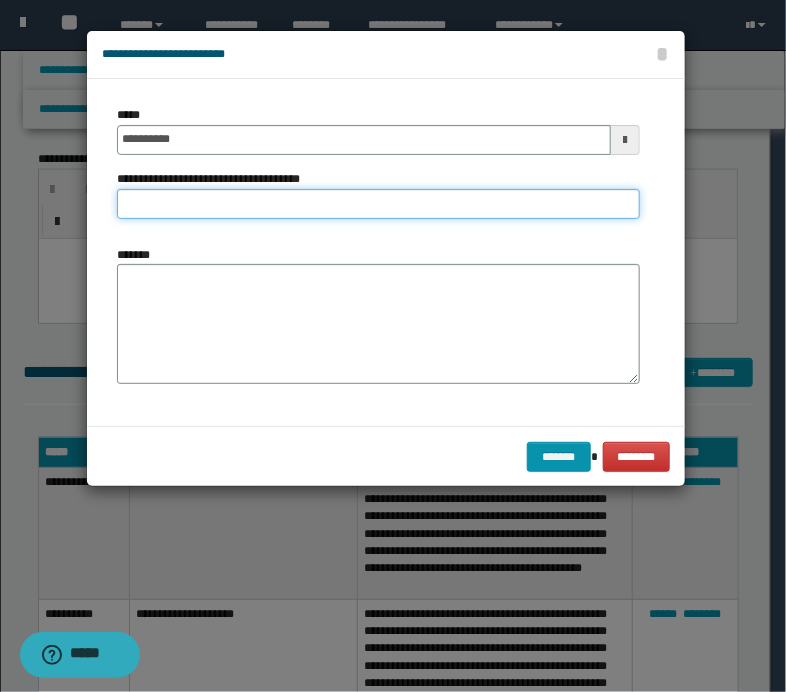 click on "**********" at bounding box center (378, 204) 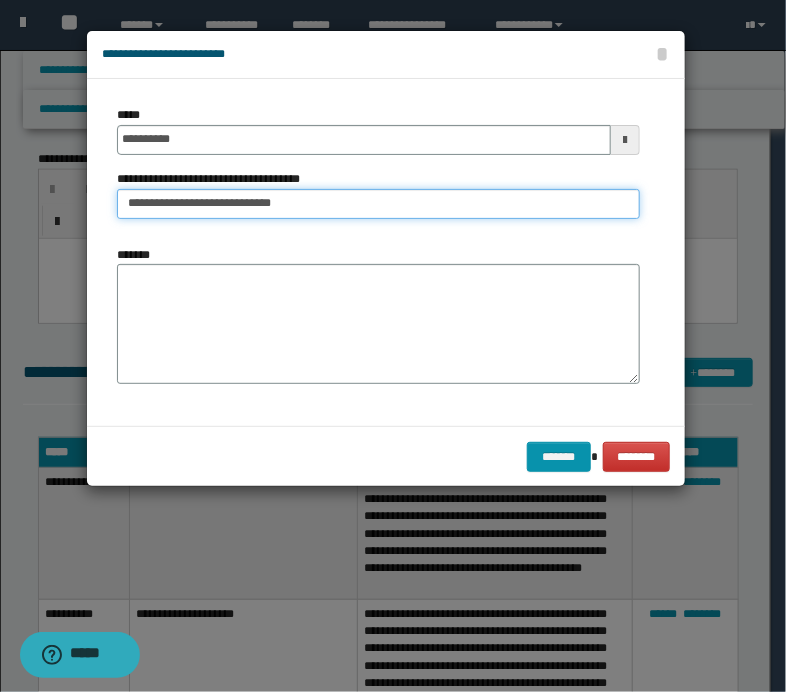 type on "**********" 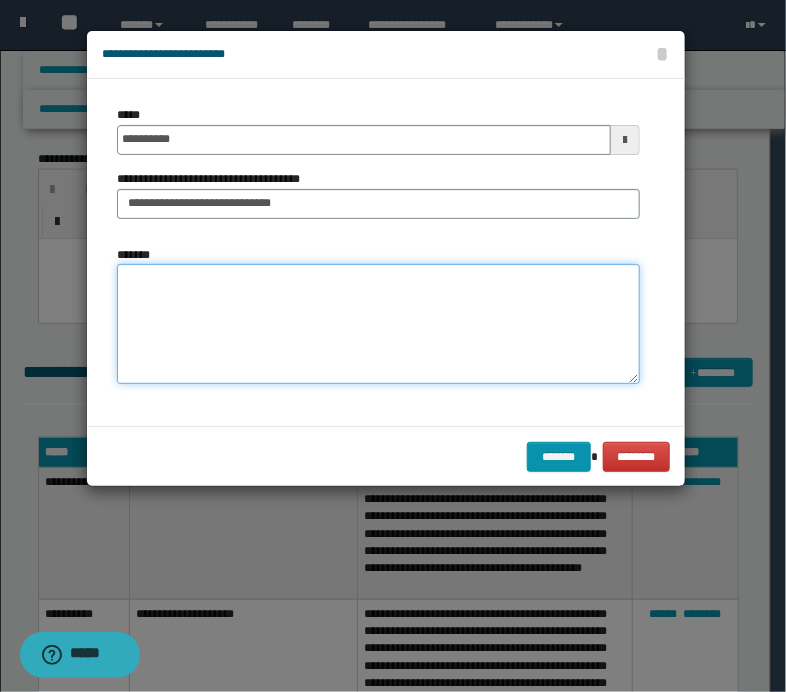 click on "*******" at bounding box center [378, 324] 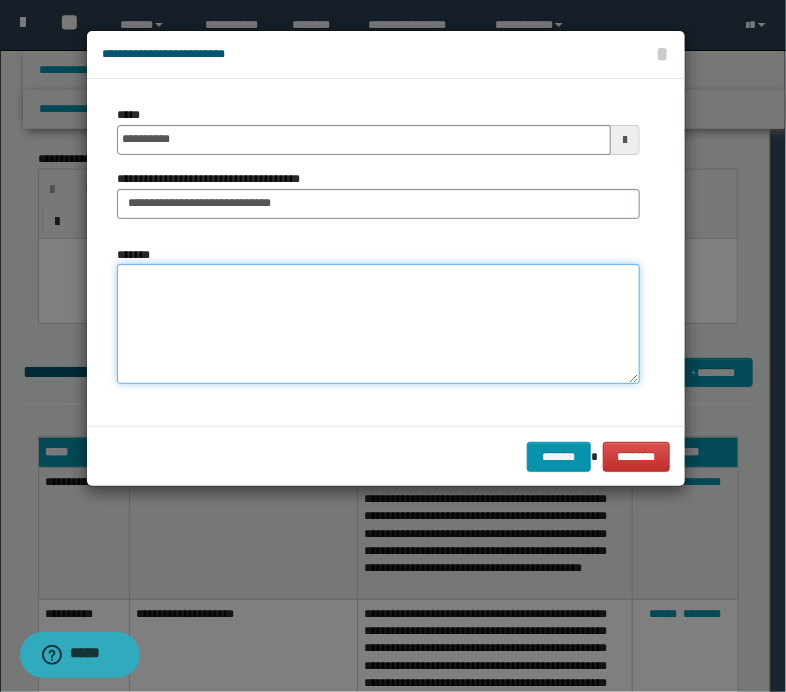 paste on "**********" 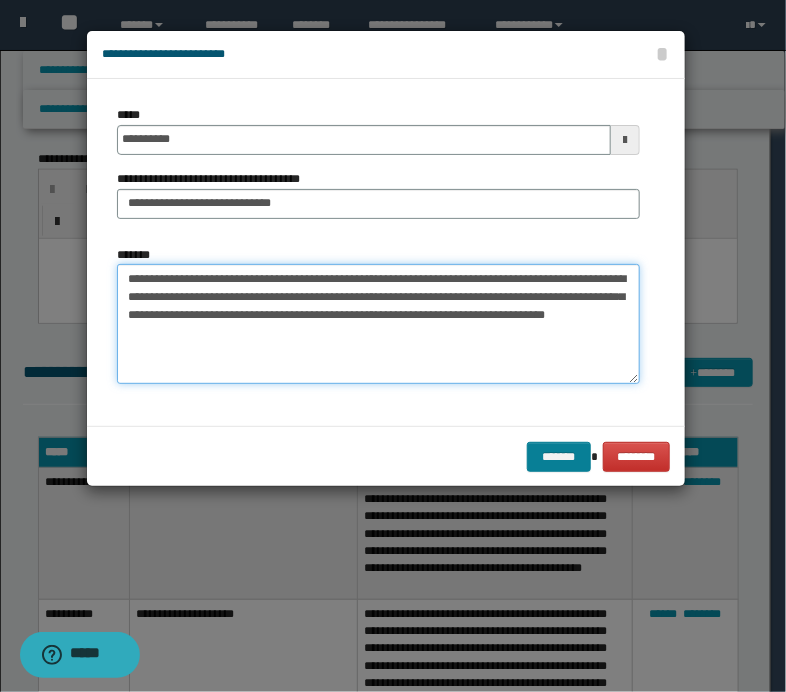 type on "**********" 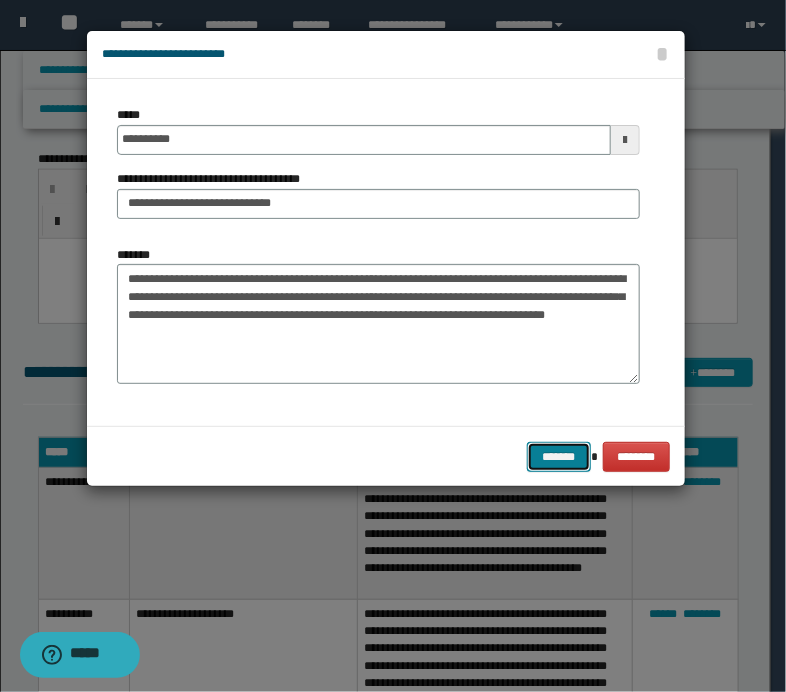 click on "*******" at bounding box center (559, 457) 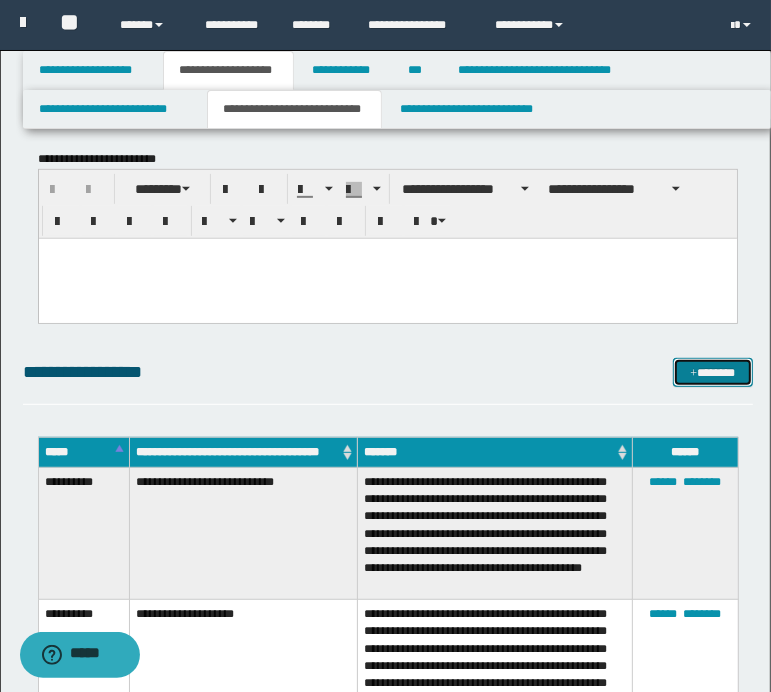 click on "*******" at bounding box center (712, 373) 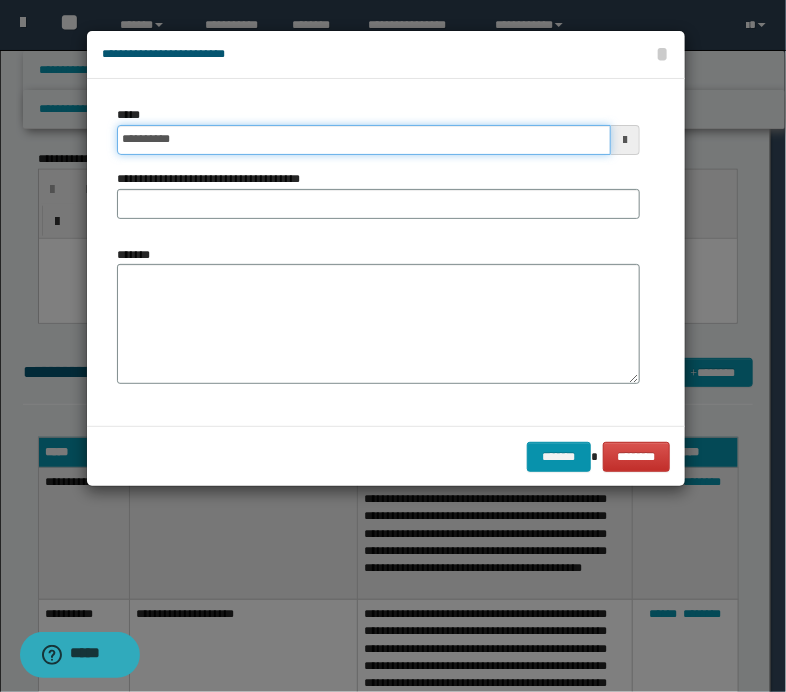 click on "**********" at bounding box center (364, 140) 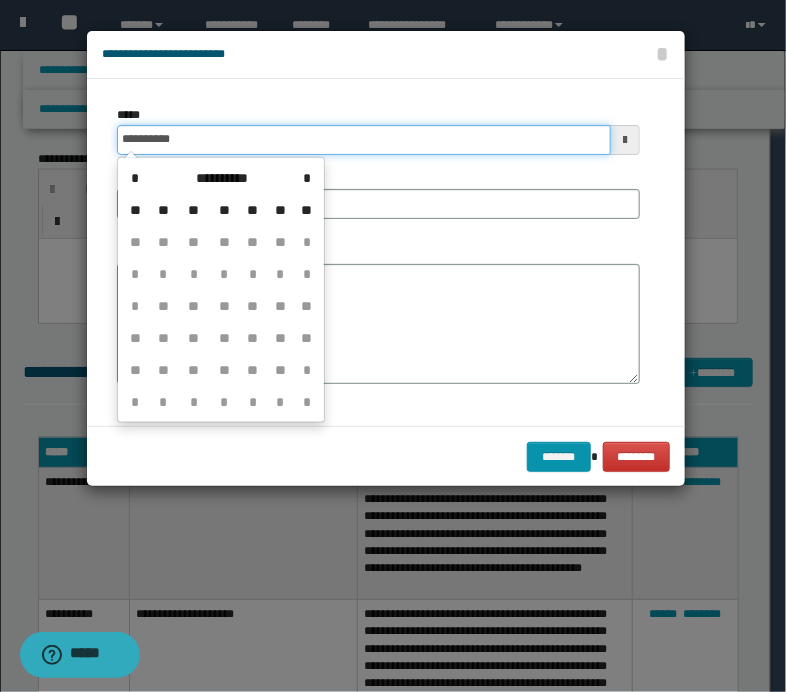 type on "**********" 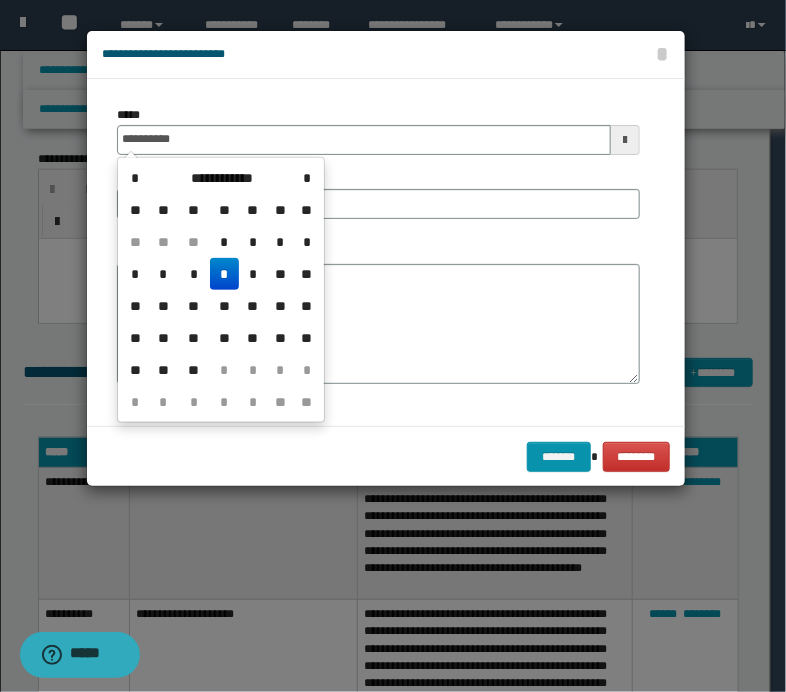click on "*" at bounding box center [224, 274] 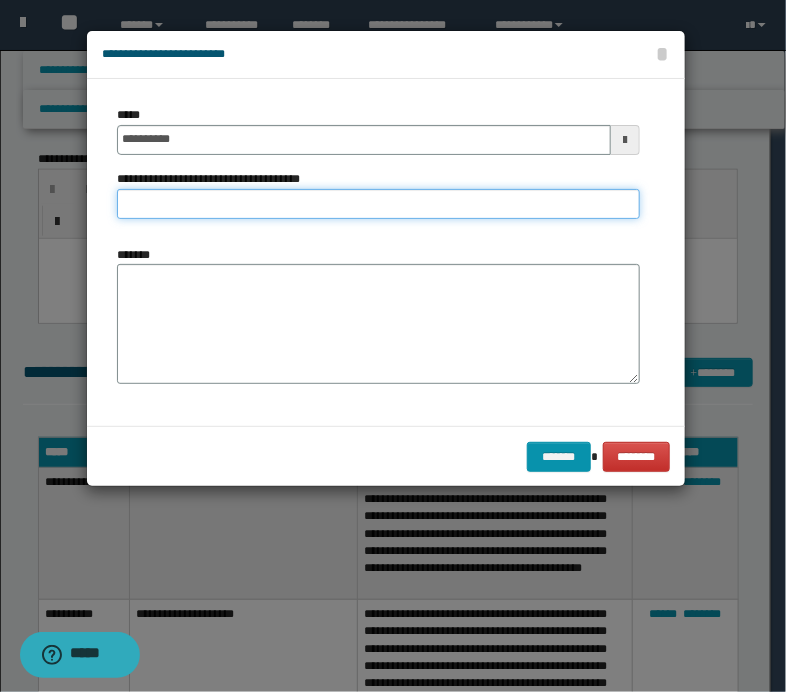 click on "**********" at bounding box center [378, 204] 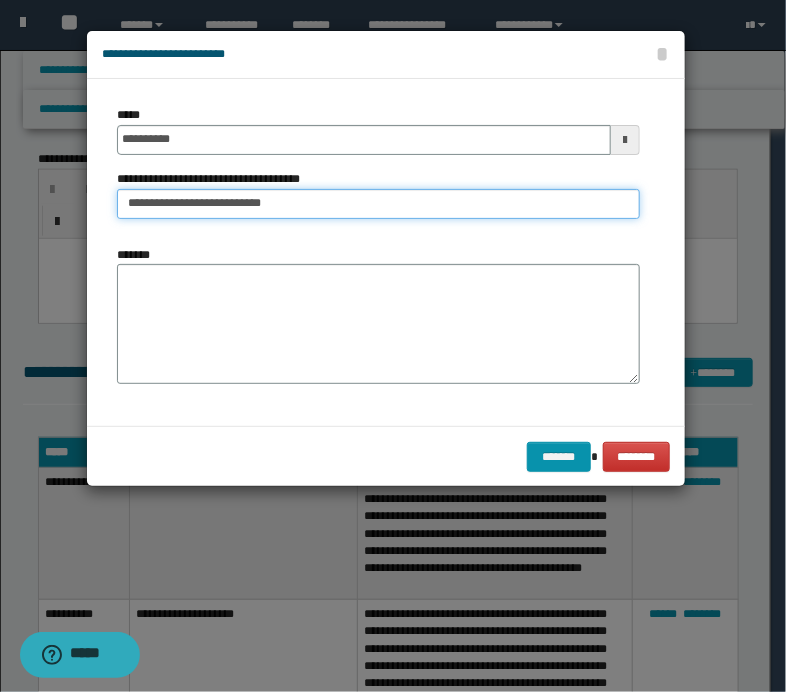 type on "**********" 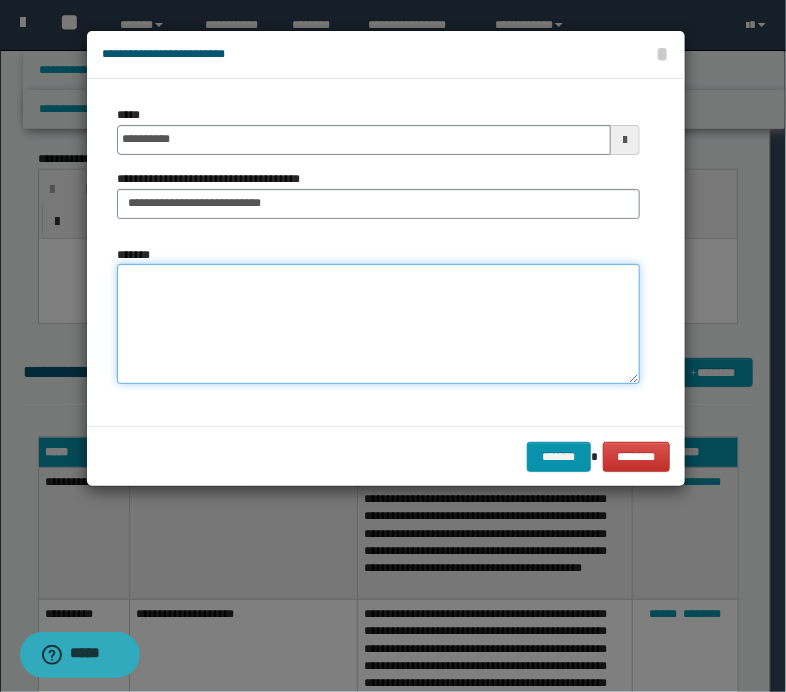click on "*******" at bounding box center (378, 324) 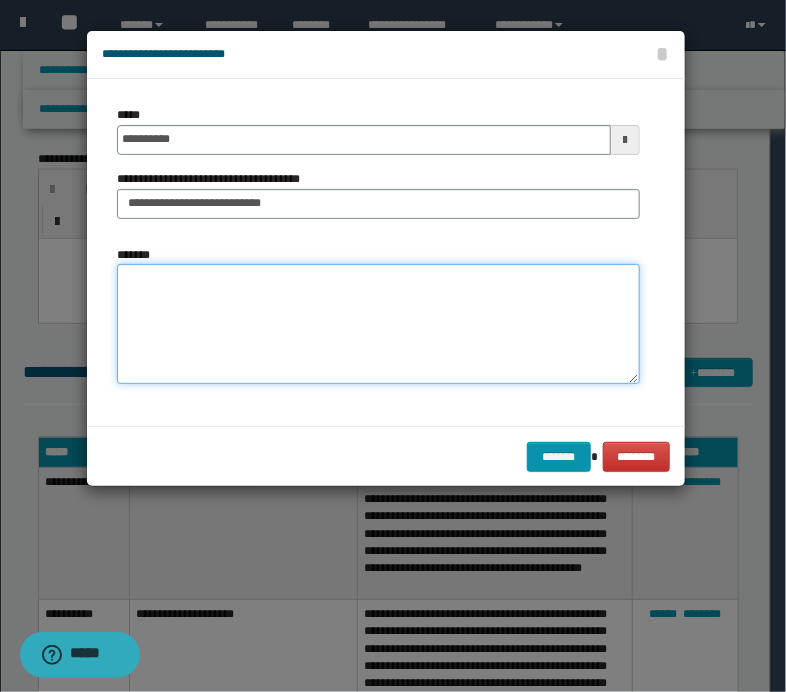 paste on "**********" 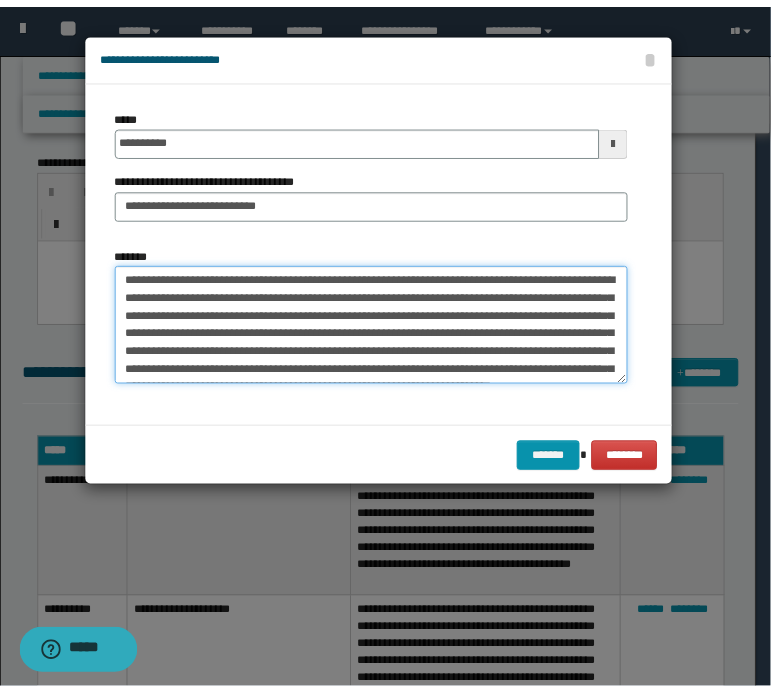 scroll, scrollTop: 30, scrollLeft: 0, axis: vertical 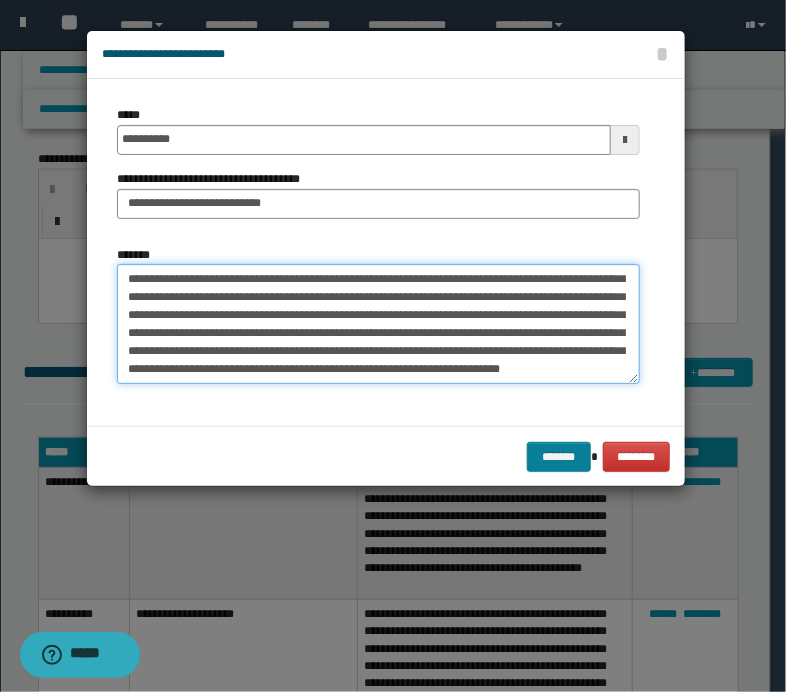 type on "**********" 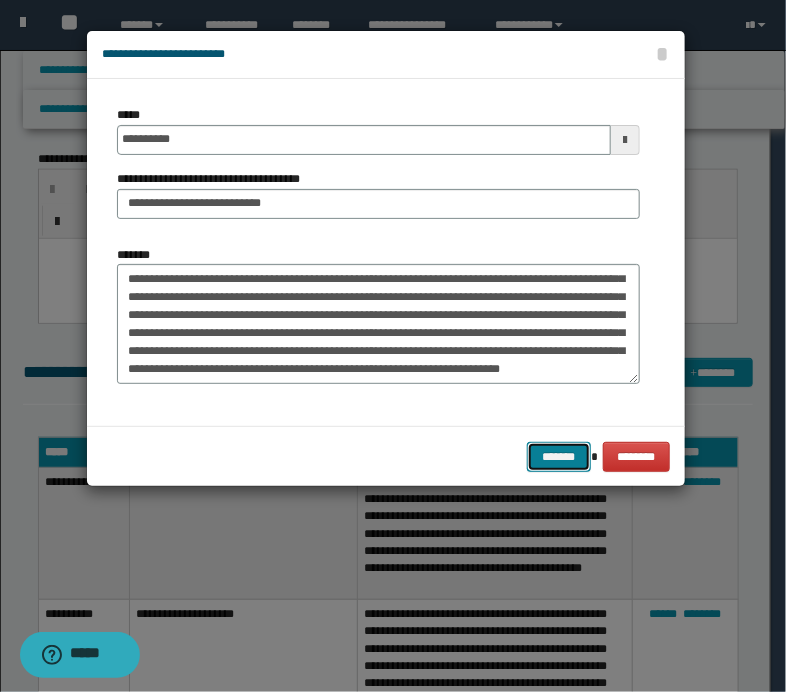 click on "*******" at bounding box center [559, 457] 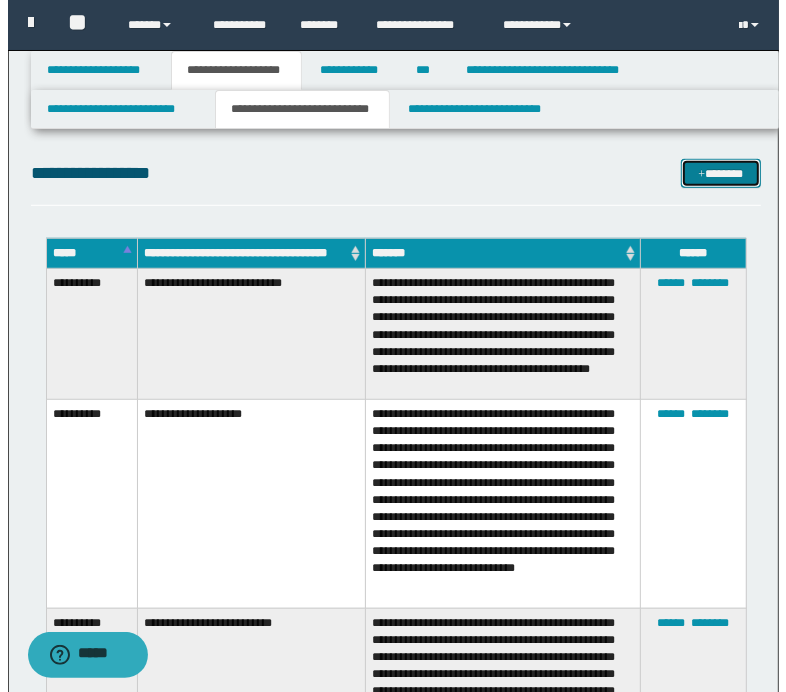 scroll, scrollTop: 600, scrollLeft: 0, axis: vertical 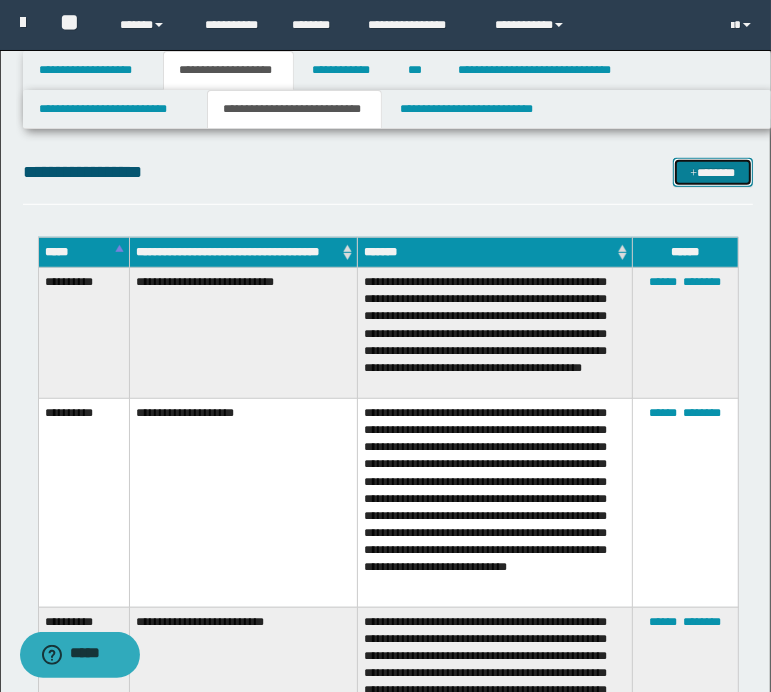 click on "*******" at bounding box center (712, 173) 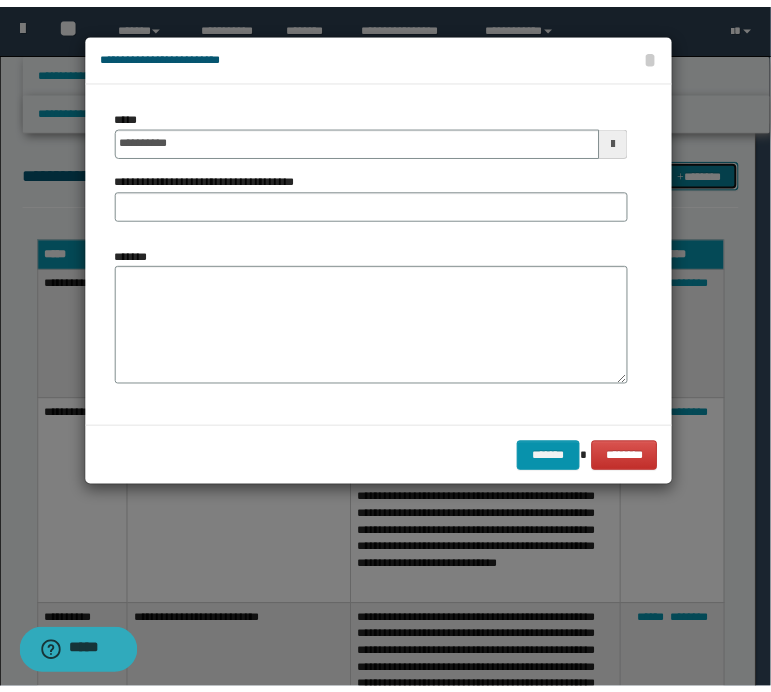 scroll, scrollTop: 0, scrollLeft: 0, axis: both 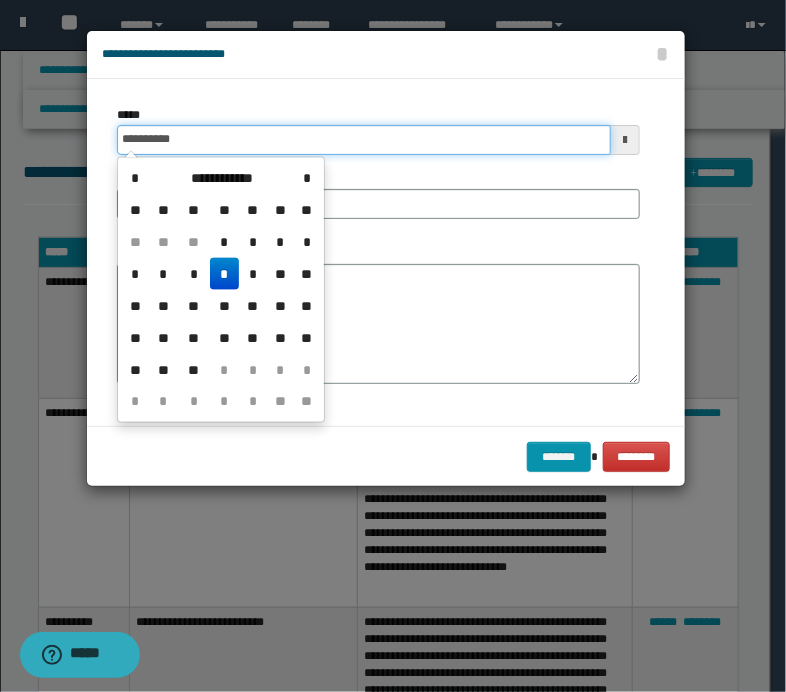 click on "**********" at bounding box center (364, 140) 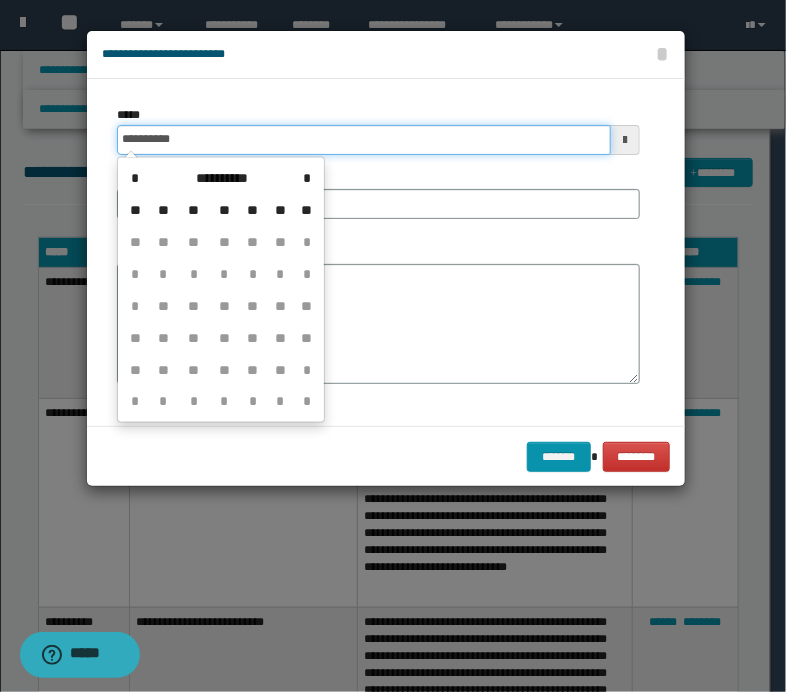 type on "**********" 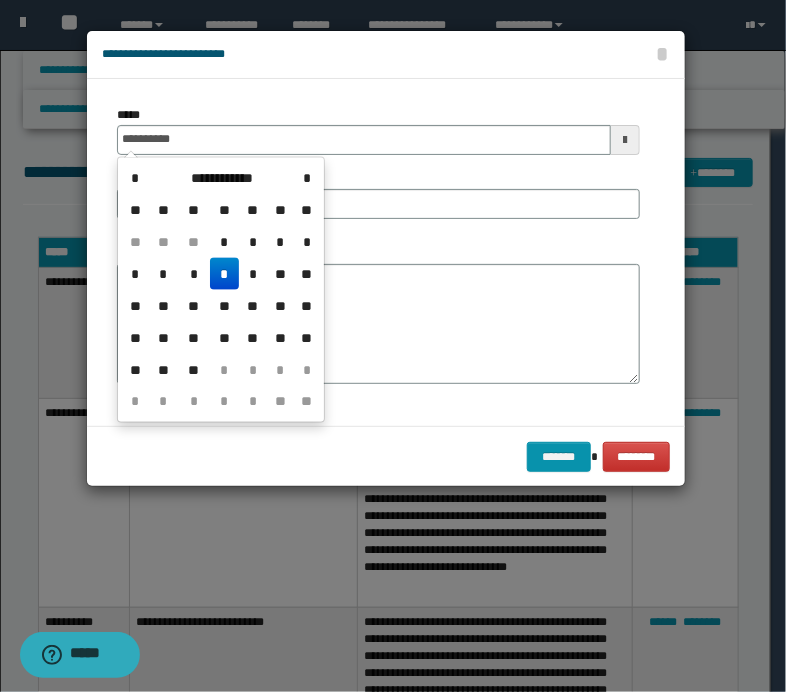 click on "*" at bounding box center [224, 274] 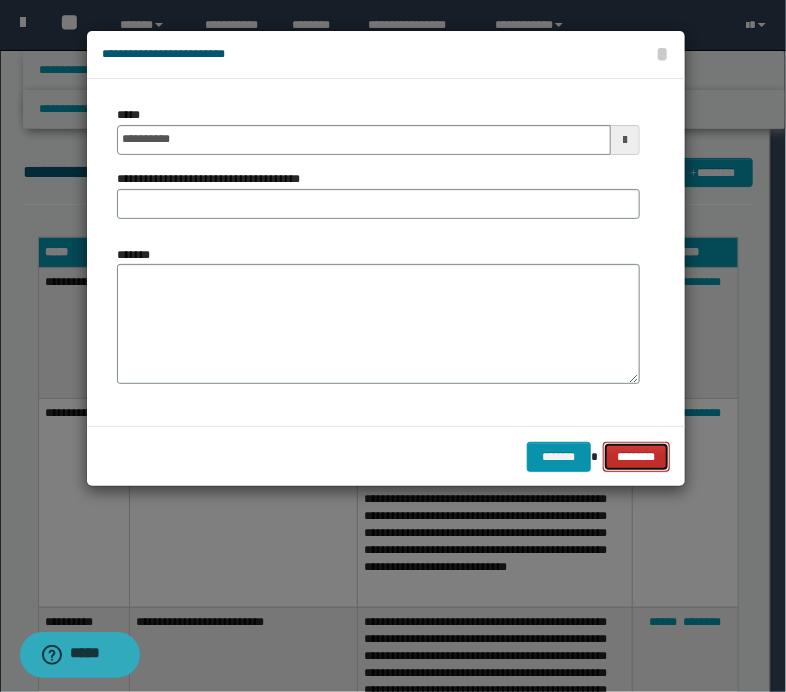 click on "********" at bounding box center [636, 457] 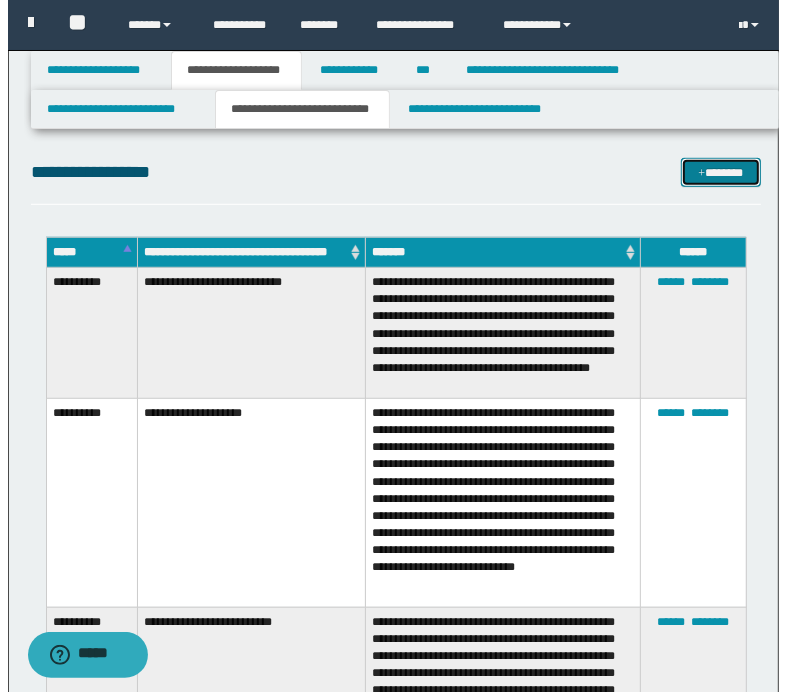 scroll, scrollTop: 400, scrollLeft: 0, axis: vertical 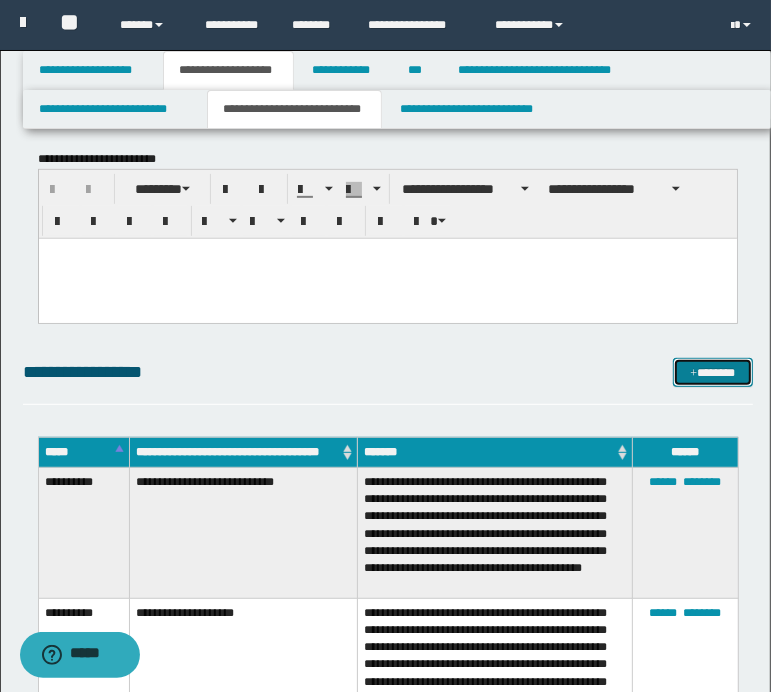 click on "*******" at bounding box center (712, 373) 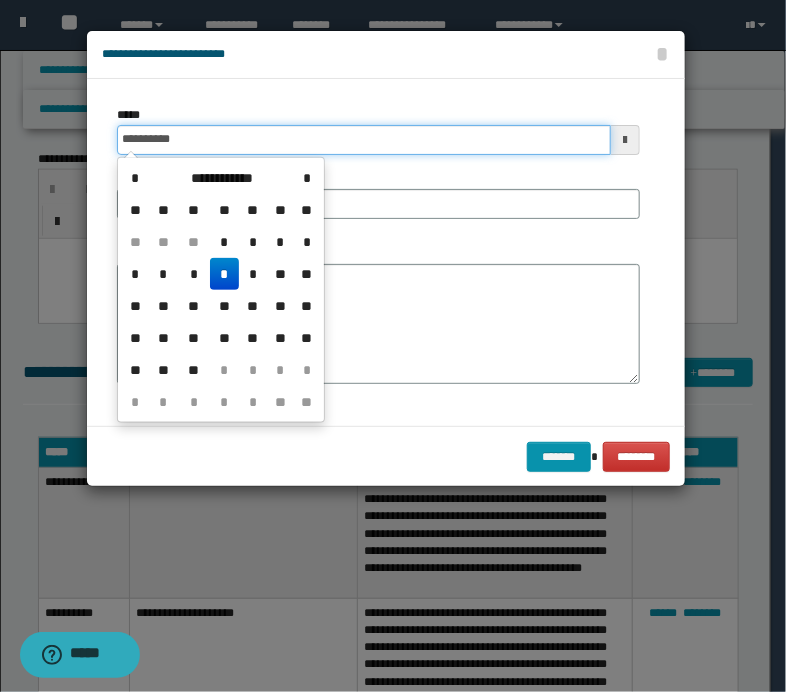 click on "**********" at bounding box center [364, 140] 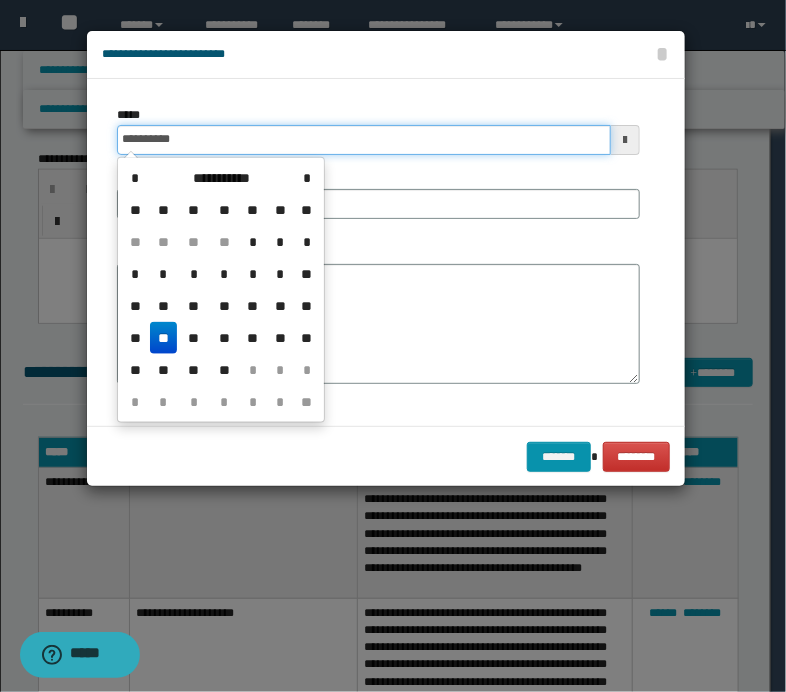 type on "**********" 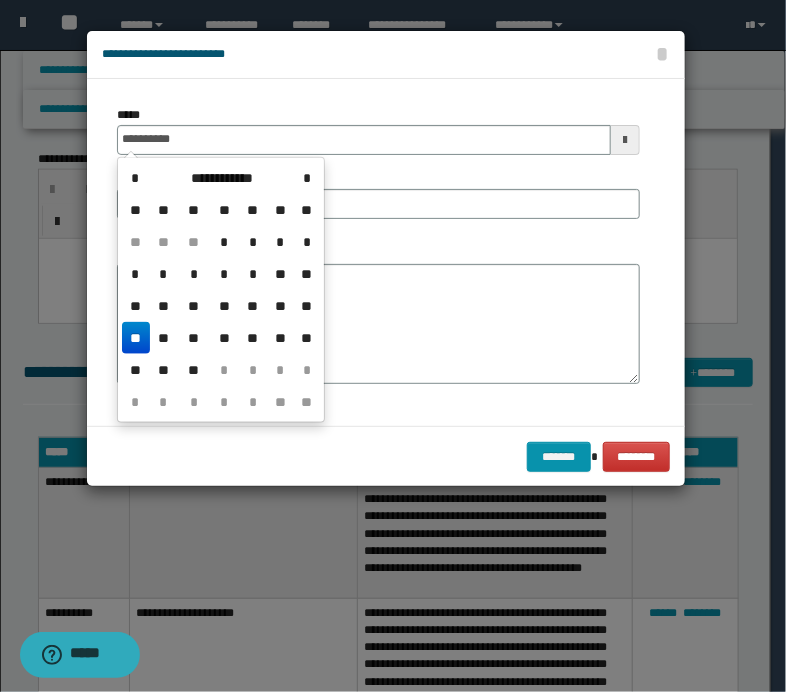 click on "**" at bounding box center [136, 338] 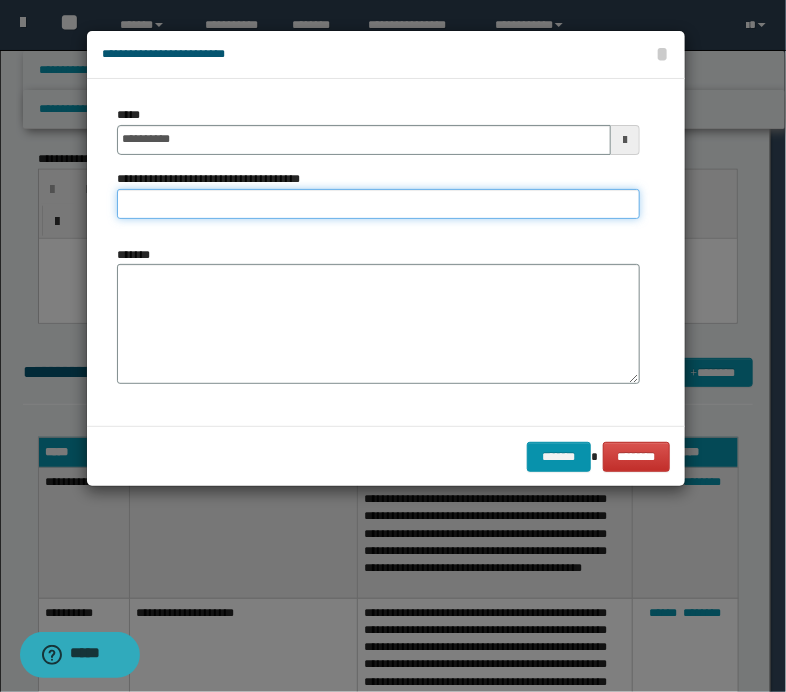 click on "**********" at bounding box center (378, 204) 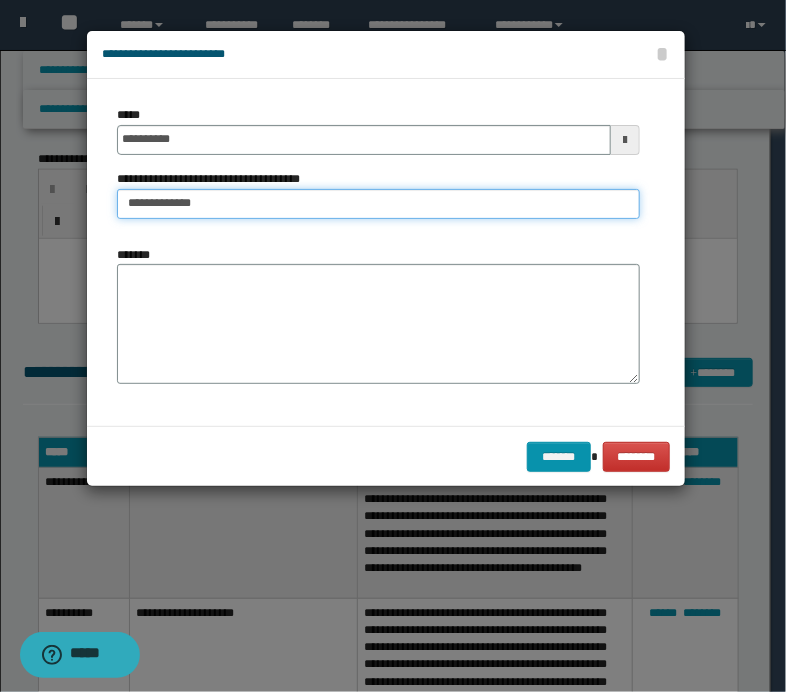 type on "**********" 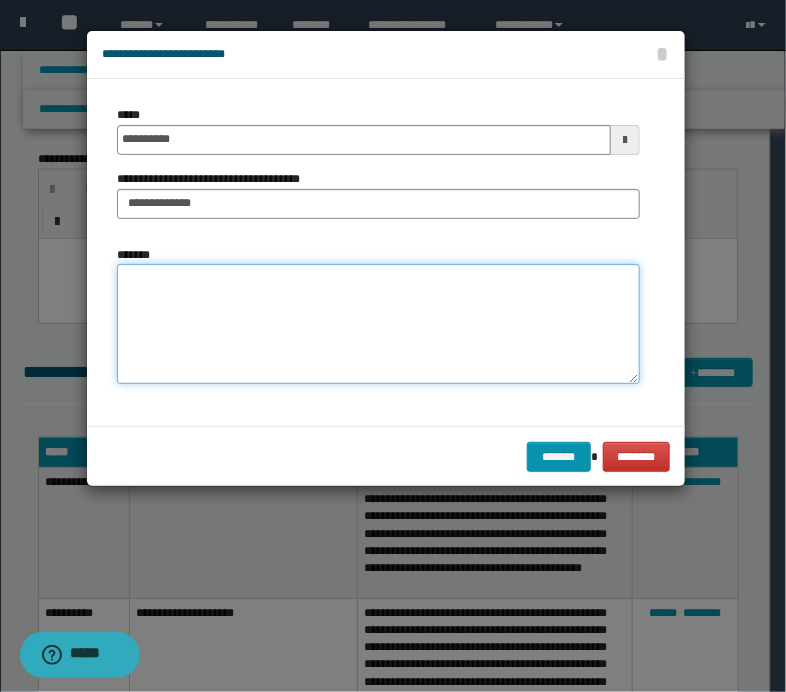 click on "*******" at bounding box center (378, 324) 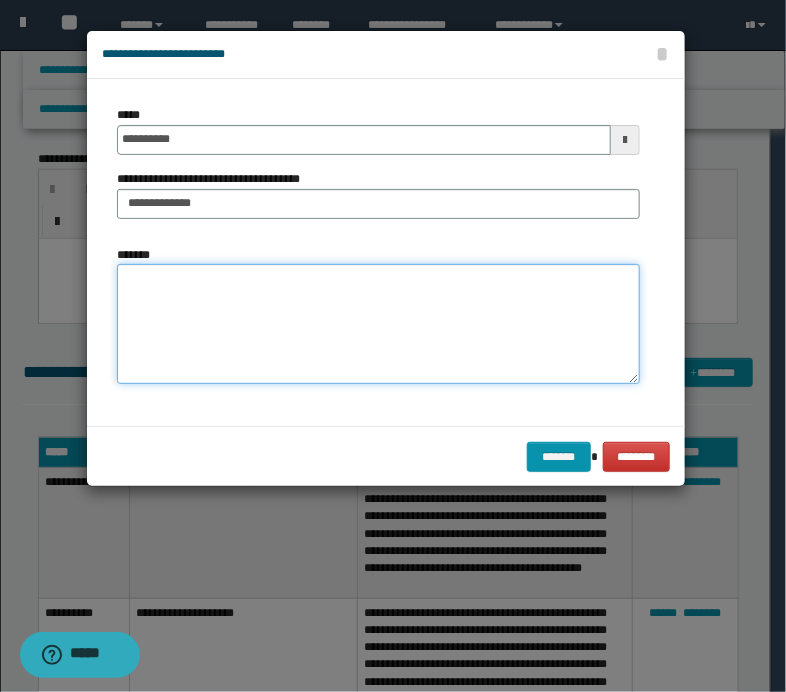 paste on "**********" 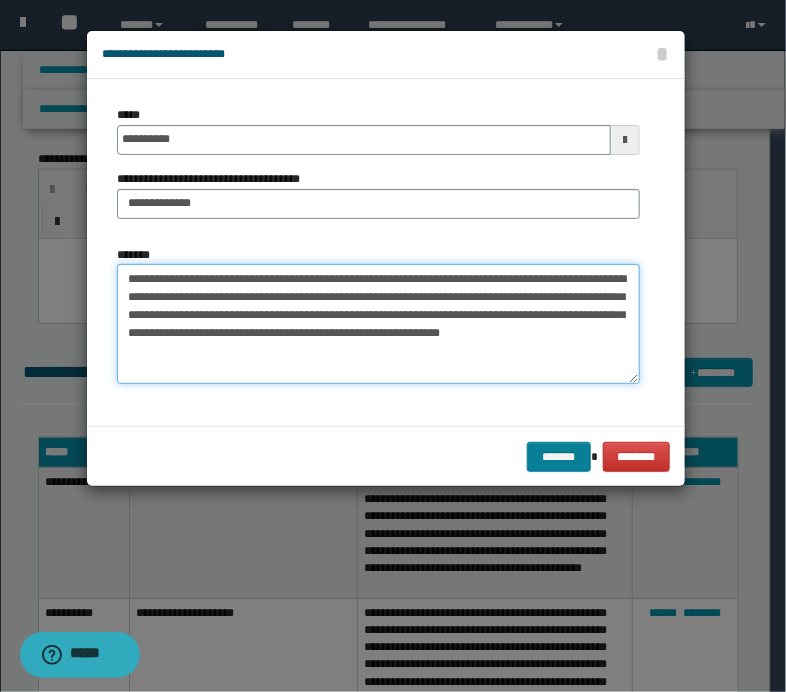 type on "**********" 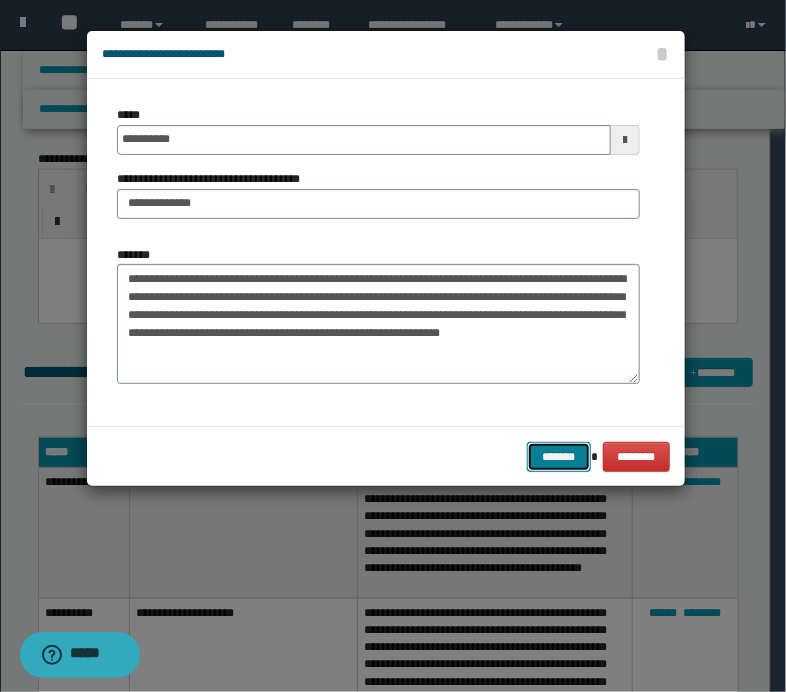 click on "*******" at bounding box center (559, 457) 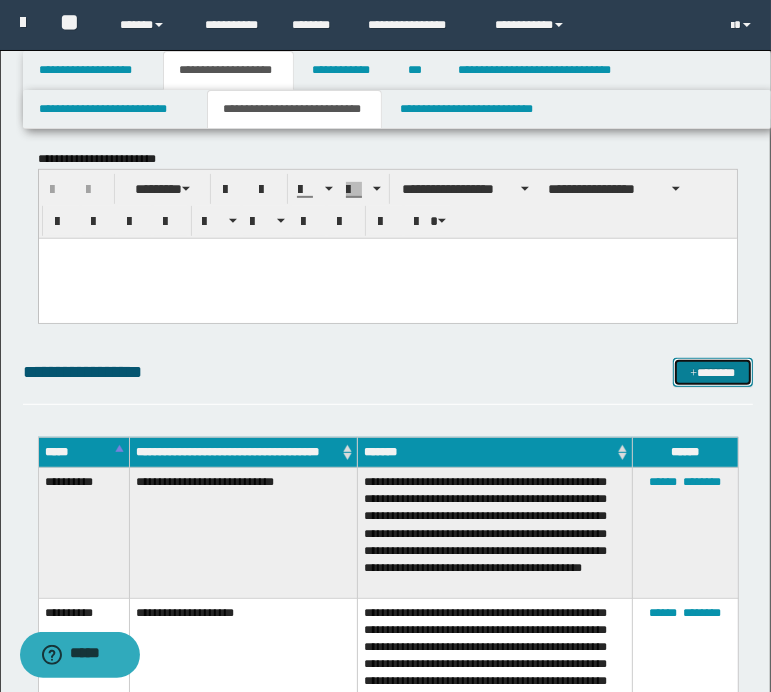 click on "*******" at bounding box center [712, 373] 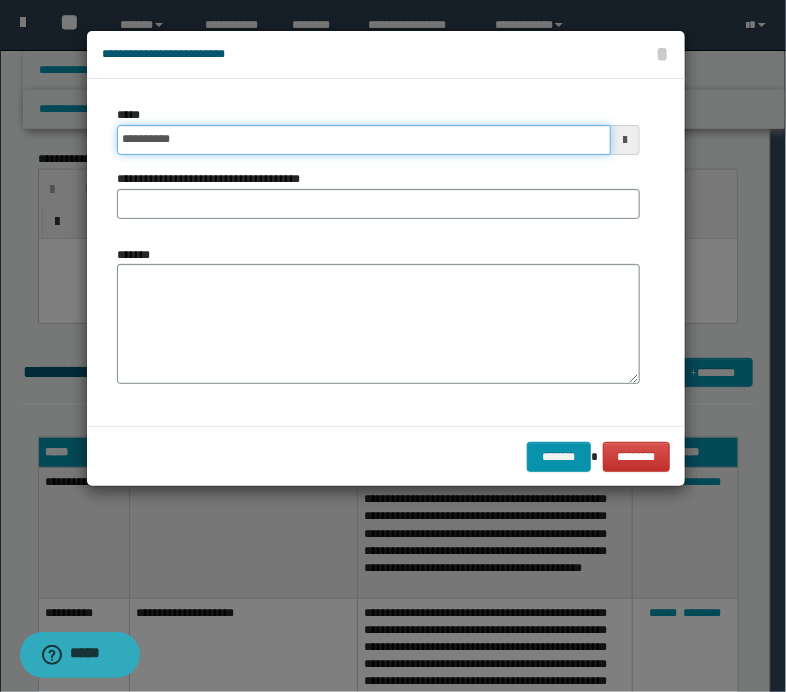 click on "**********" at bounding box center (364, 140) 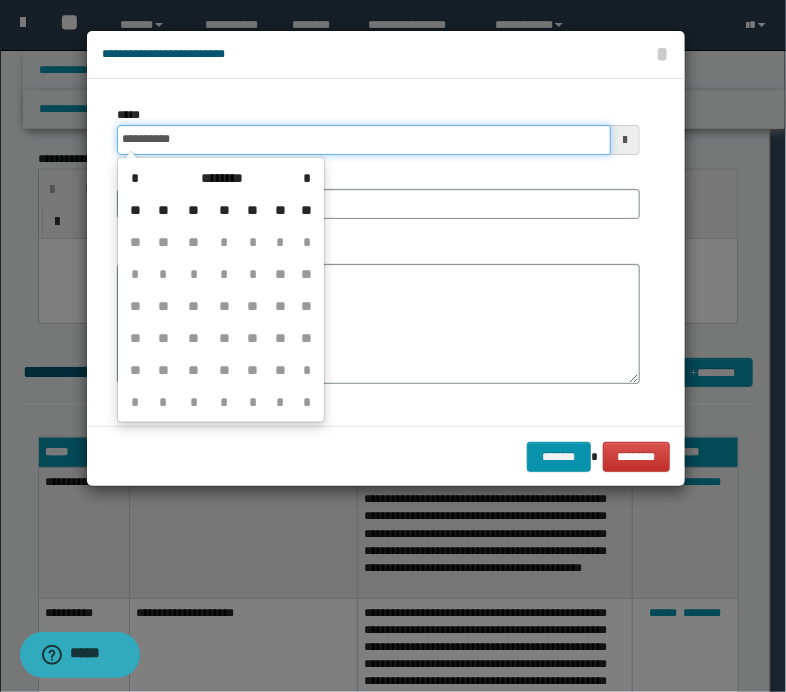 type on "**********" 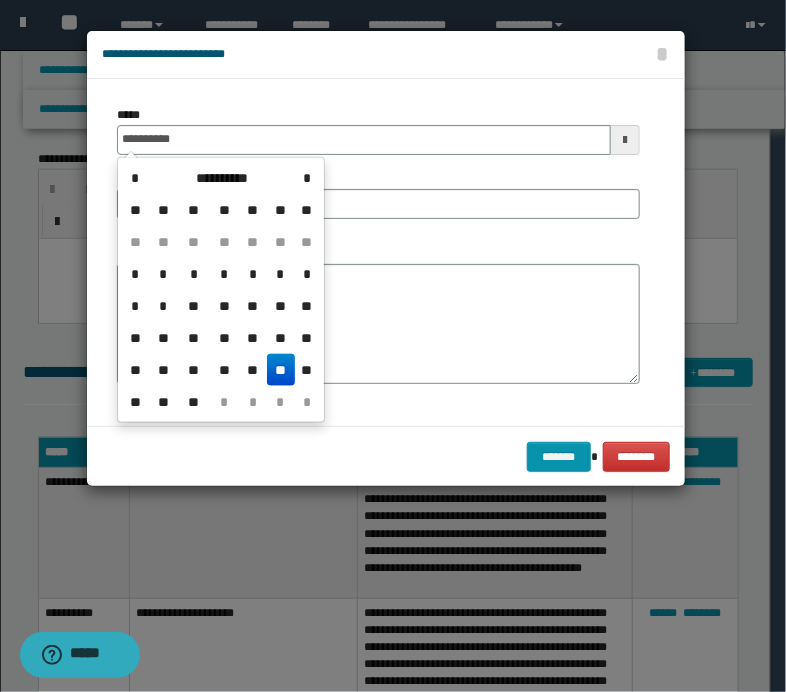 click on "**" at bounding box center (281, 370) 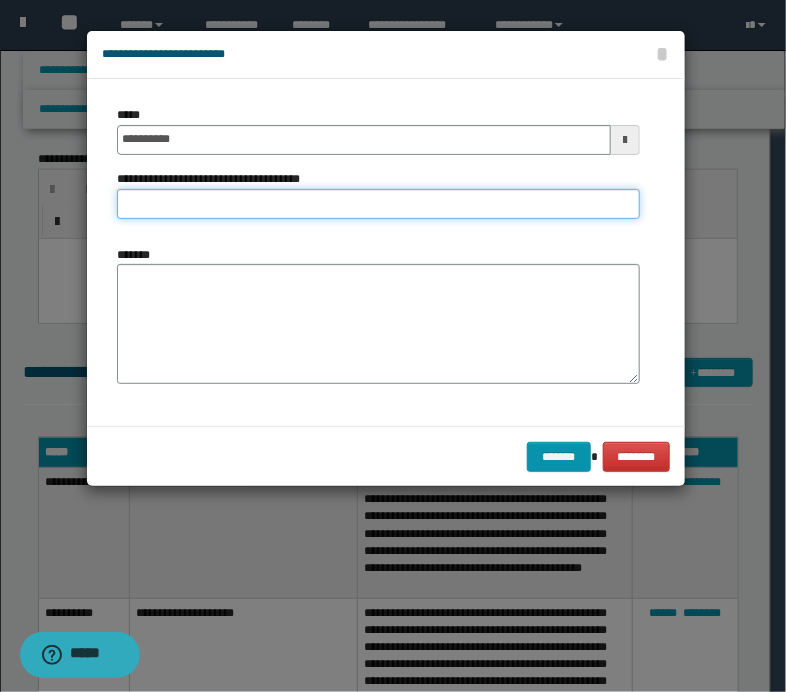 click on "**********" at bounding box center [378, 204] 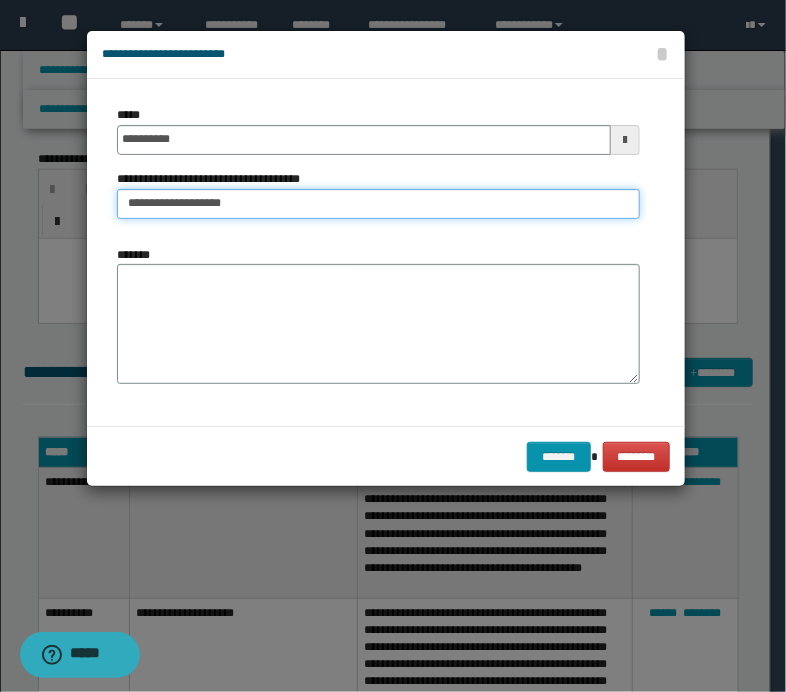 type on "**********" 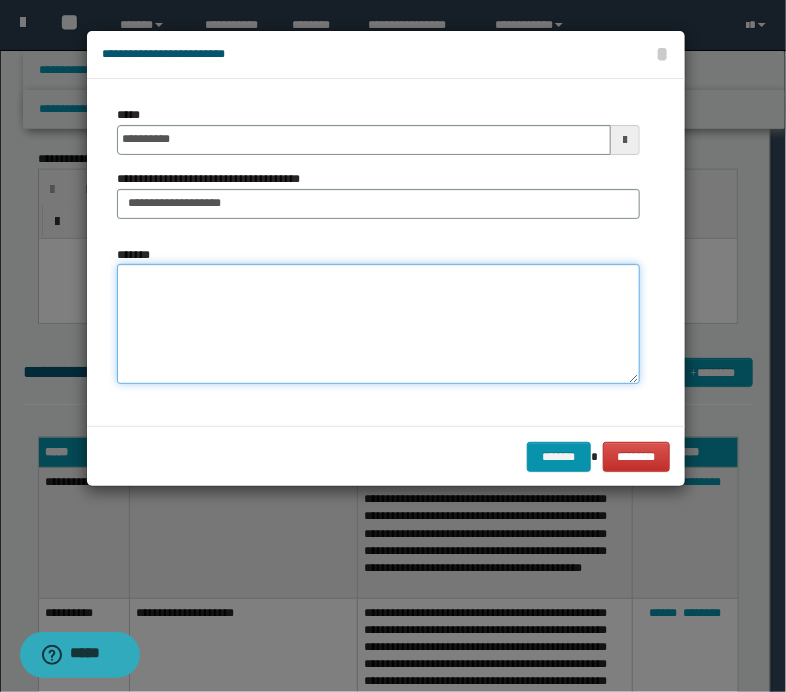 click on "*******" at bounding box center [378, 324] 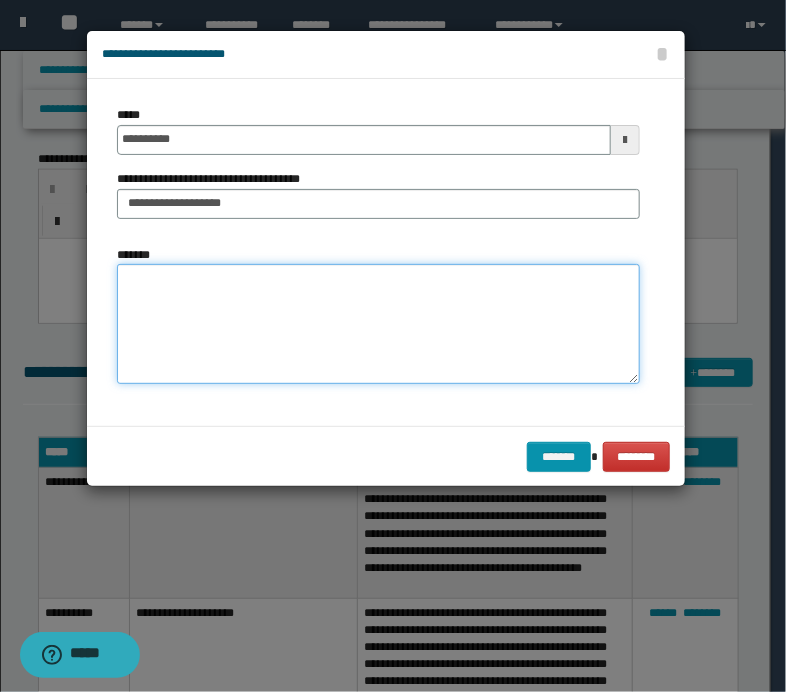 paste on "**********" 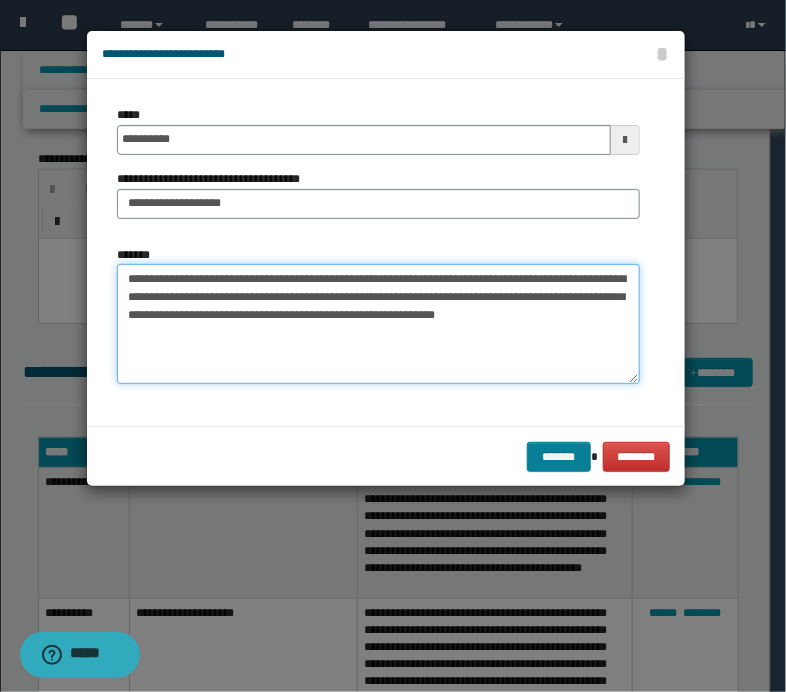 type on "**********" 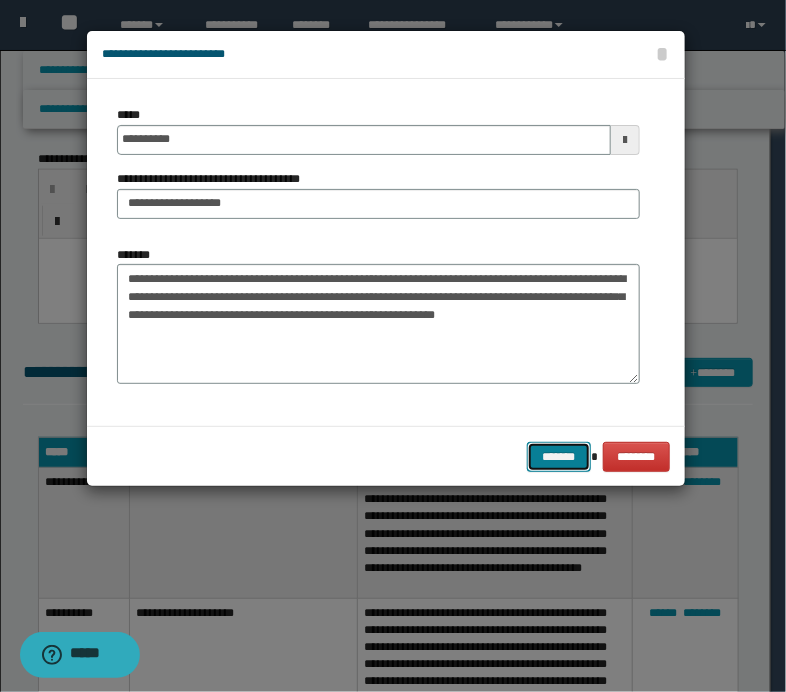 click on "*******" at bounding box center (559, 457) 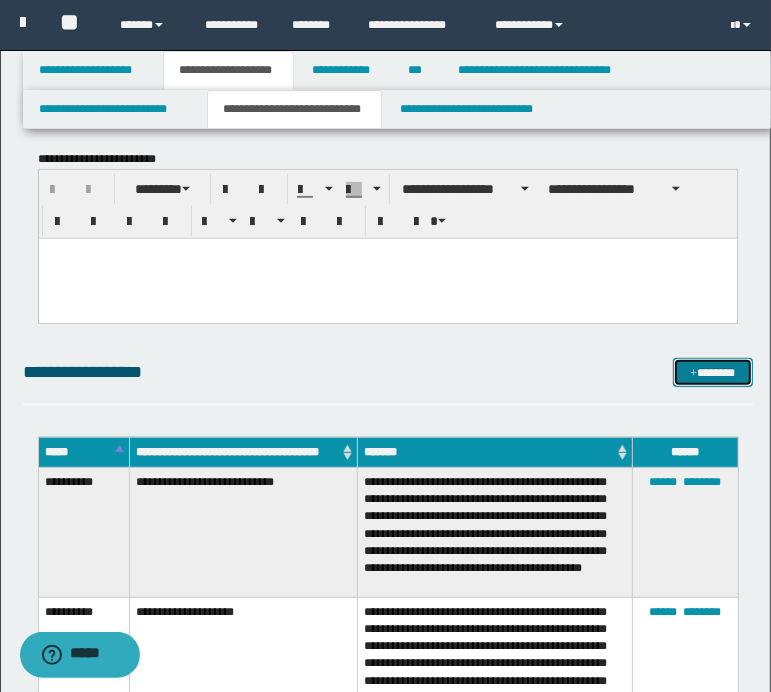 click on "*******" at bounding box center (712, 373) 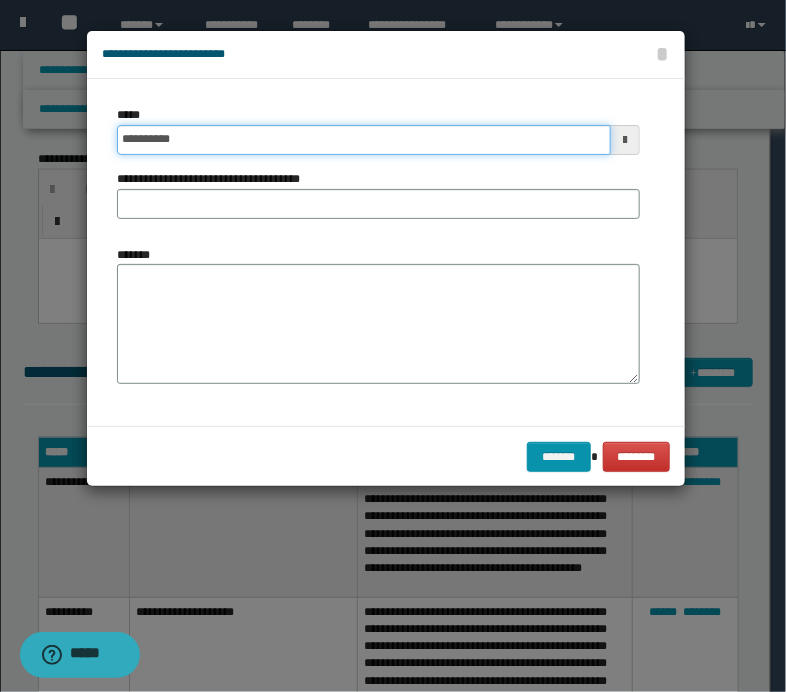 click on "**********" at bounding box center (364, 140) 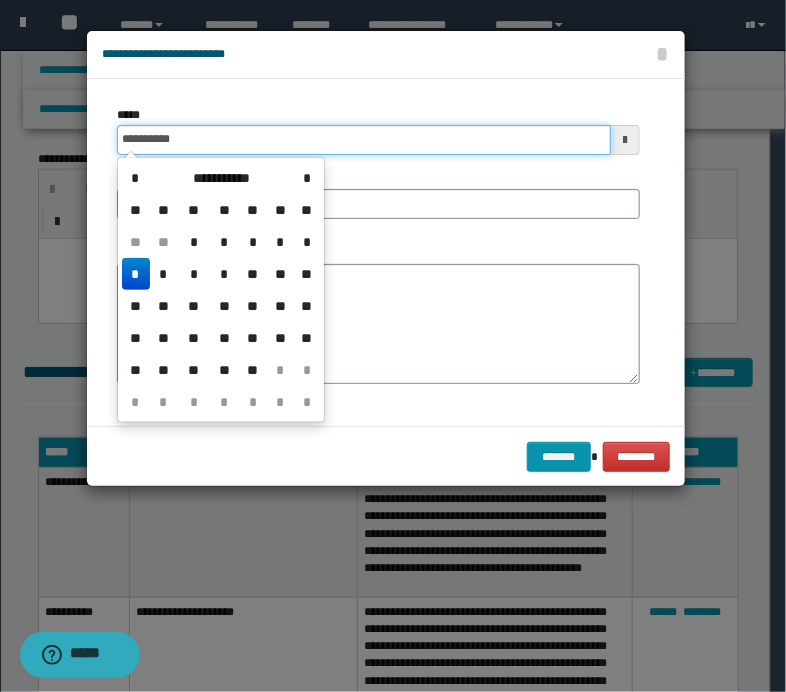type on "**********" 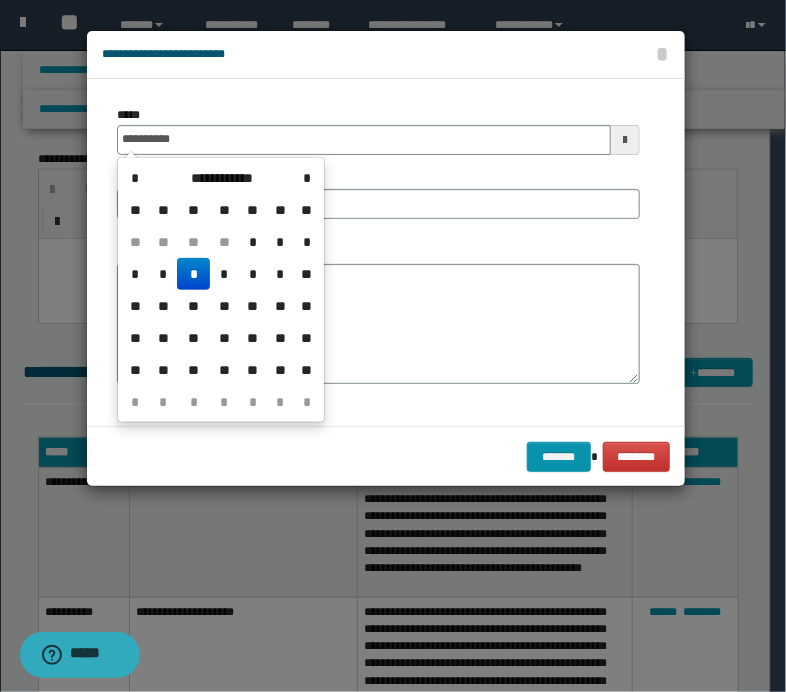 click on "*" at bounding box center (193, 274) 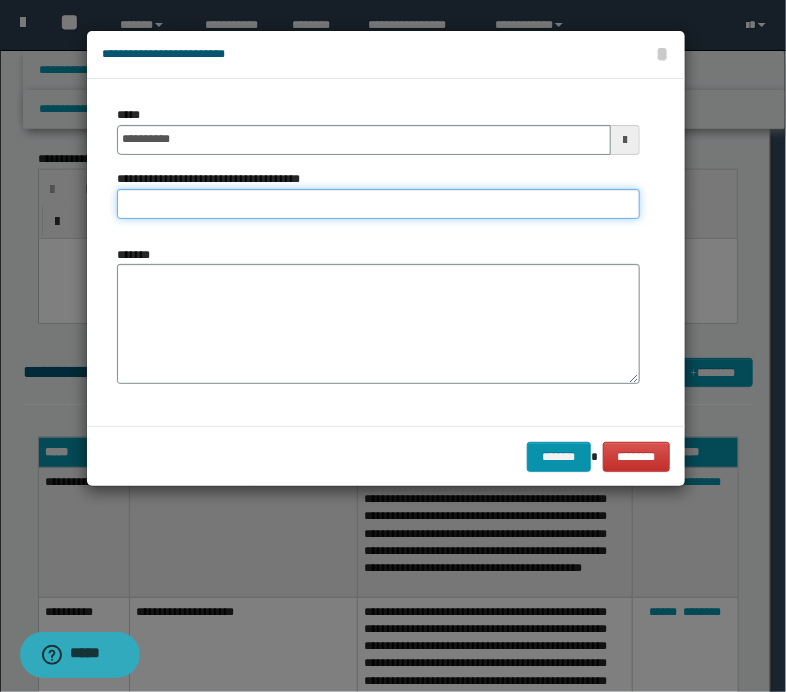 click on "**********" at bounding box center (378, 204) 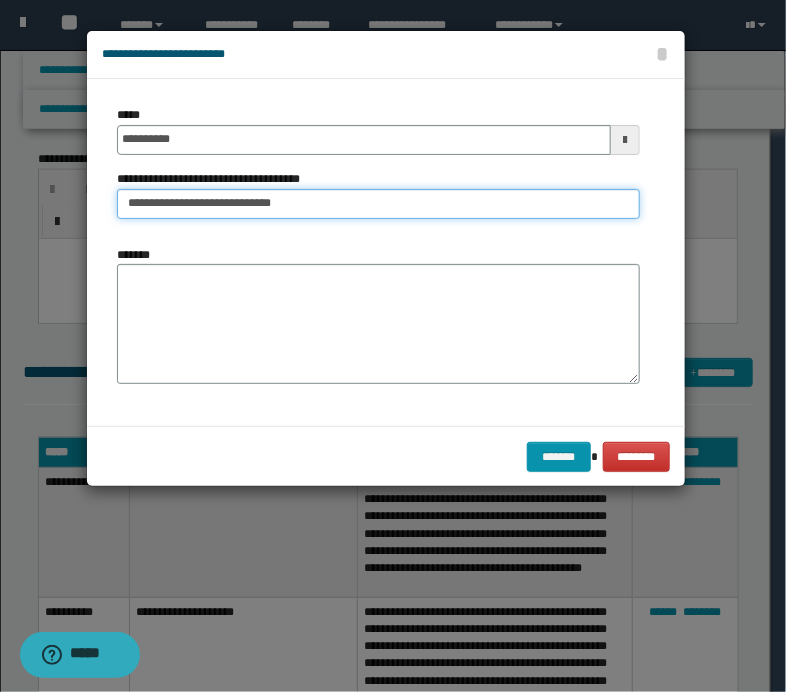 type on "**********" 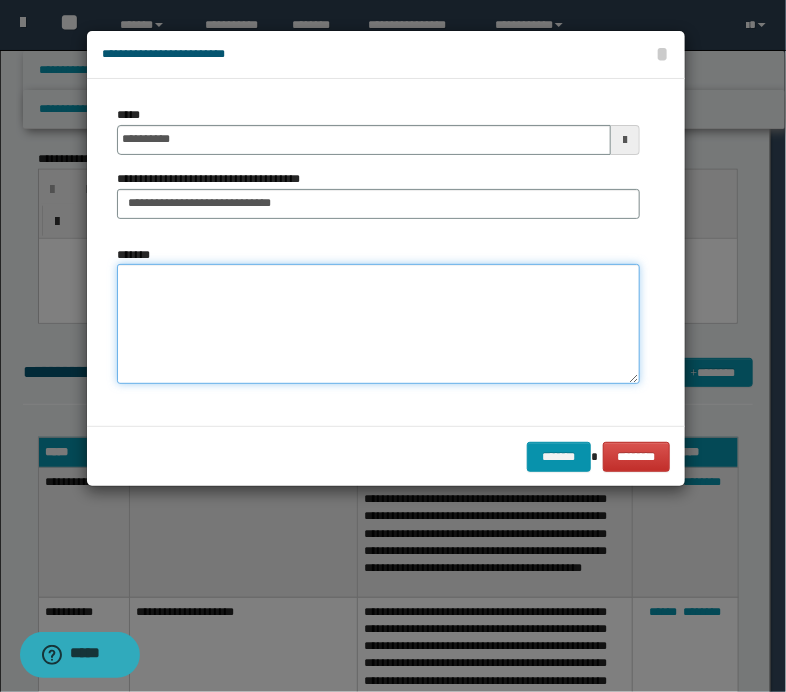 click on "*******" at bounding box center (378, 324) 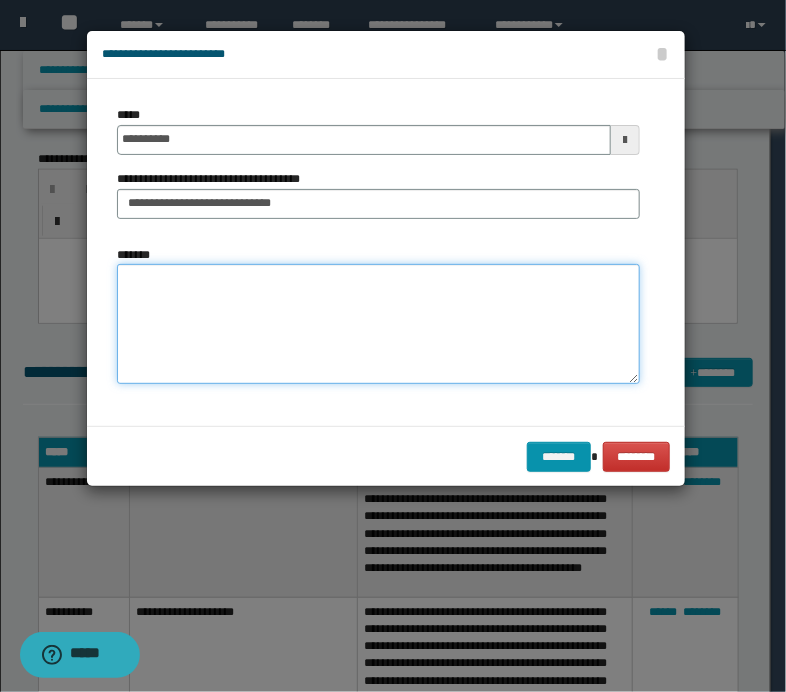 paste on "**********" 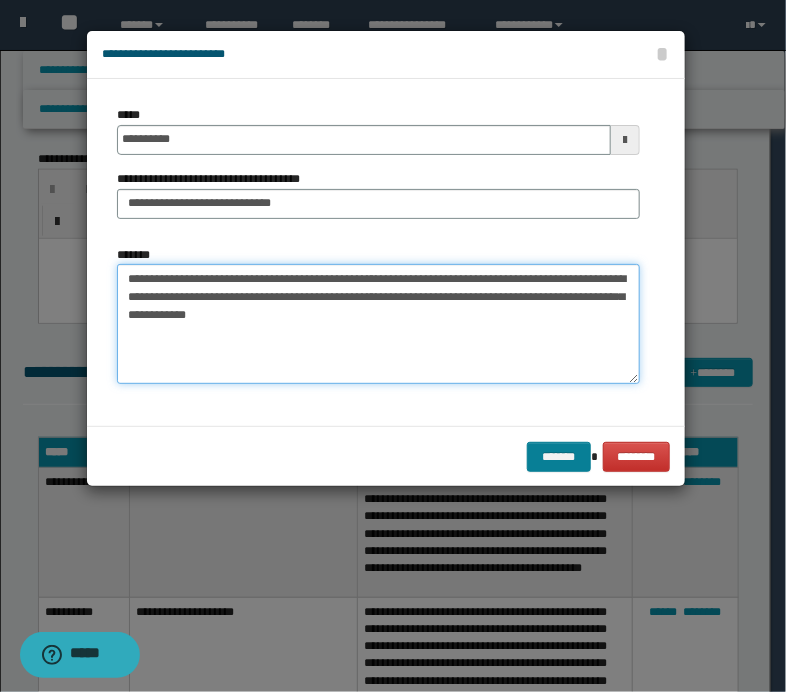 type on "**********" 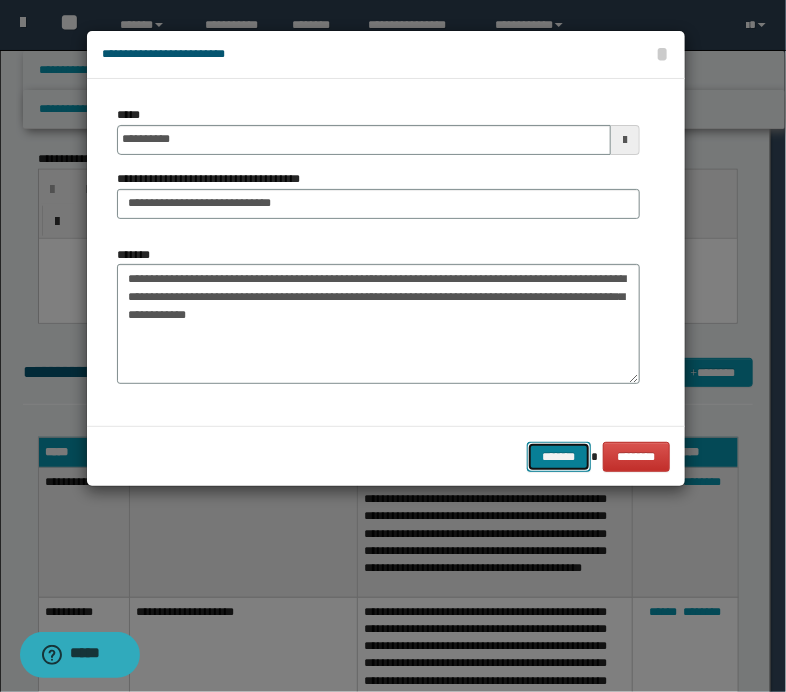 click on "*******" at bounding box center (559, 457) 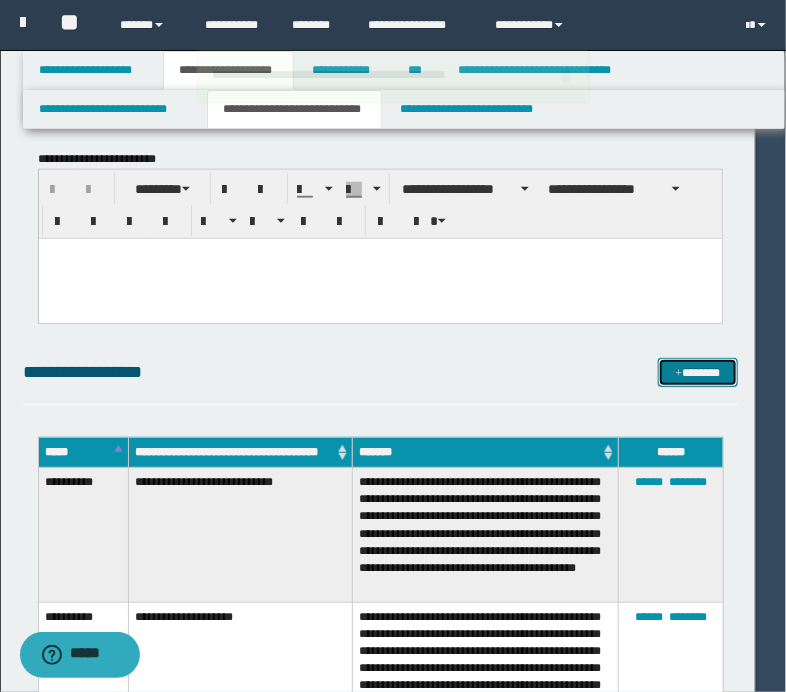 type 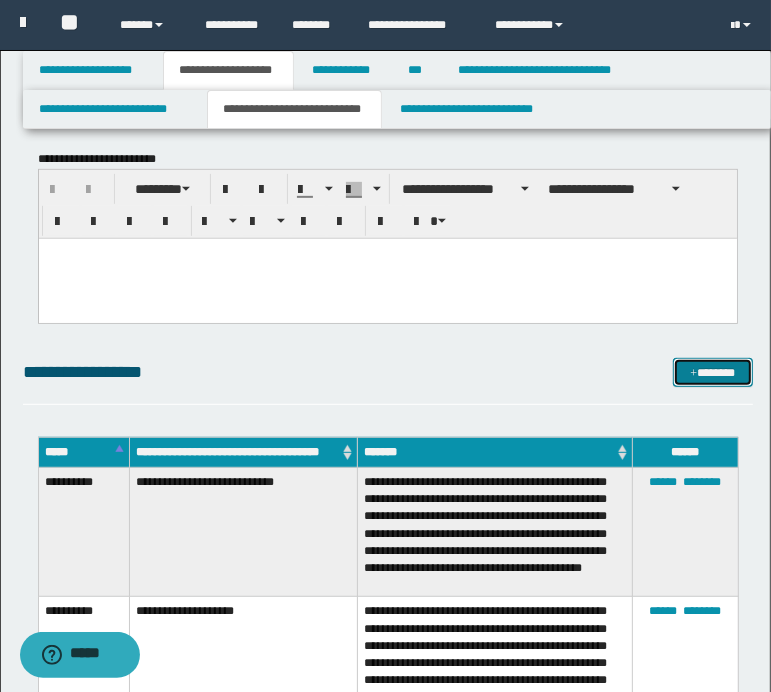 click on "*******" at bounding box center (712, 373) 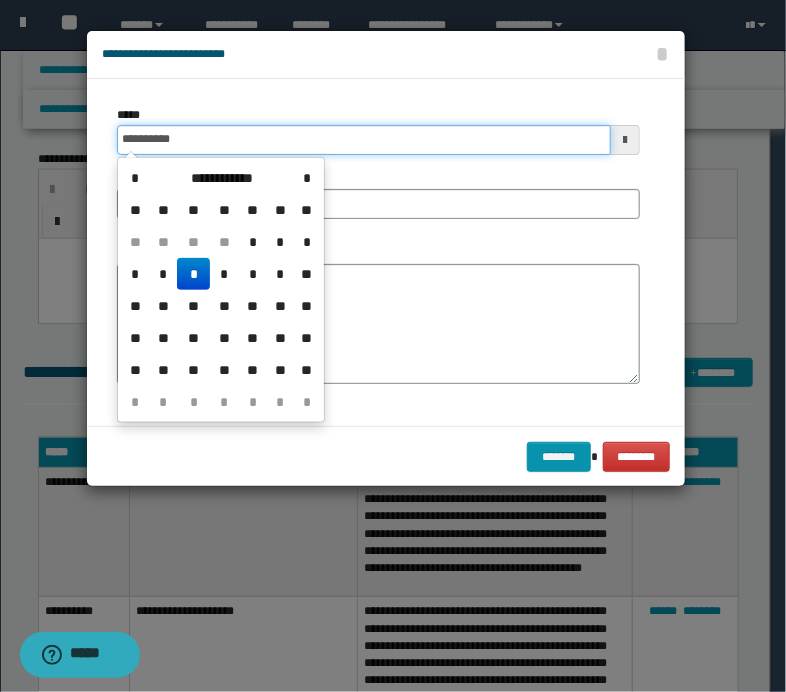 click on "**********" at bounding box center [364, 140] 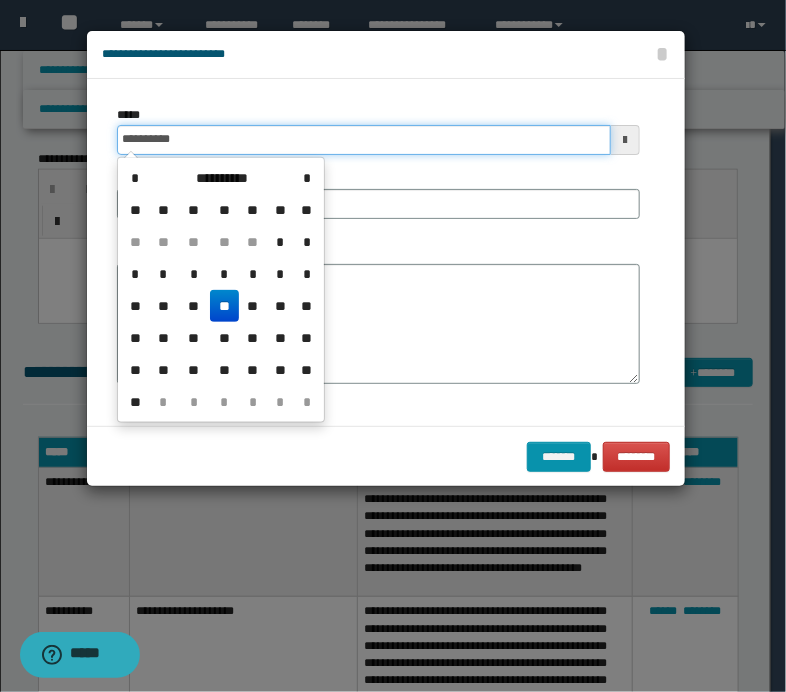 type on "**********" 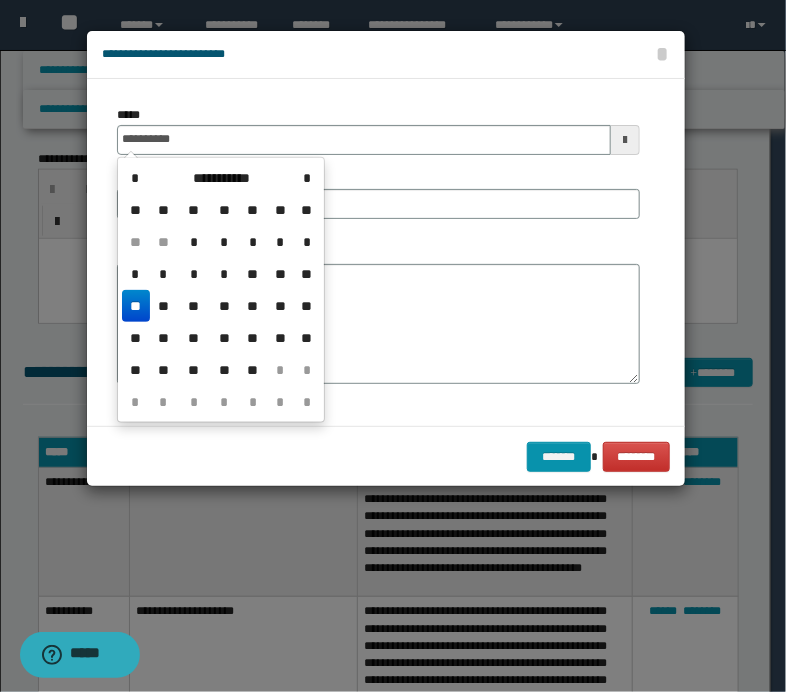 click on "**" at bounding box center (136, 306) 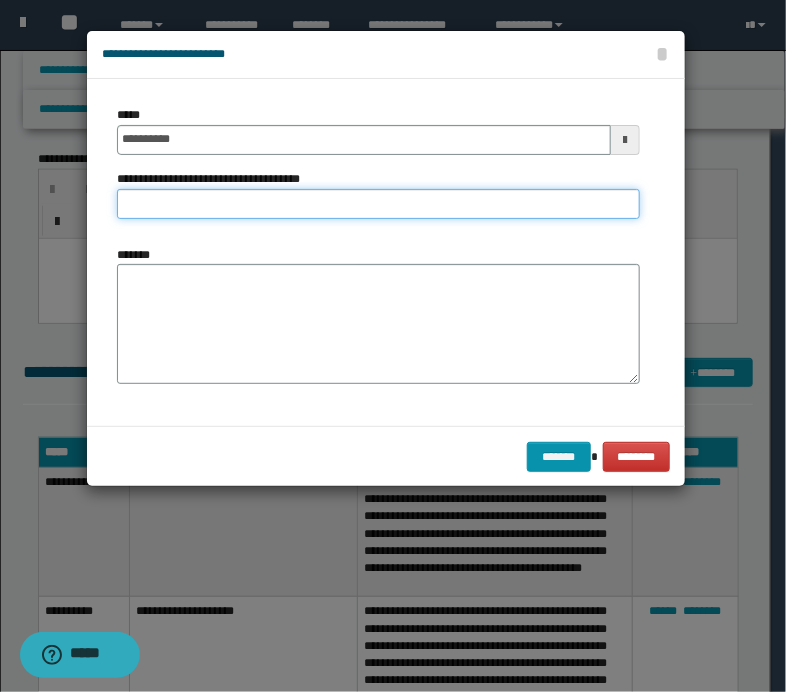 click on "**********" at bounding box center (378, 204) 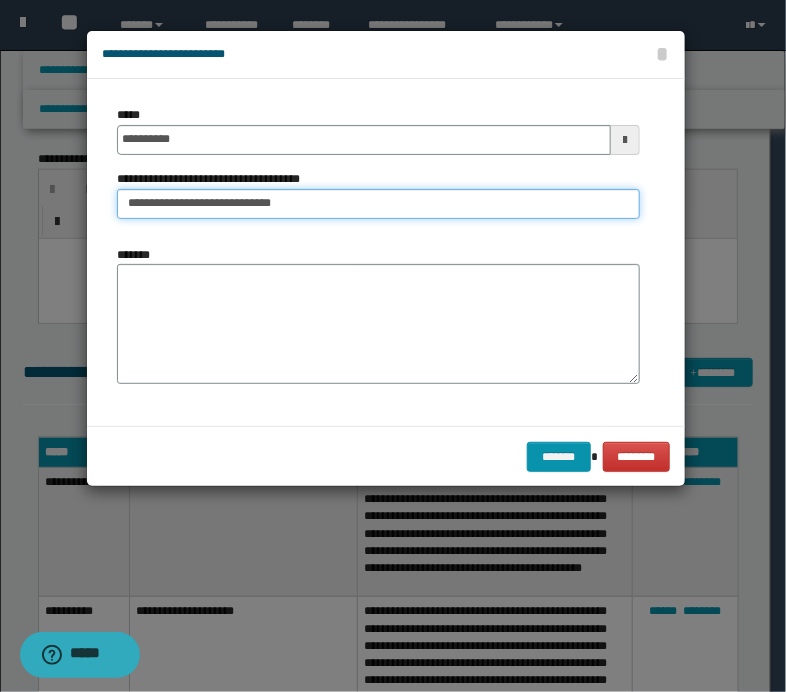 type on "**********" 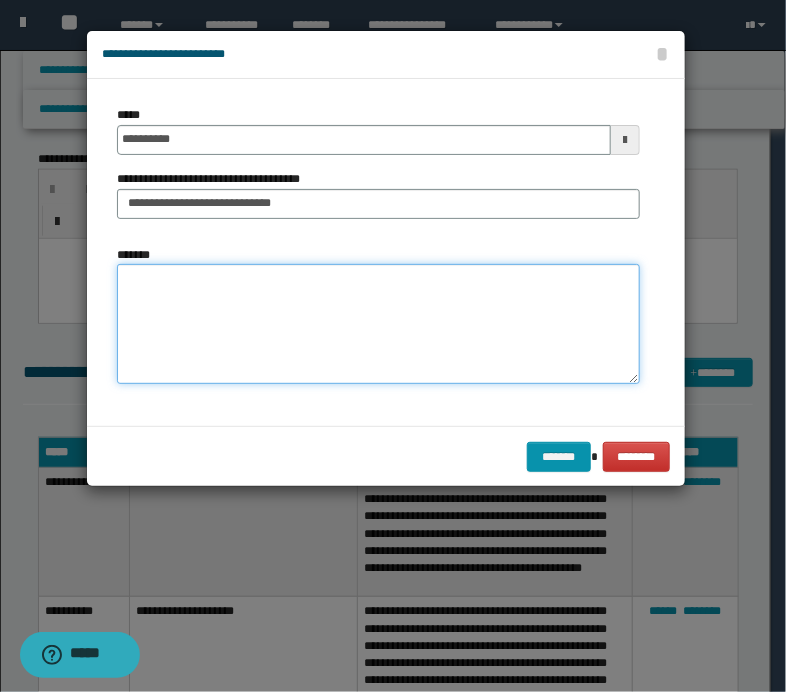 click on "*******" at bounding box center [378, 324] 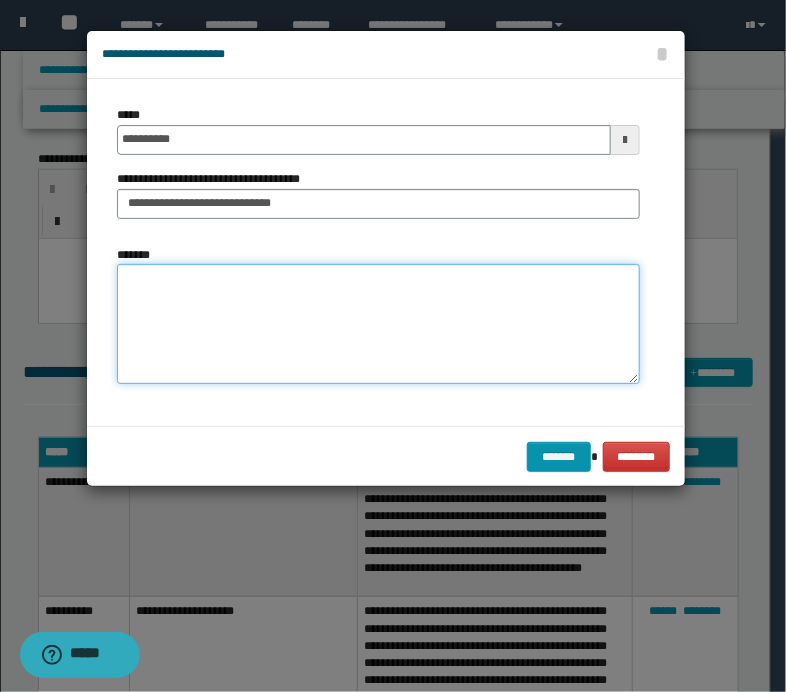 paste on "**********" 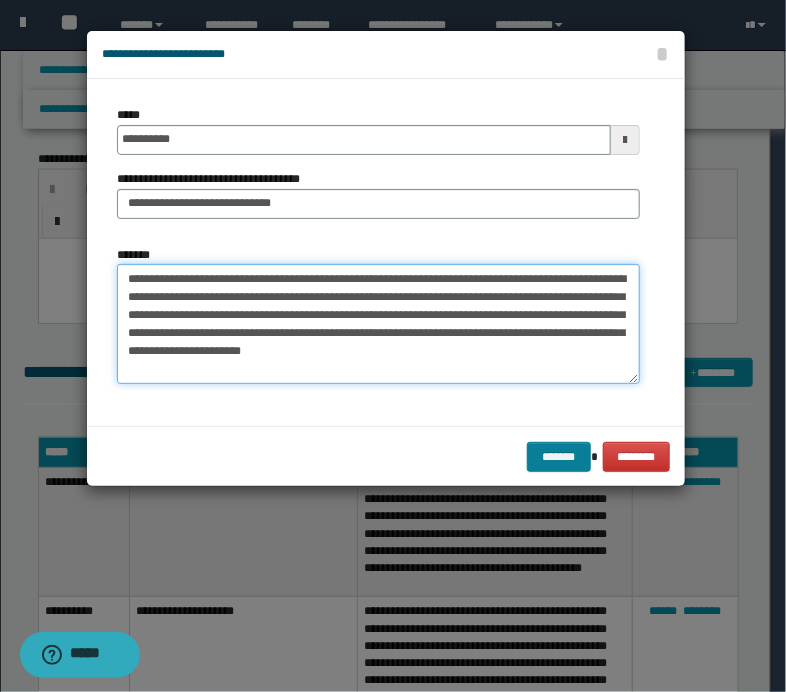 type on "**********" 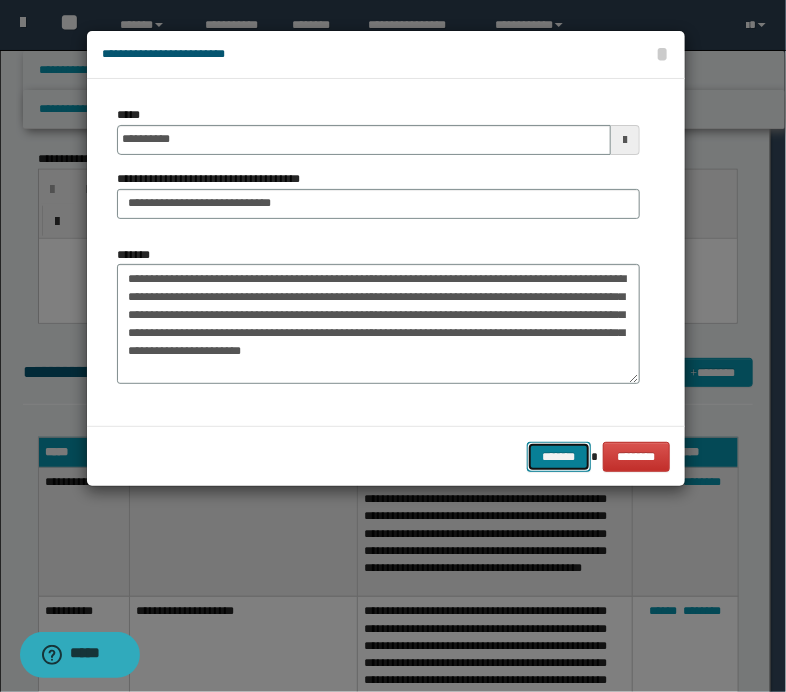 click on "*******" at bounding box center [559, 457] 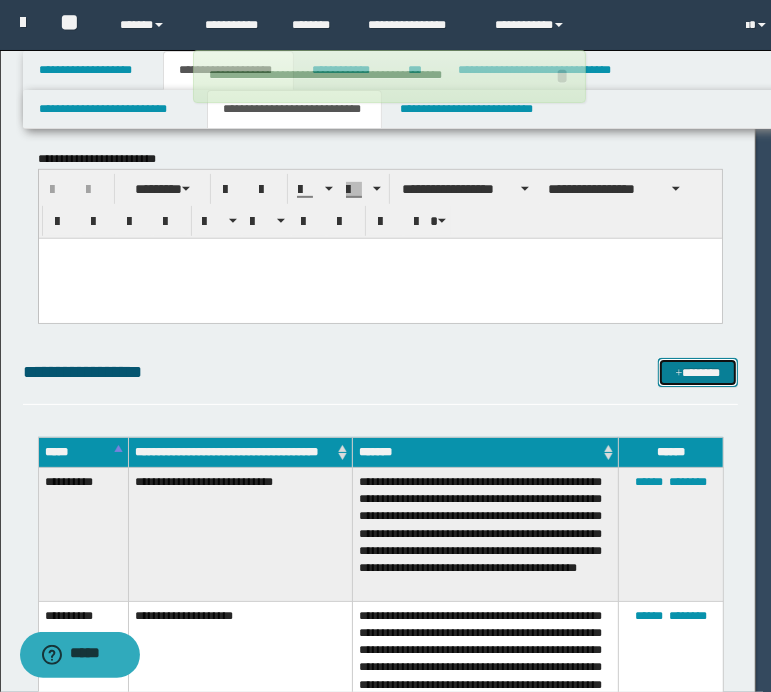 type 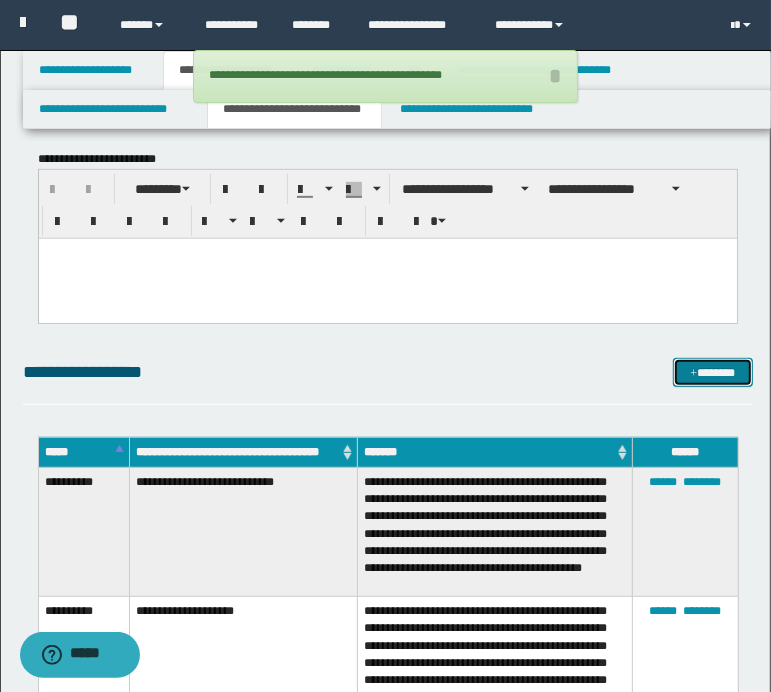 click on "*******" at bounding box center (712, 373) 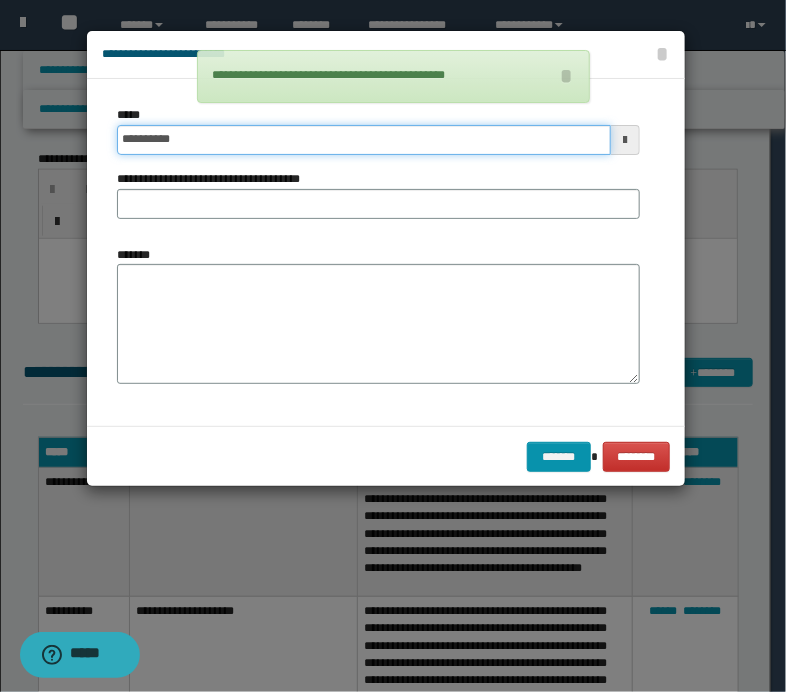 click on "**********" at bounding box center [364, 140] 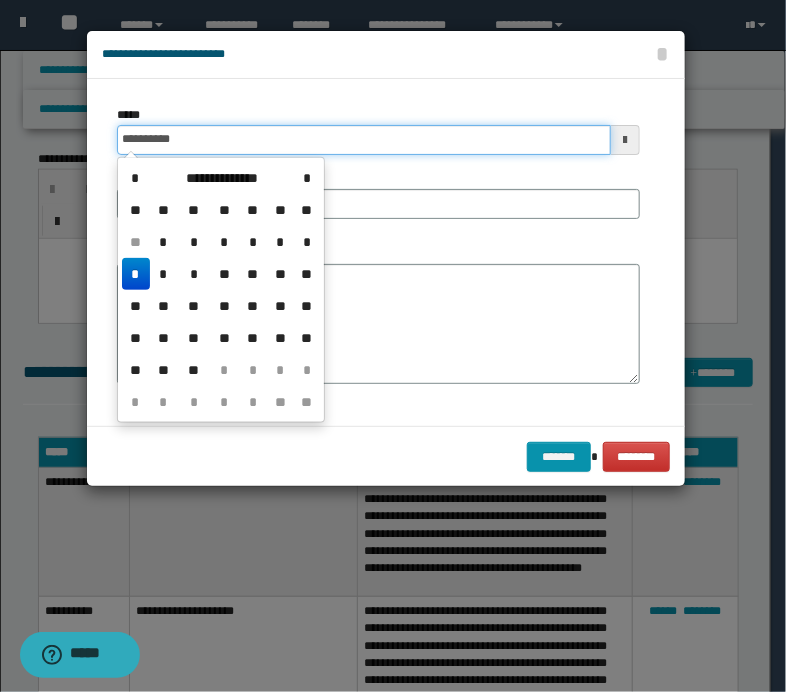 type on "**********" 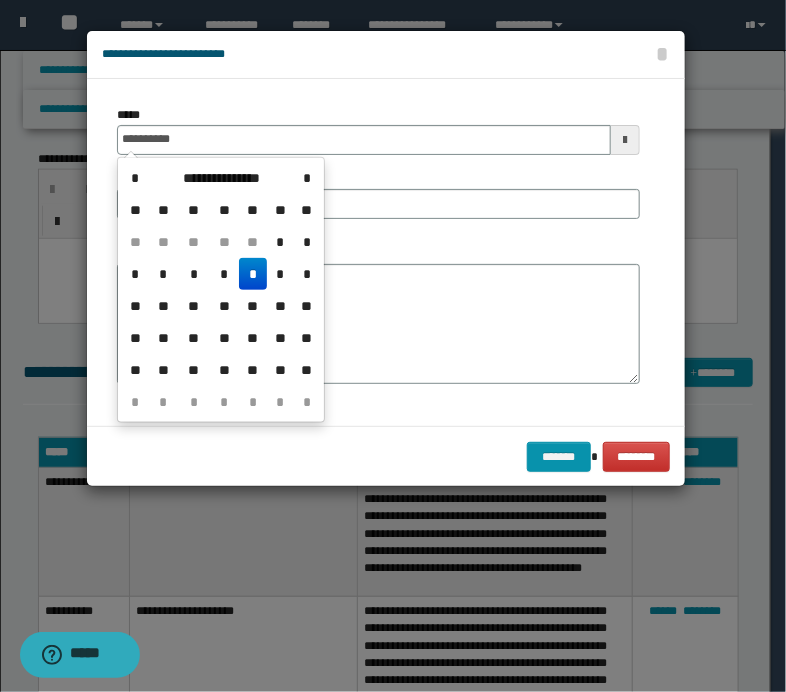 click on "*" at bounding box center (253, 274) 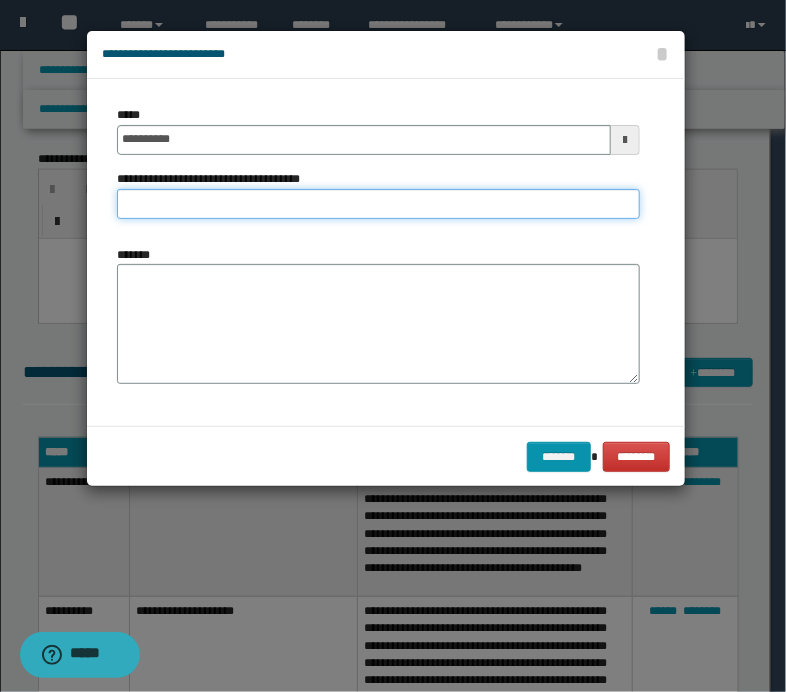 click on "**********" at bounding box center (378, 204) 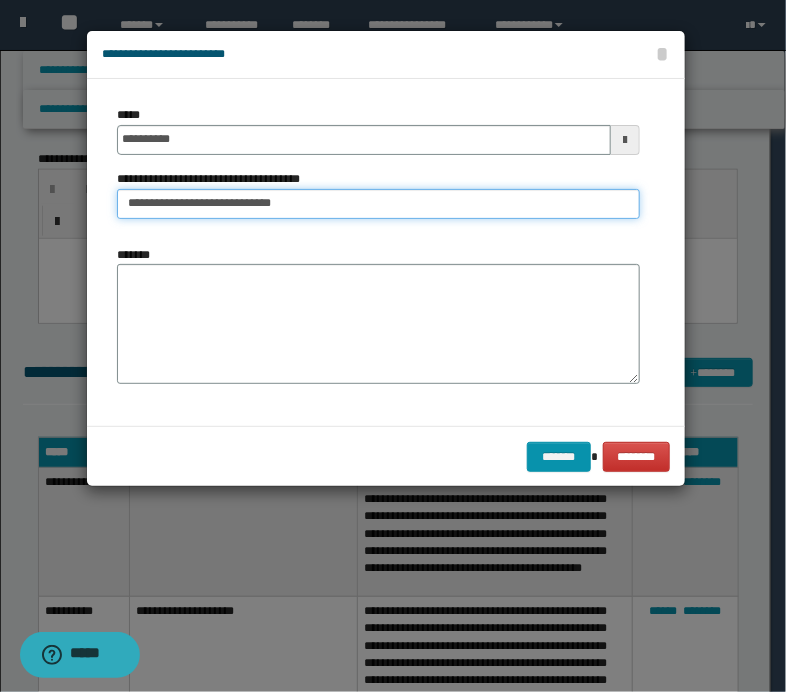 click on "**********" at bounding box center [378, 204] 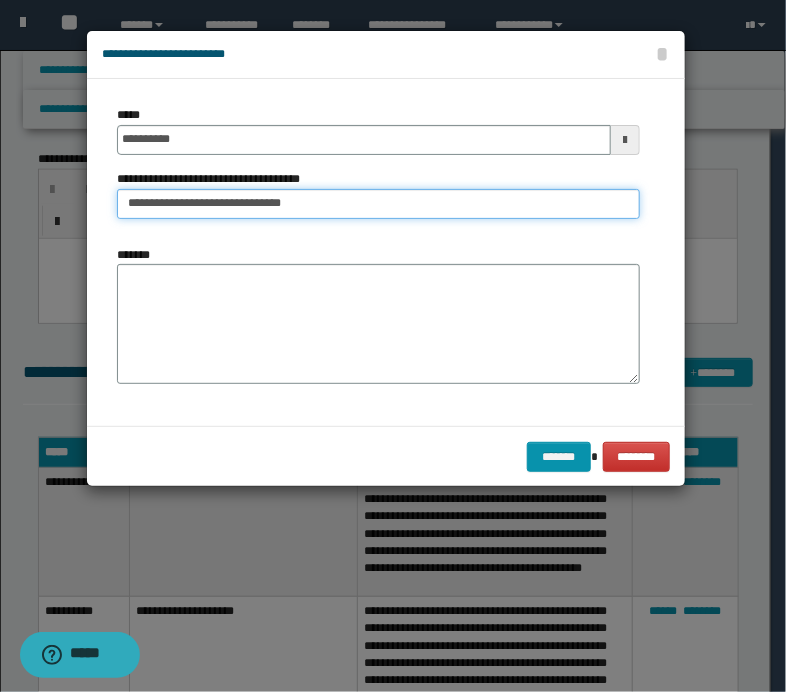 paste on "**********" 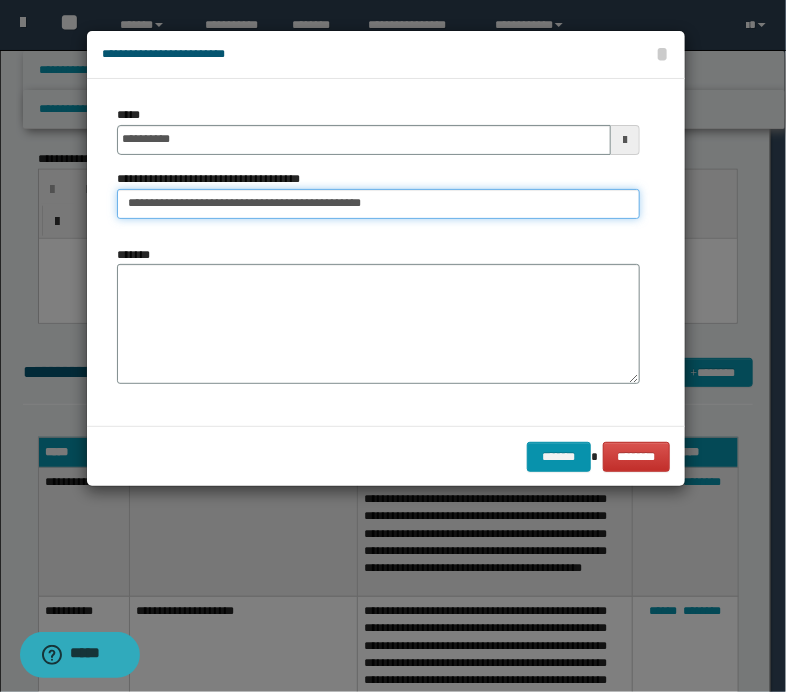 type on "**********" 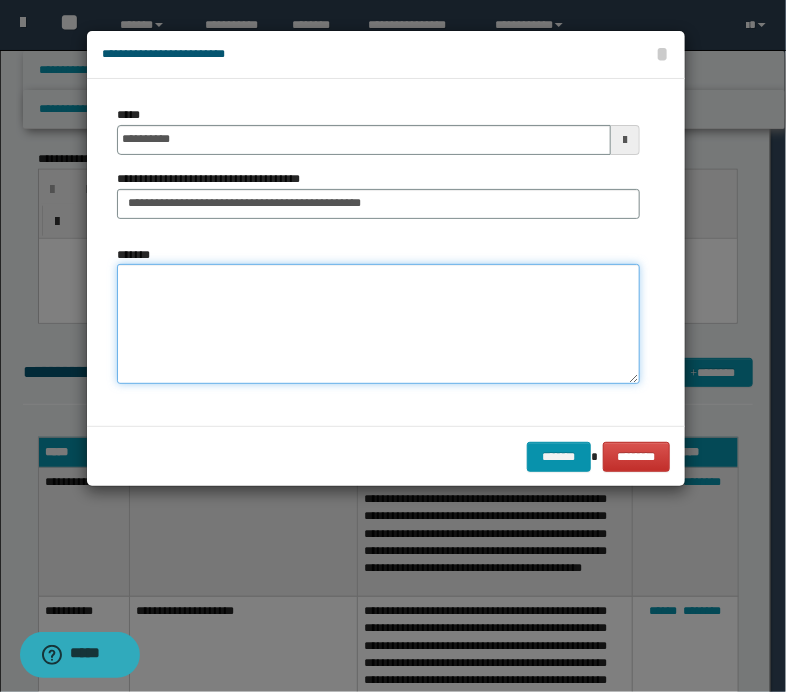 click on "*******" at bounding box center (378, 324) 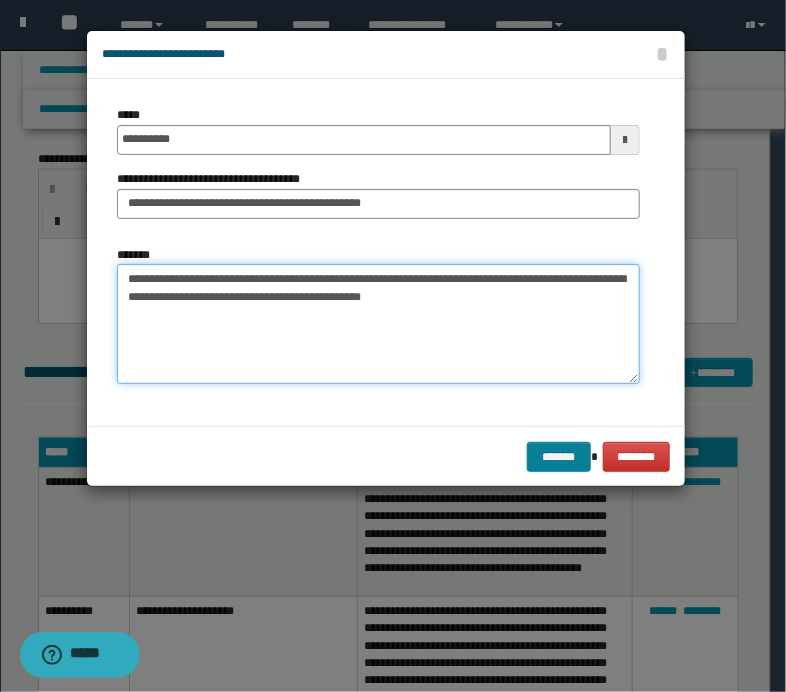 type on "**********" 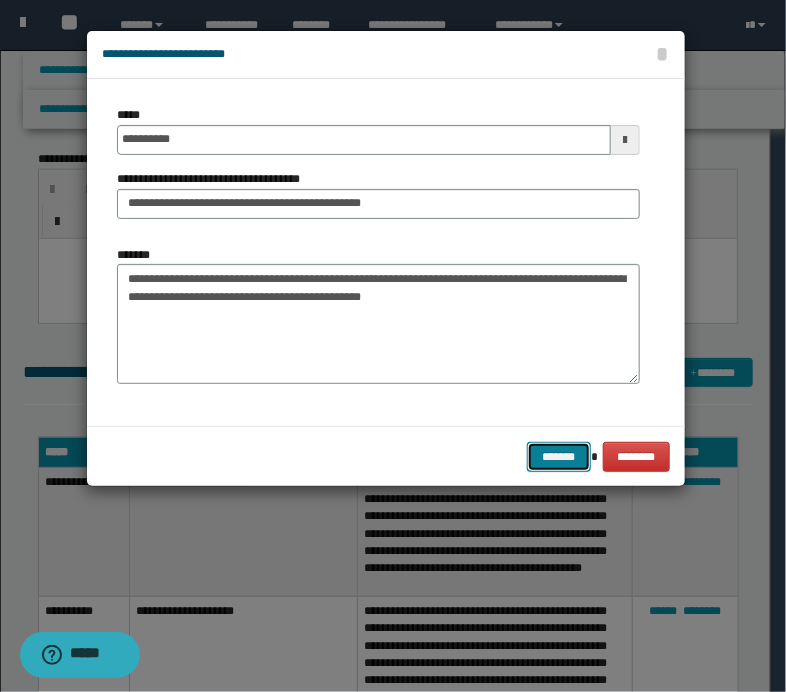 click on "*******" at bounding box center [559, 457] 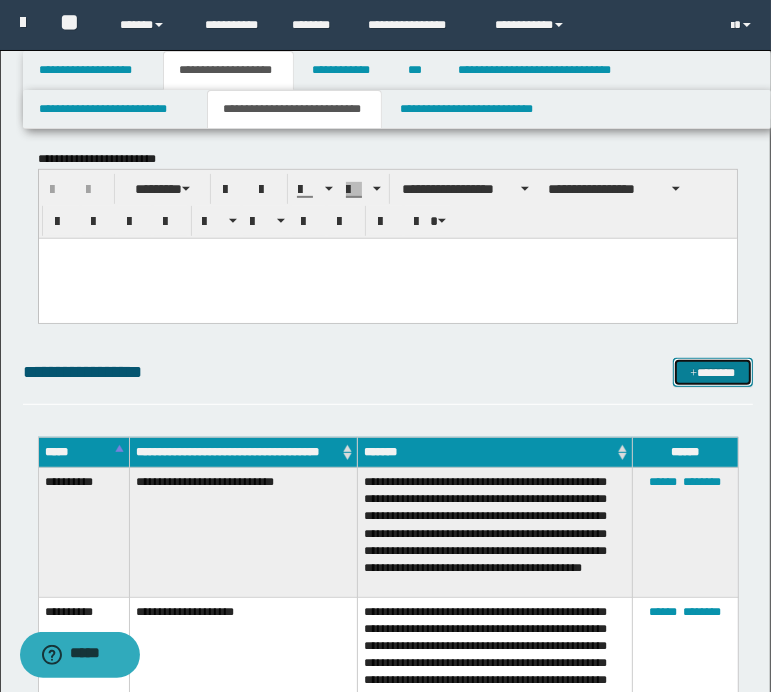 click on "*******" at bounding box center (712, 373) 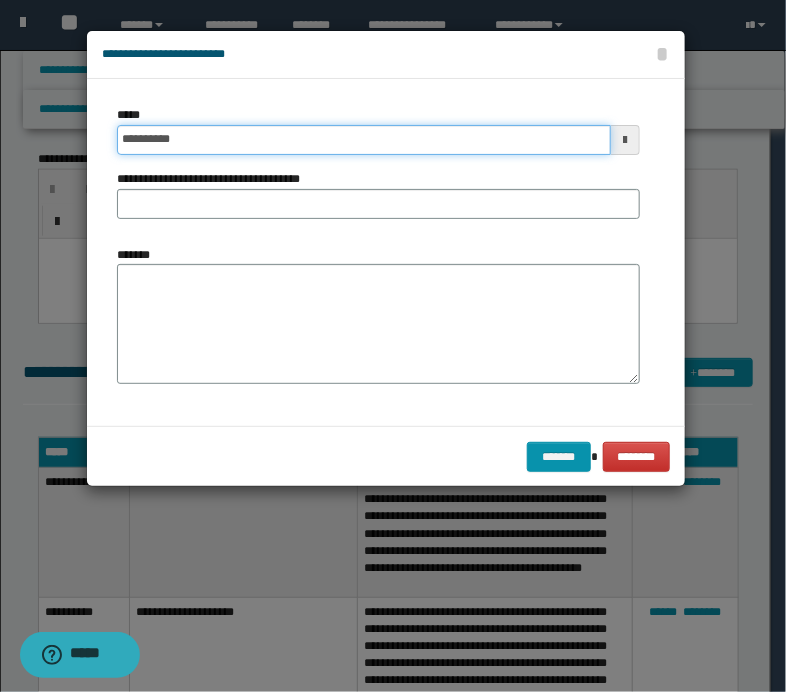 click on "**********" at bounding box center [364, 140] 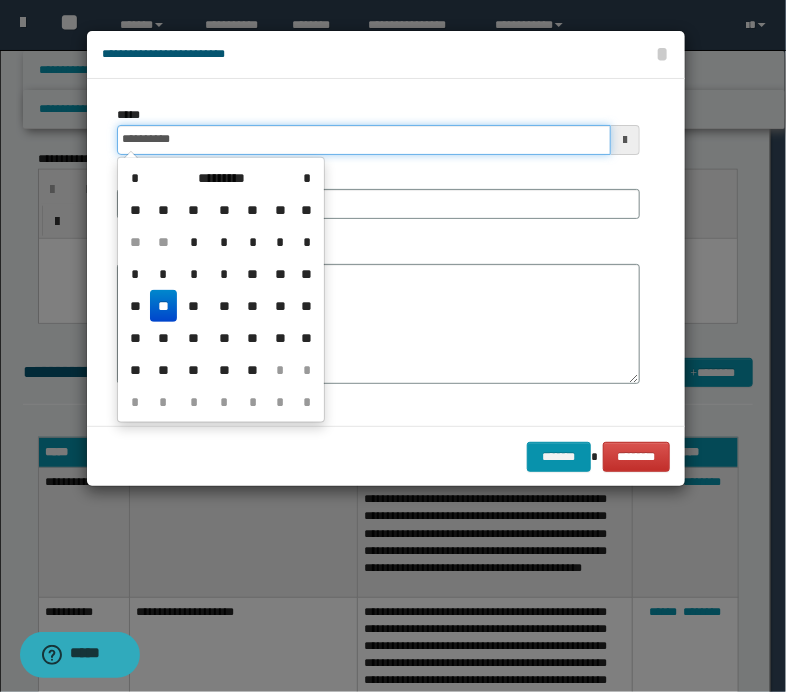 type on "**********" 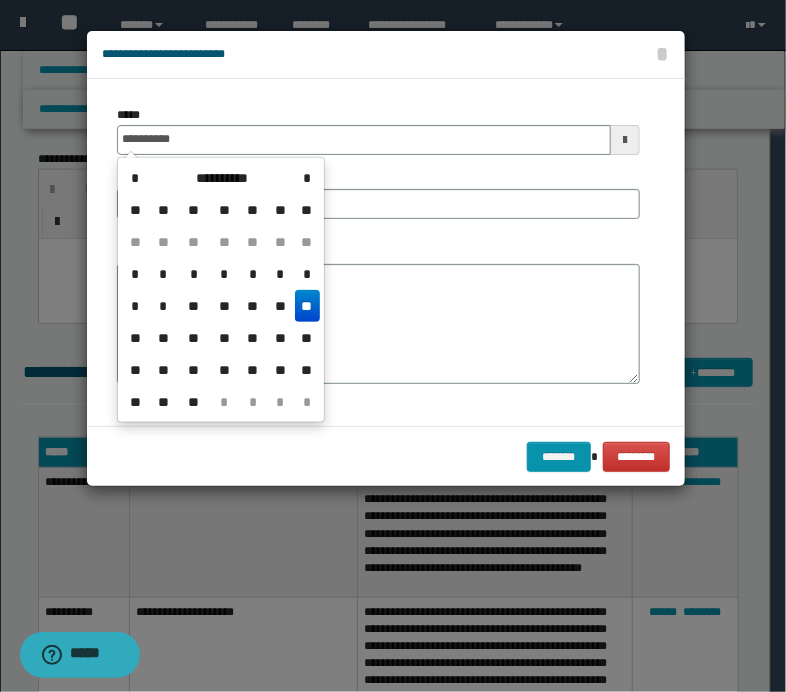 click on "**" at bounding box center (307, 306) 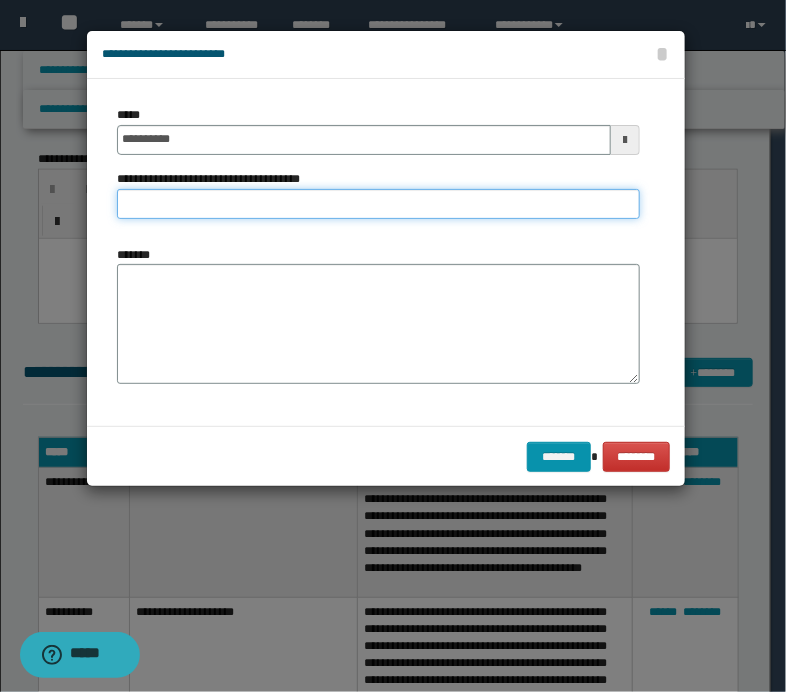 click on "**********" at bounding box center (378, 204) 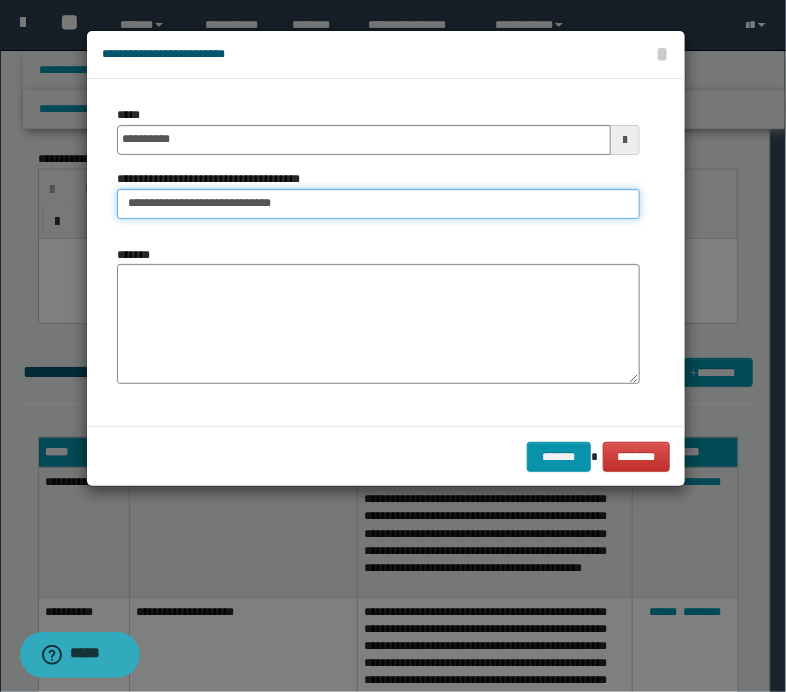 type on "**********" 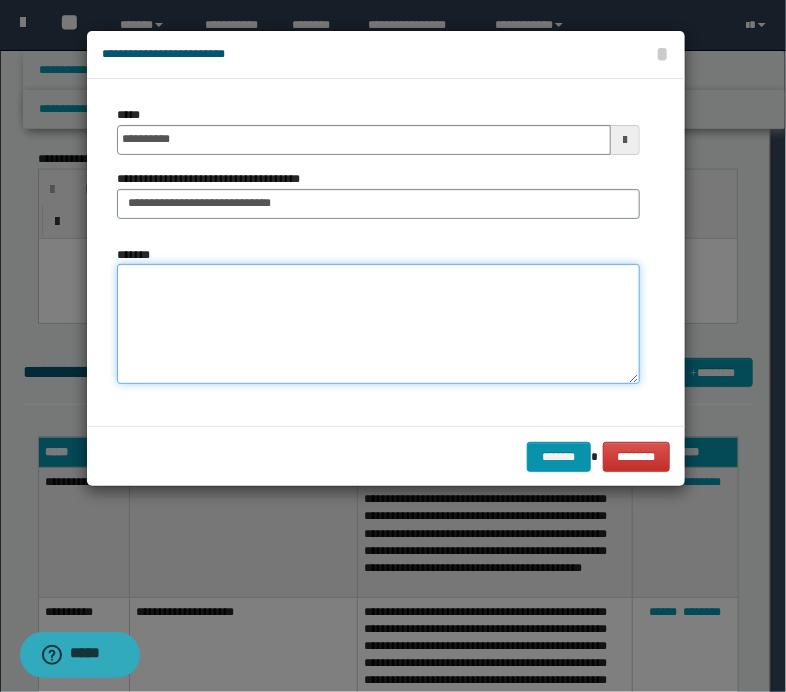 click on "*******" at bounding box center [378, 324] 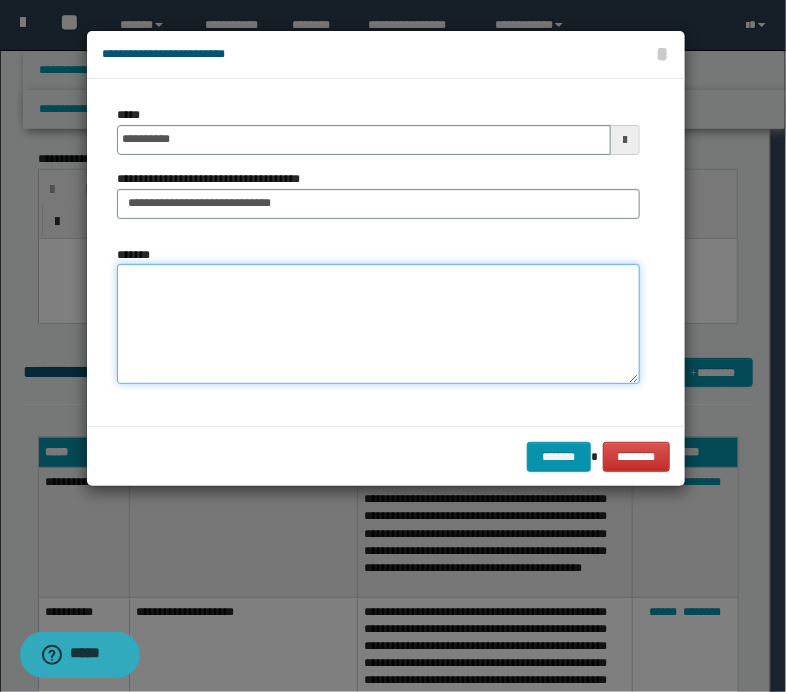 paste on "**********" 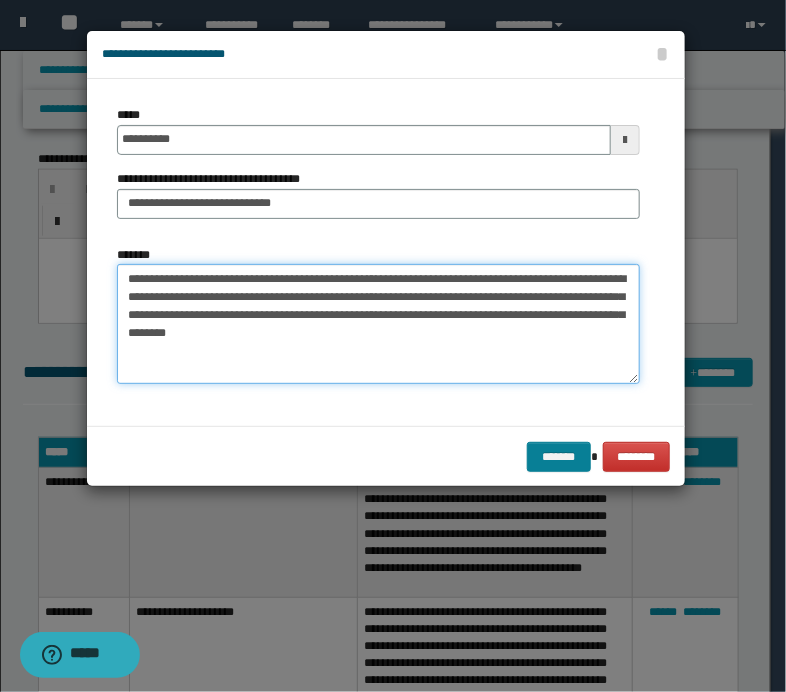 type on "**********" 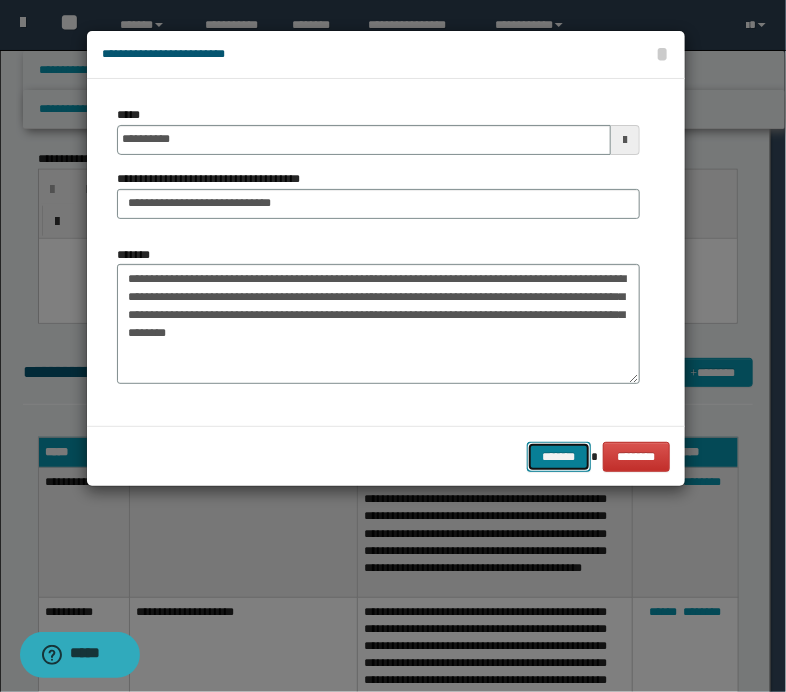 click on "*******" at bounding box center [559, 457] 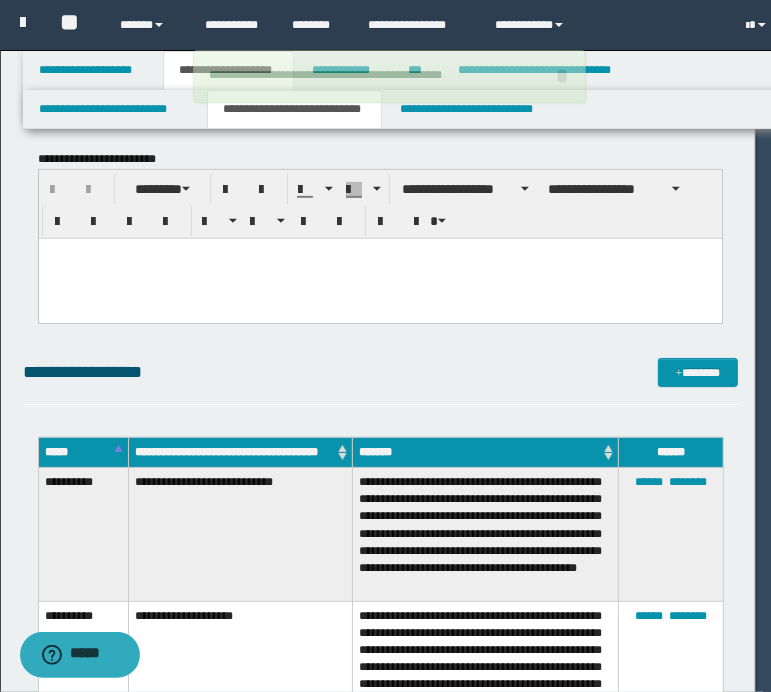 type 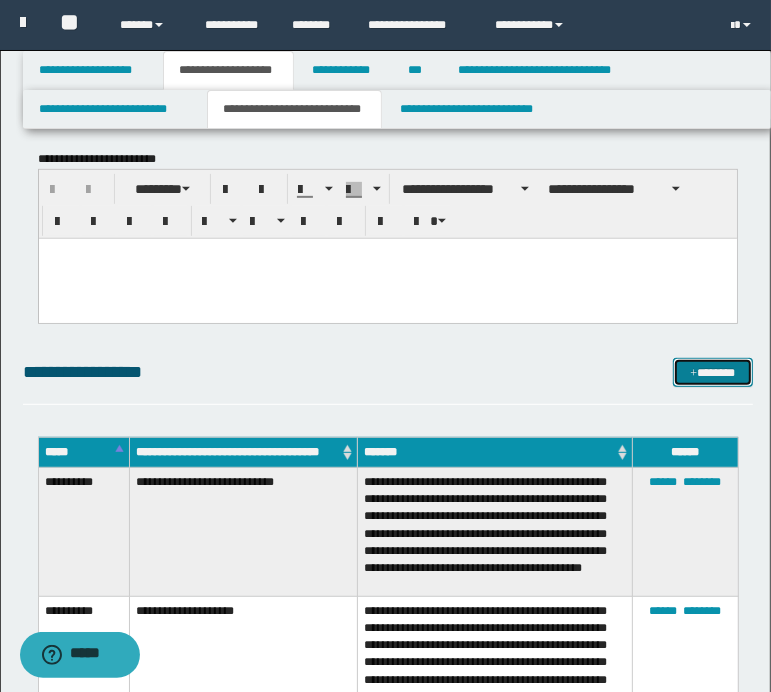 click on "*******" at bounding box center [712, 373] 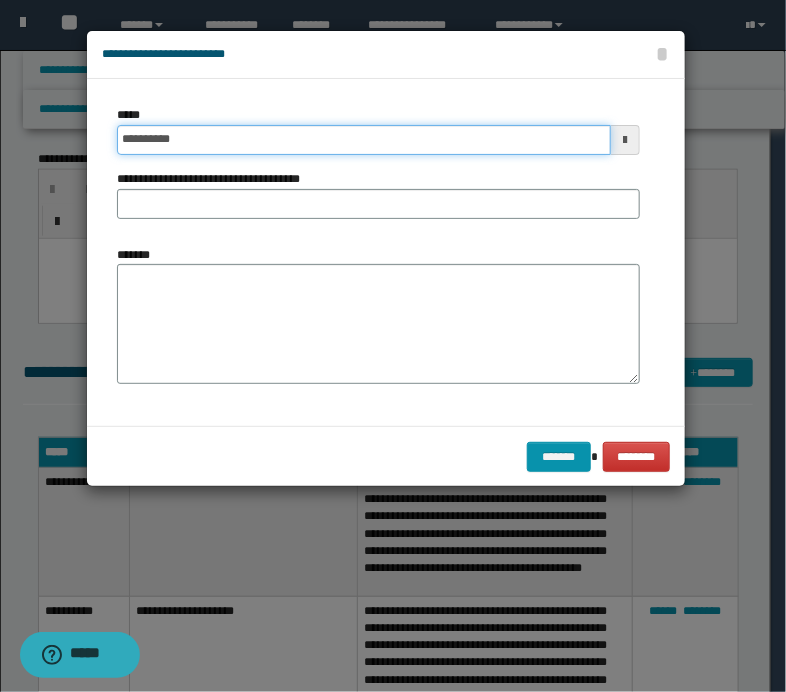 click on "**********" at bounding box center (364, 140) 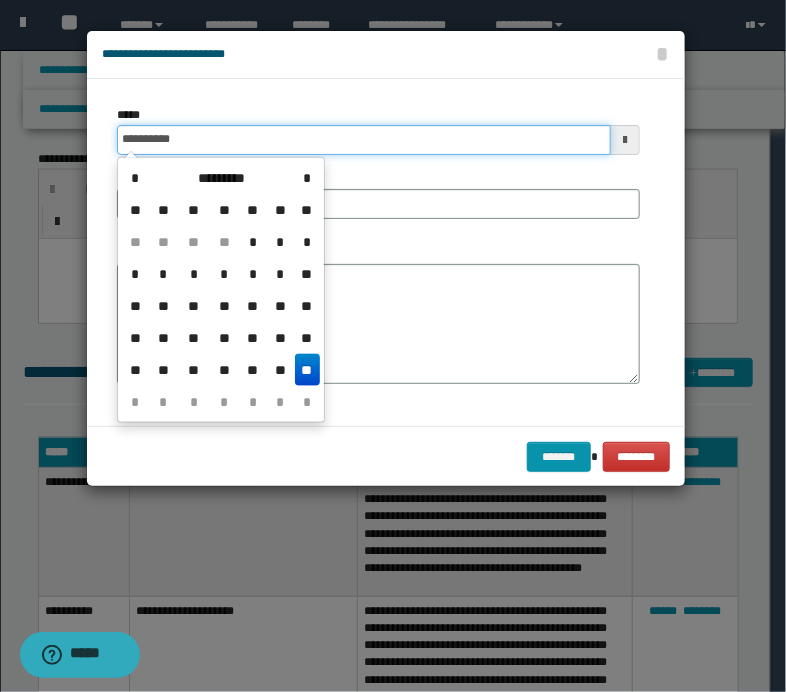 type on "**********" 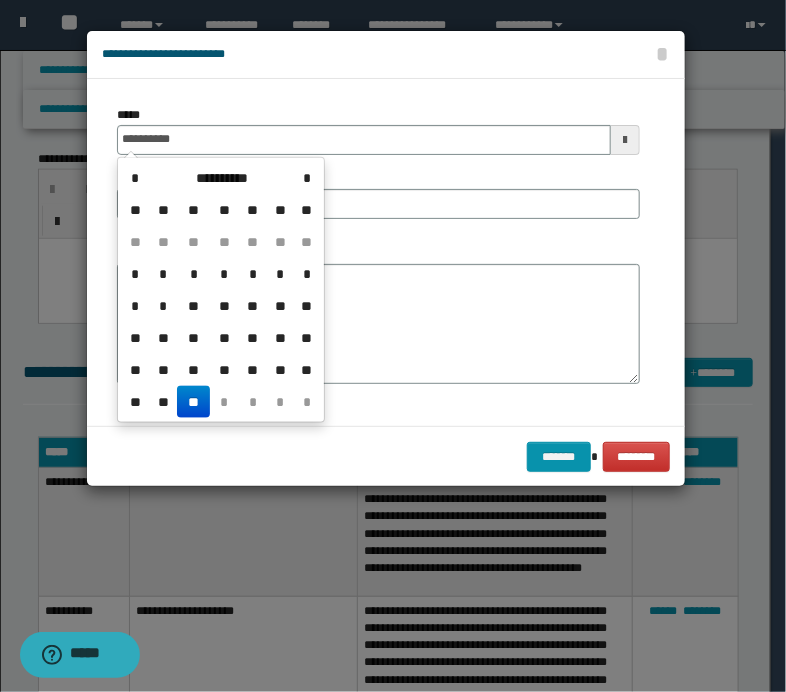 click on "**" at bounding box center [193, 402] 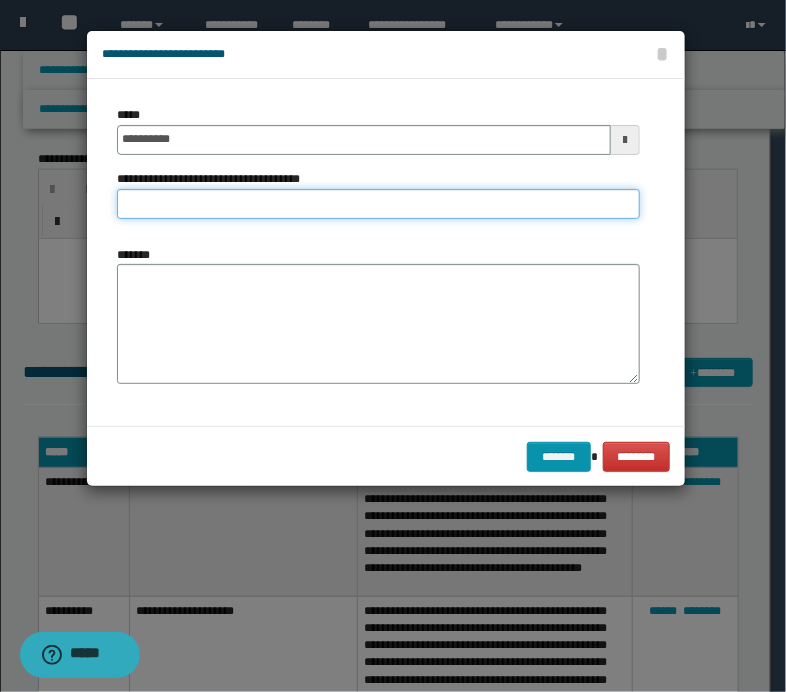 click on "**********" at bounding box center [378, 204] 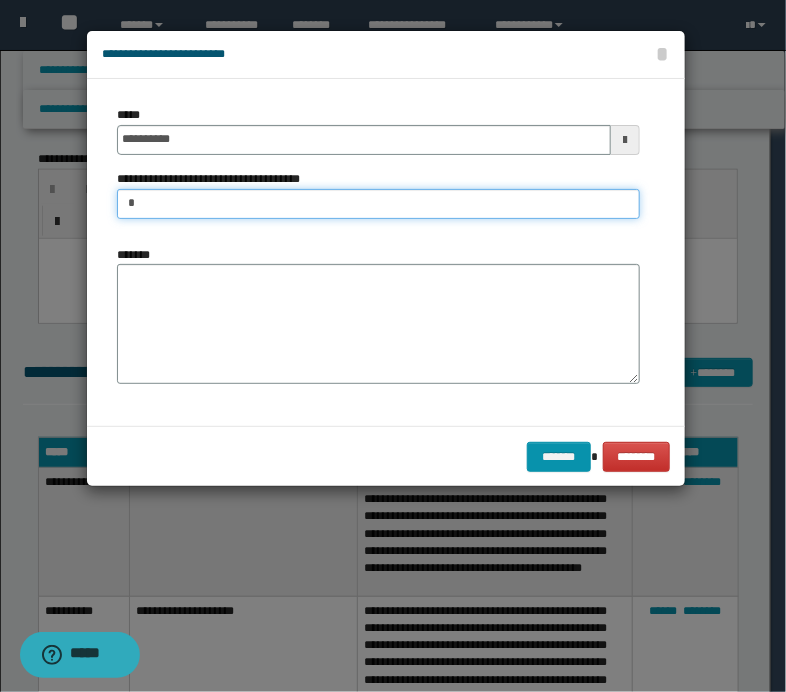 type on "**********" 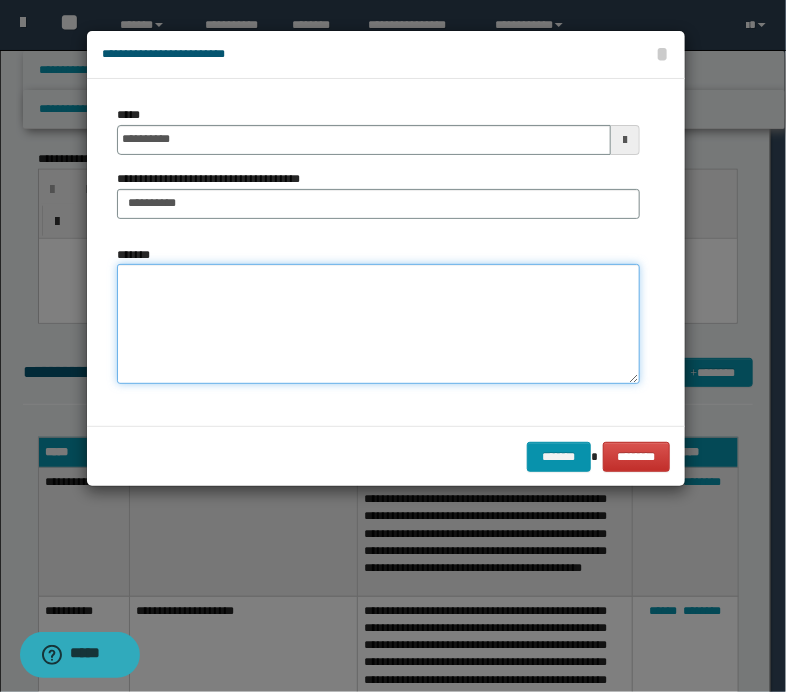 click on "*******" at bounding box center (378, 324) 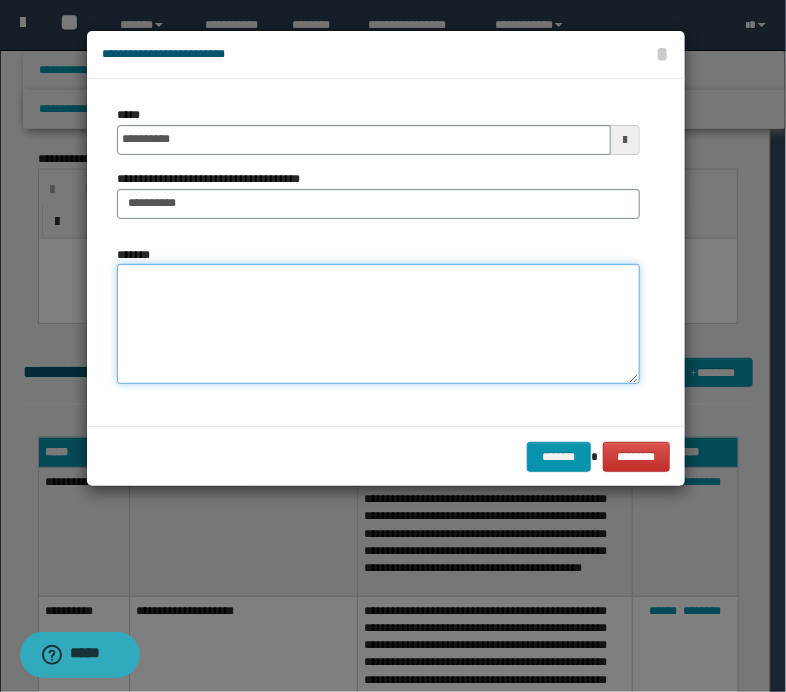paste on "**********" 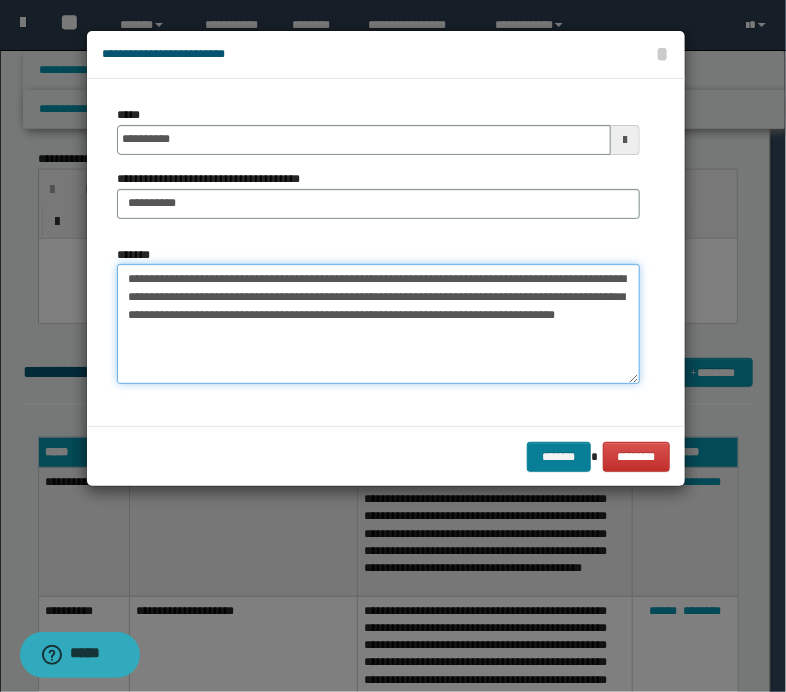 type on "**********" 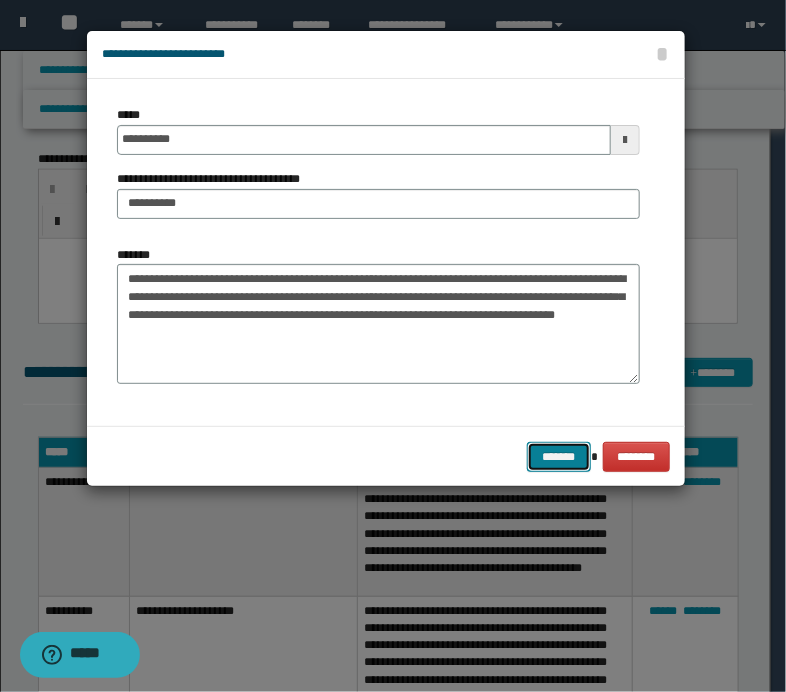 click on "*******" at bounding box center (559, 457) 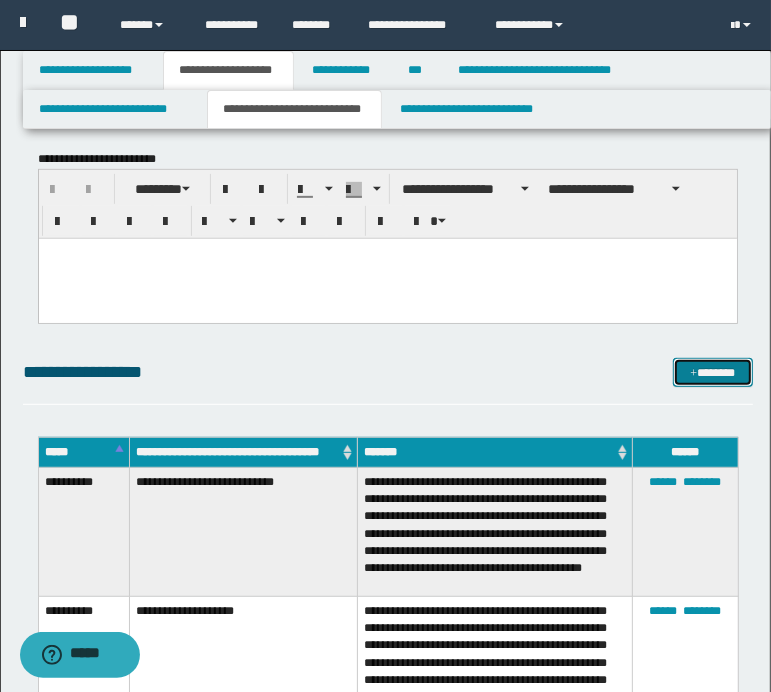 click on "*******" at bounding box center (712, 373) 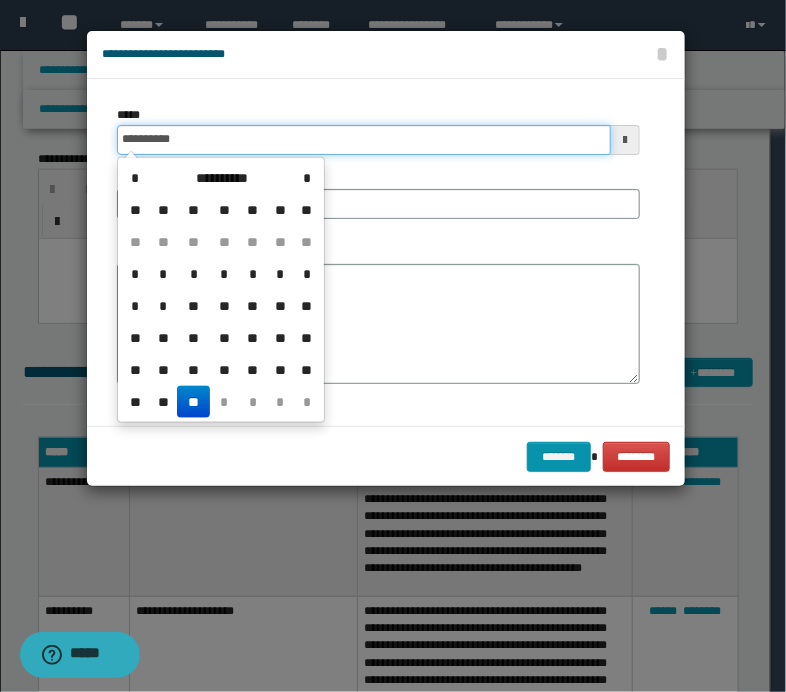 click on "**********" at bounding box center (364, 140) 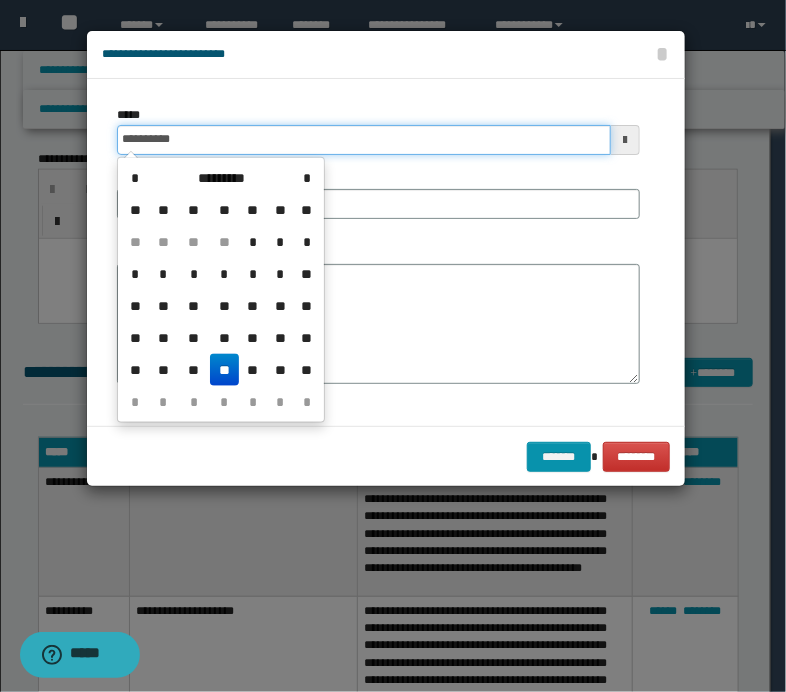 type on "**********" 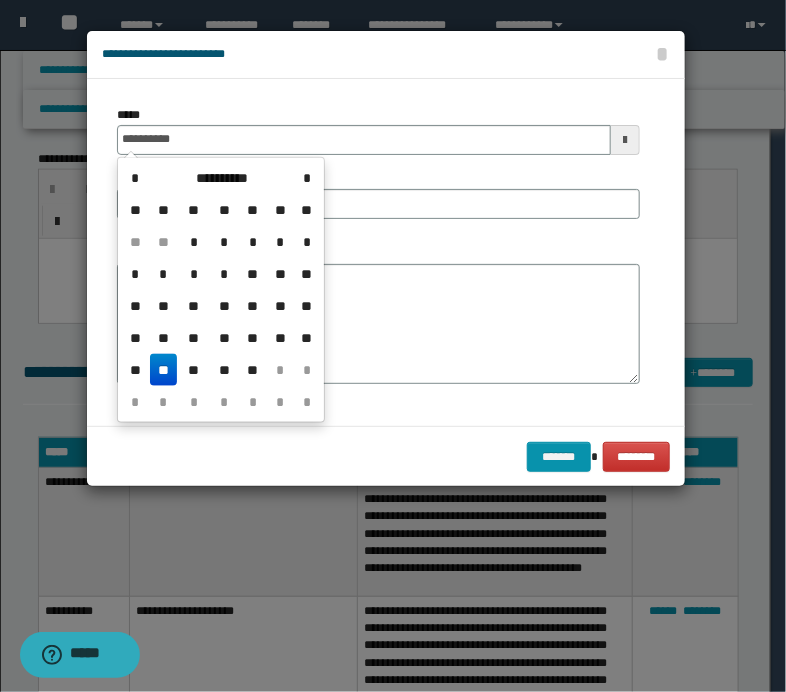 click on "**" at bounding box center [164, 370] 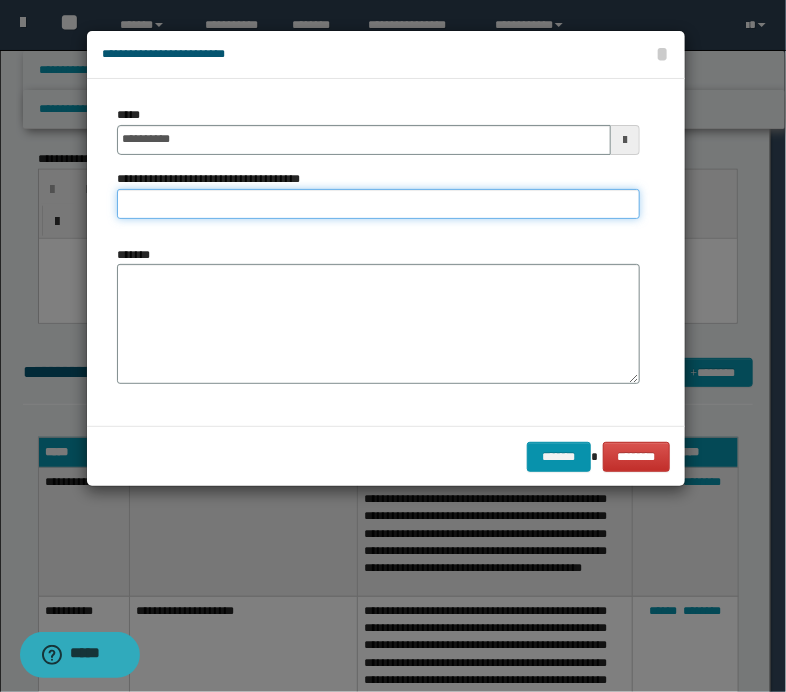click on "**********" at bounding box center [378, 204] 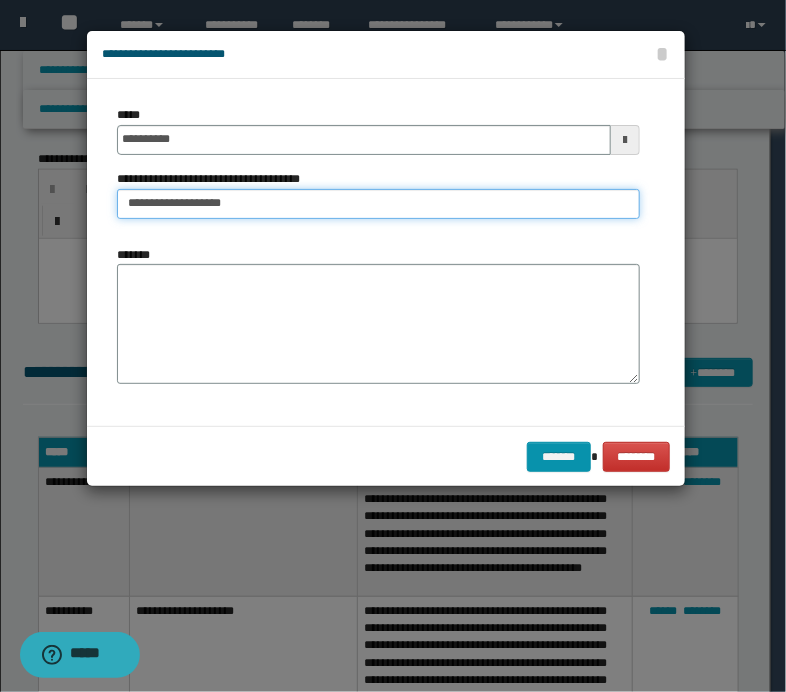 type on "**********" 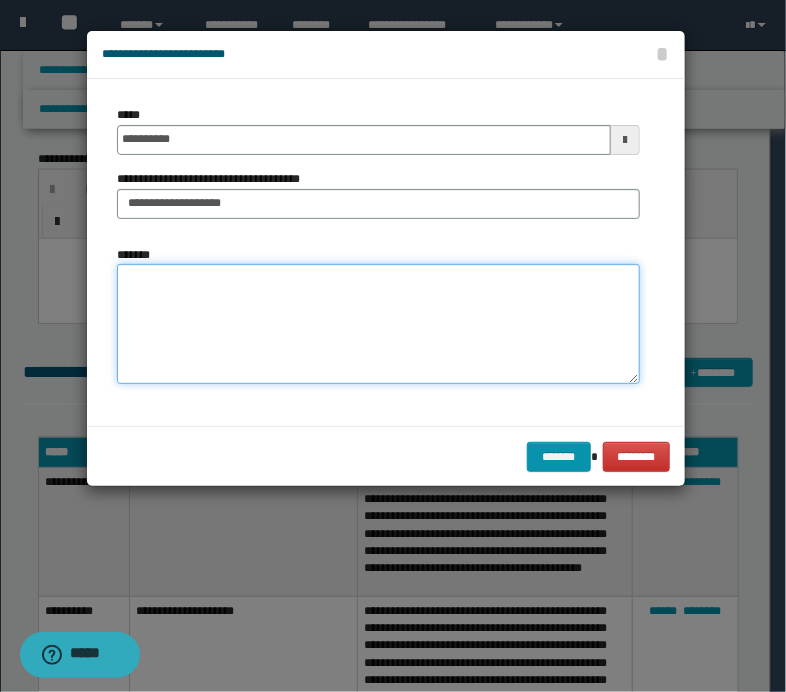 click on "*******" at bounding box center [378, 324] 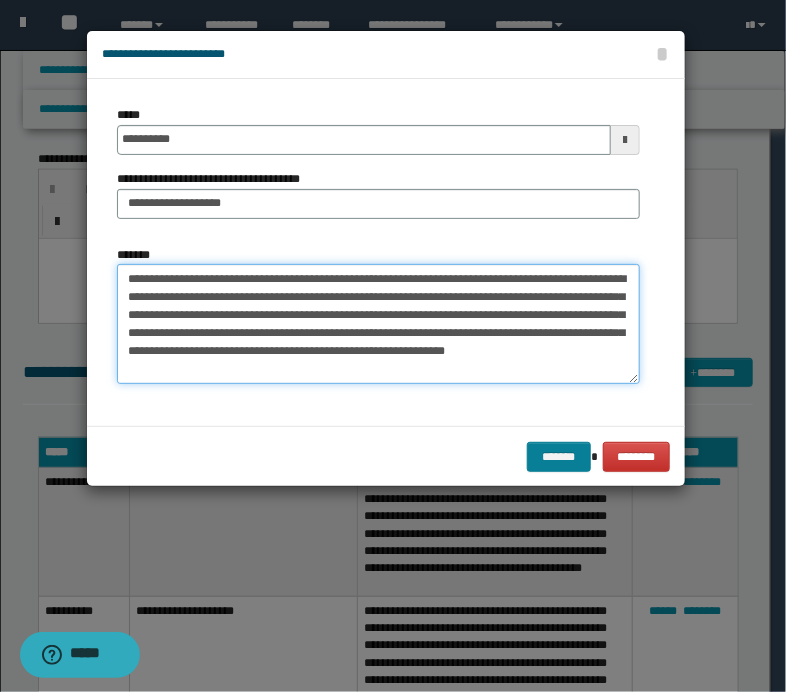 type on "**********" 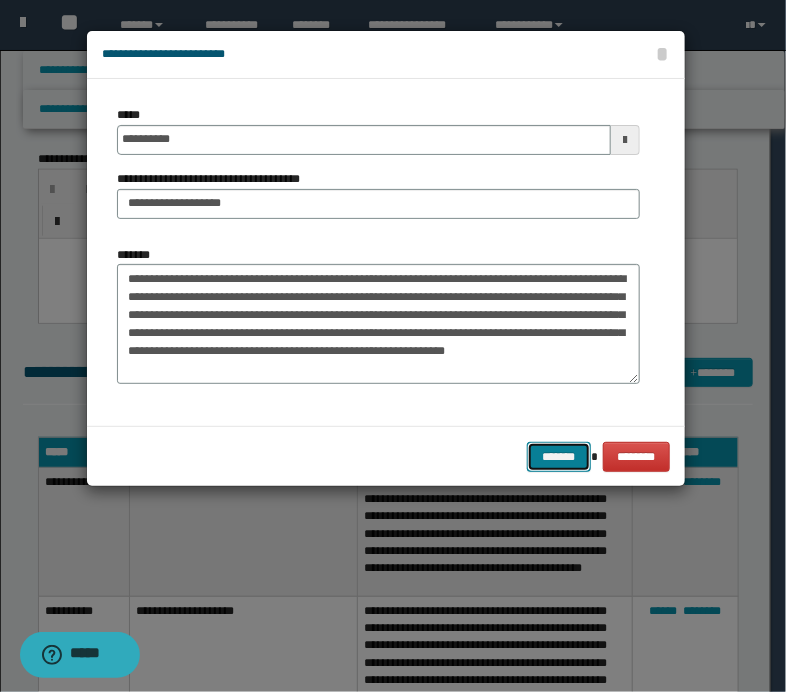 click on "*******" at bounding box center [559, 457] 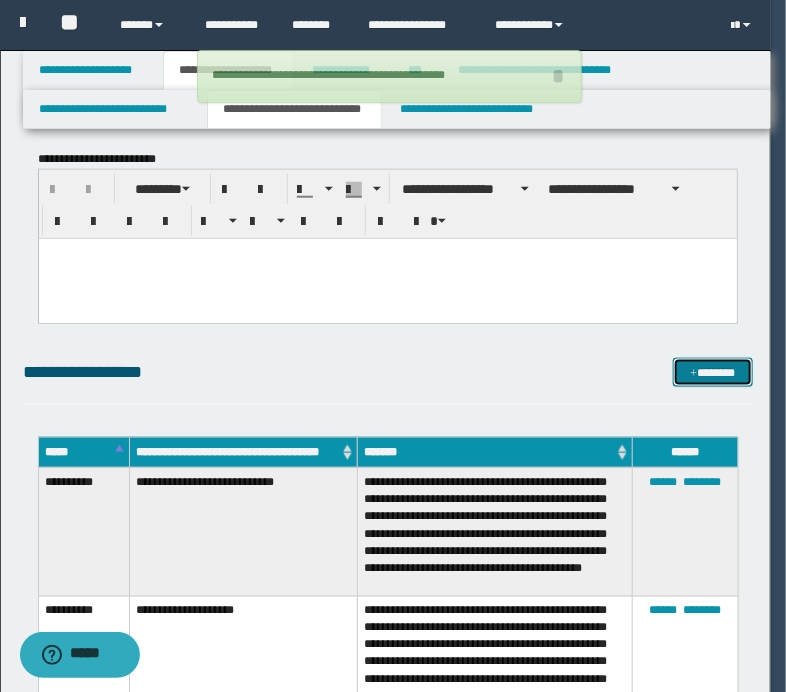 type 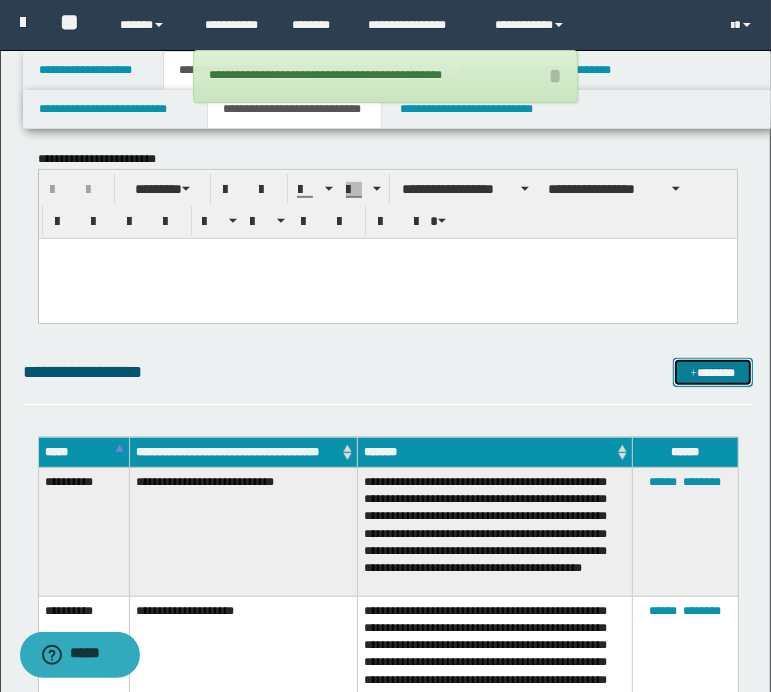 click on "*******" at bounding box center (712, 373) 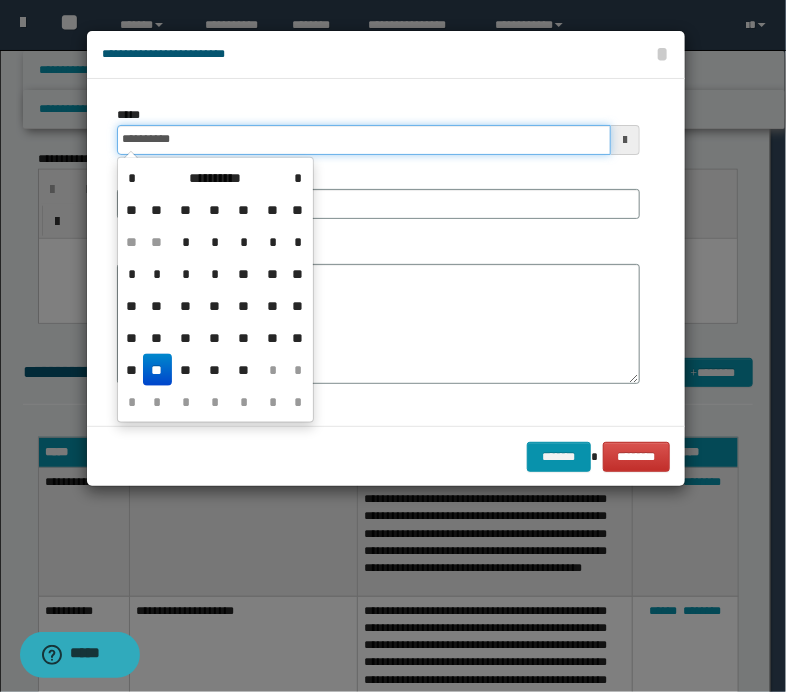 click on "**********" at bounding box center [364, 140] 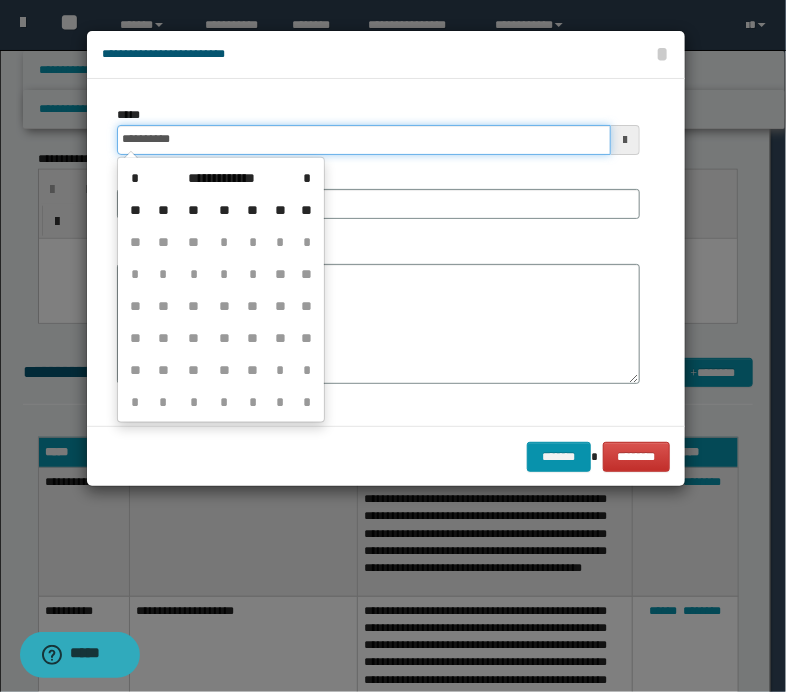 type on "**********" 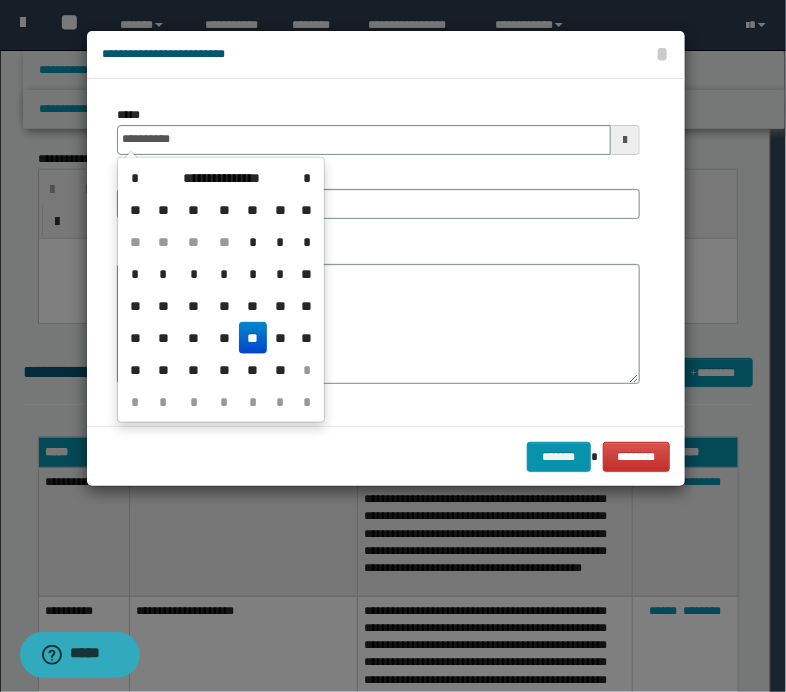 click on "**" at bounding box center [253, 338] 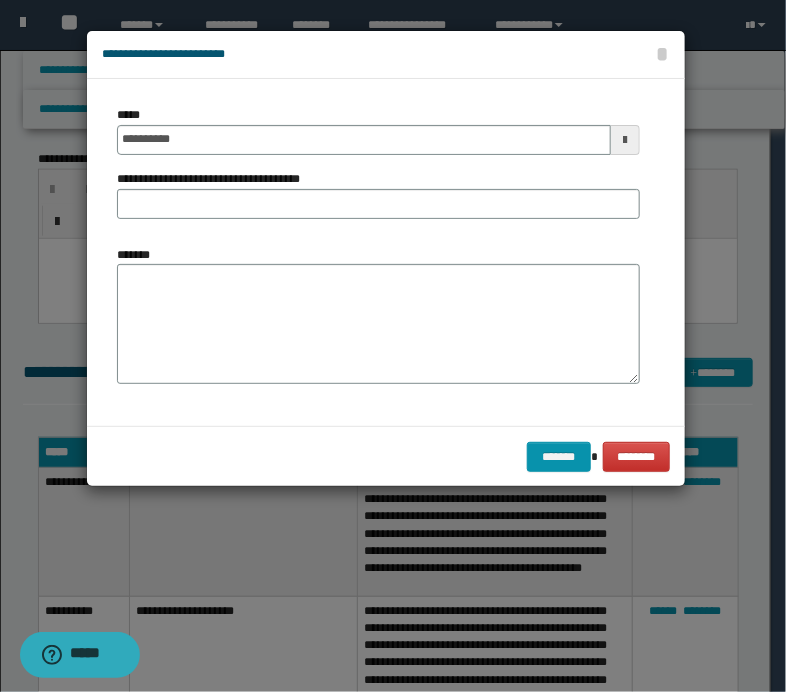 click on "**********" at bounding box center (216, 179) 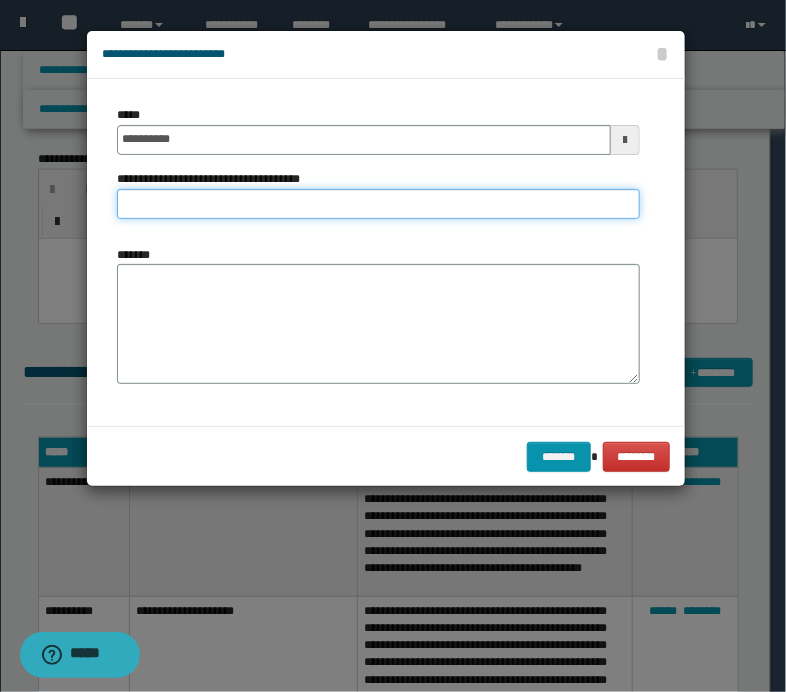 click on "**********" at bounding box center [378, 204] 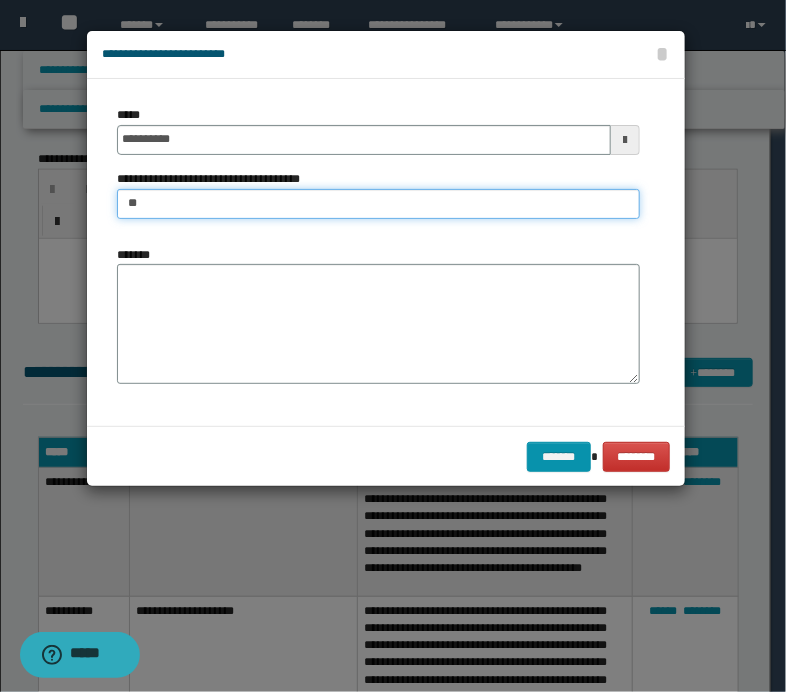 type on "**********" 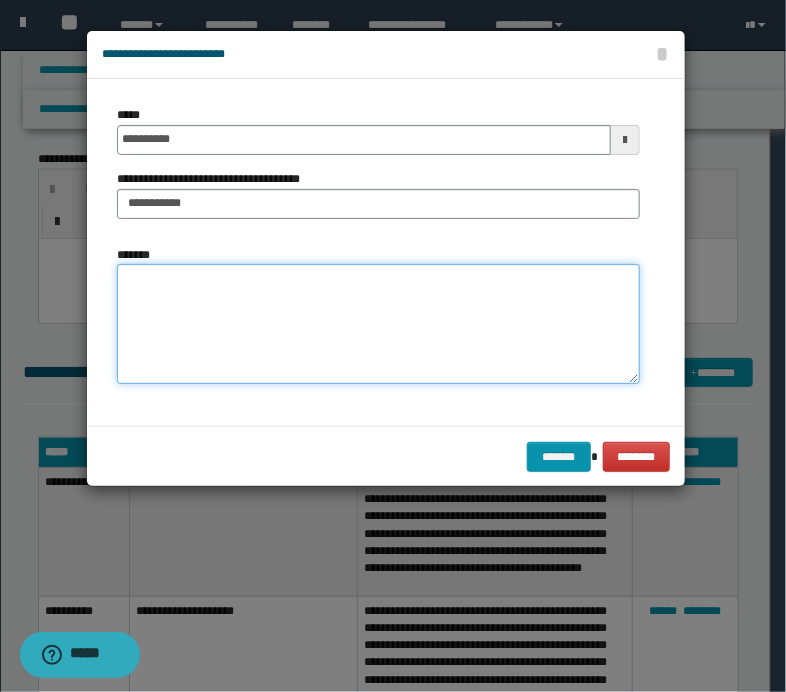 click on "*******" at bounding box center (378, 324) 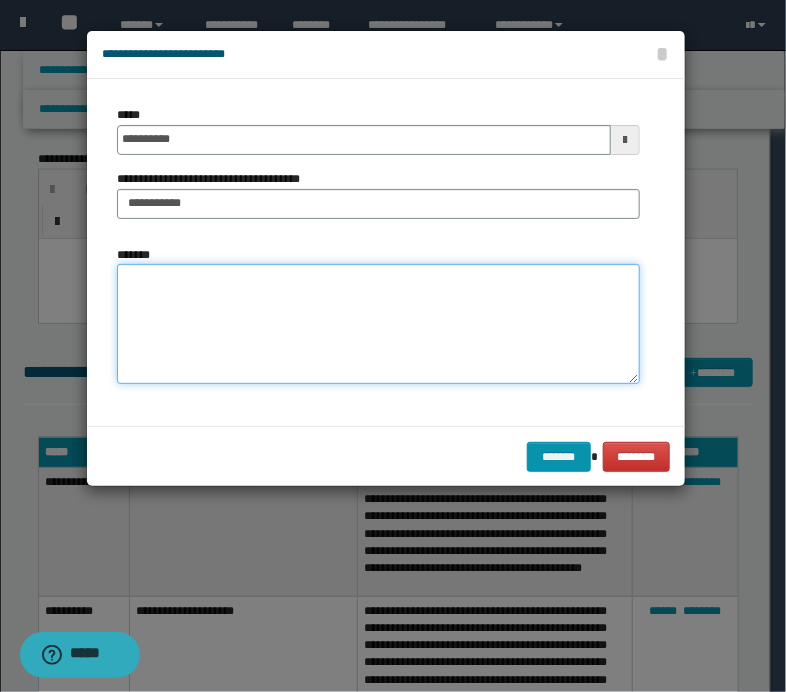 paste on "**********" 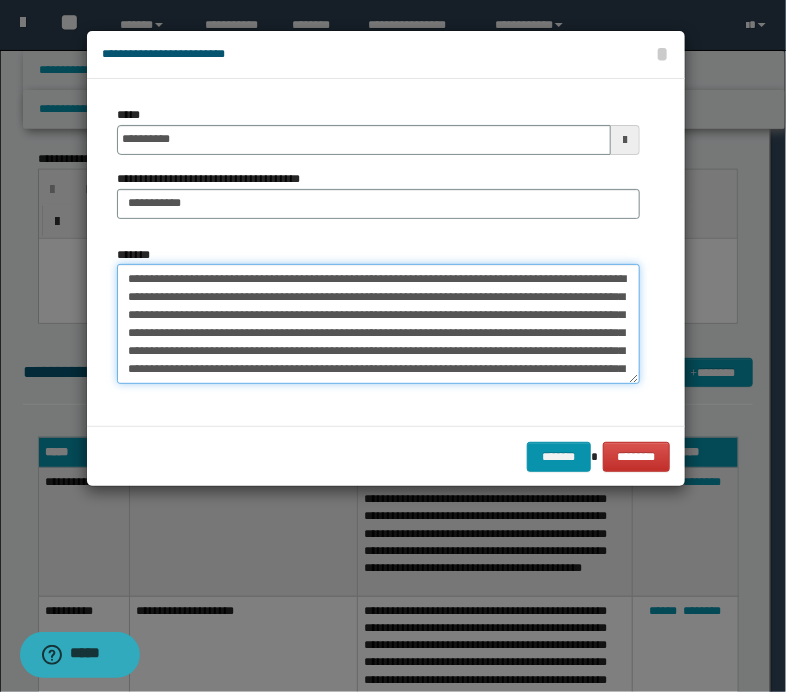 scroll, scrollTop: 84, scrollLeft: 0, axis: vertical 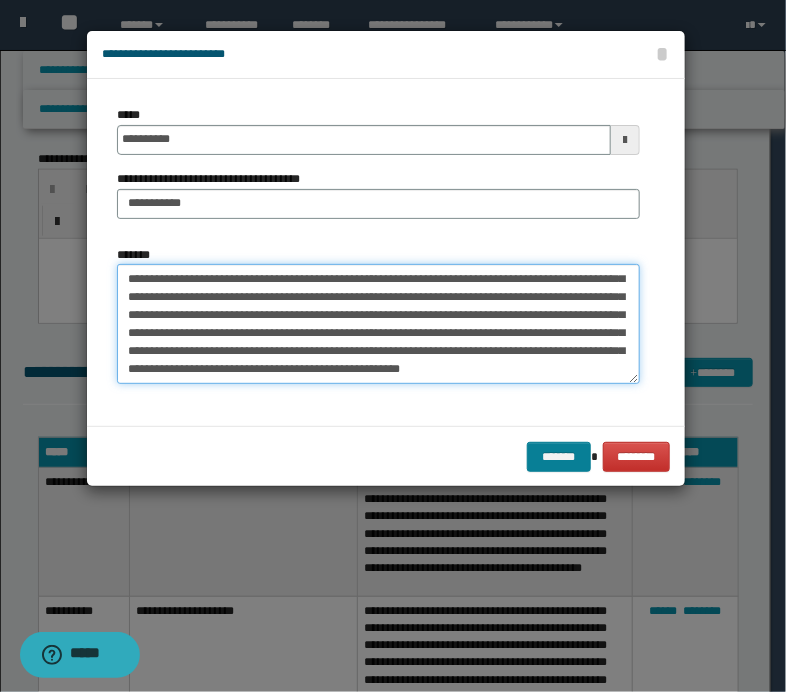 type on "**********" 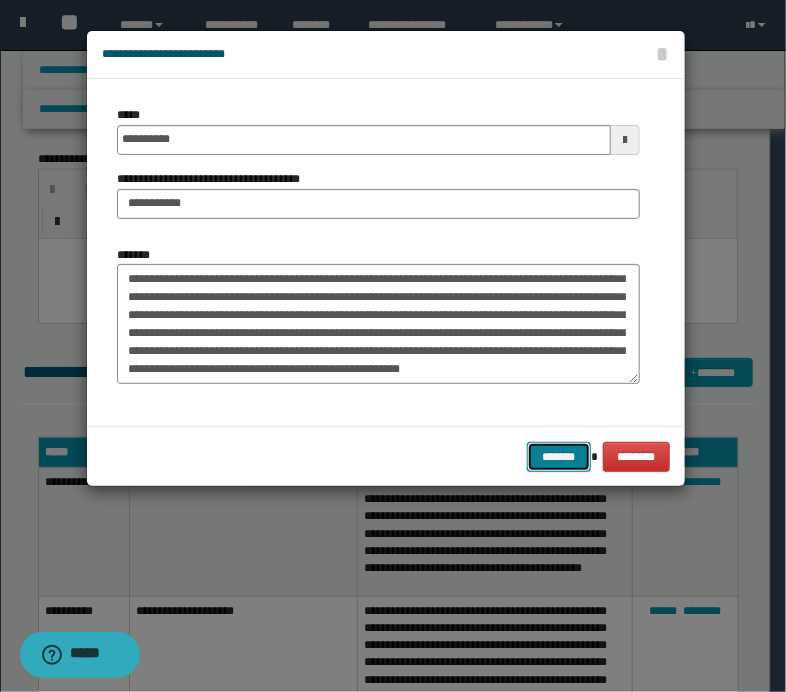 click on "*******" at bounding box center (559, 457) 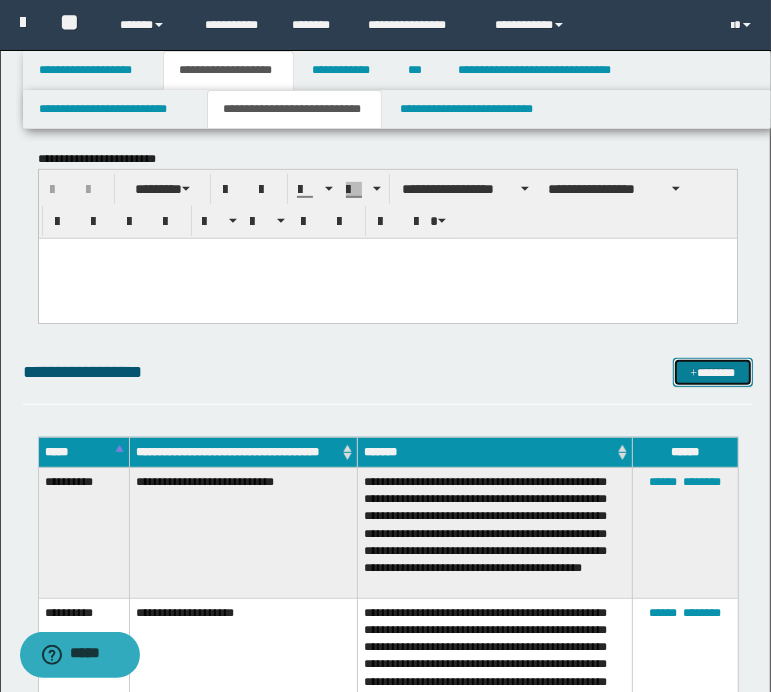 click on "*******" at bounding box center [712, 373] 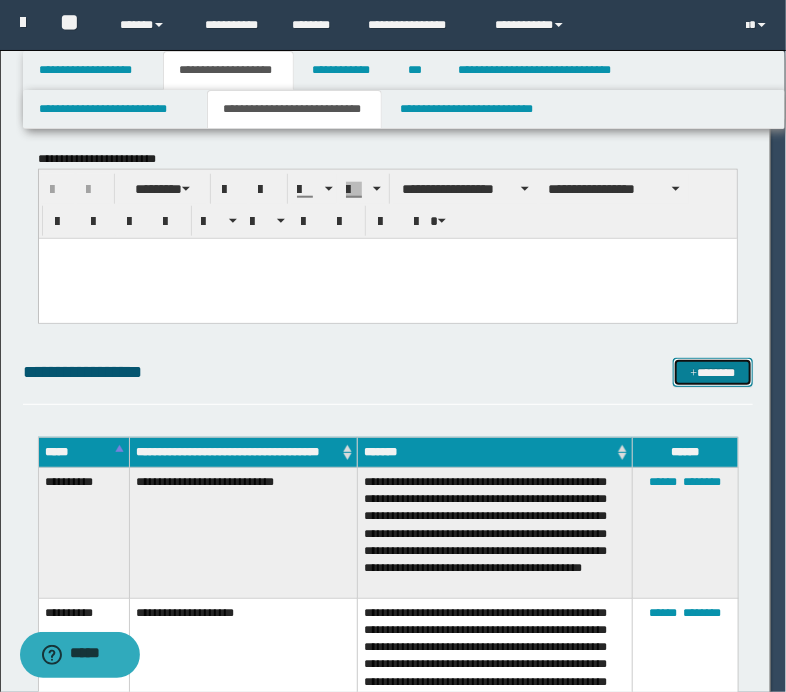 scroll, scrollTop: 0, scrollLeft: 0, axis: both 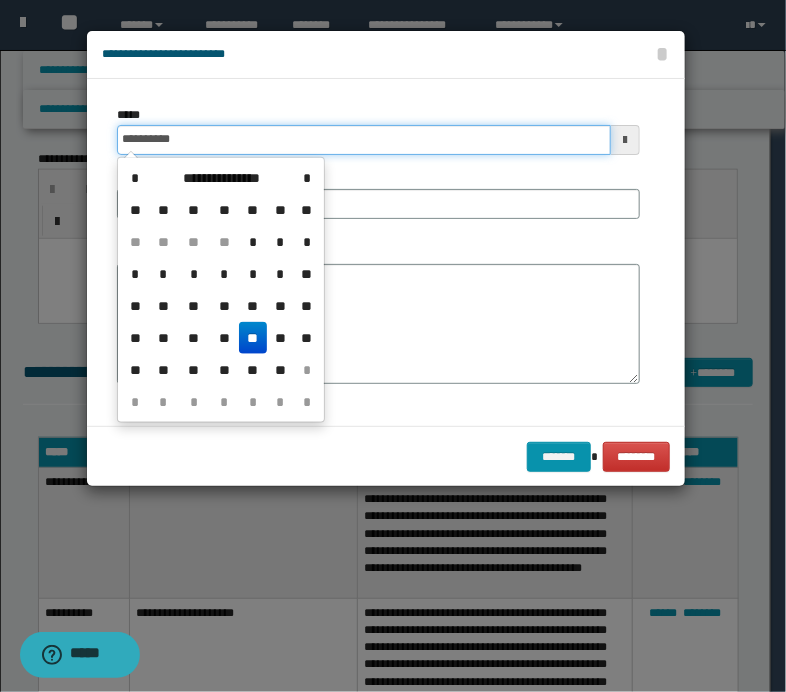 click on "**********" at bounding box center [364, 140] 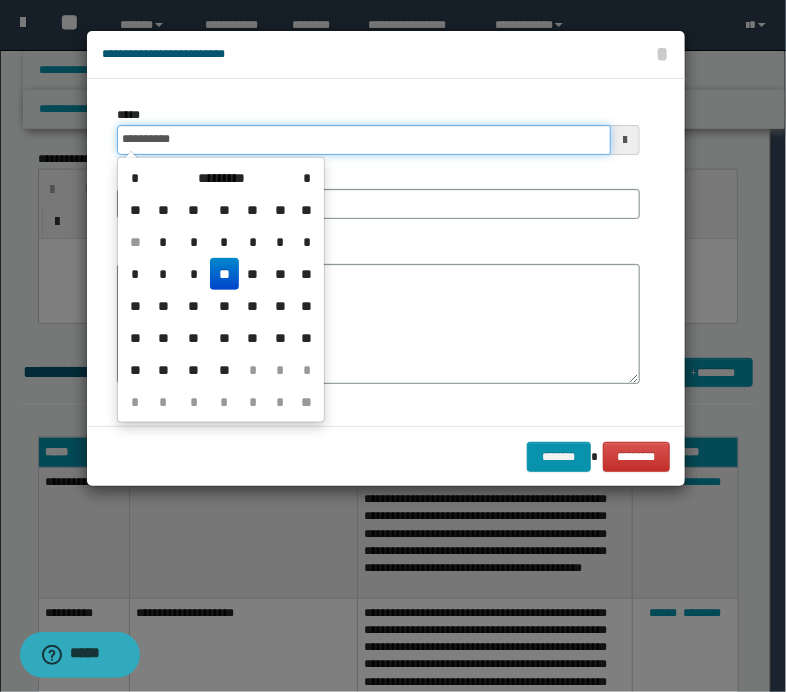 type on "**********" 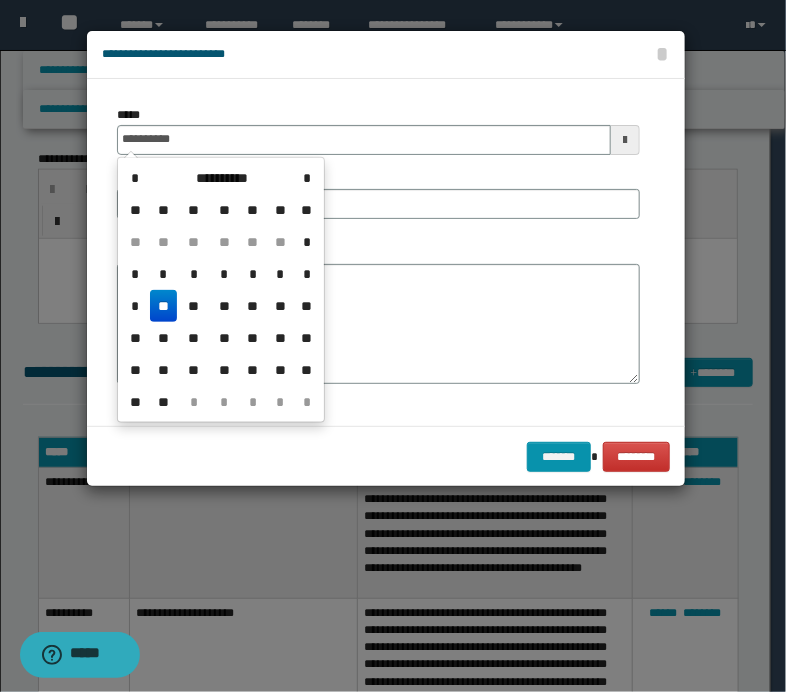 click on "**" at bounding box center [164, 306] 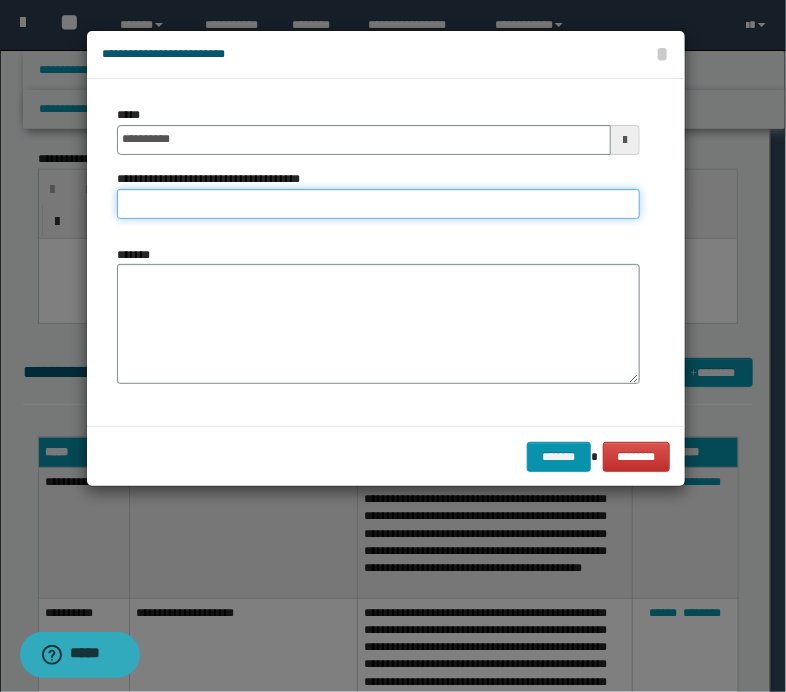 click on "**********" at bounding box center [378, 204] 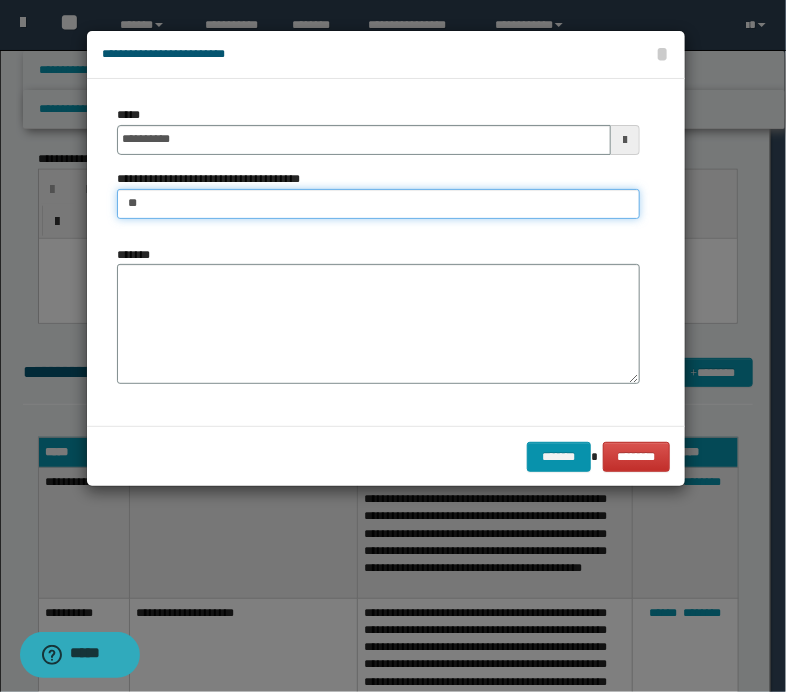 type on "**********" 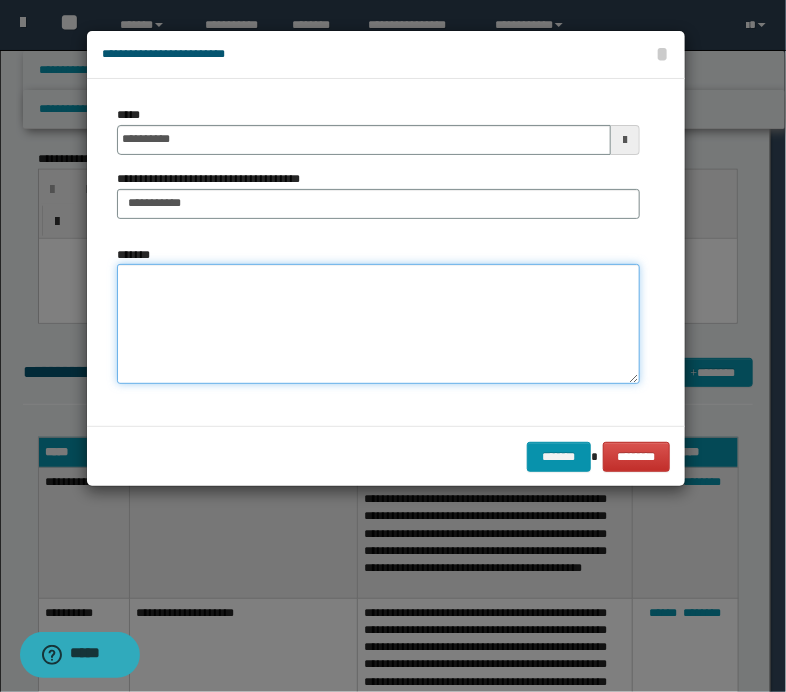click on "*******" at bounding box center [378, 324] 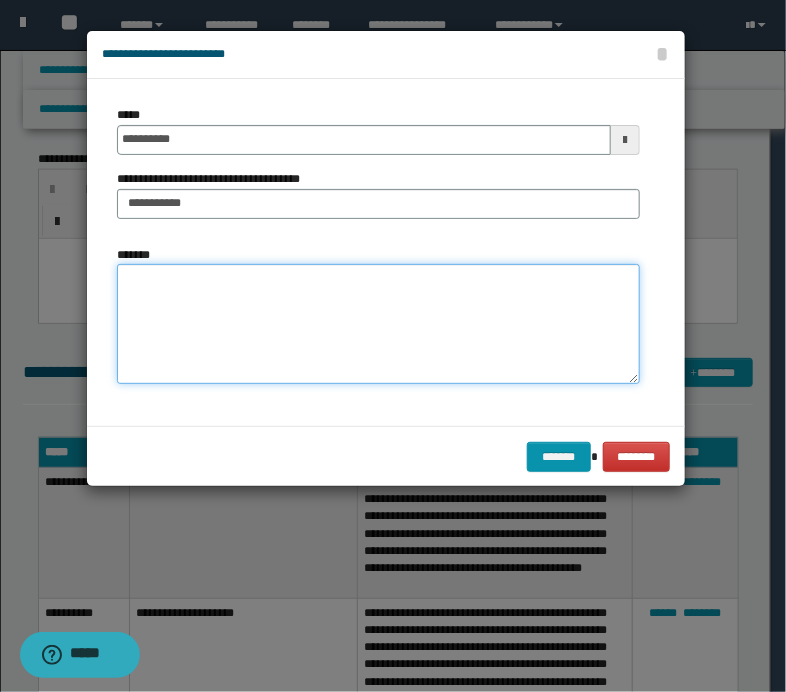 paste on "**********" 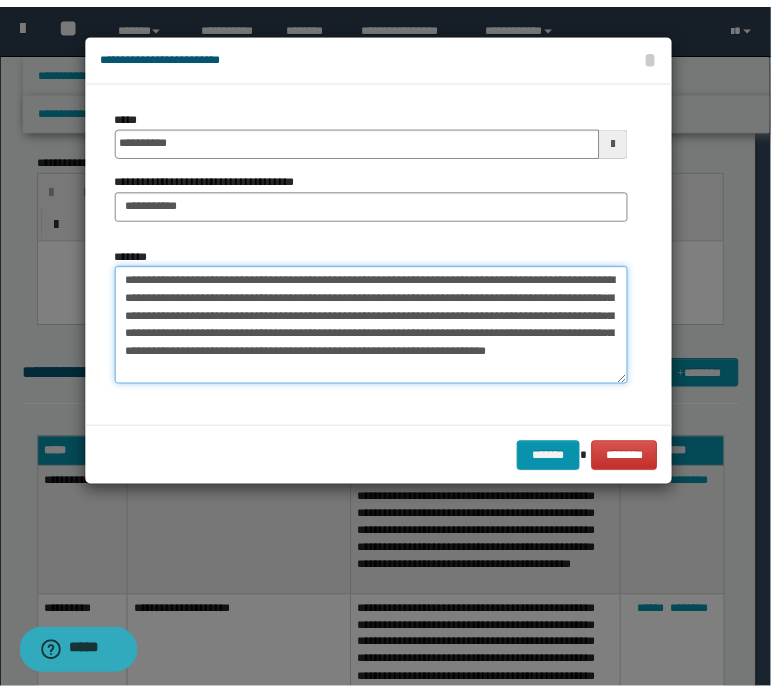 scroll, scrollTop: 12, scrollLeft: 0, axis: vertical 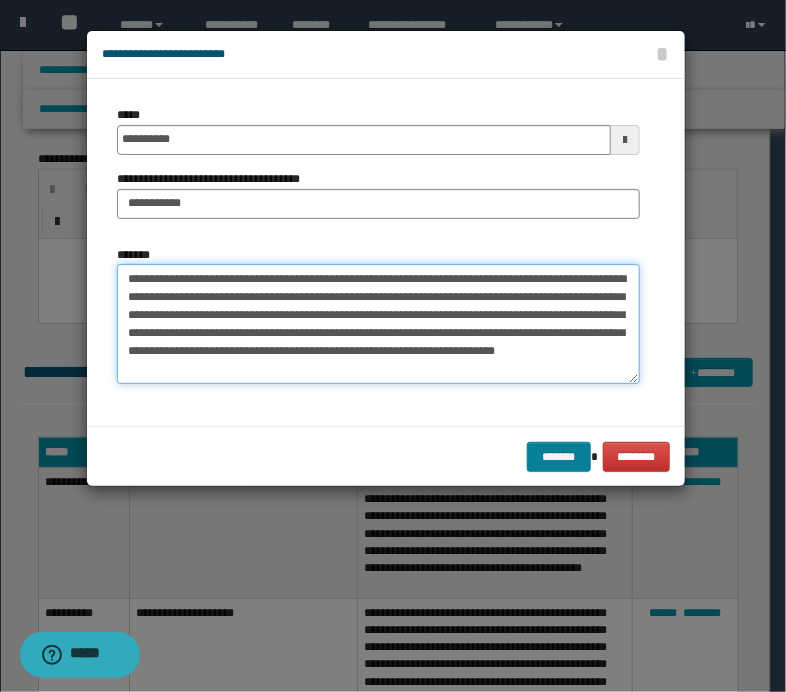 type on "**********" 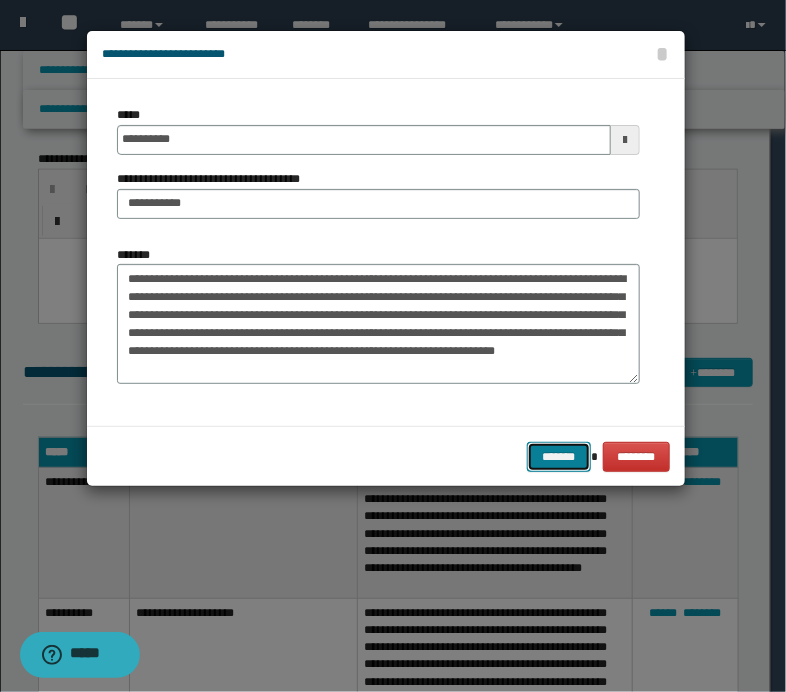 click on "*******" at bounding box center [559, 457] 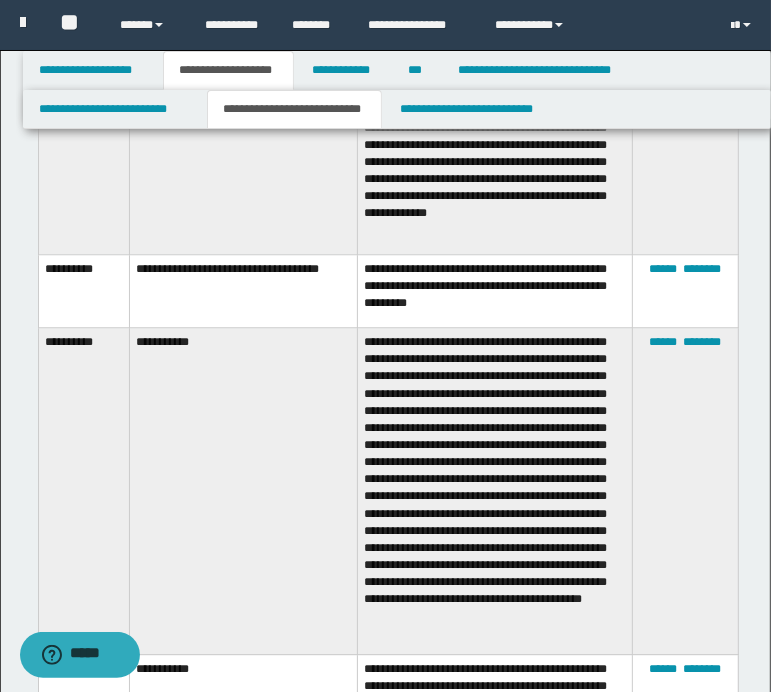 scroll, scrollTop: 3100, scrollLeft: 0, axis: vertical 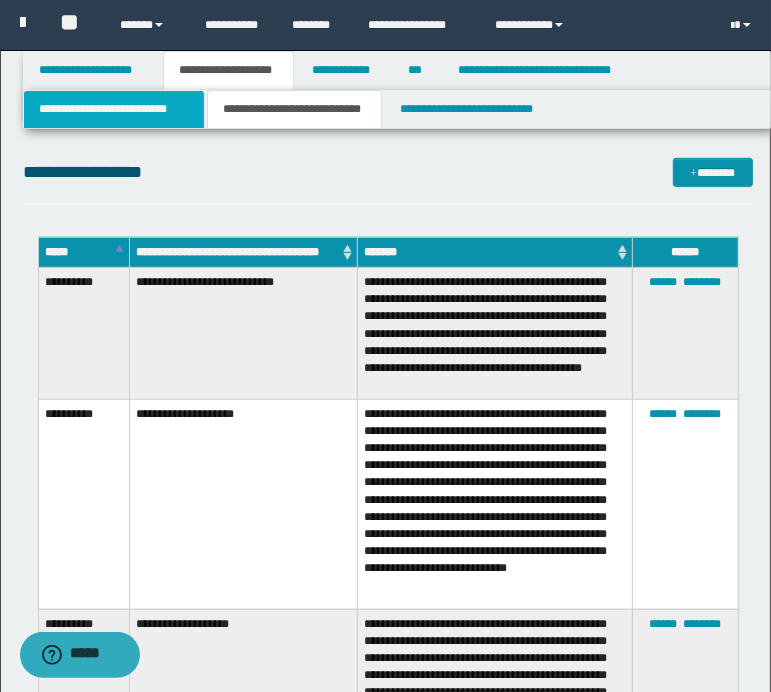 click on "**********" at bounding box center (114, 109) 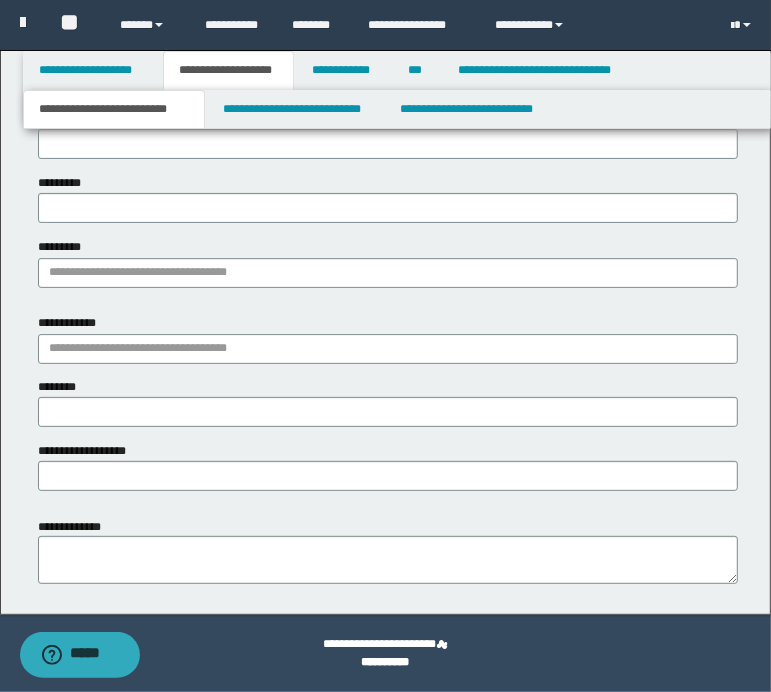 scroll, scrollTop: 166, scrollLeft: 0, axis: vertical 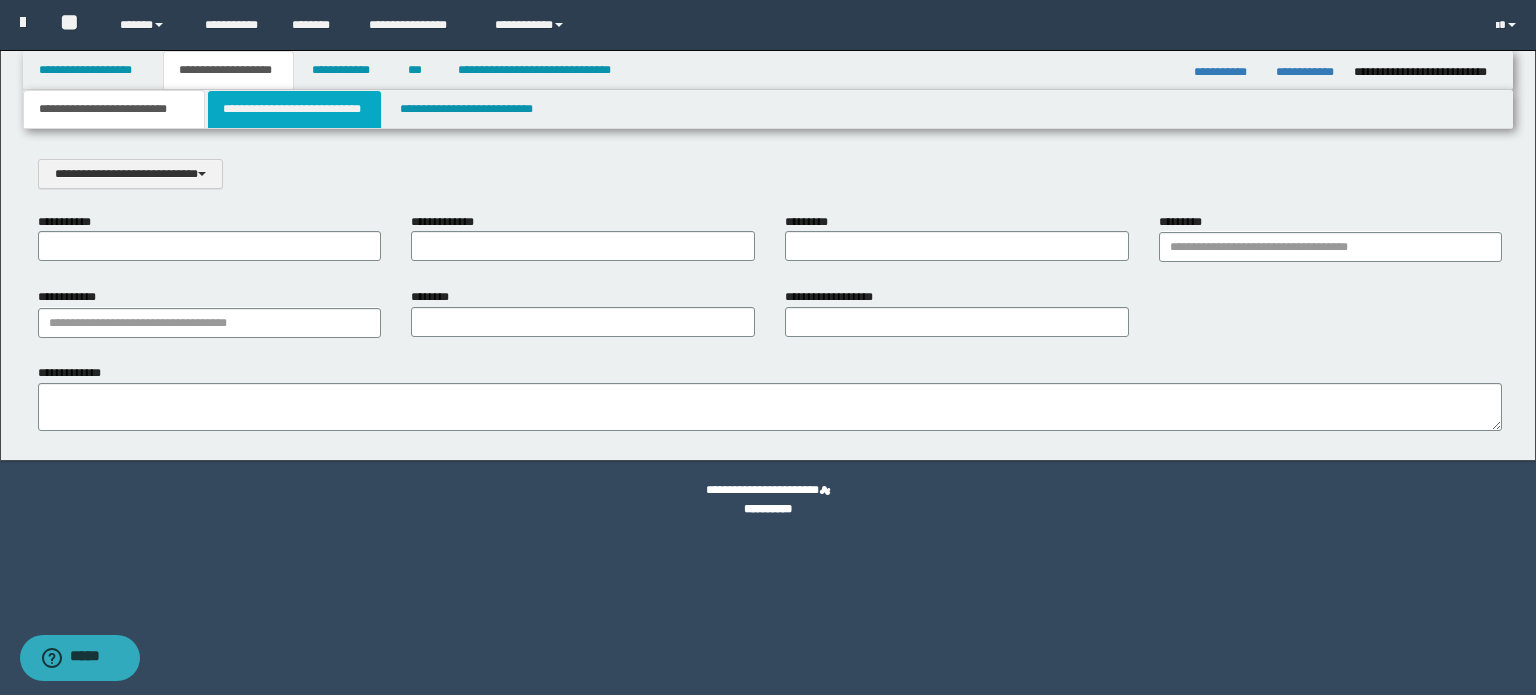 click on "**********" at bounding box center (294, 109) 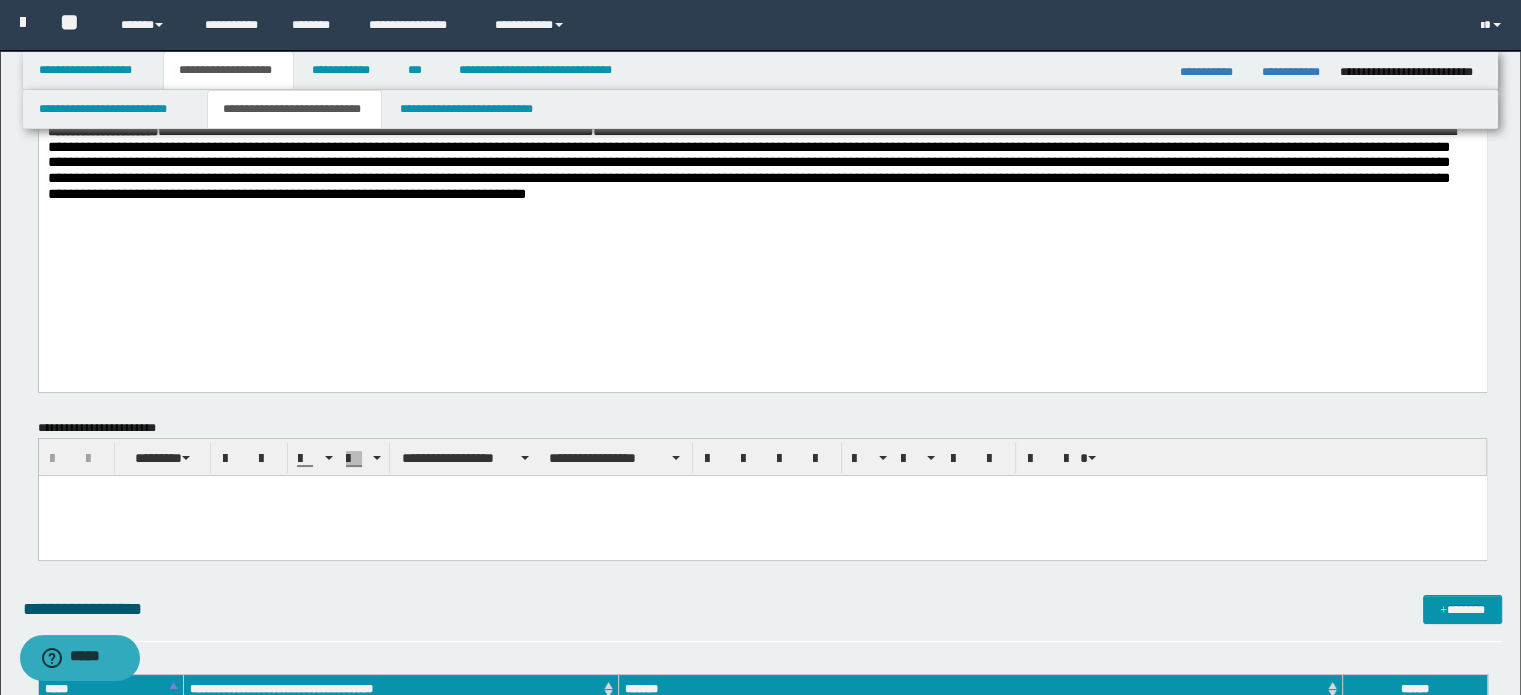 scroll, scrollTop: 0, scrollLeft: 0, axis: both 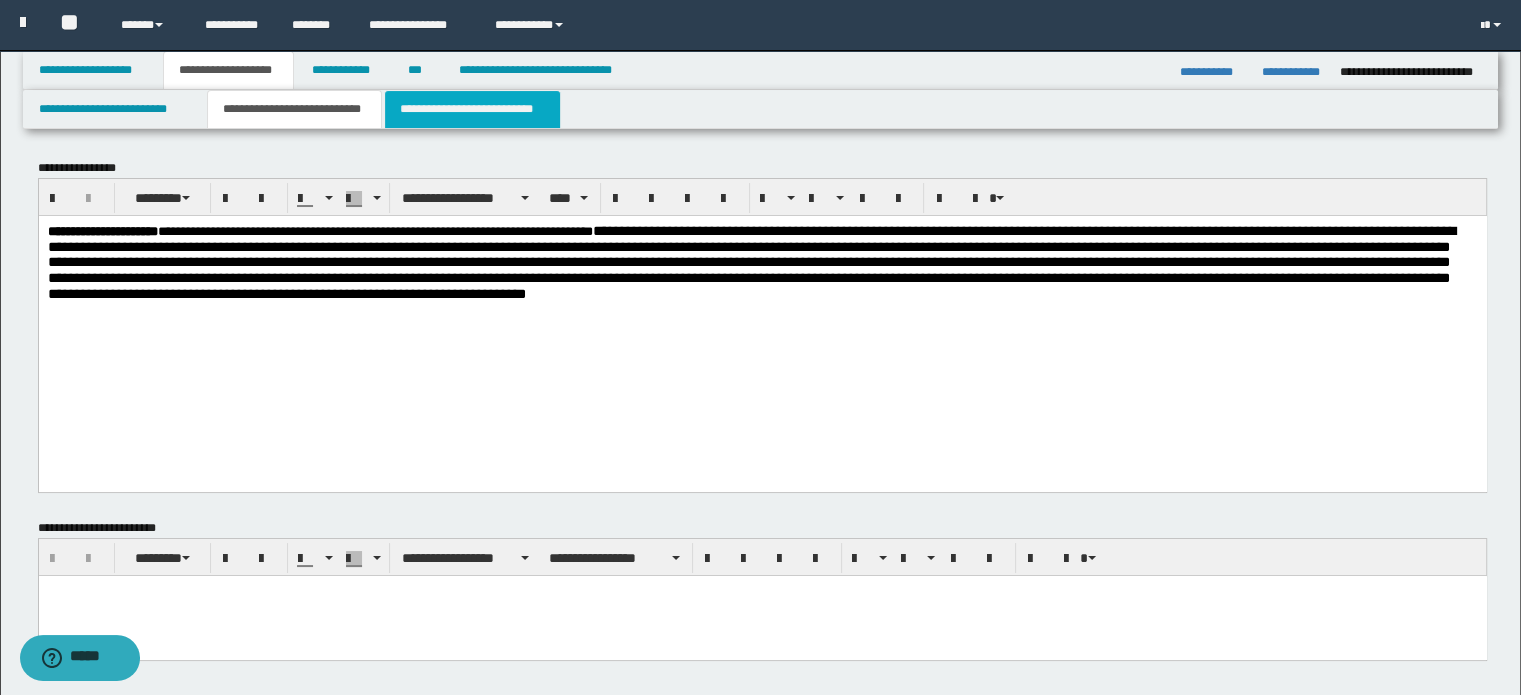 click on "**********" at bounding box center (472, 109) 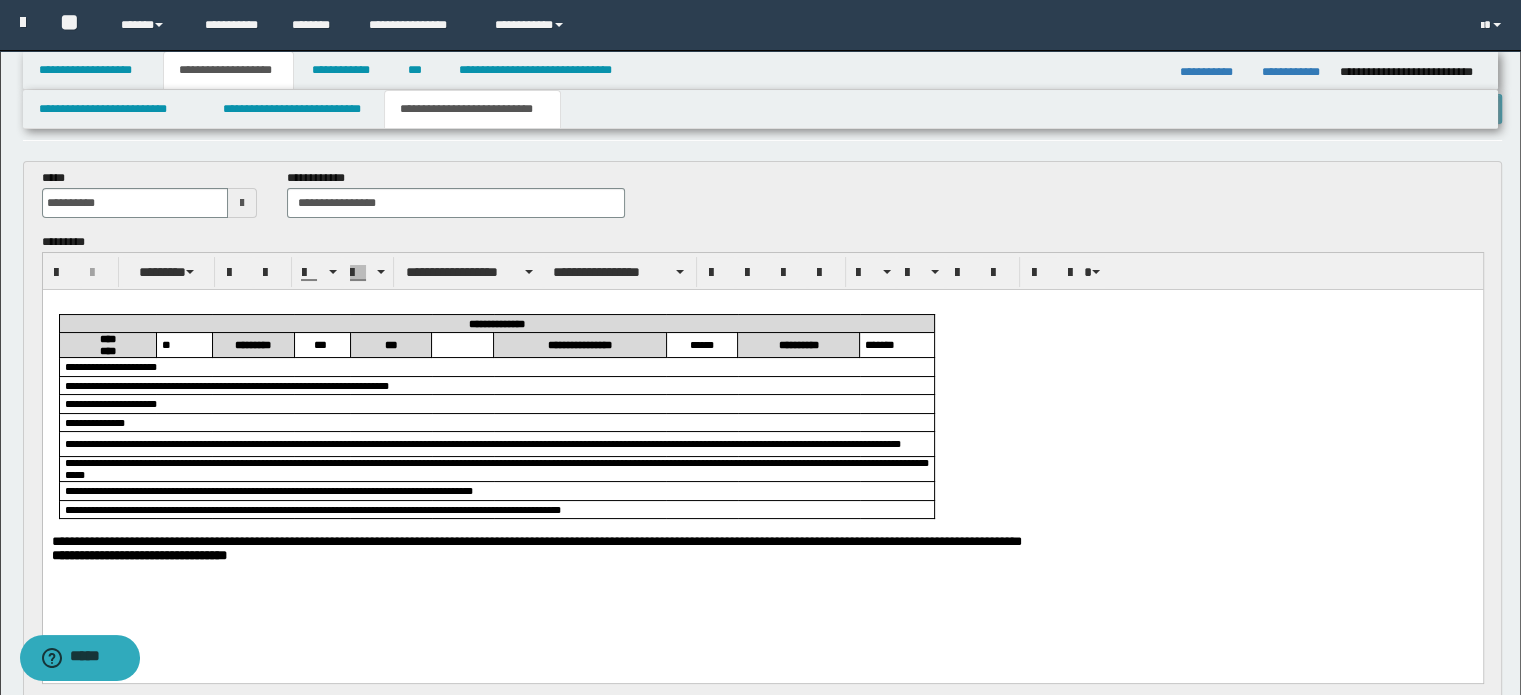 scroll, scrollTop: 100, scrollLeft: 0, axis: vertical 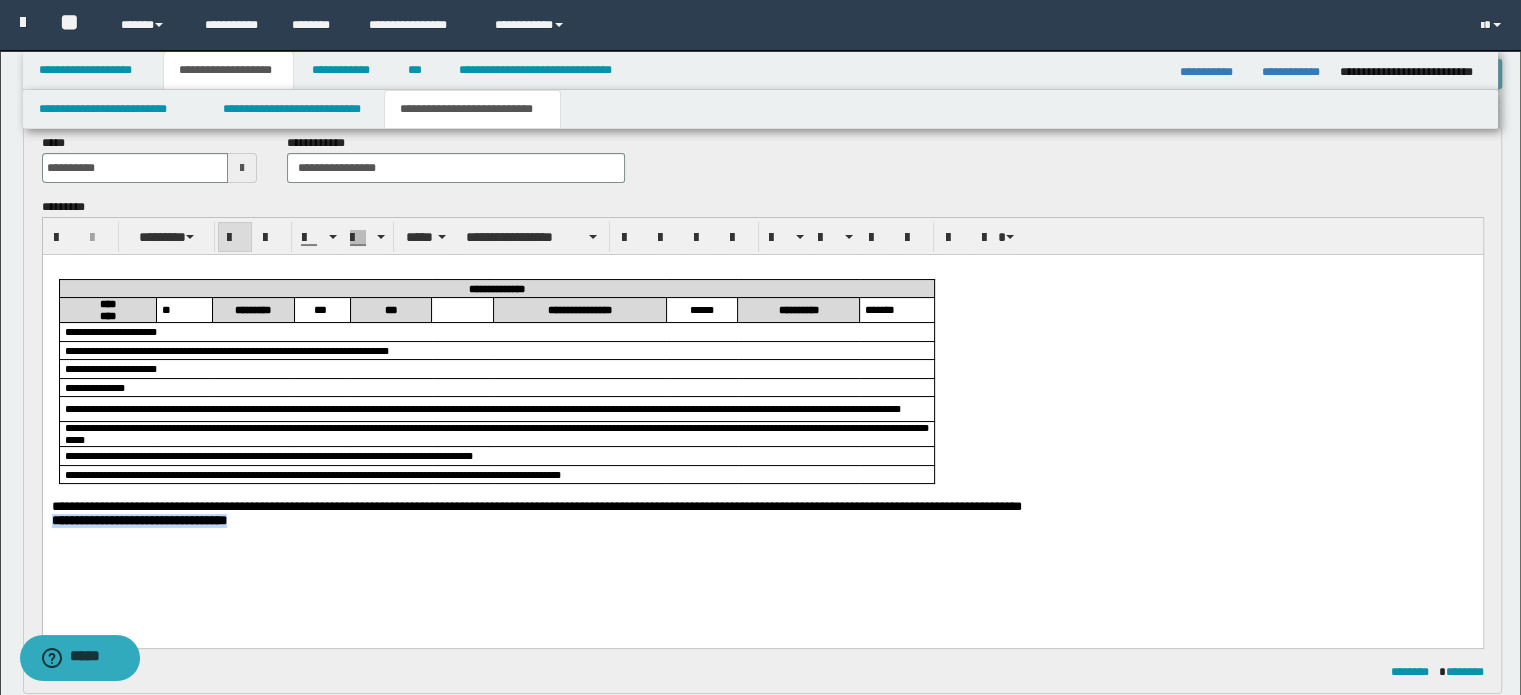 drag, startPoint x: 53, startPoint y: 532, endPoint x: 286, endPoint y: 556, distance: 234.23279 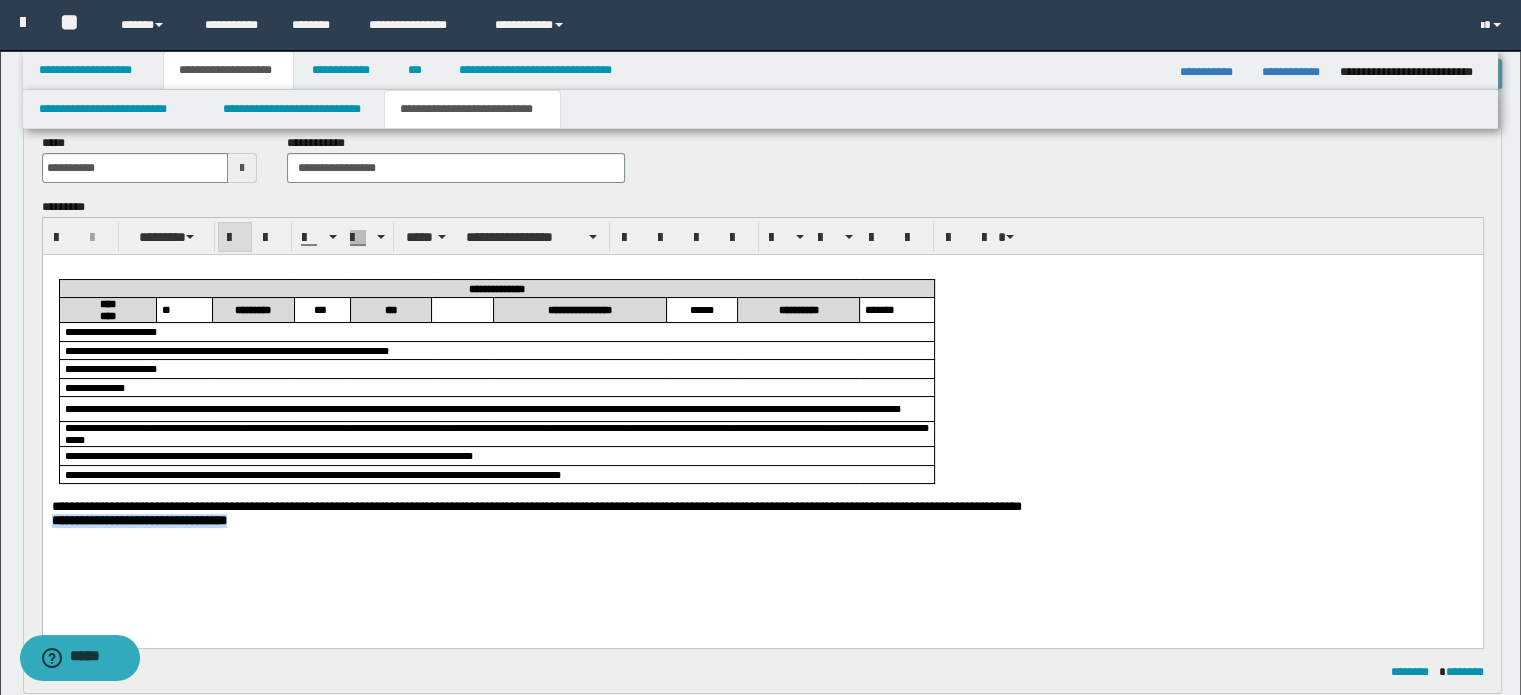 click on "**********" at bounding box center [762, 419] 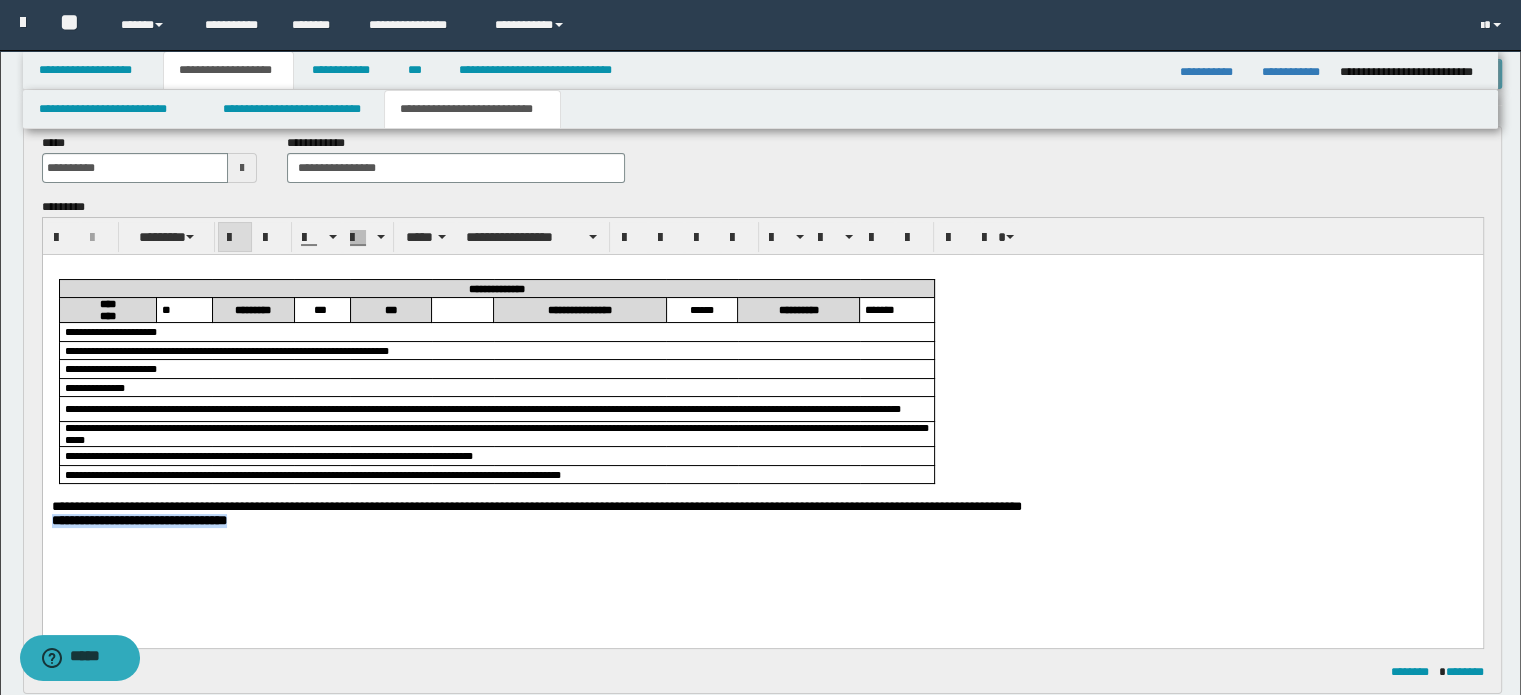 type 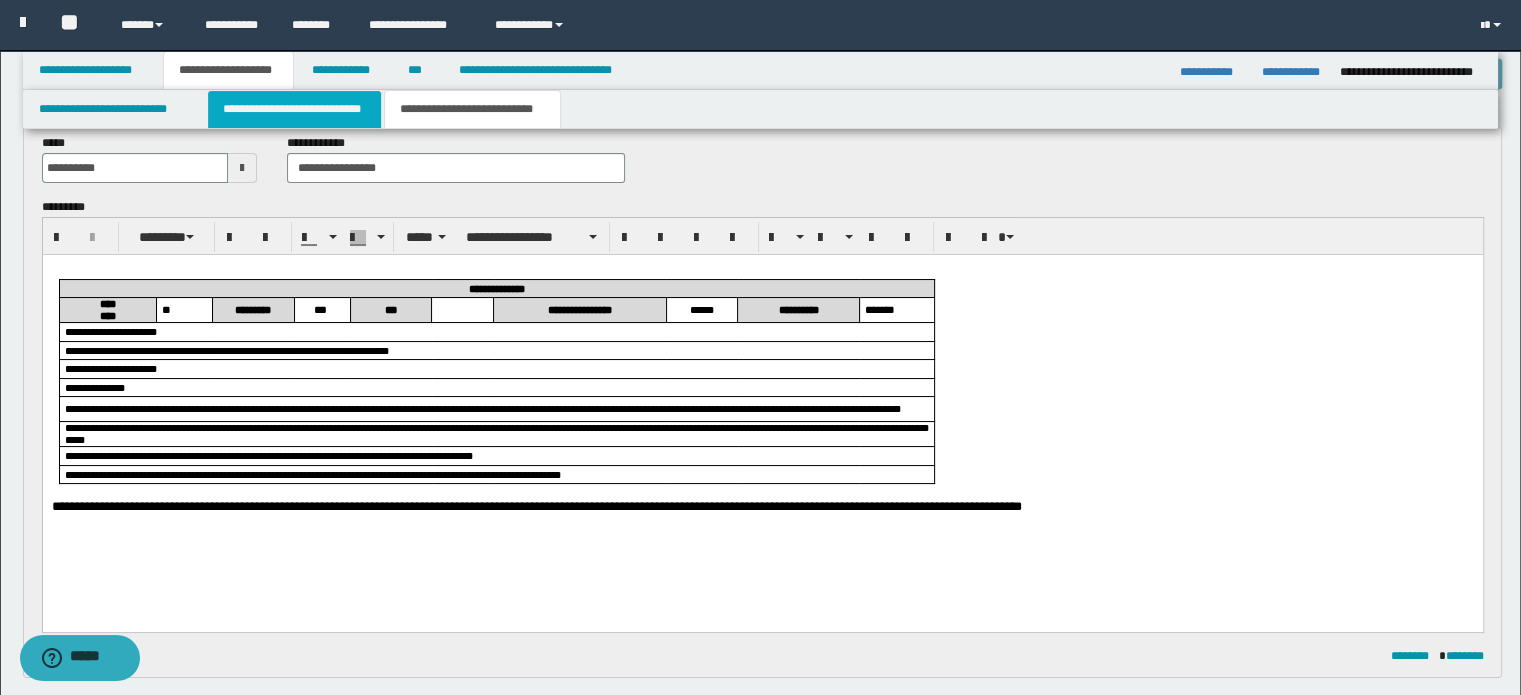 click on "**********" at bounding box center (294, 109) 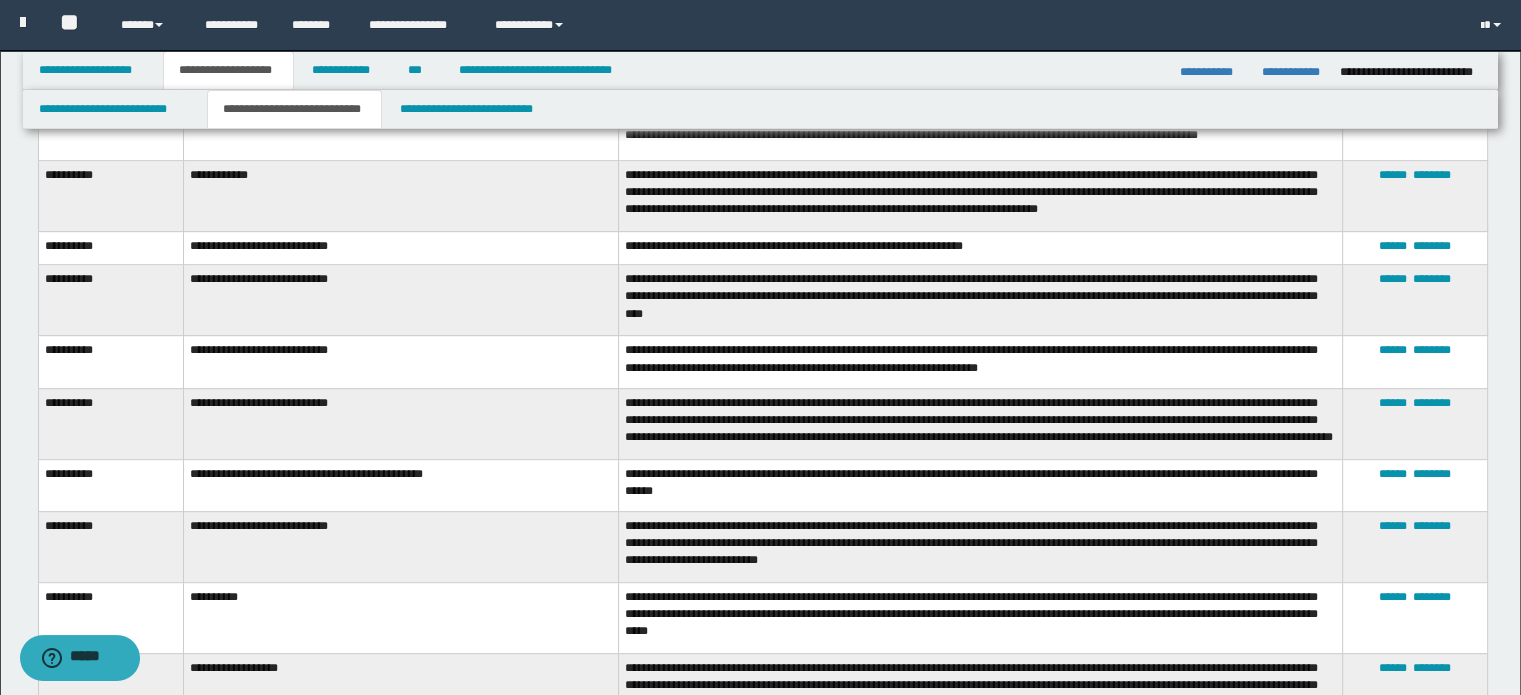 scroll, scrollTop: 1000, scrollLeft: 0, axis: vertical 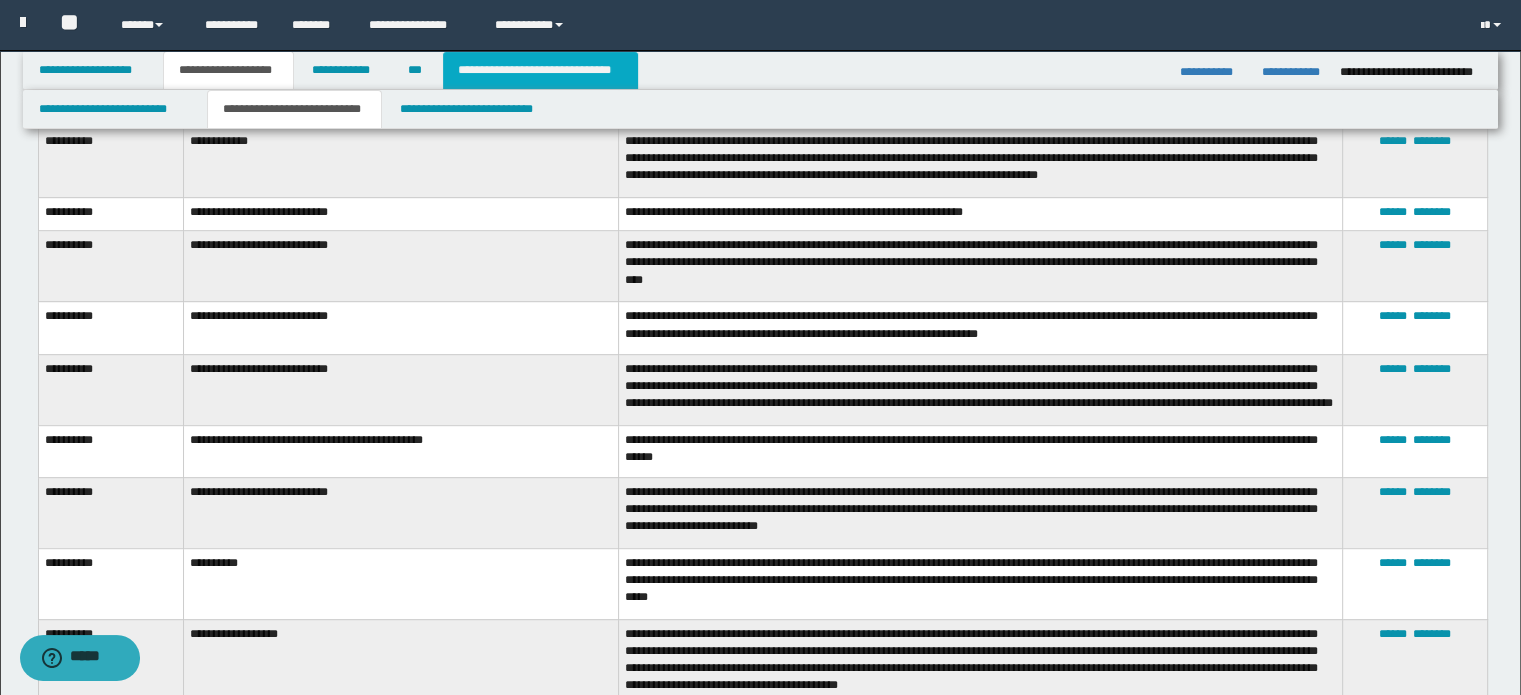 click on "**********" at bounding box center [540, 70] 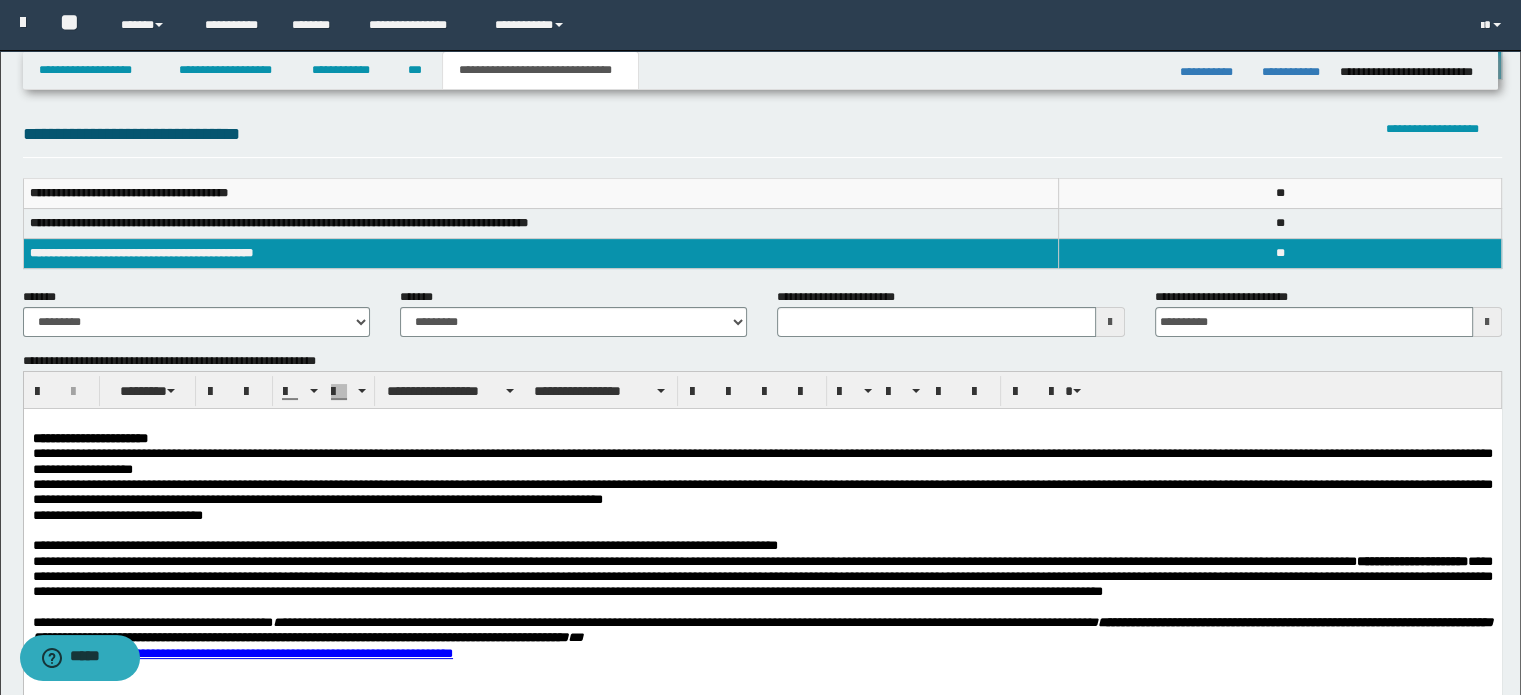 scroll, scrollTop: 200, scrollLeft: 0, axis: vertical 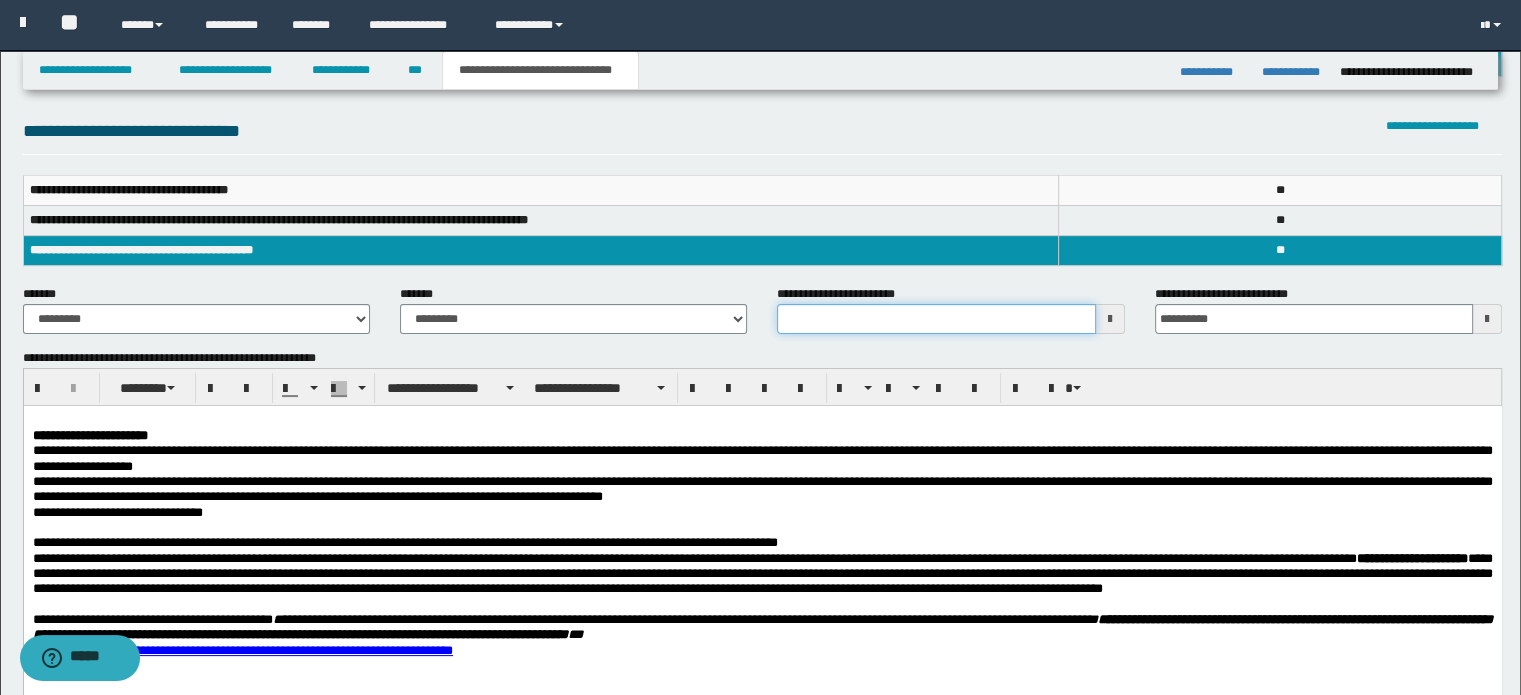 click on "**********" at bounding box center (936, 319) 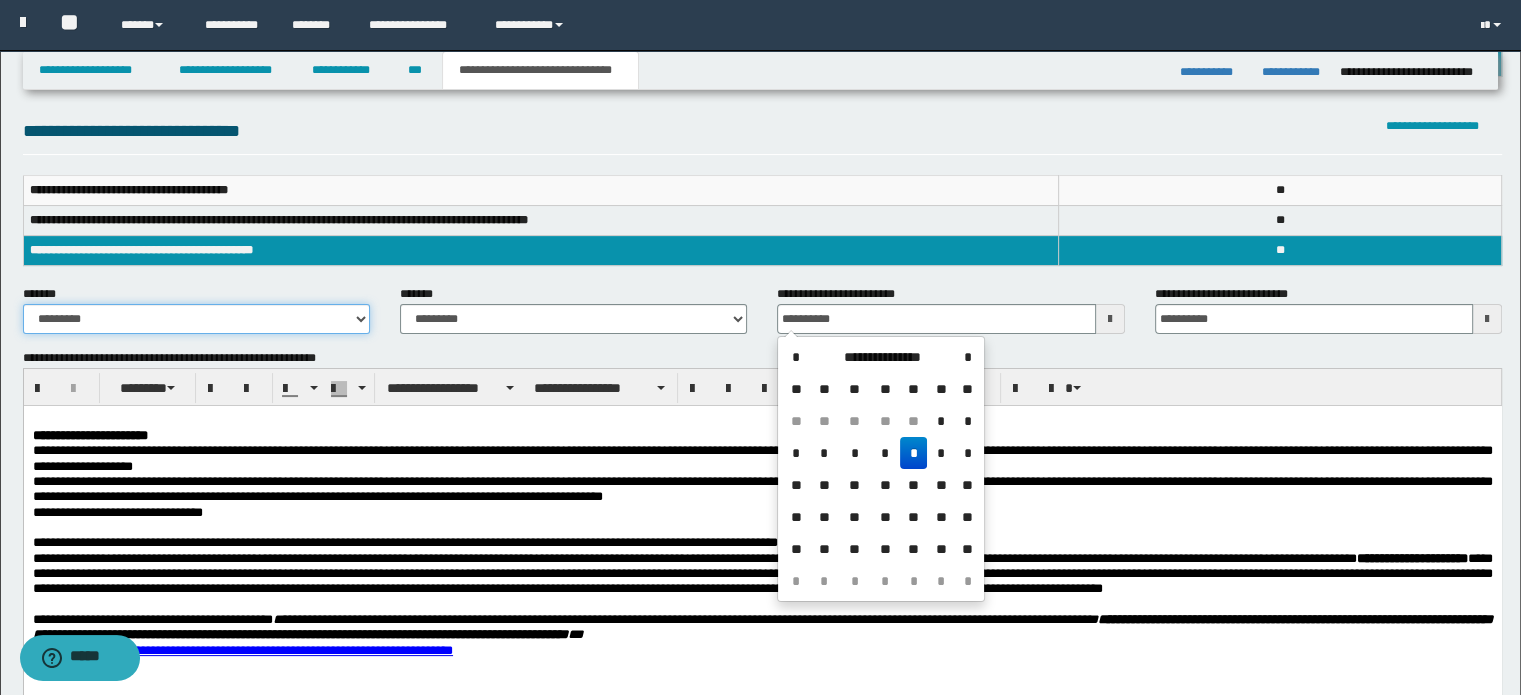 type on "**********" 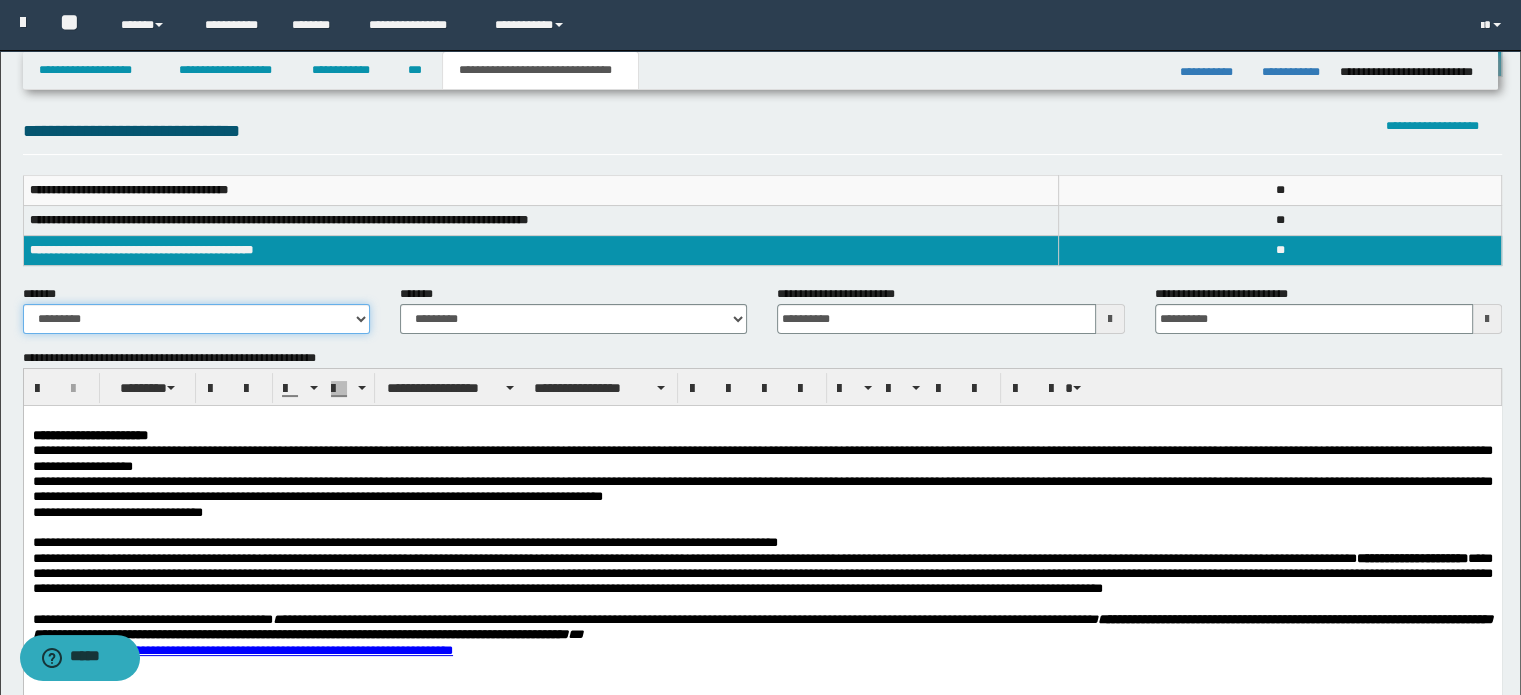 select on "*" 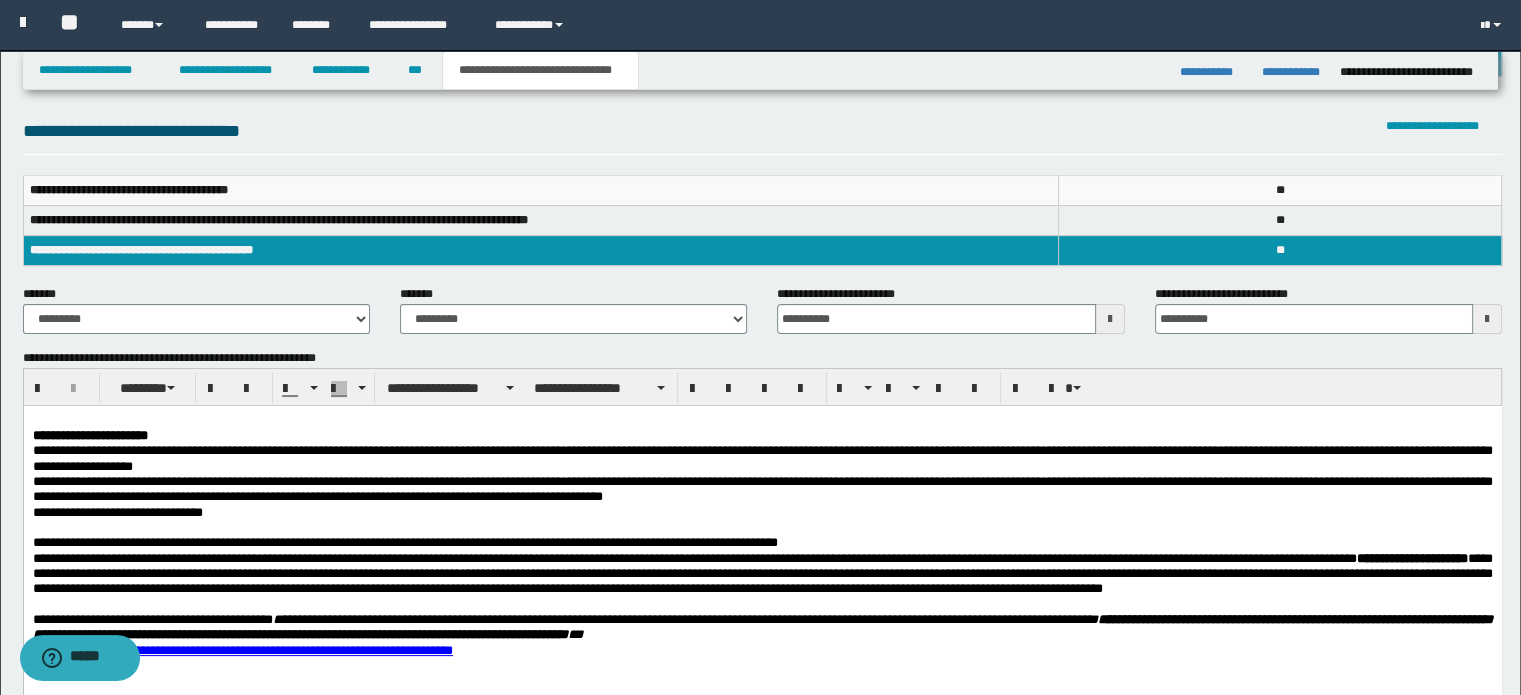 click on "**********" at bounding box center (573, 309) 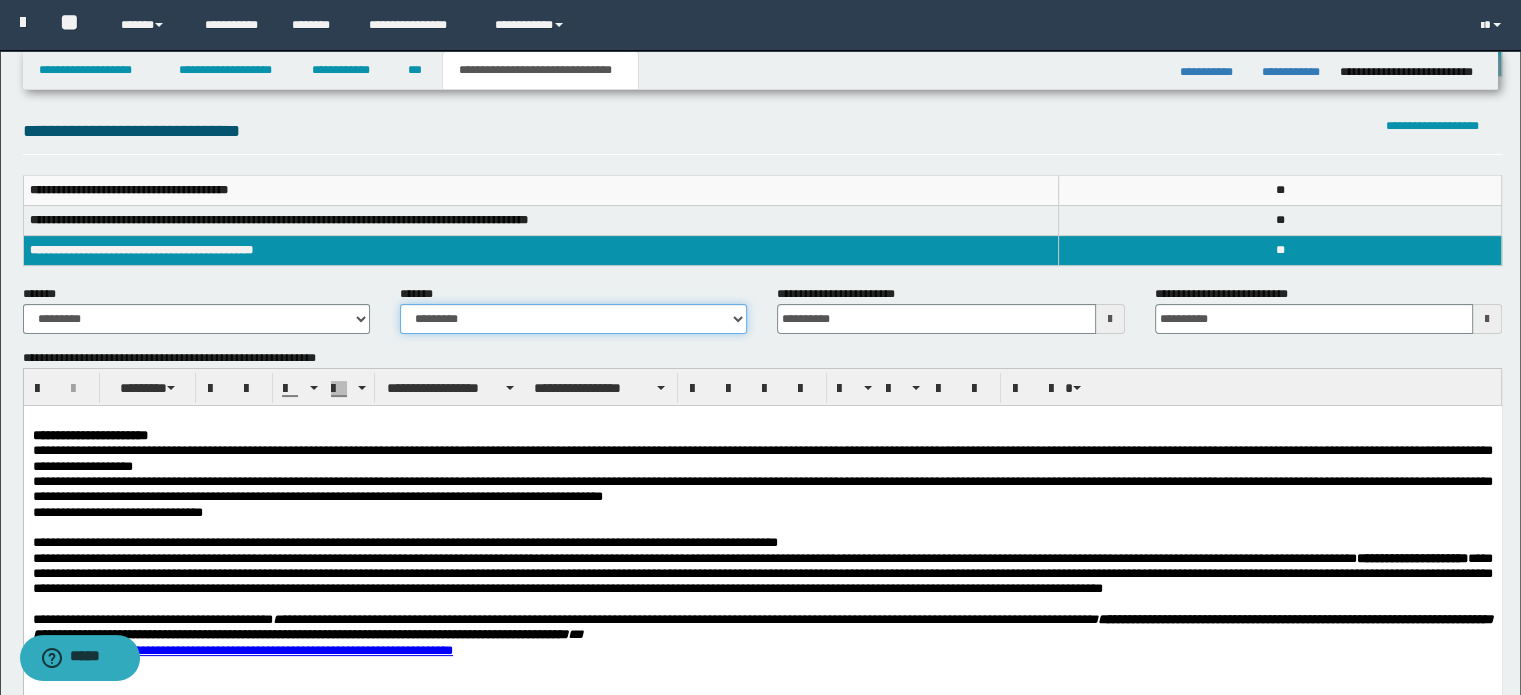 click on "**********" at bounding box center [573, 319] 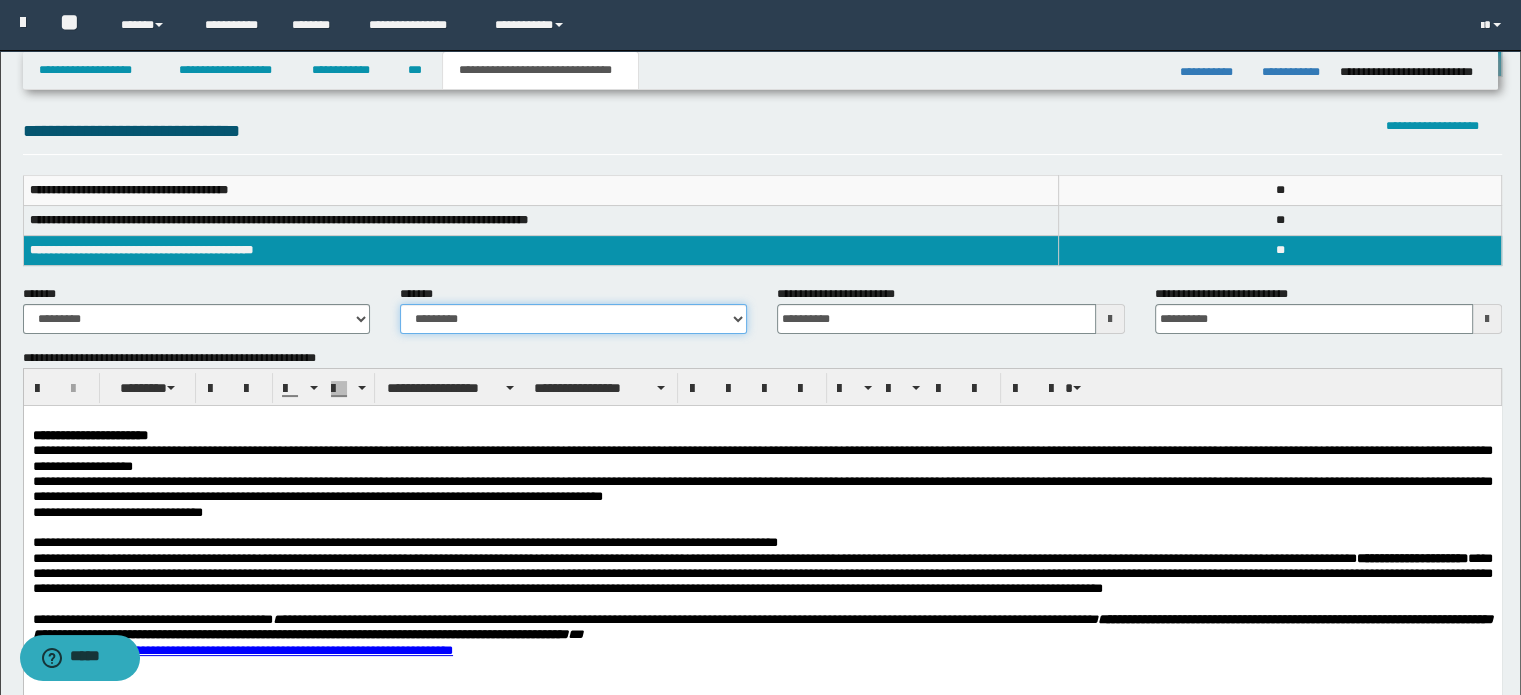 select on "*" 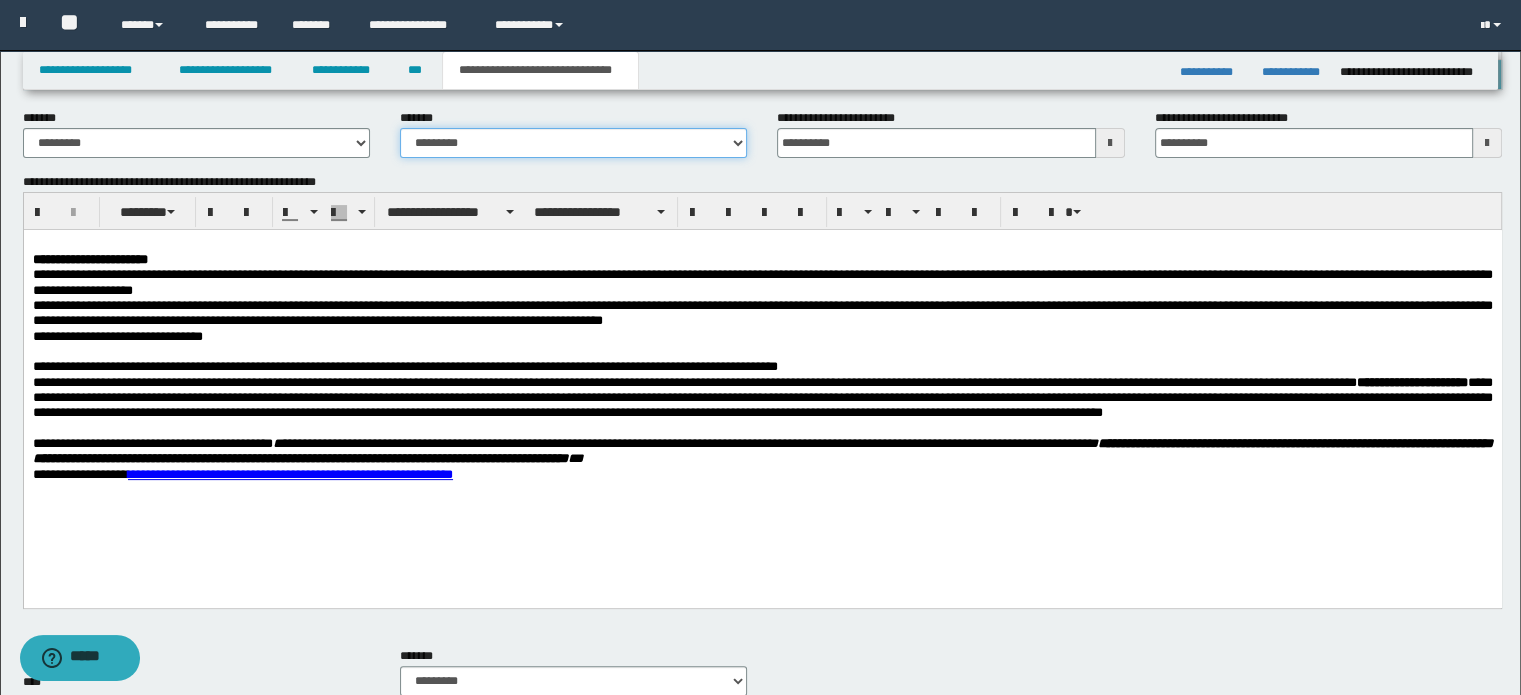 scroll, scrollTop: 500, scrollLeft: 0, axis: vertical 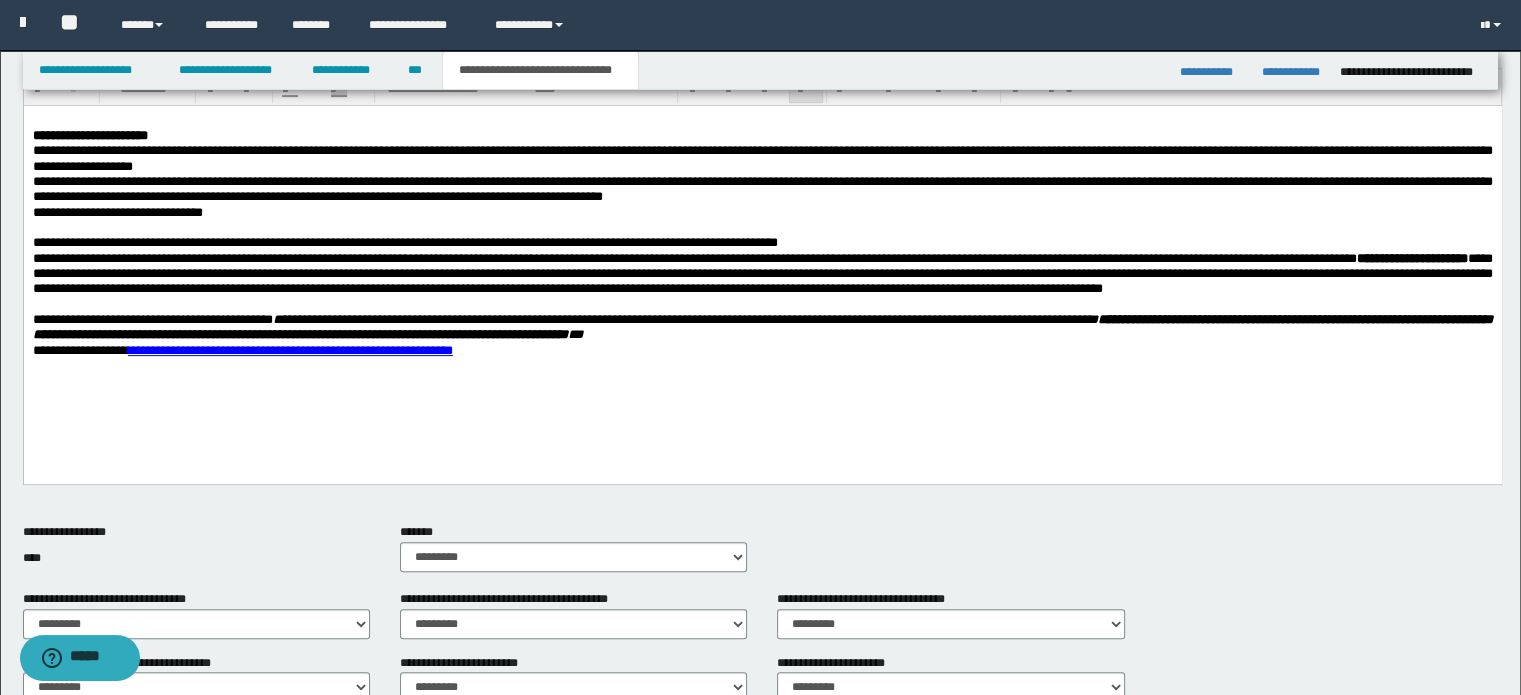 click on "**********" at bounding box center [762, 212] 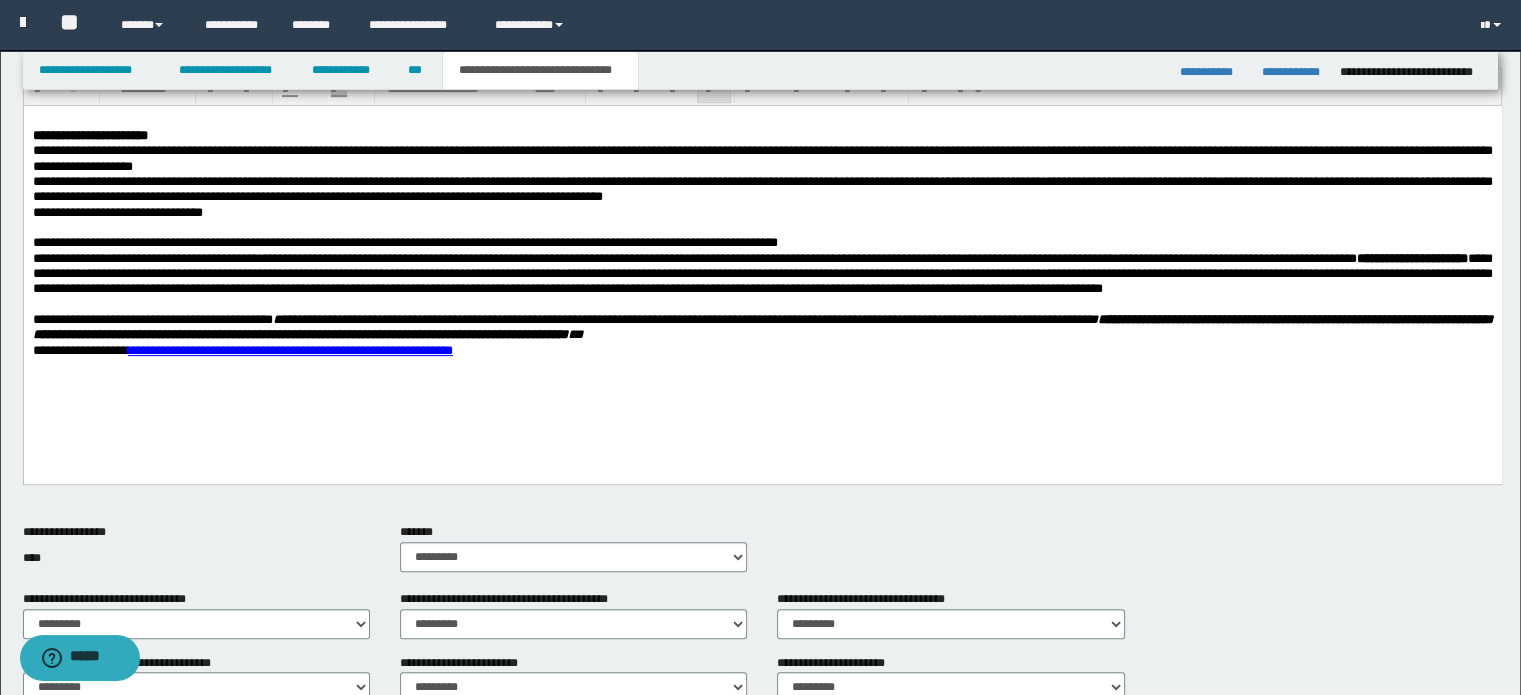 type 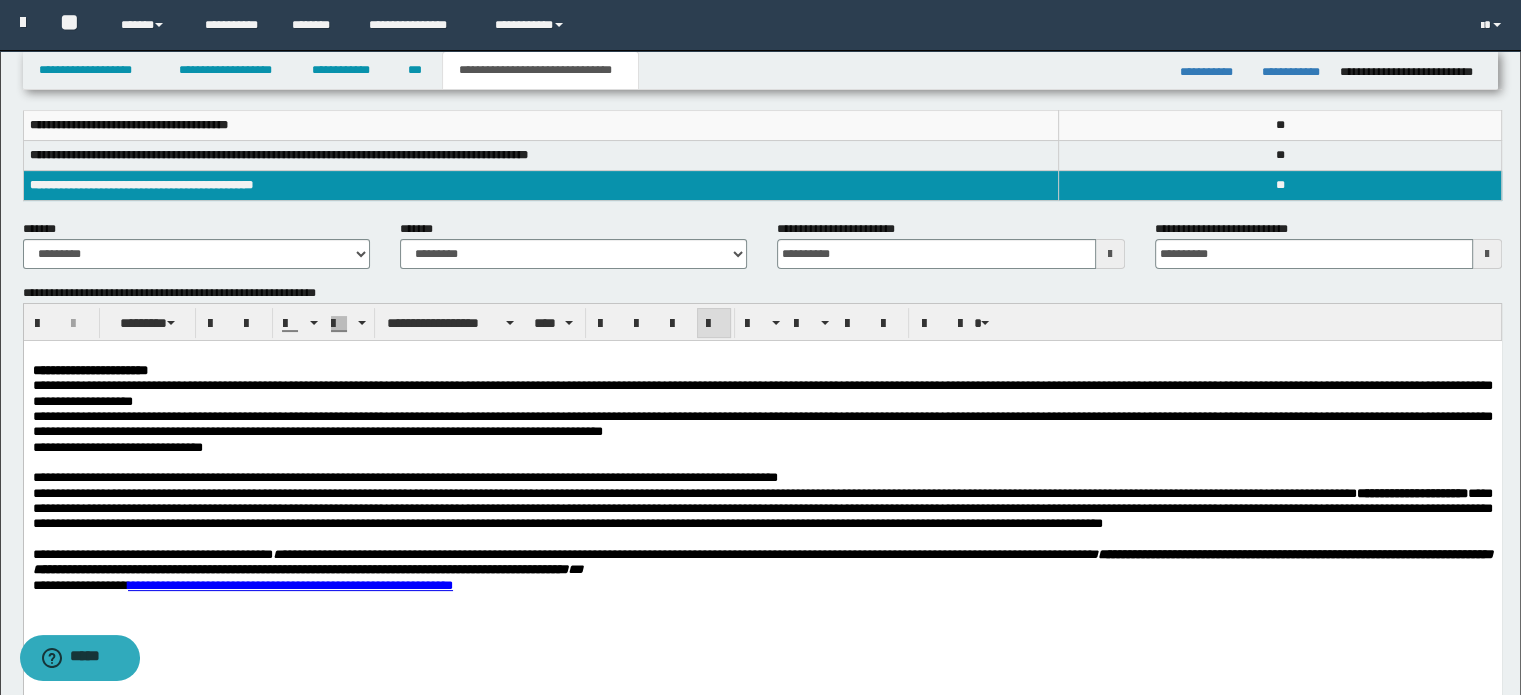 scroll, scrollTop: 300, scrollLeft: 0, axis: vertical 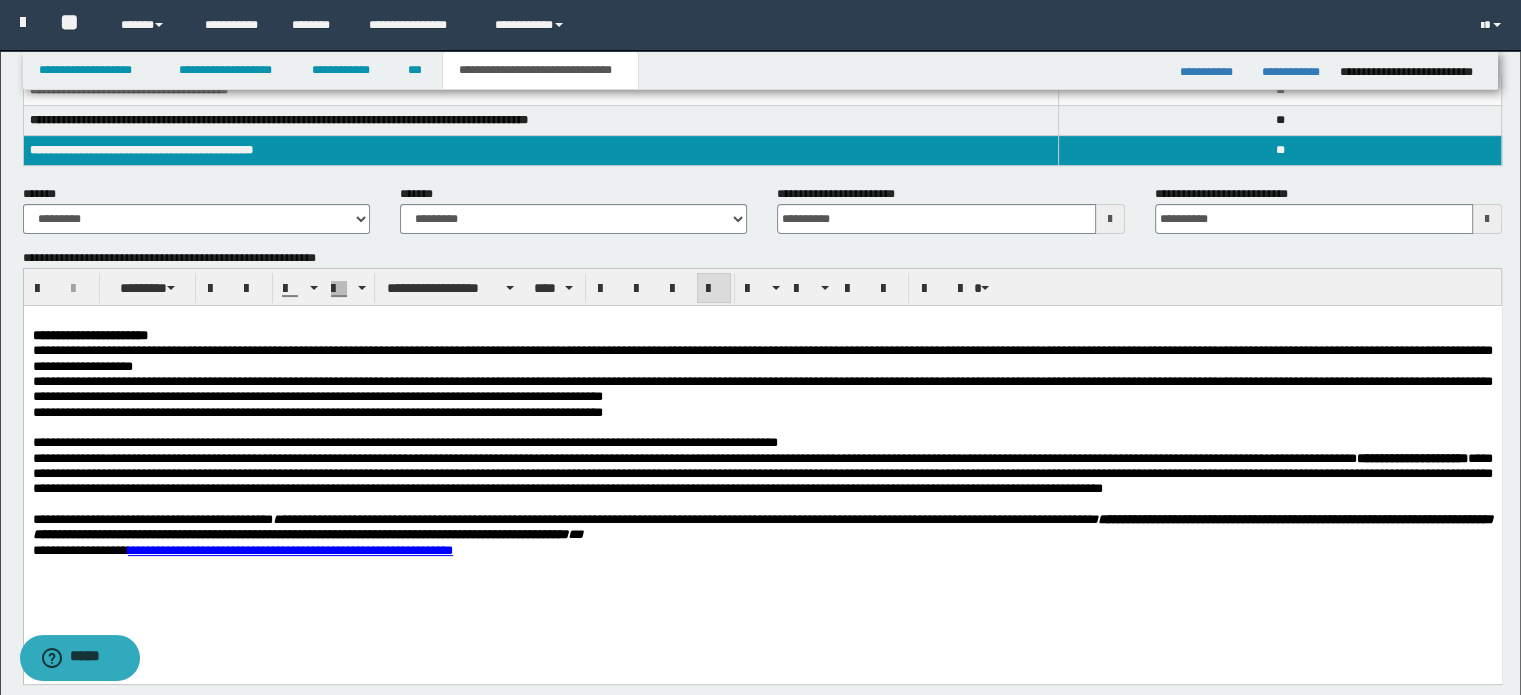 click at bounding box center [762, 427] 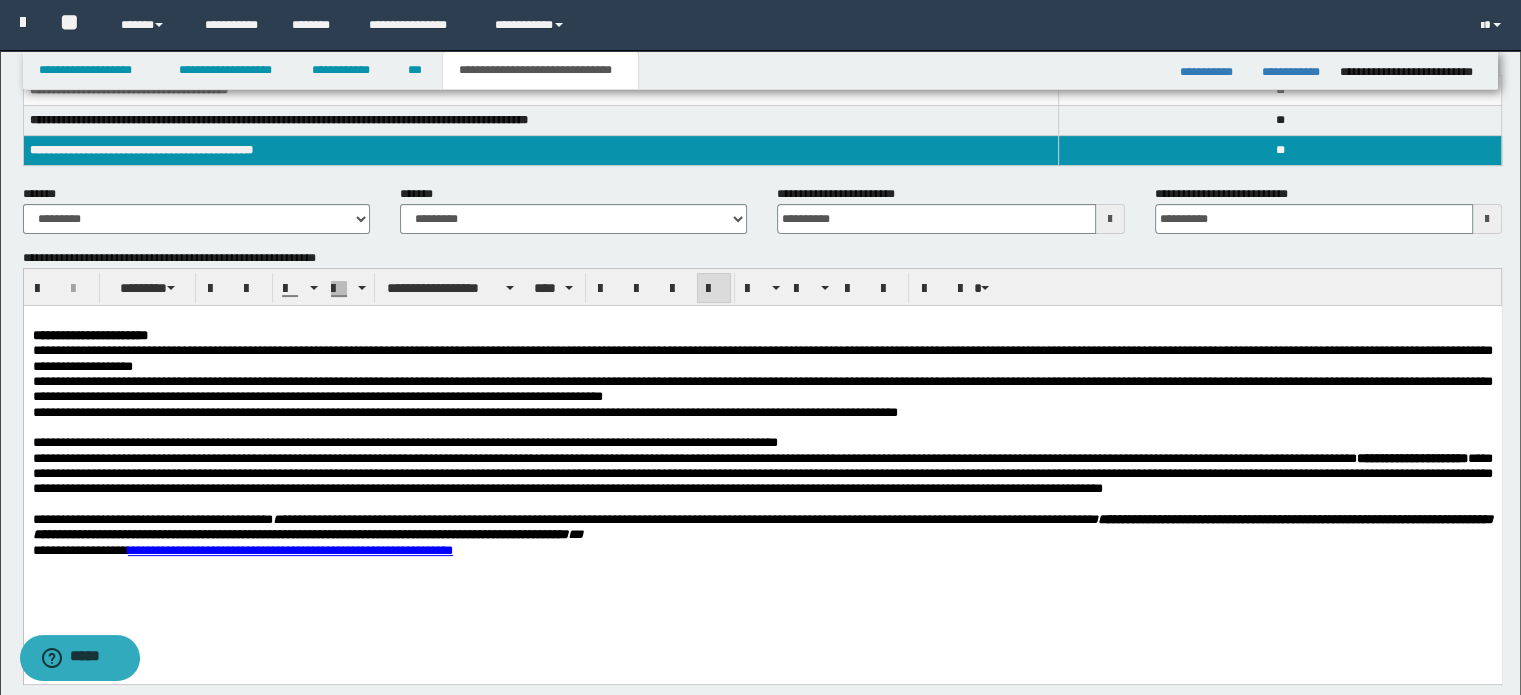 click on "**********" at bounding box center [464, 412] 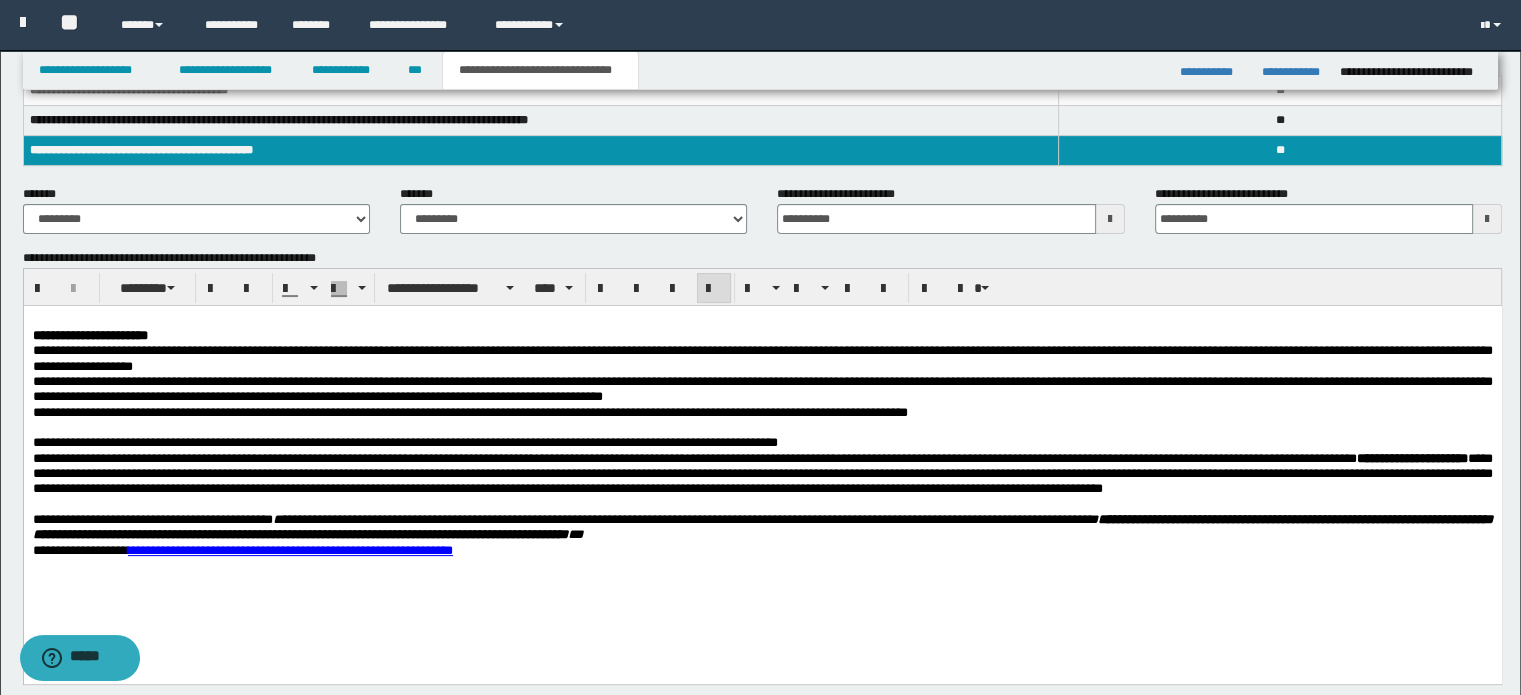 click on "**********" at bounding box center (762, 412) 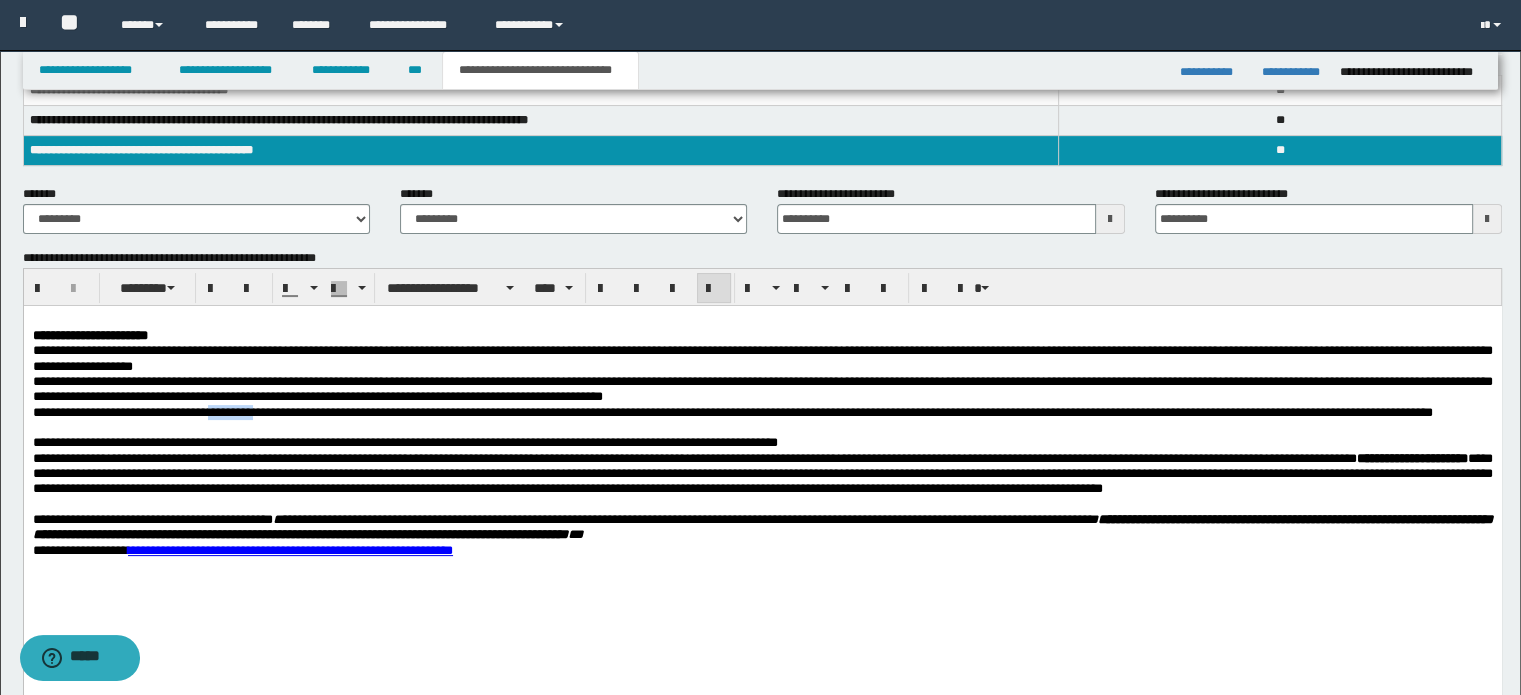 drag, startPoint x: 242, startPoint y: 411, endPoint x: 299, endPoint y: 411, distance: 57 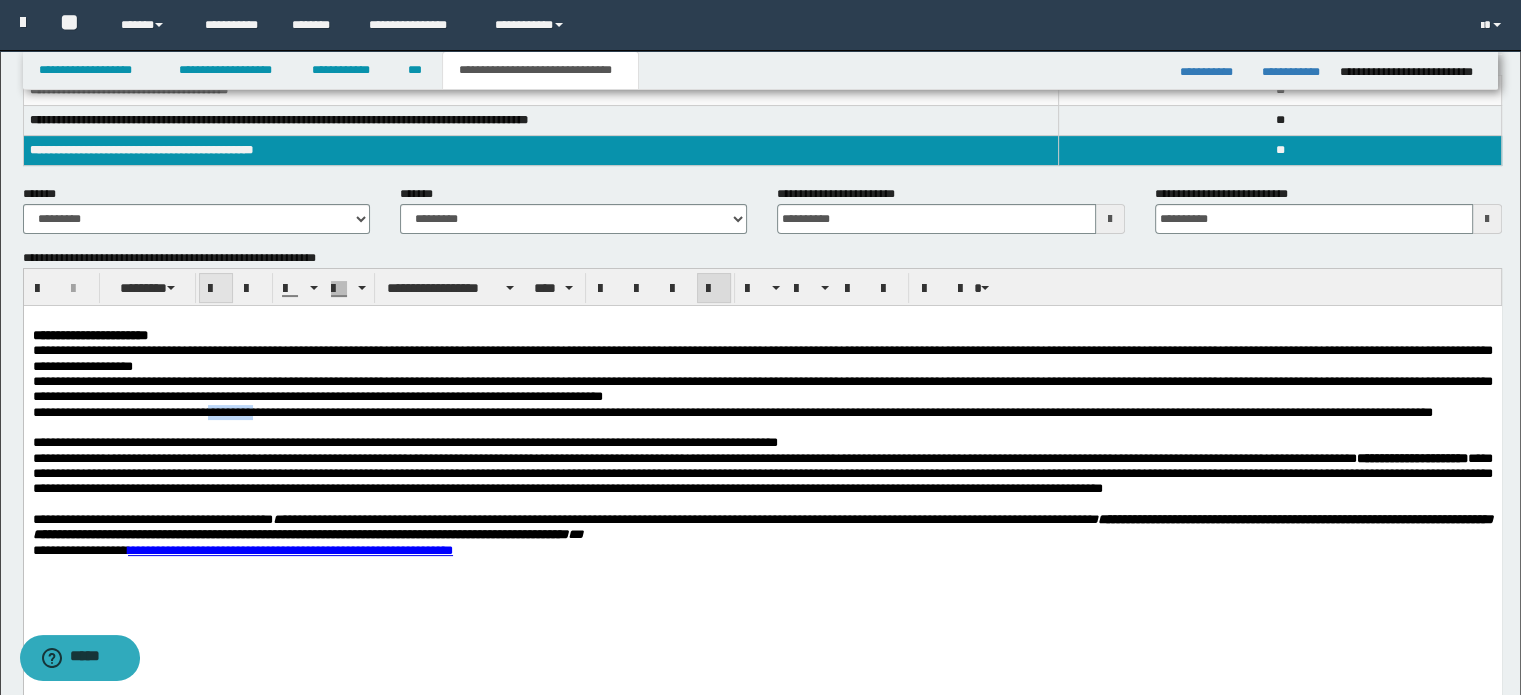 click at bounding box center [216, 288] 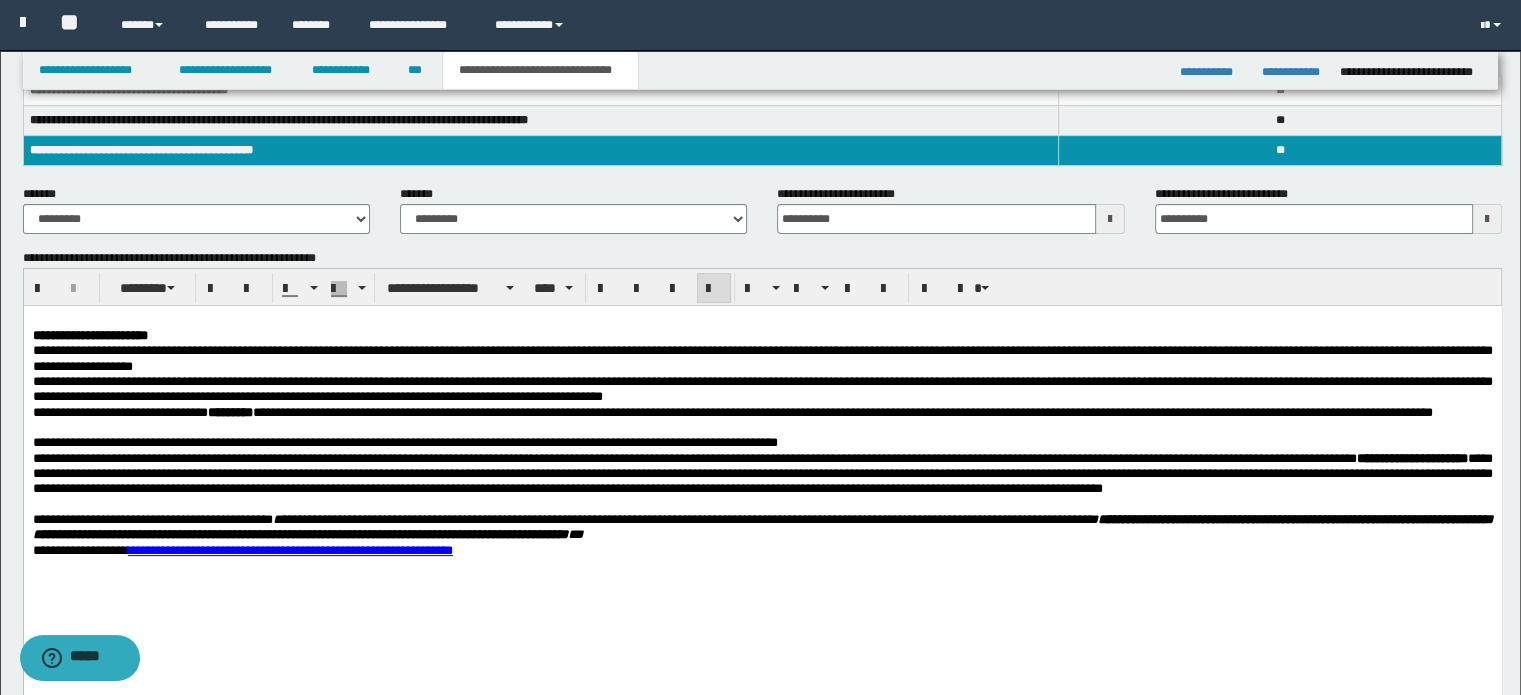 click on "**********" at bounding box center (762, 412) 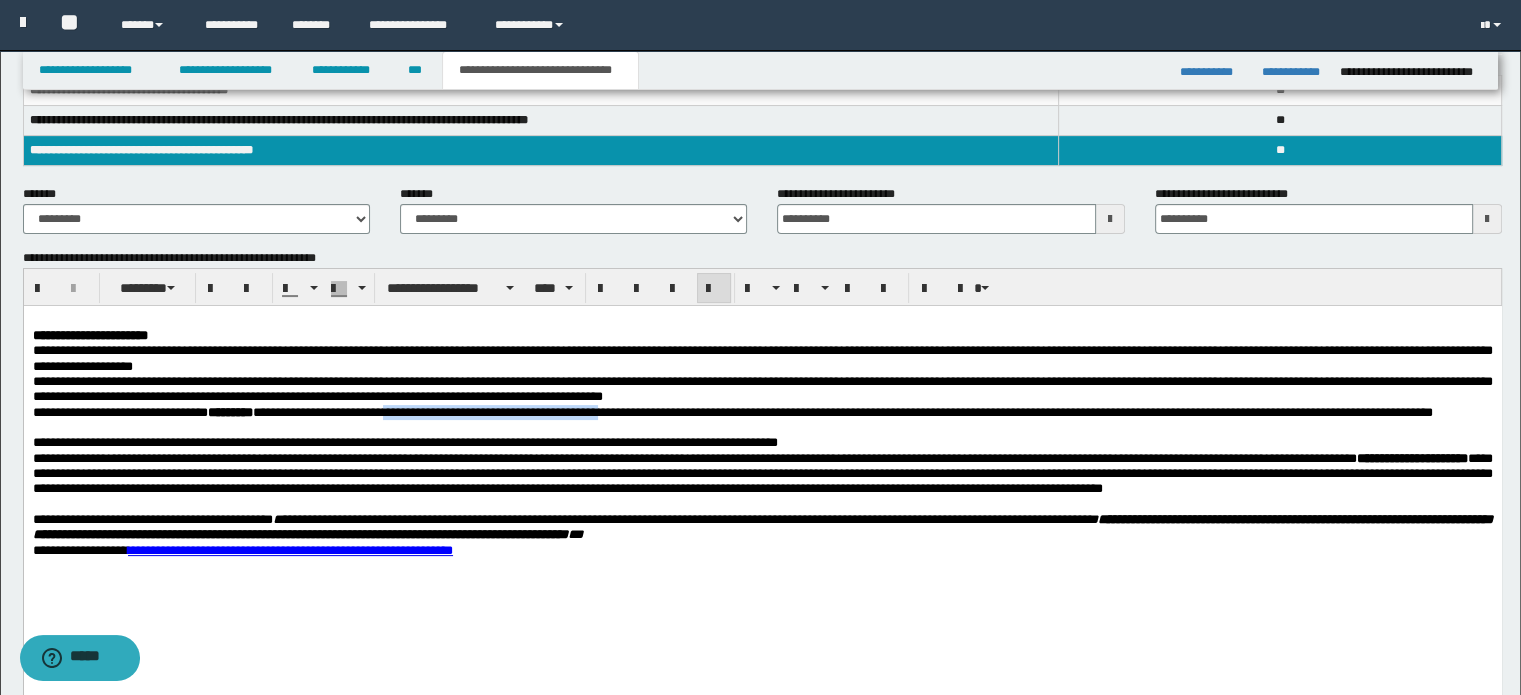 drag, startPoint x: 457, startPoint y: 415, endPoint x: 794, endPoint y: 407, distance: 337.09494 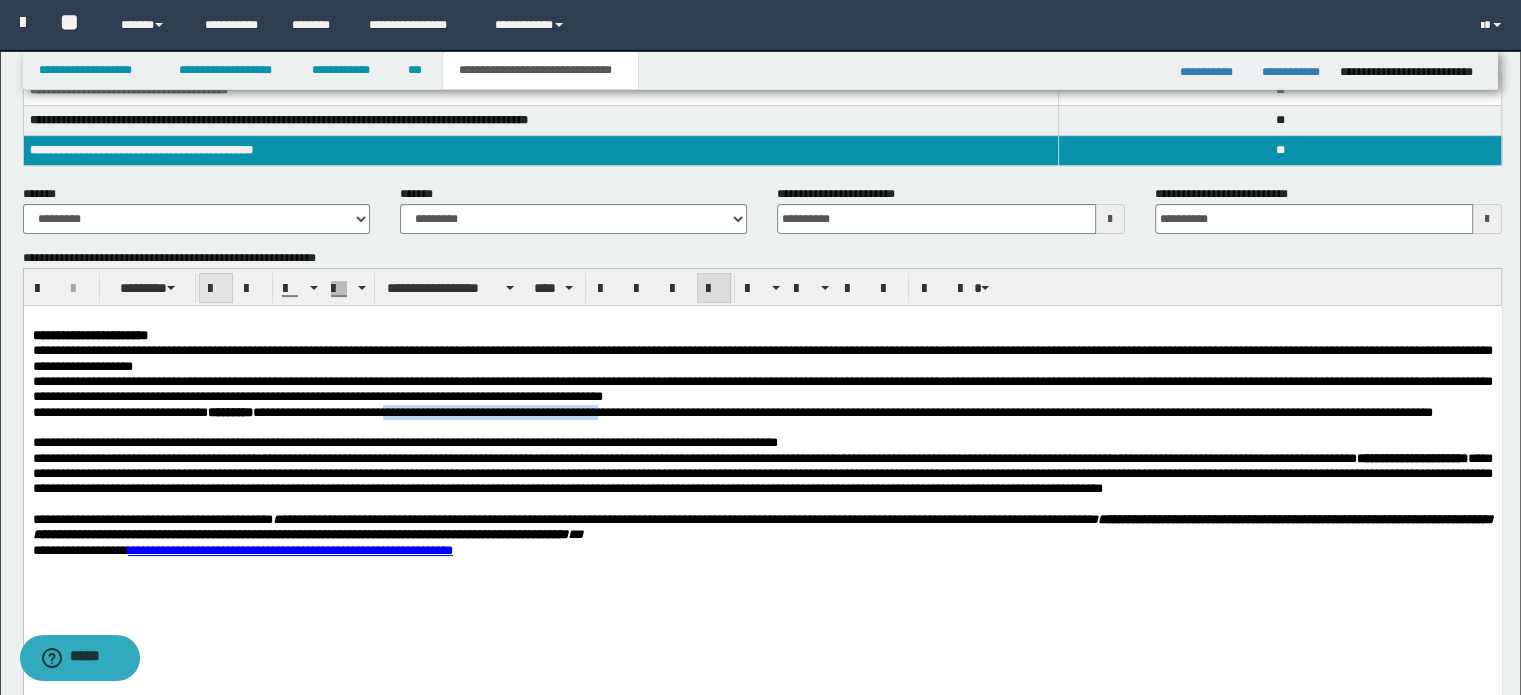 click at bounding box center [216, 289] 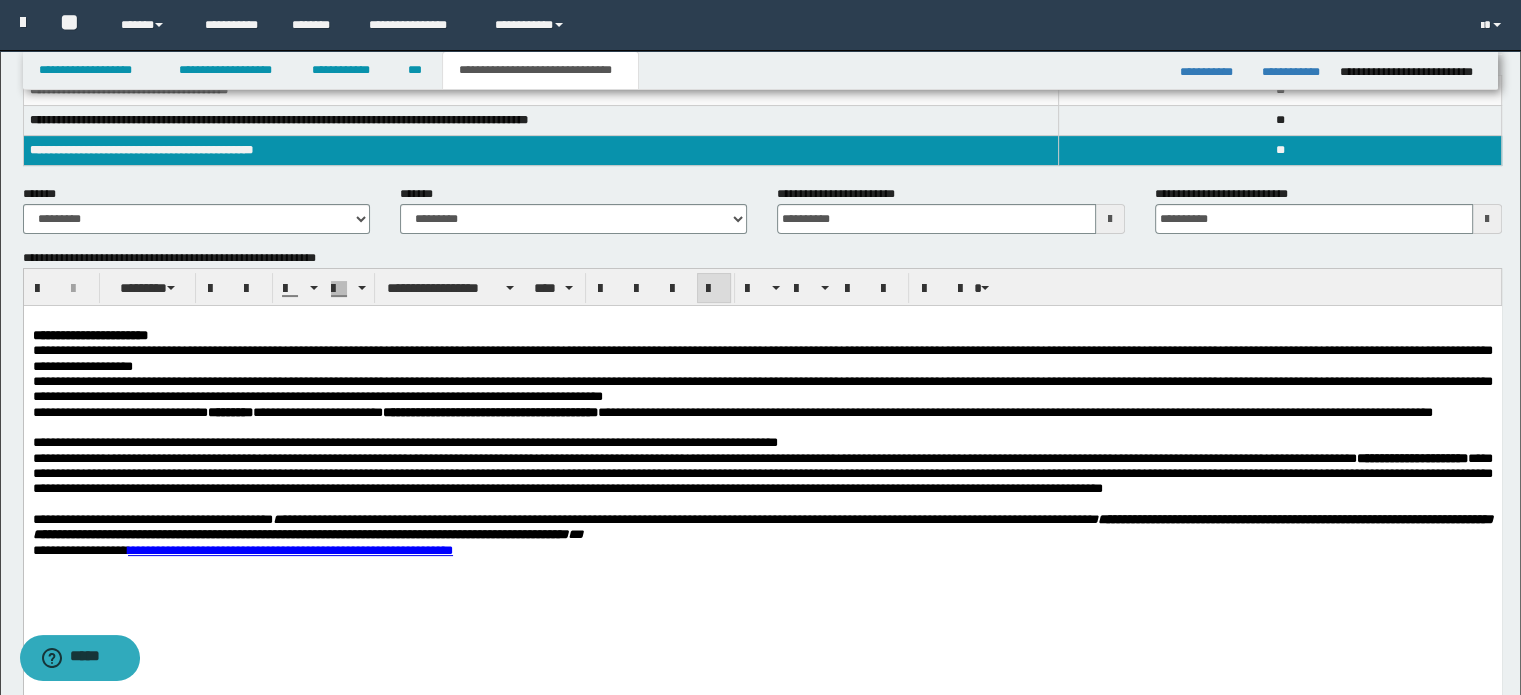 click on "**********" at bounding box center (732, 412) 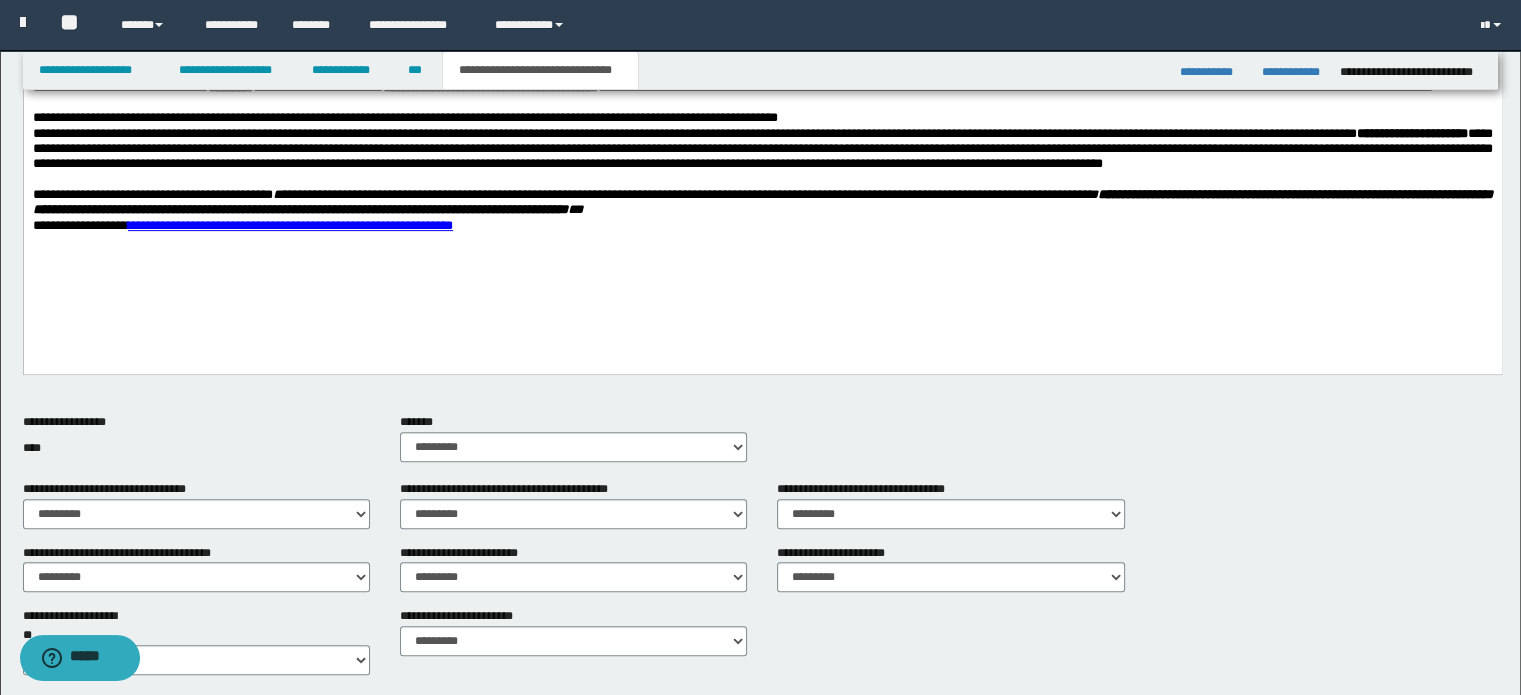 scroll, scrollTop: 800, scrollLeft: 0, axis: vertical 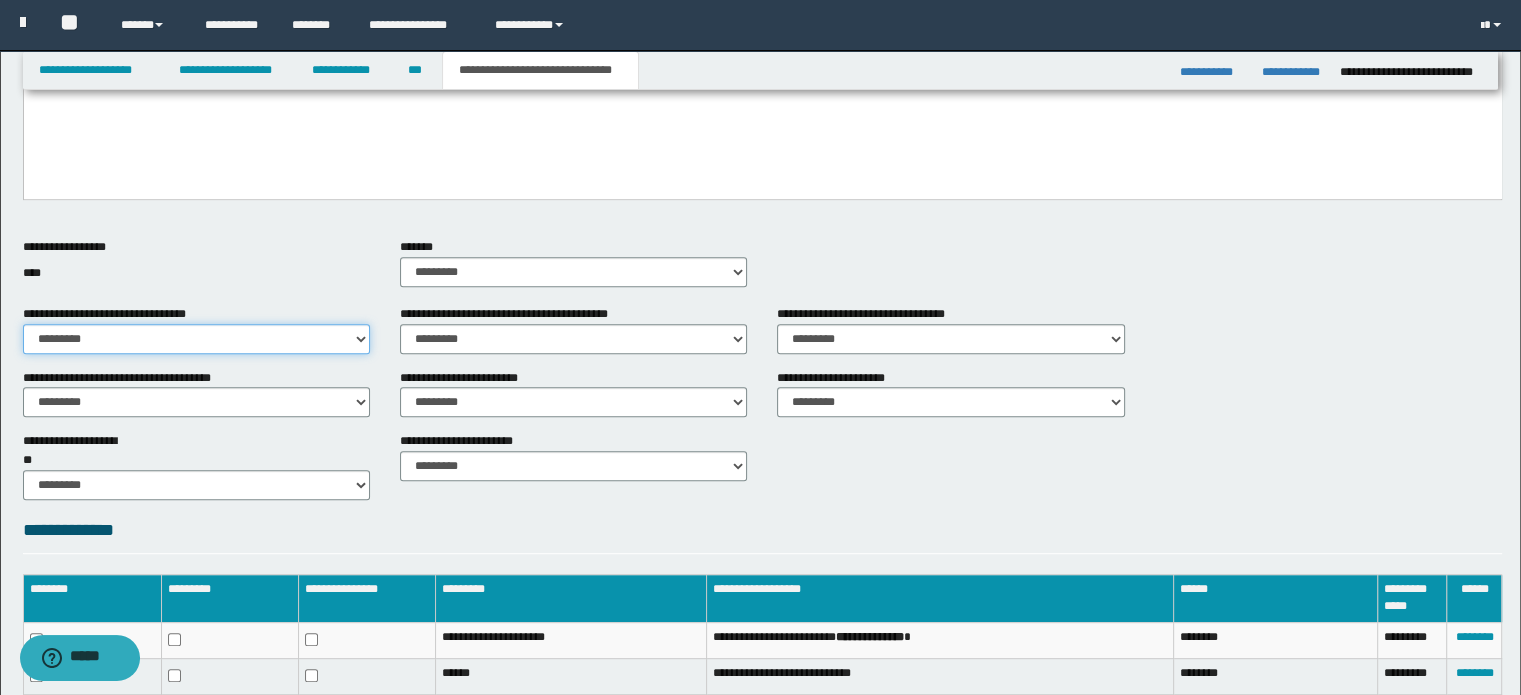 click on "*********
**
**" at bounding box center [196, 339] 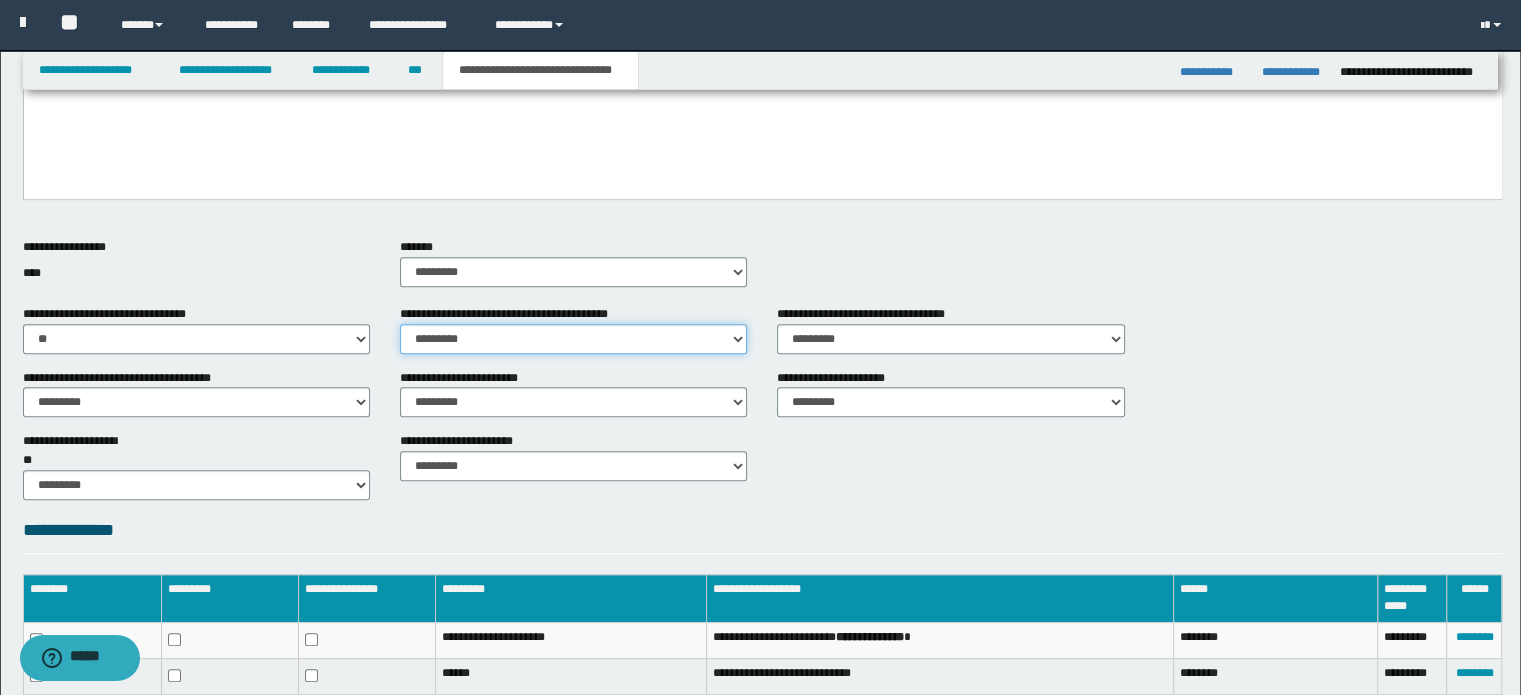 click on "*********
**
**" at bounding box center (573, 339) 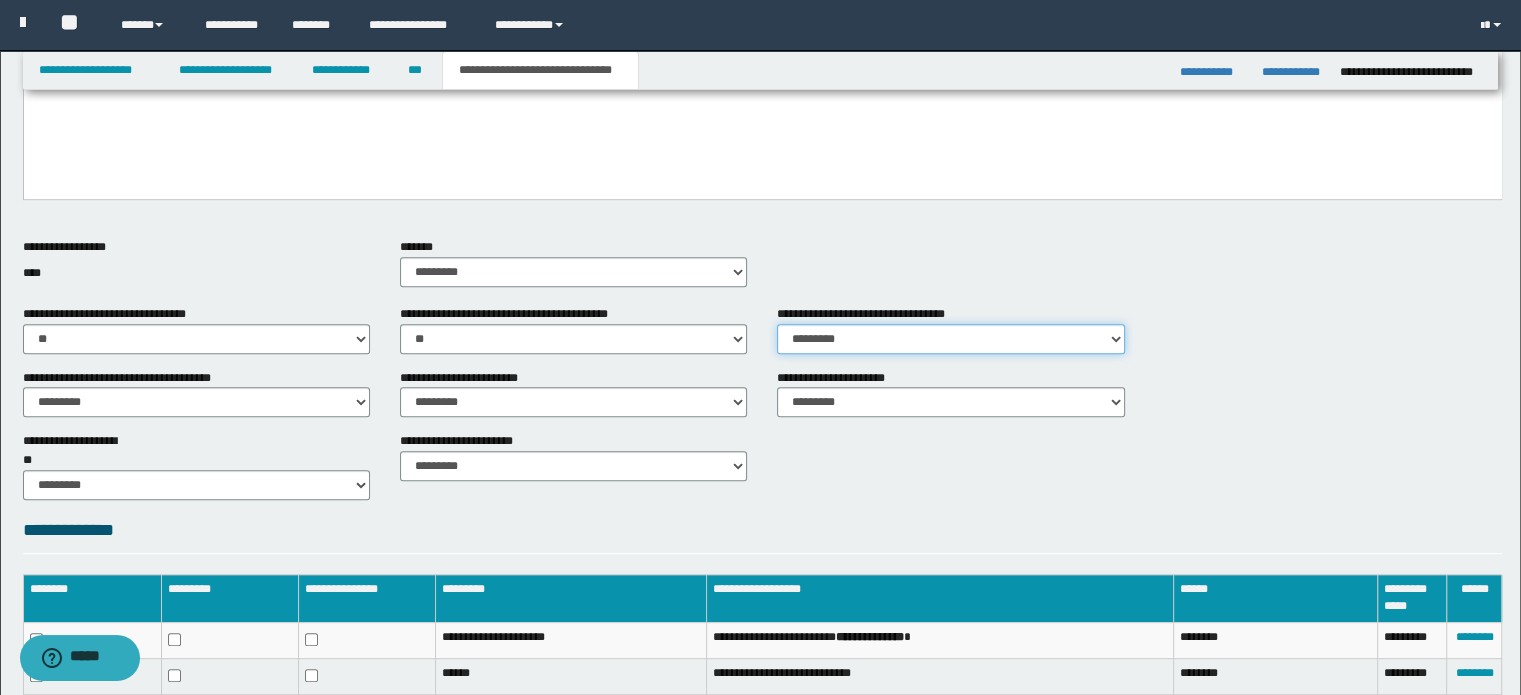 click on "*********
**
**" at bounding box center [950, 339] 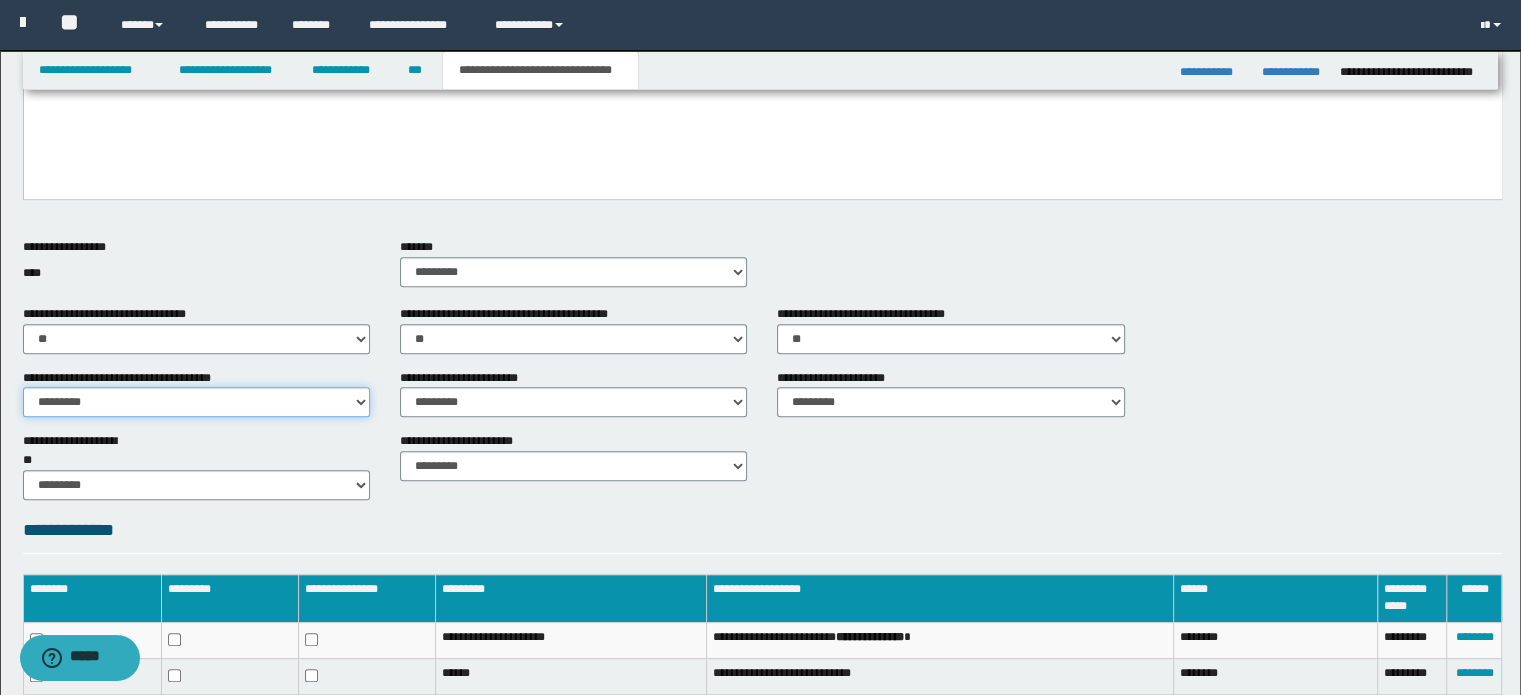 click on "*********
**
**" at bounding box center [196, 402] 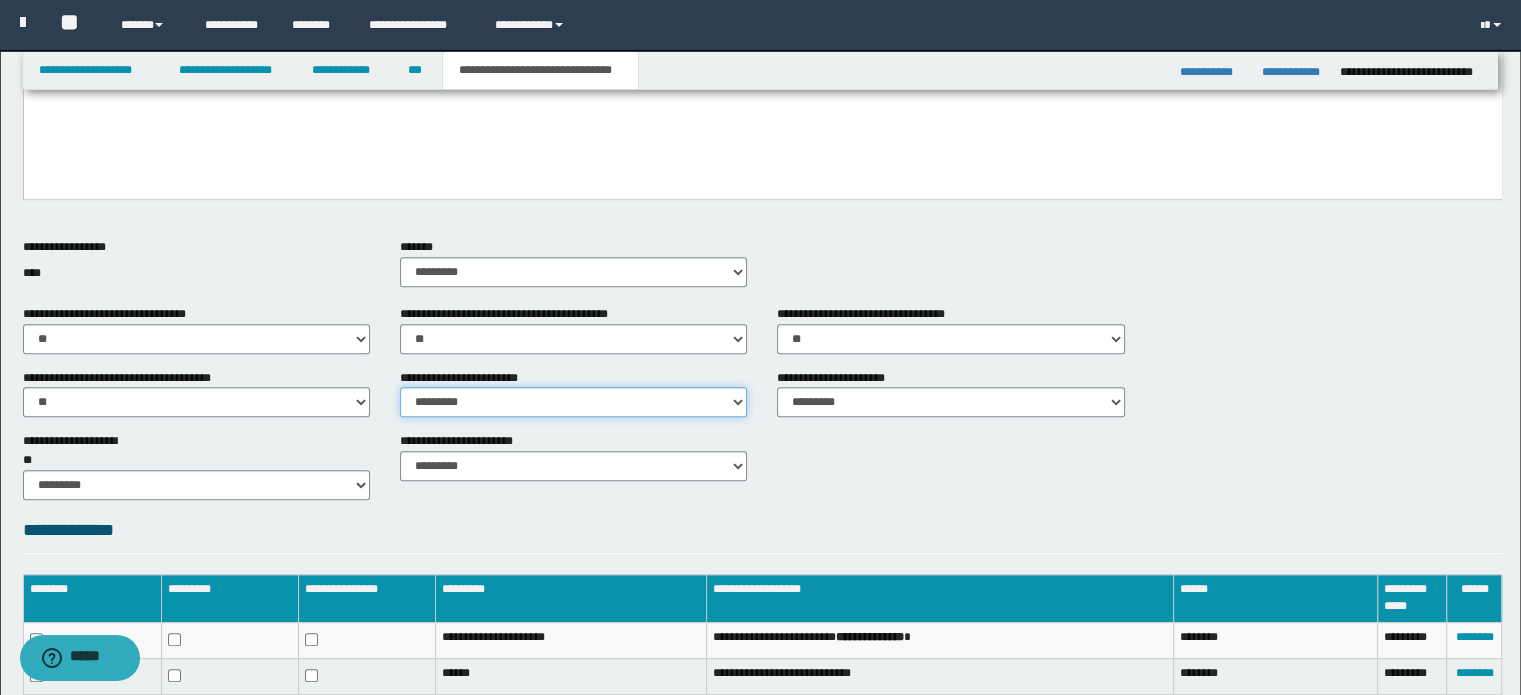 click on "*********
**
**" at bounding box center [573, 402] 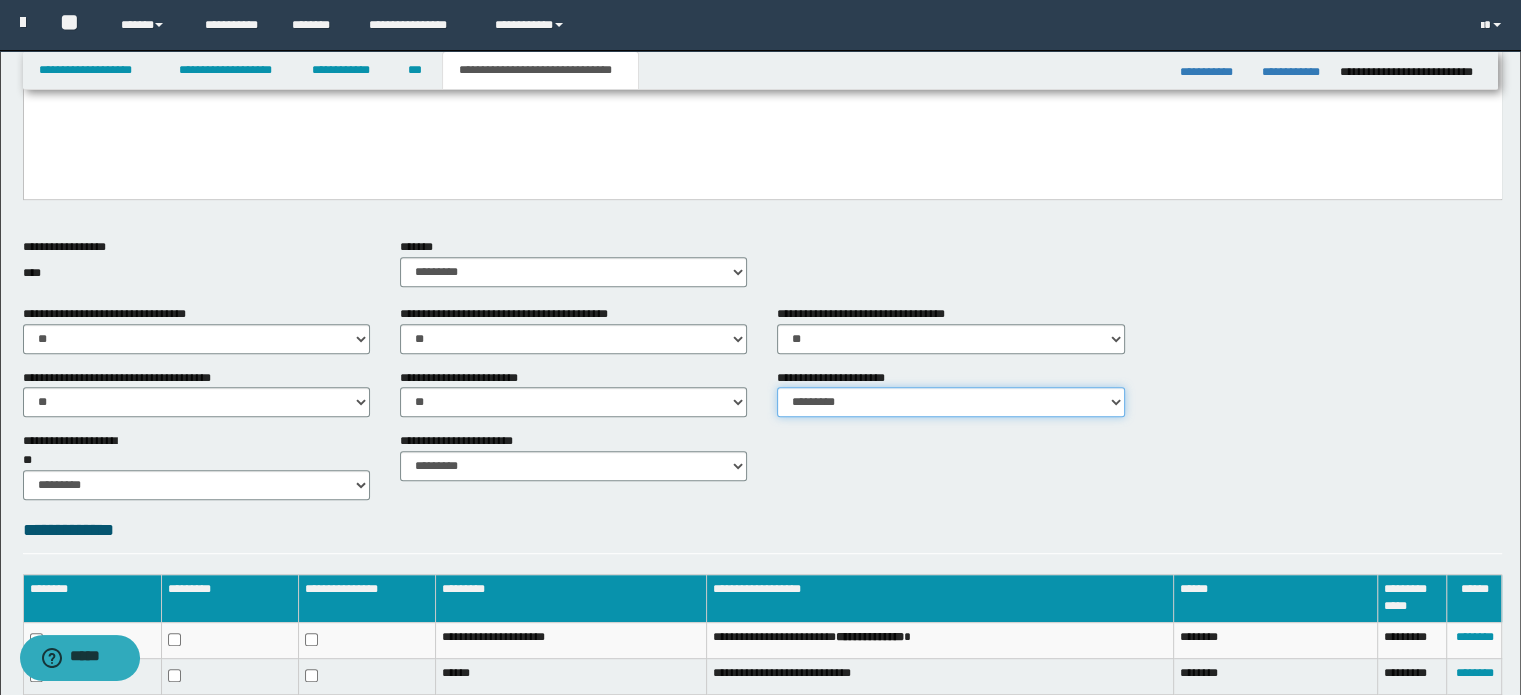 click on "*********
**
**" at bounding box center [950, 402] 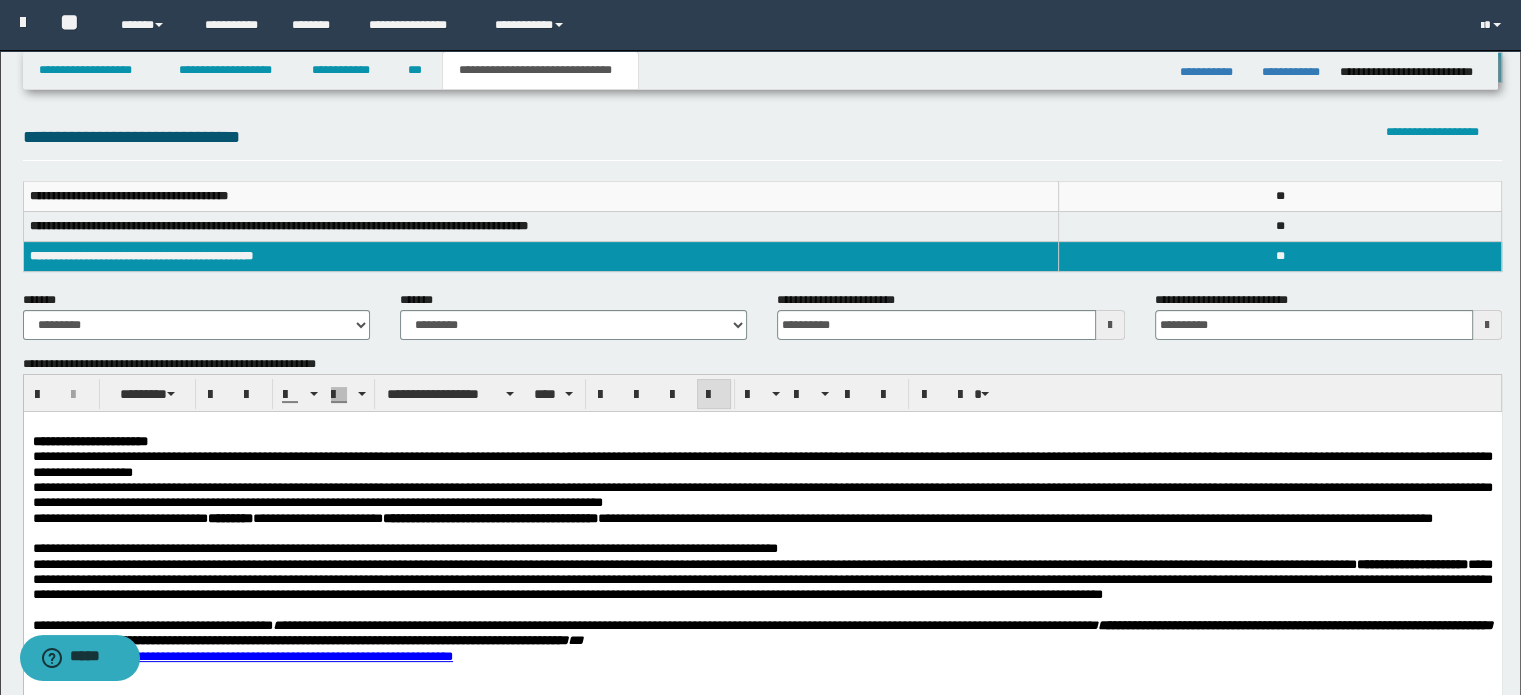 scroll, scrollTop: 0, scrollLeft: 0, axis: both 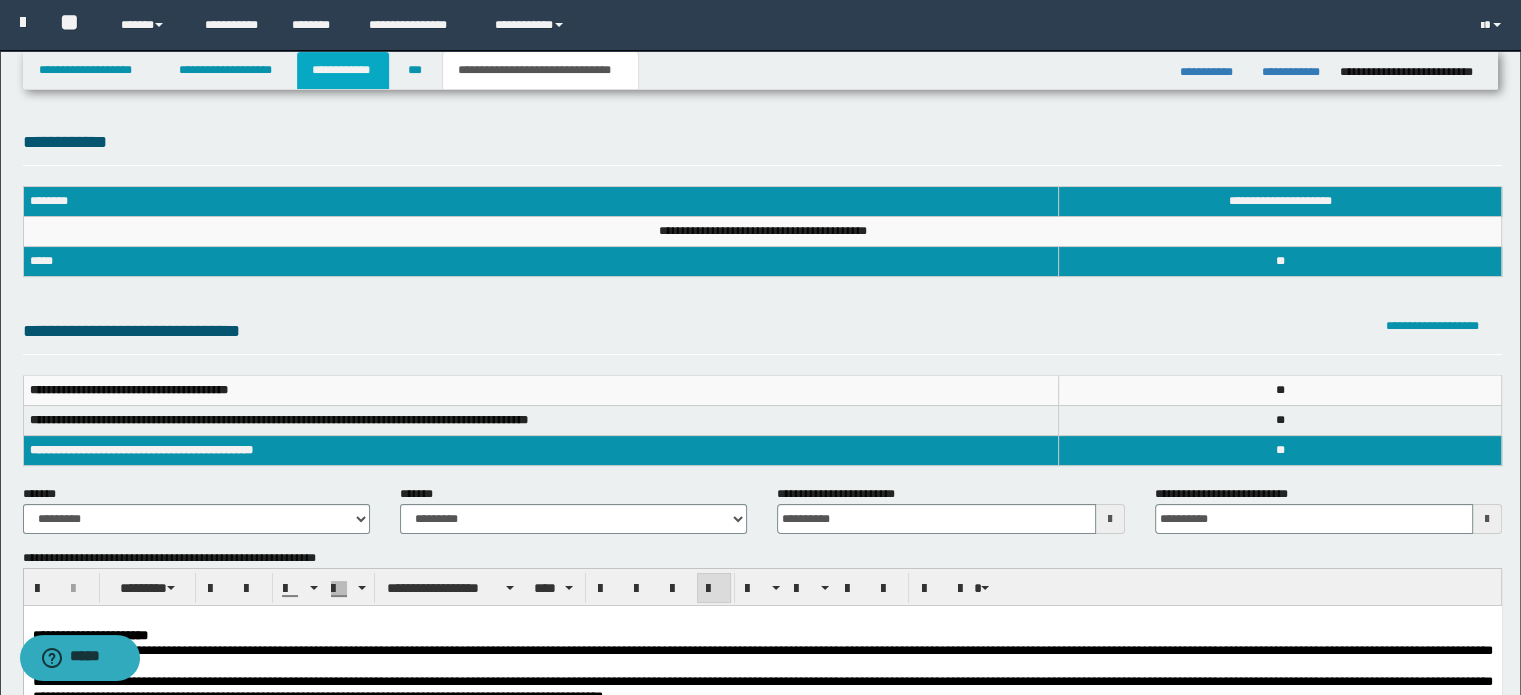 click on "**********" at bounding box center [343, 70] 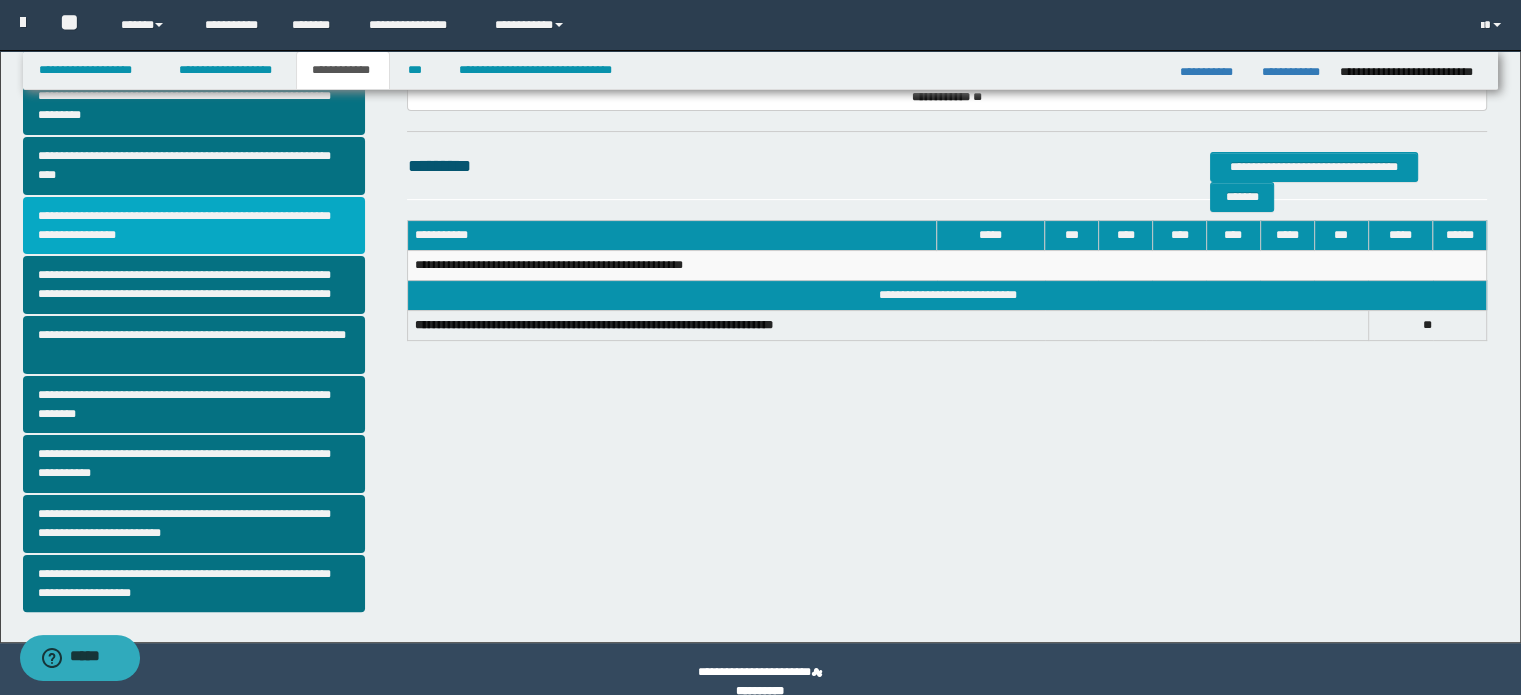 scroll, scrollTop: 400, scrollLeft: 0, axis: vertical 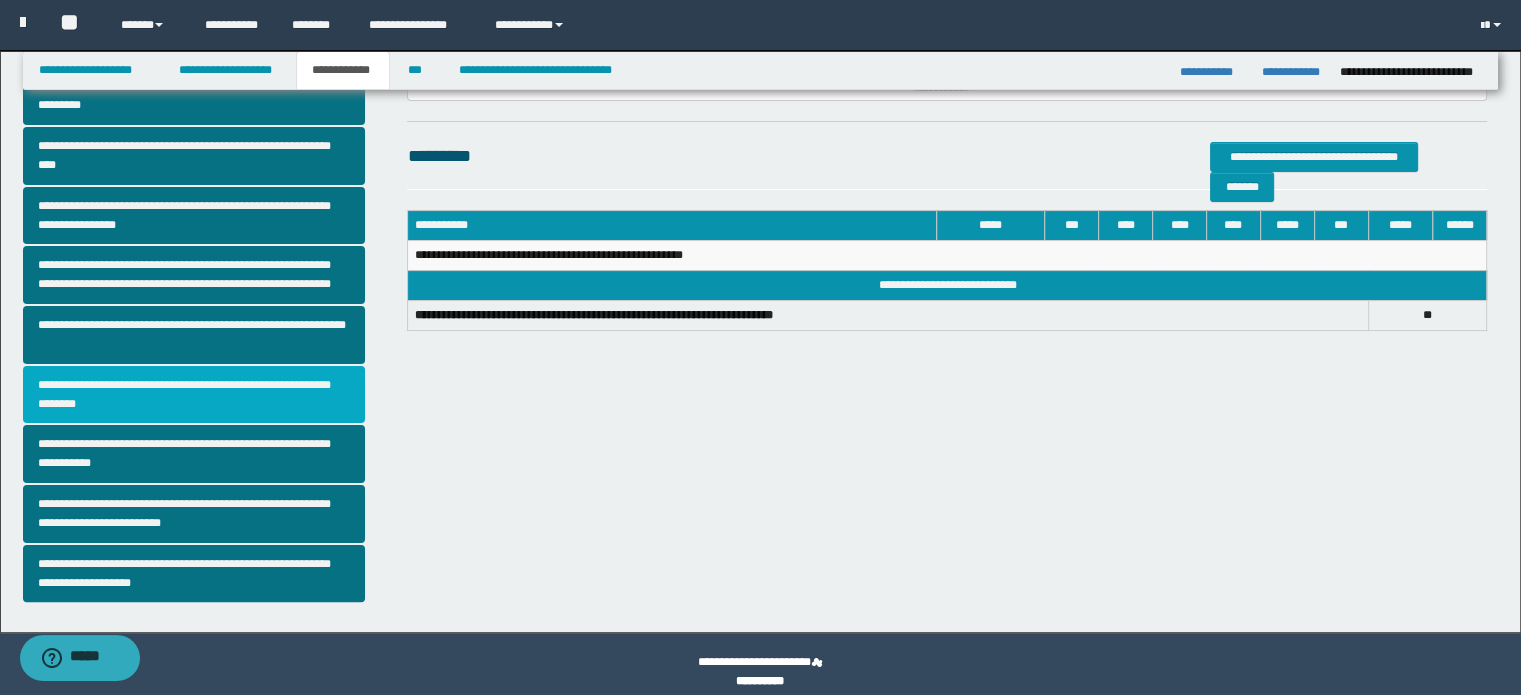 click on "**********" at bounding box center [194, 395] 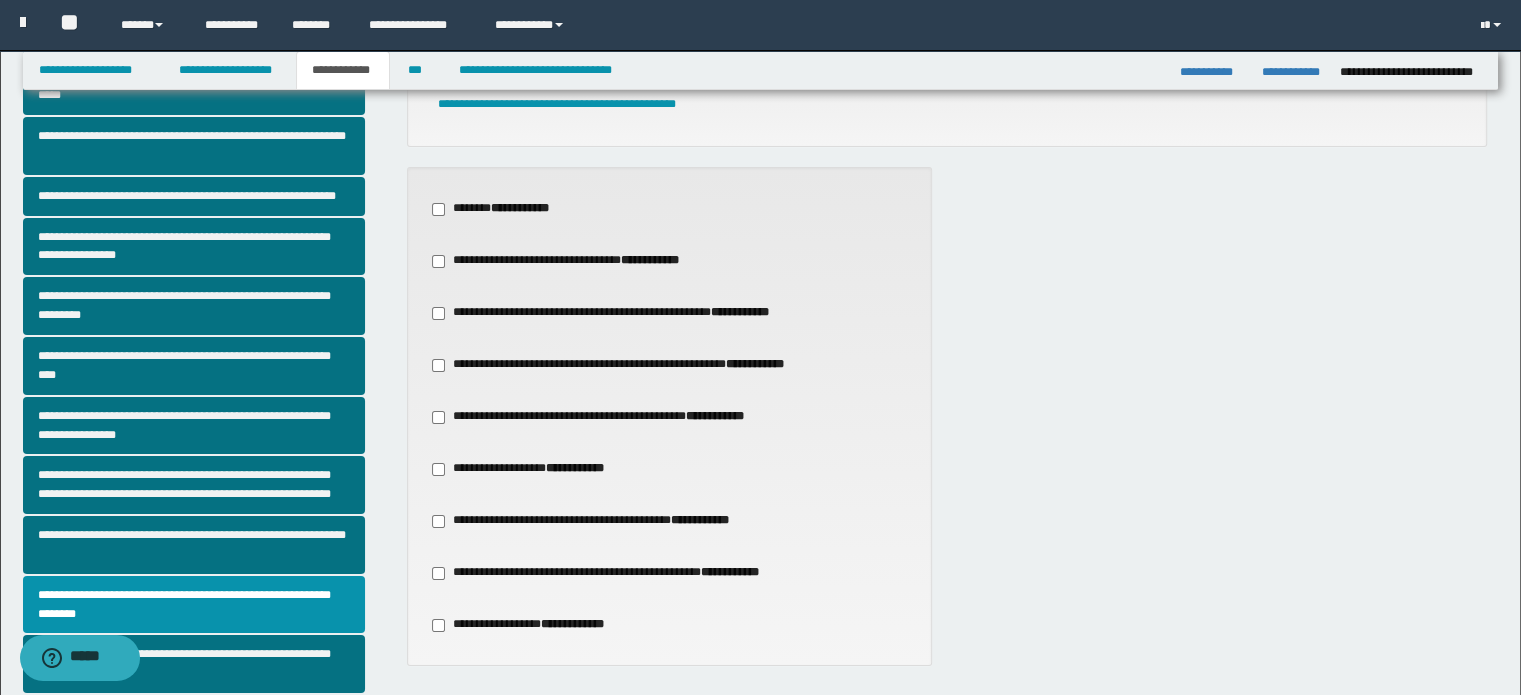 scroll, scrollTop: 200, scrollLeft: 0, axis: vertical 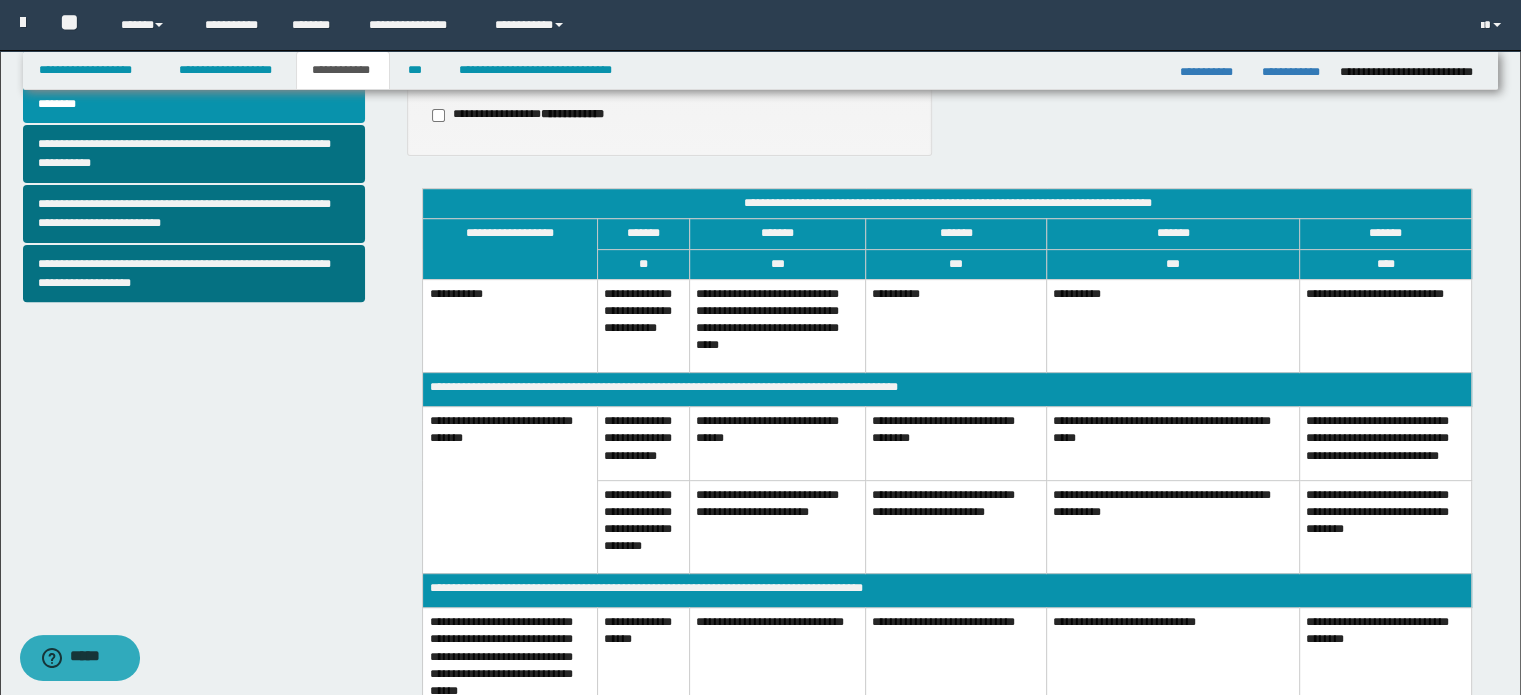click on "**********" at bounding box center [1173, 526] 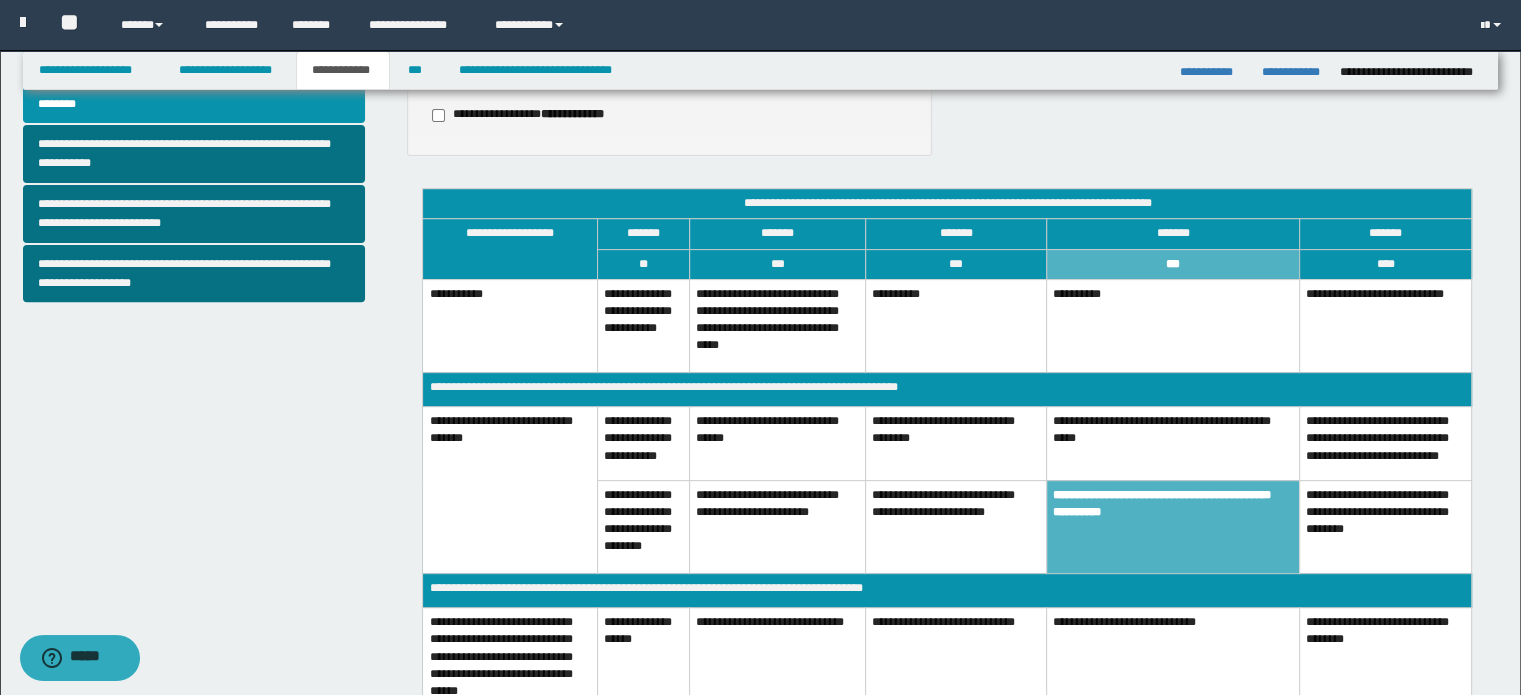 click on "**********" at bounding box center [956, 444] 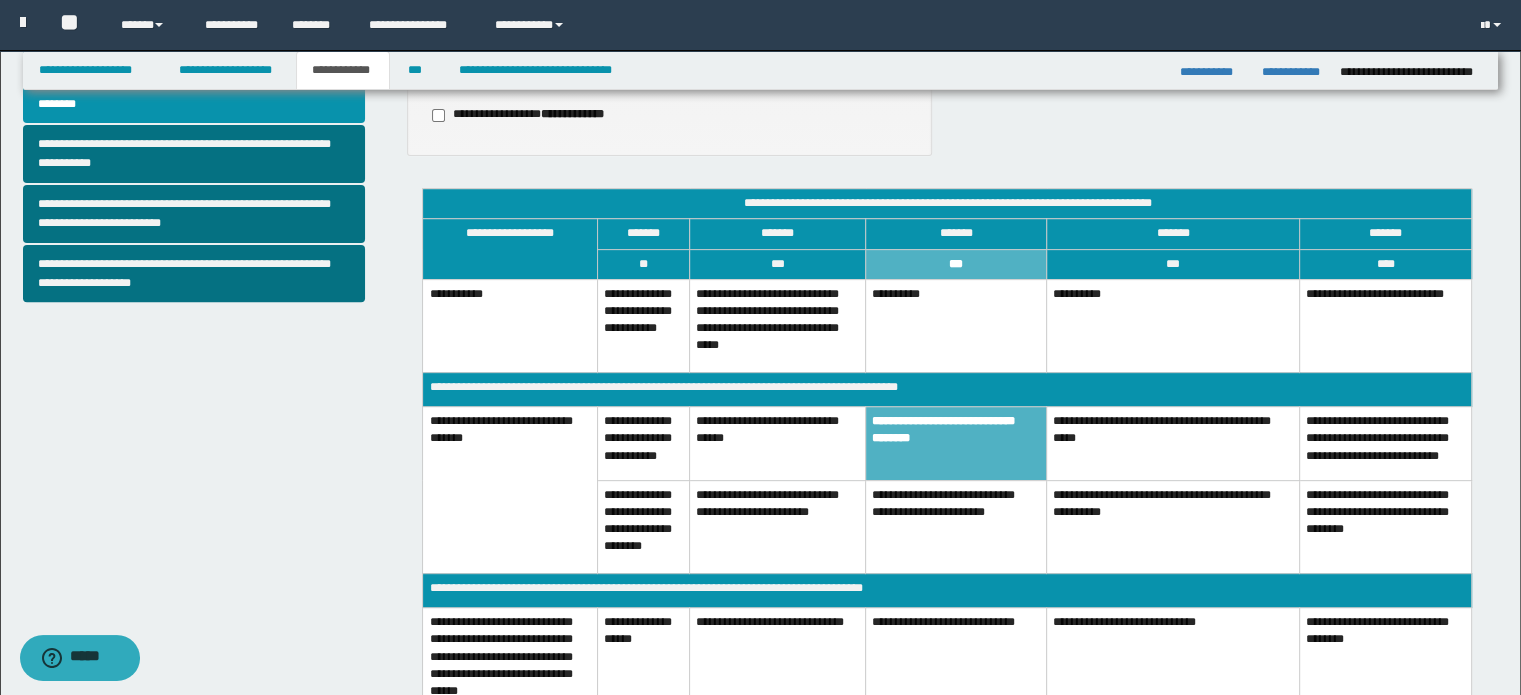 click on "**********" at bounding box center [1173, 526] 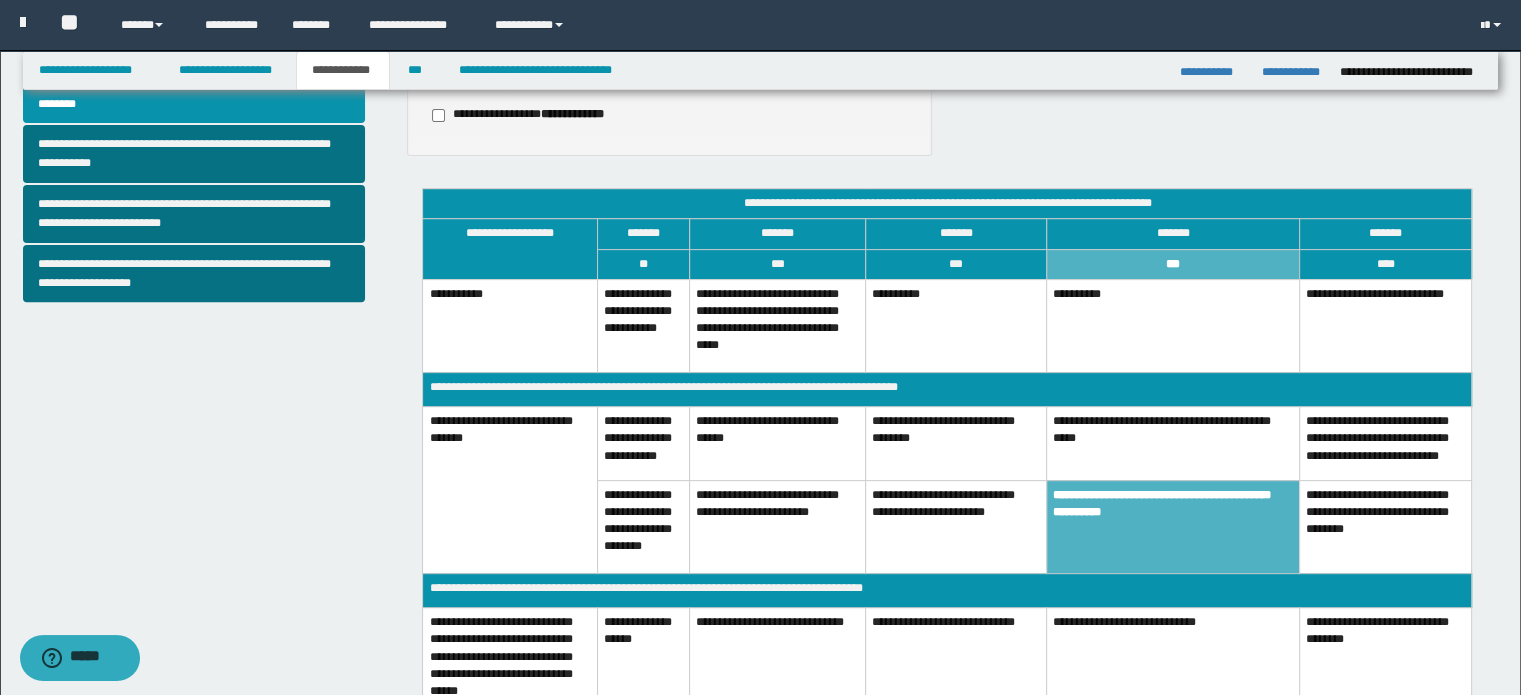 click on "**********" at bounding box center [1173, 444] 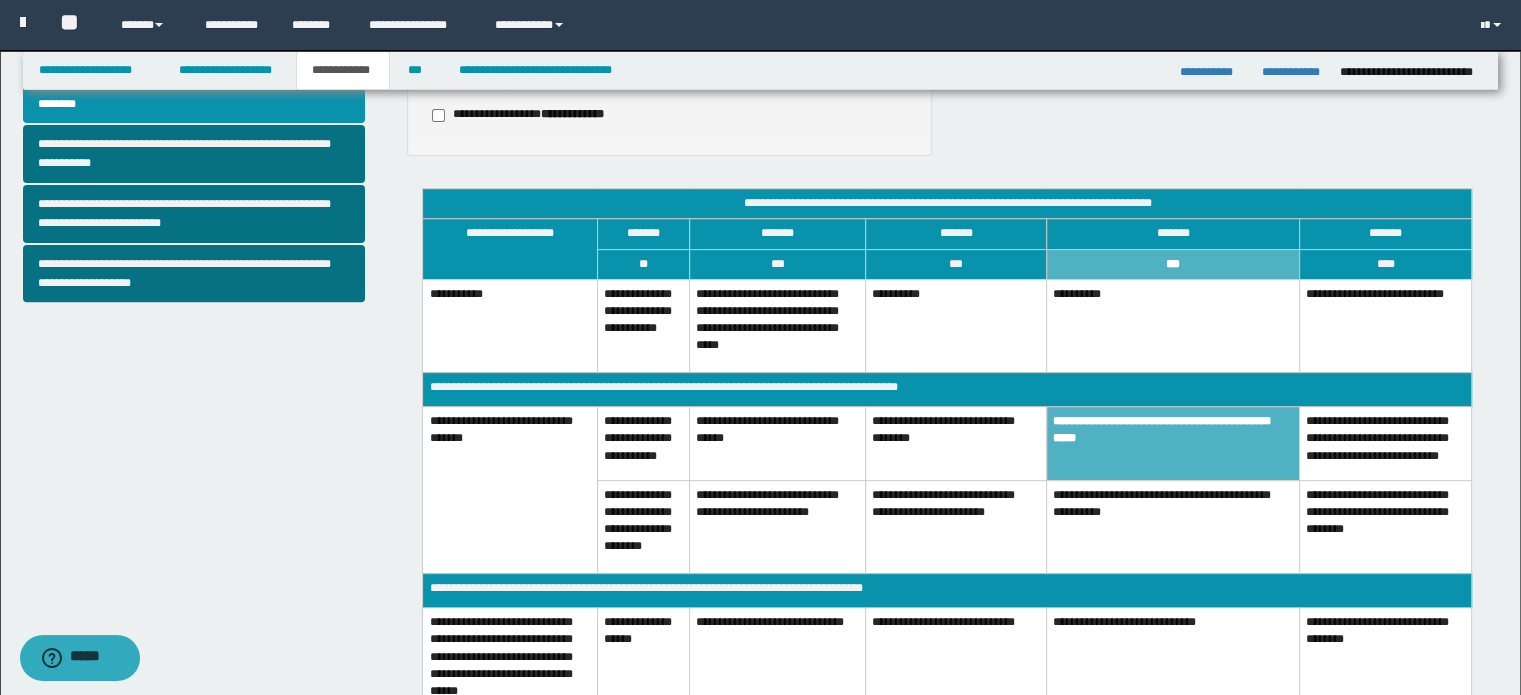 click on "**********" at bounding box center (1173, 526) 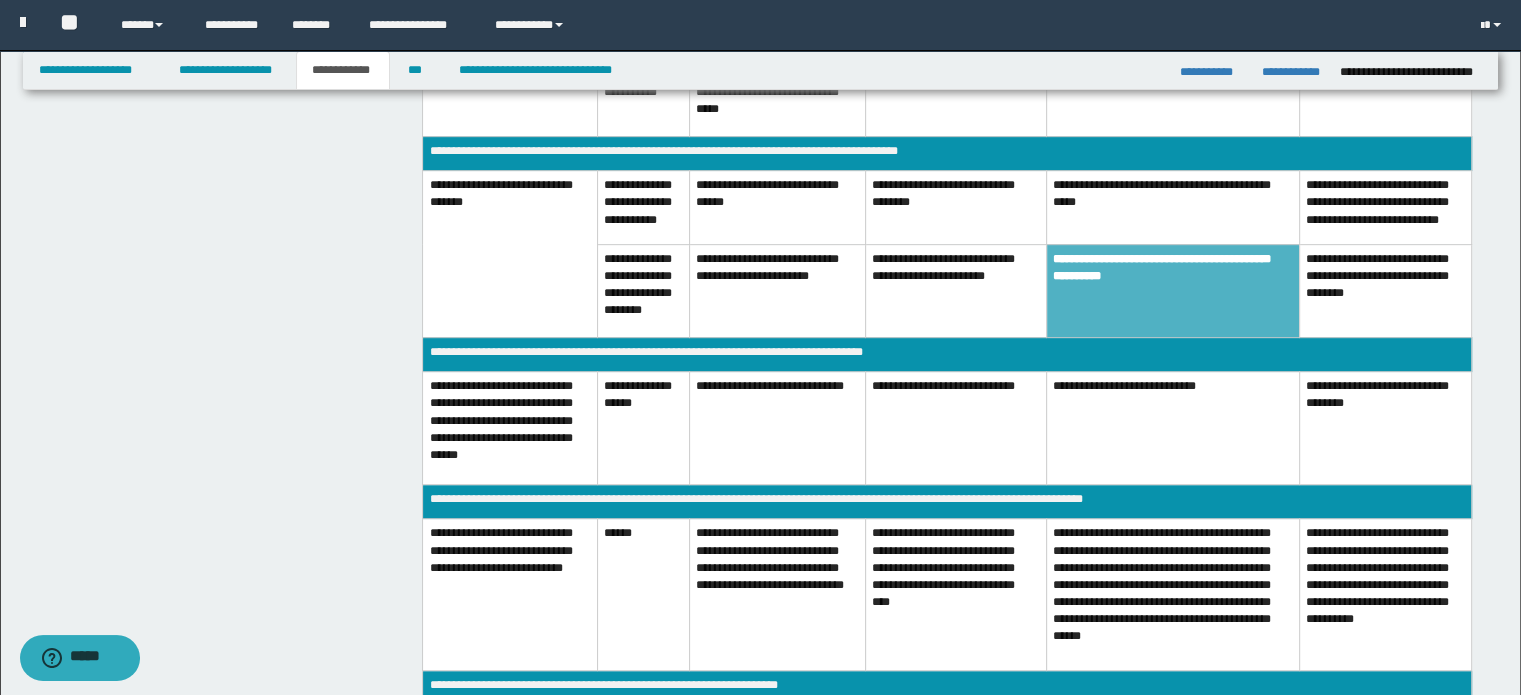 scroll, scrollTop: 1000, scrollLeft: 0, axis: vertical 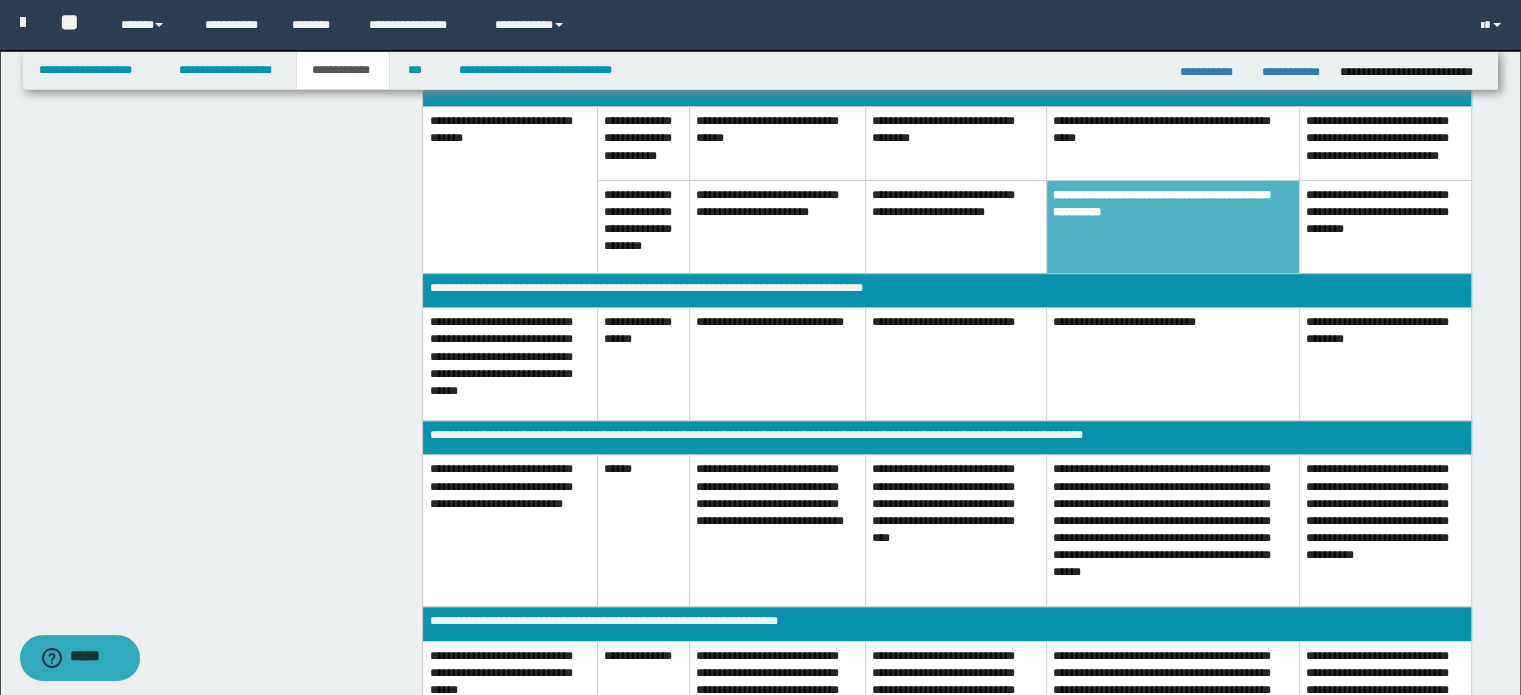 click on "**********" at bounding box center [1173, 531] 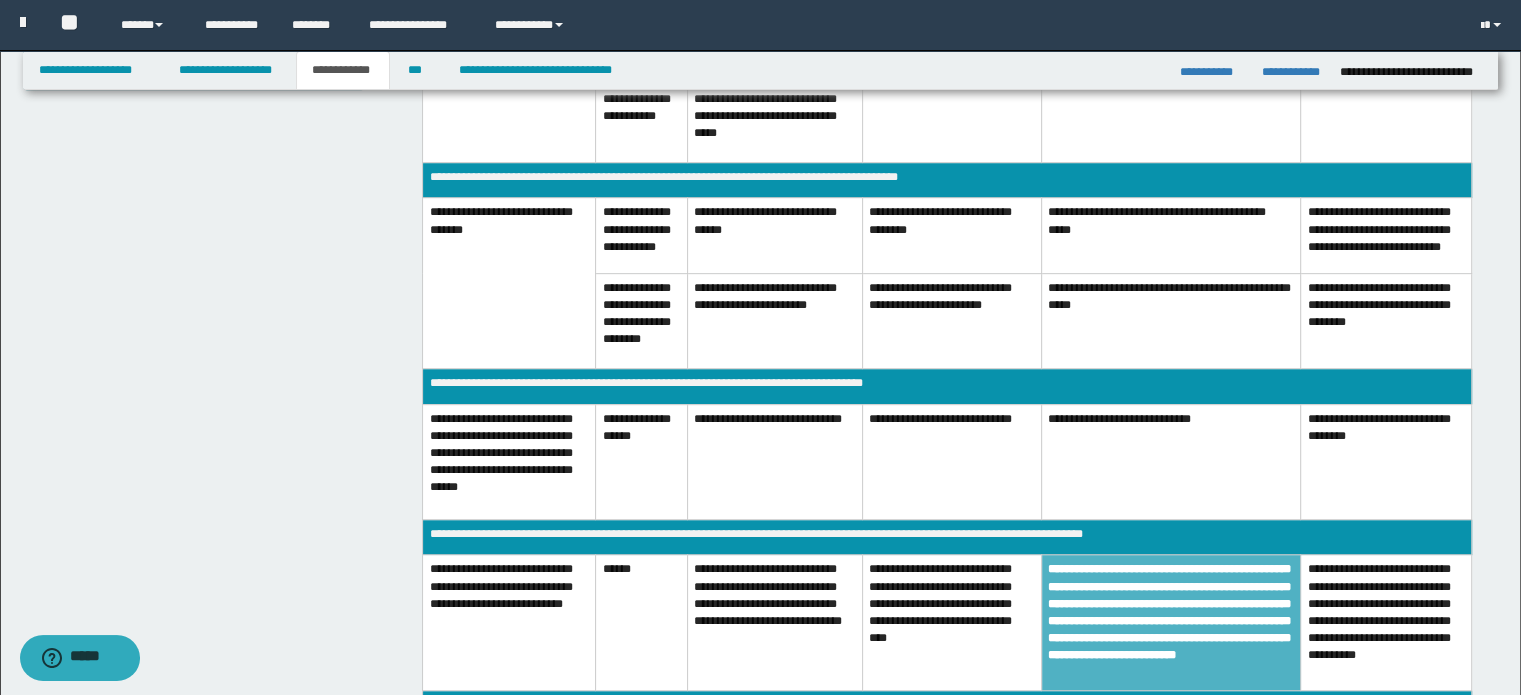 scroll, scrollTop: 800, scrollLeft: 0, axis: vertical 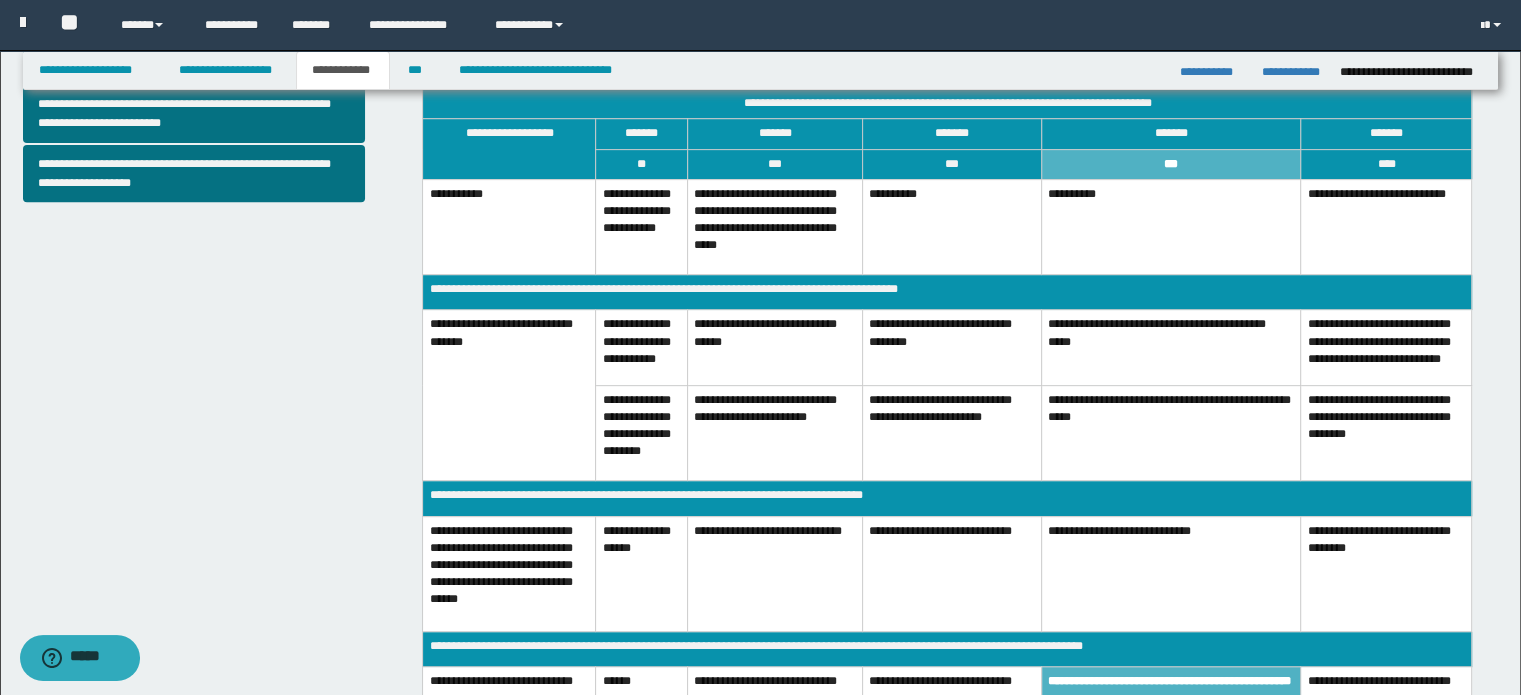 click on "**********" at bounding box center [1171, 432] 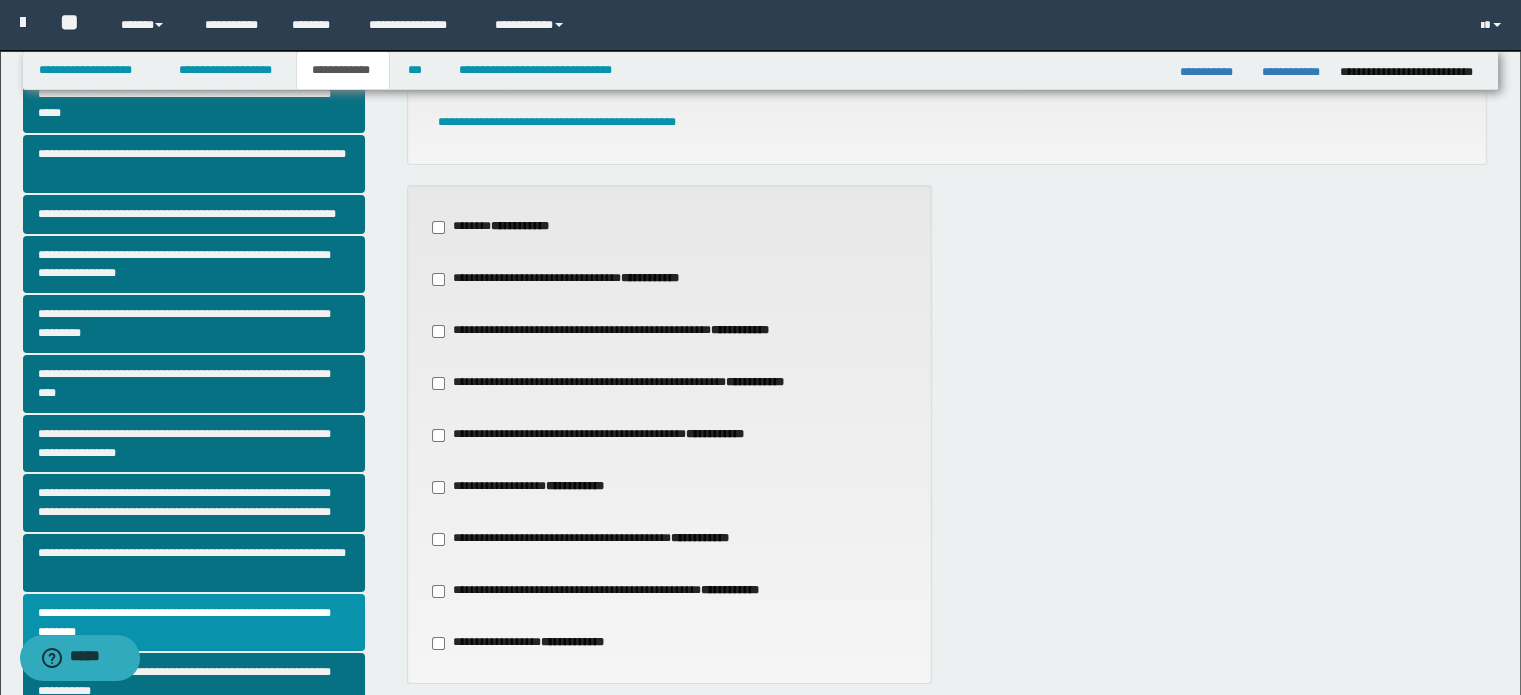 scroll, scrollTop: 200, scrollLeft: 0, axis: vertical 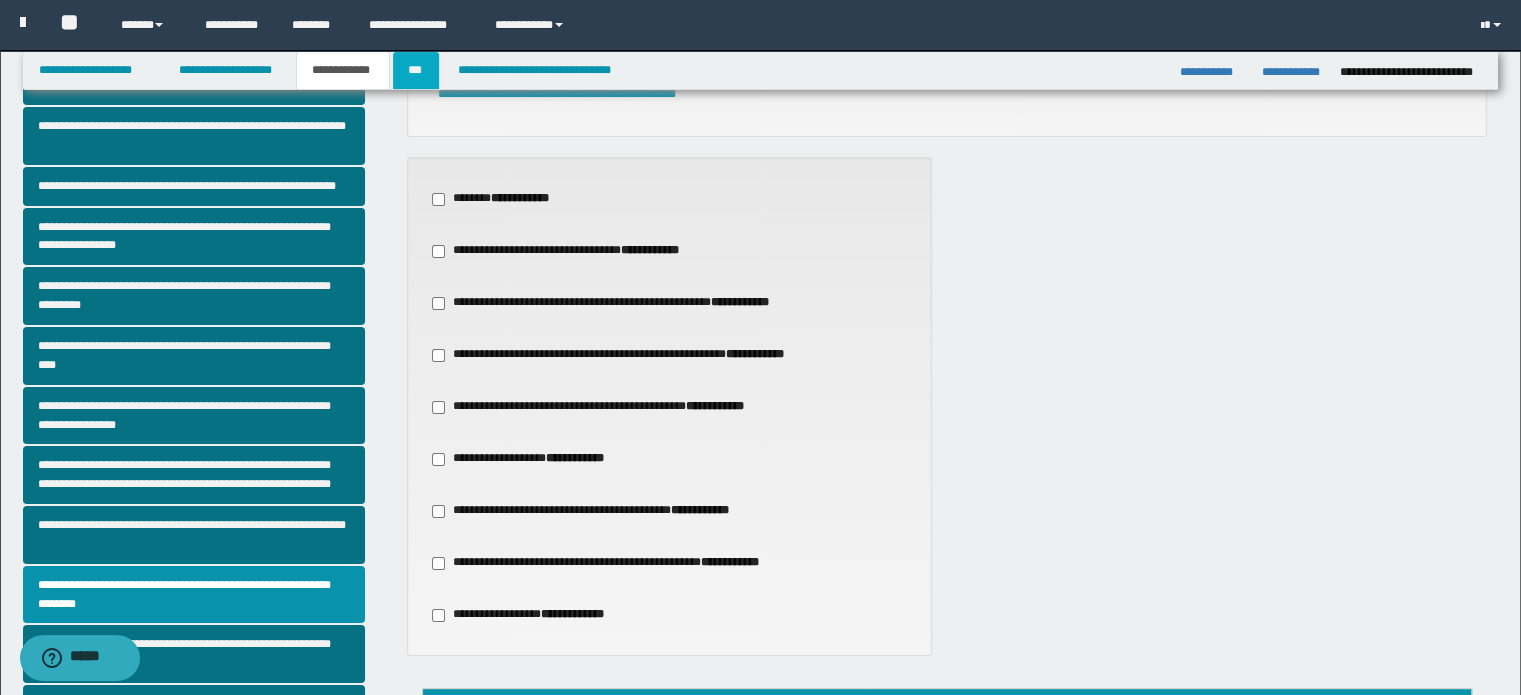 click on "***" at bounding box center [416, 70] 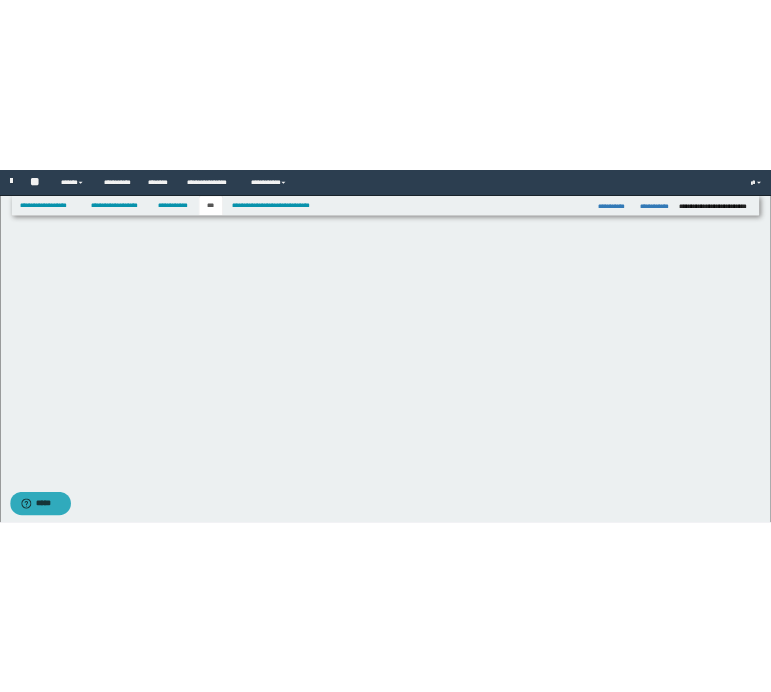 scroll, scrollTop: 0, scrollLeft: 0, axis: both 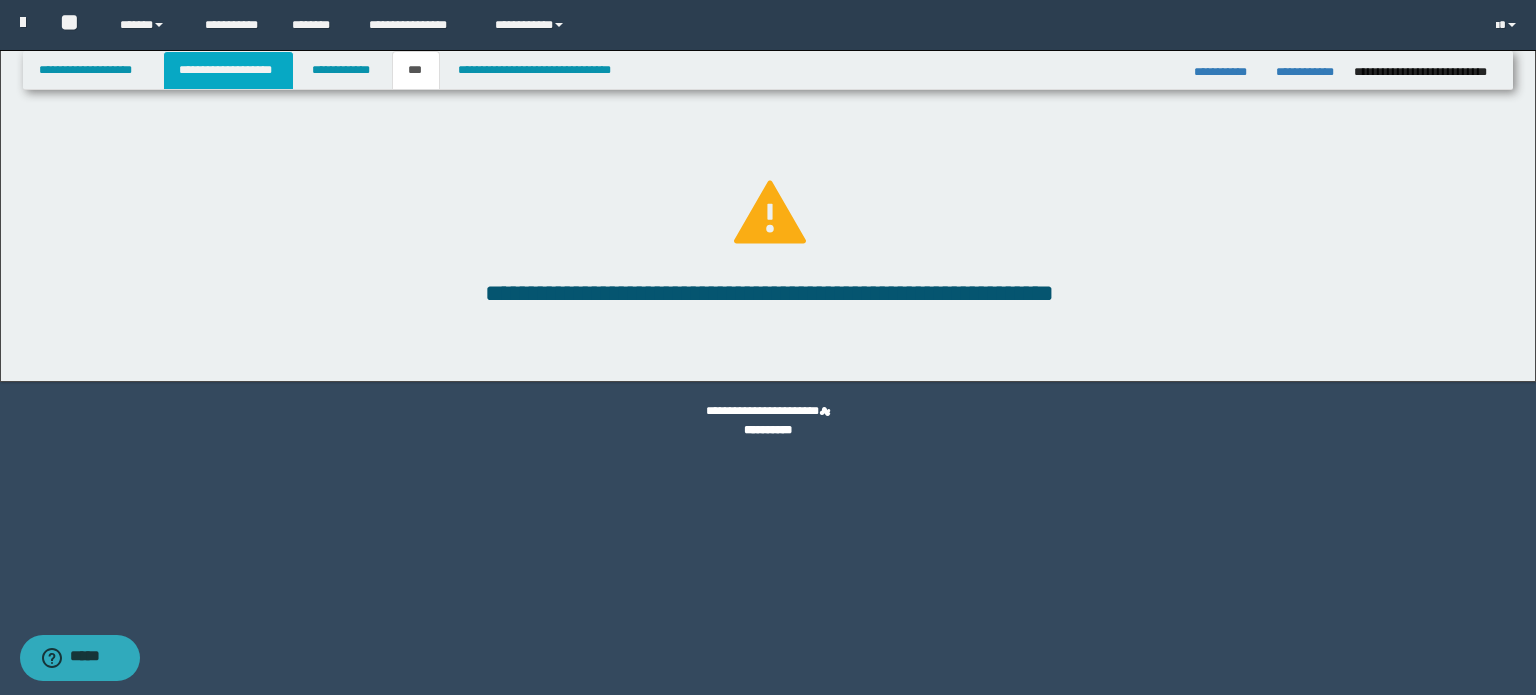 click on "**********" at bounding box center (228, 70) 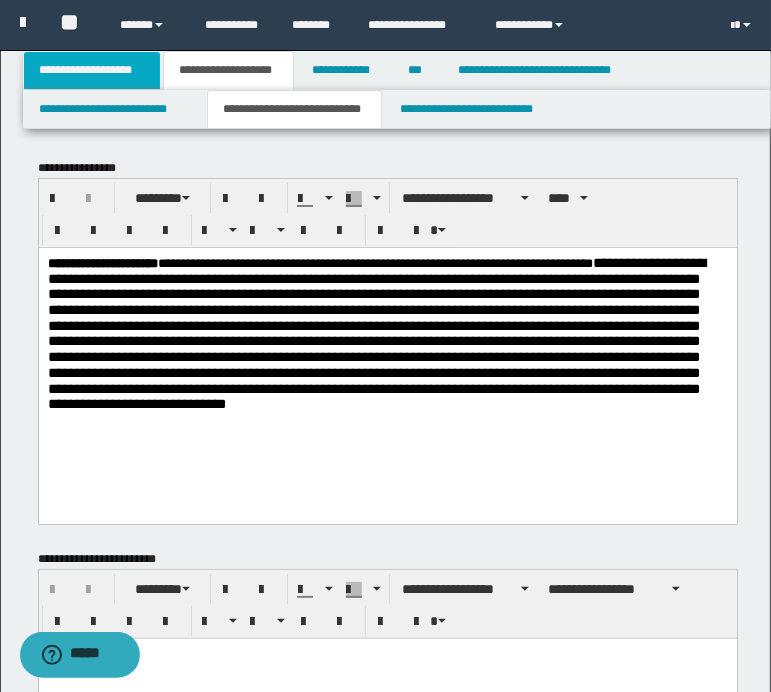 click on "**********" at bounding box center [92, 70] 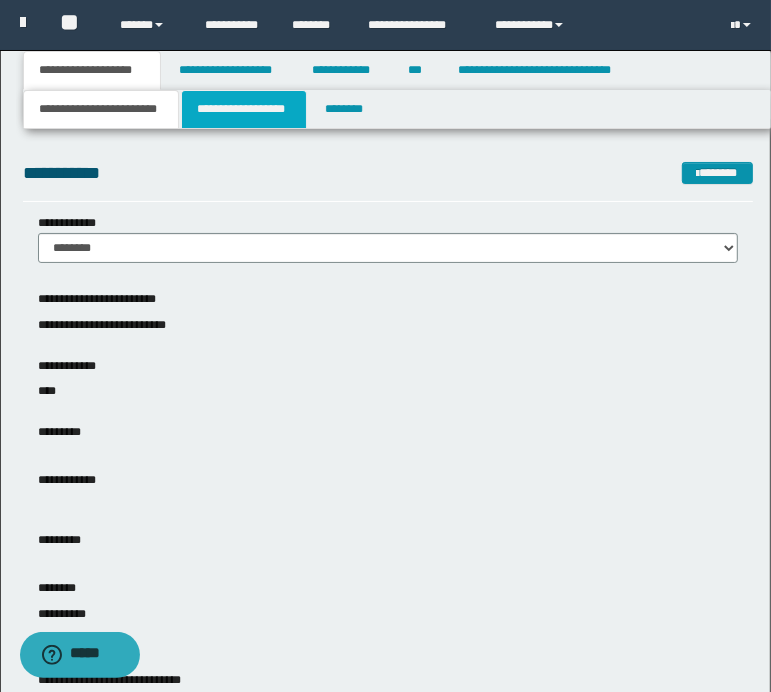 click on "**********" at bounding box center (244, 109) 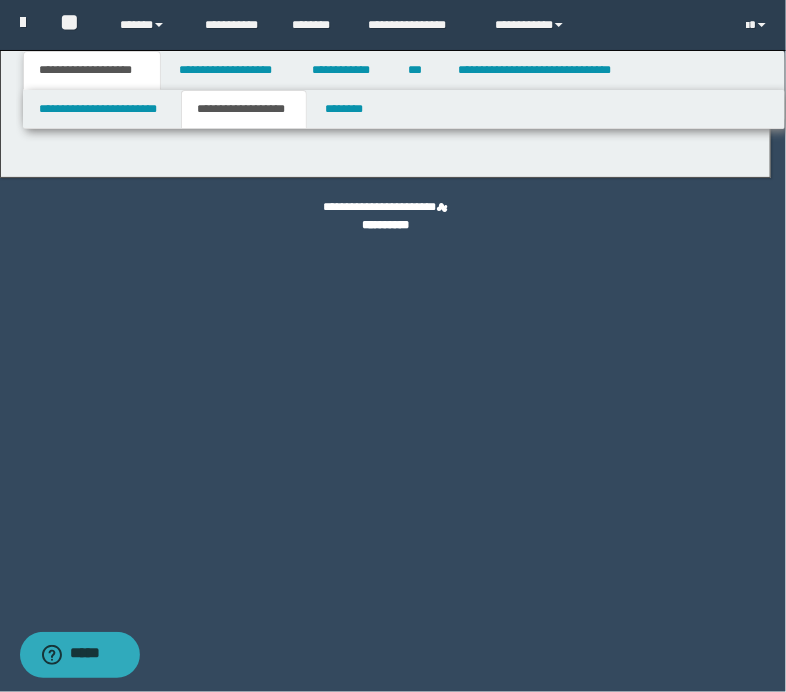 type on "**********" 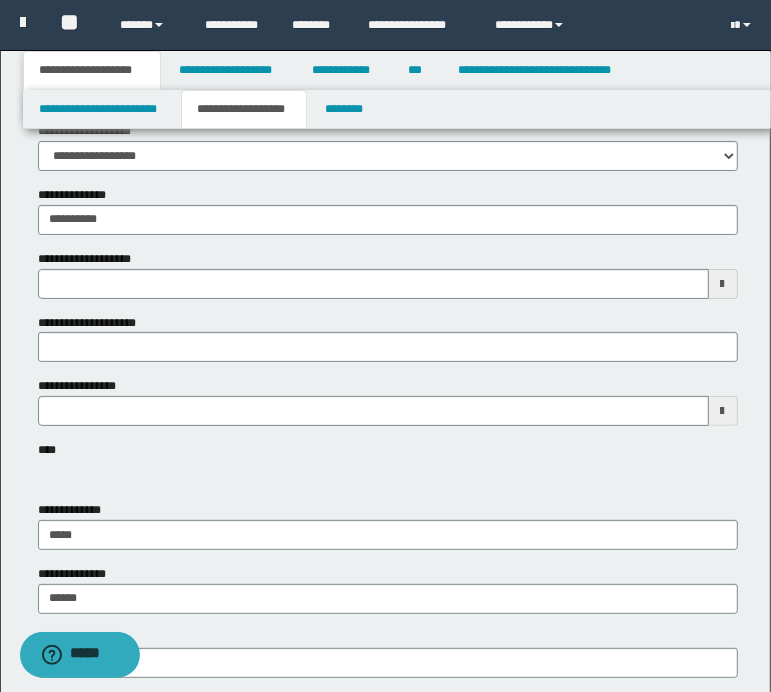 scroll, scrollTop: 200, scrollLeft: 0, axis: vertical 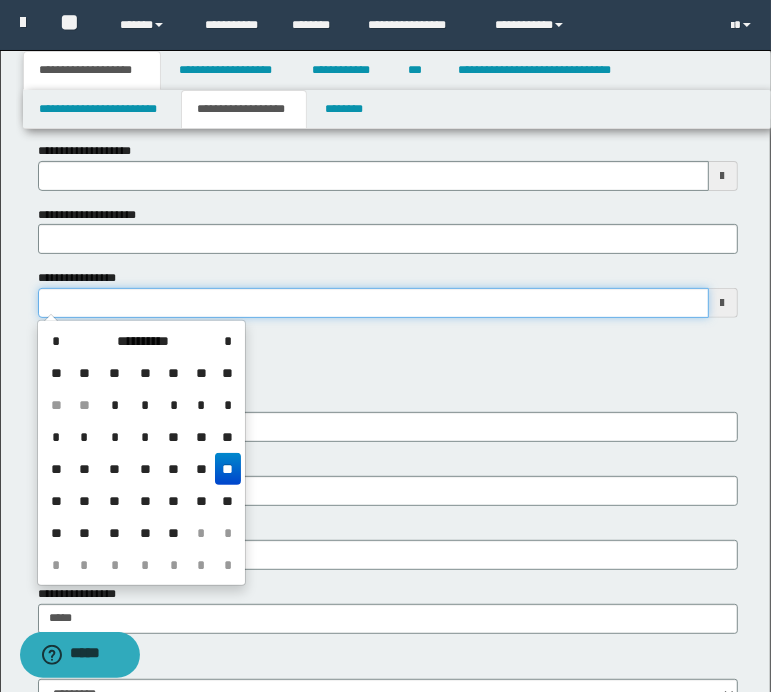 click on "**********" at bounding box center (373, 303) 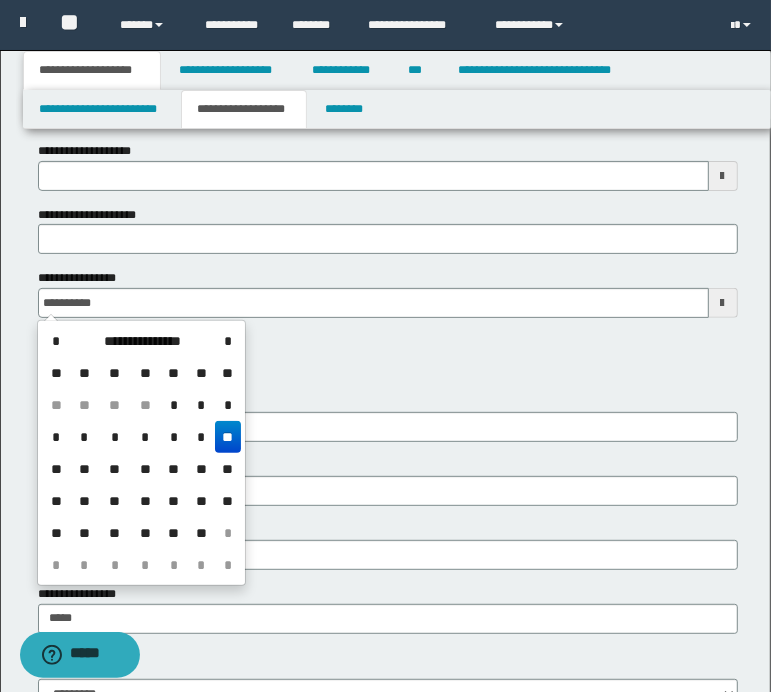 click on "**" at bounding box center [227, 437] 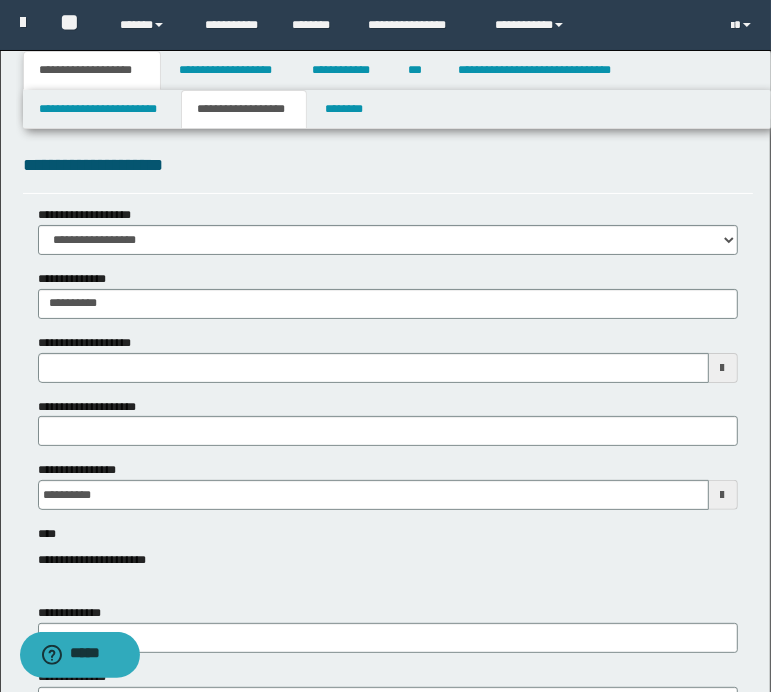 scroll, scrollTop: 0, scrollLeft: 0, axis: both 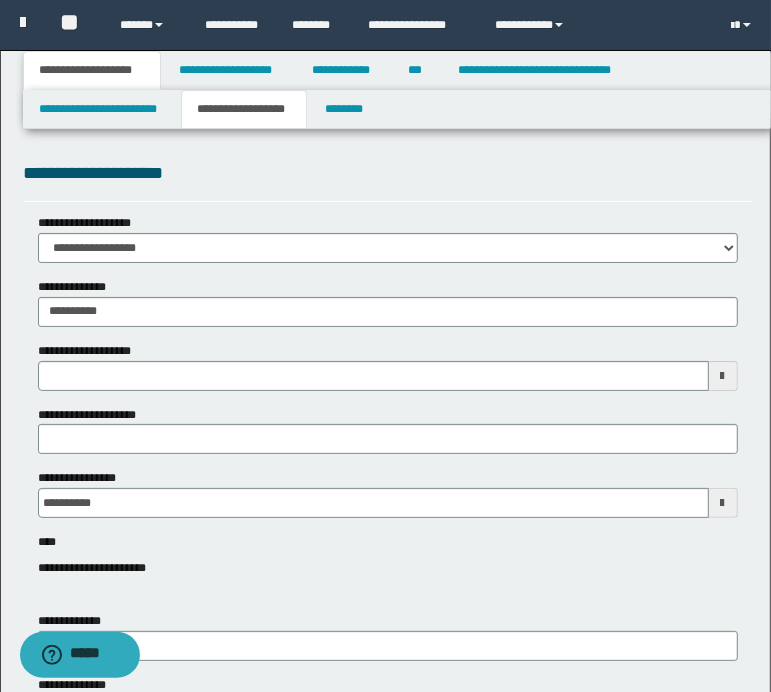 type 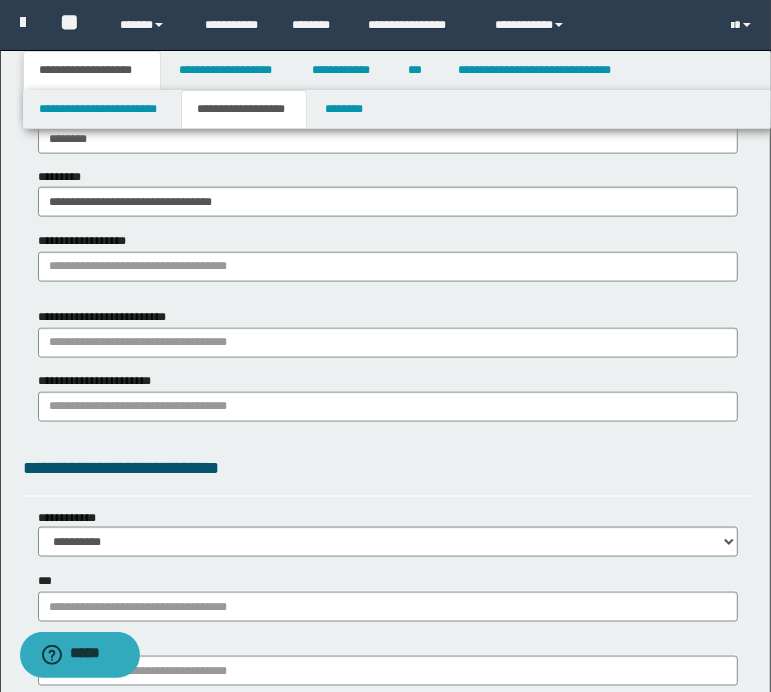 scroll, scrollTop: 1200, scrollLeft: 0, axis: vertical 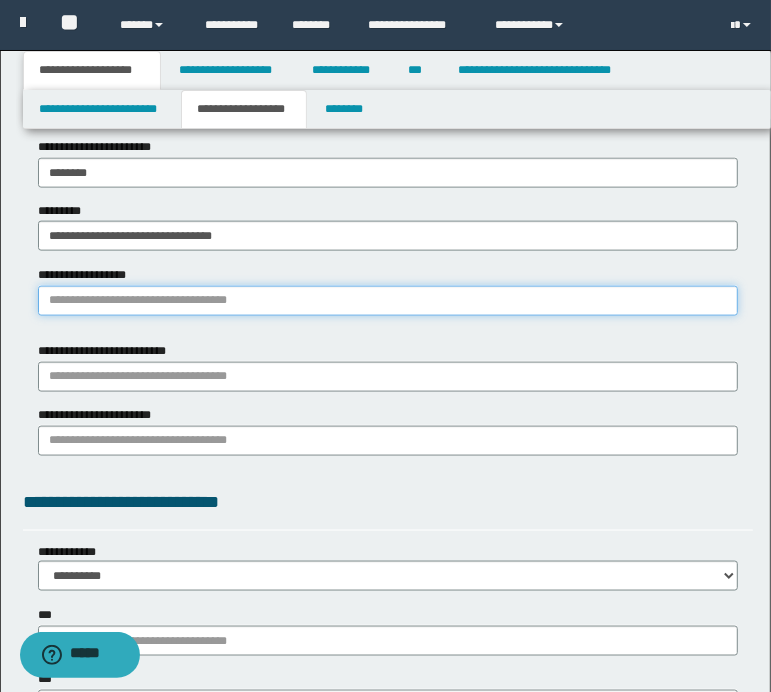 click on "**********" at bounding box center (388, 301) 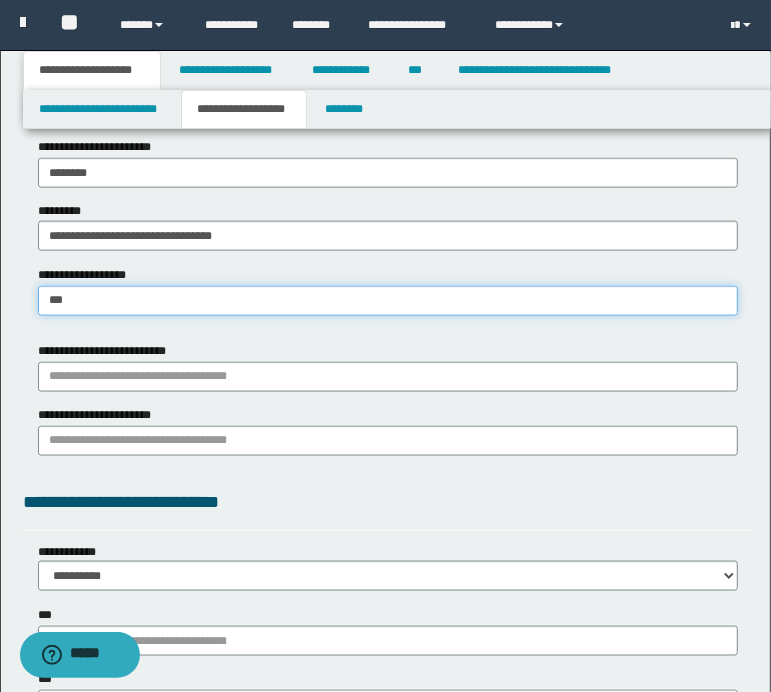 type on "****" 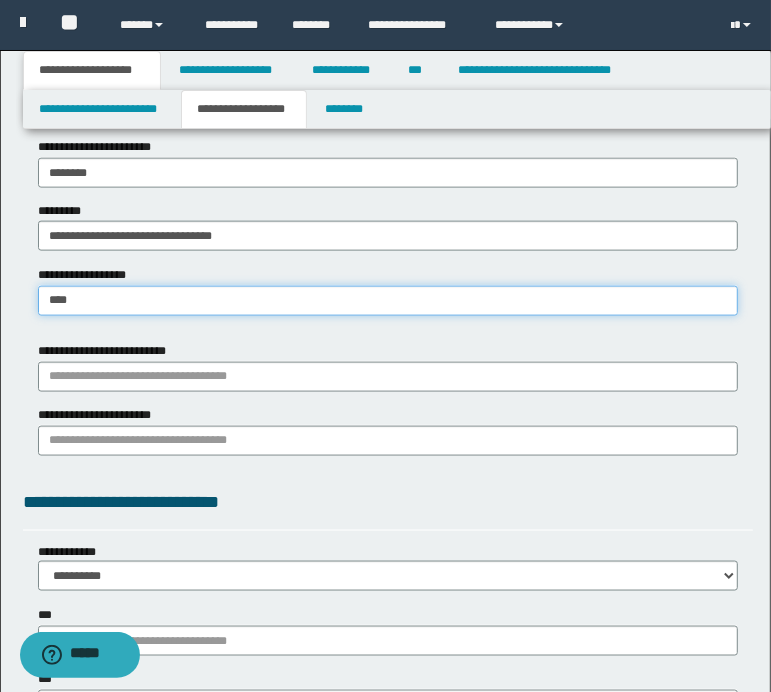 type on "********" 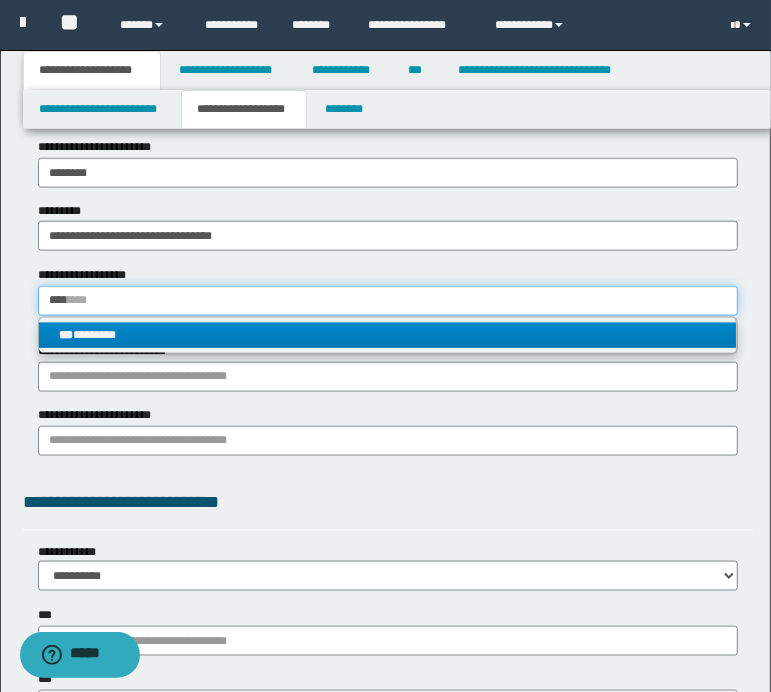 type on "****" 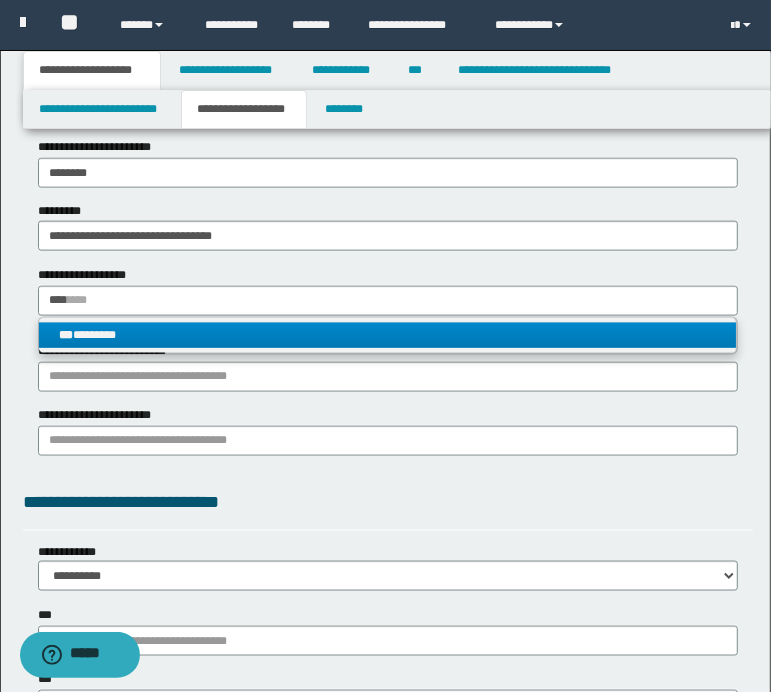 type 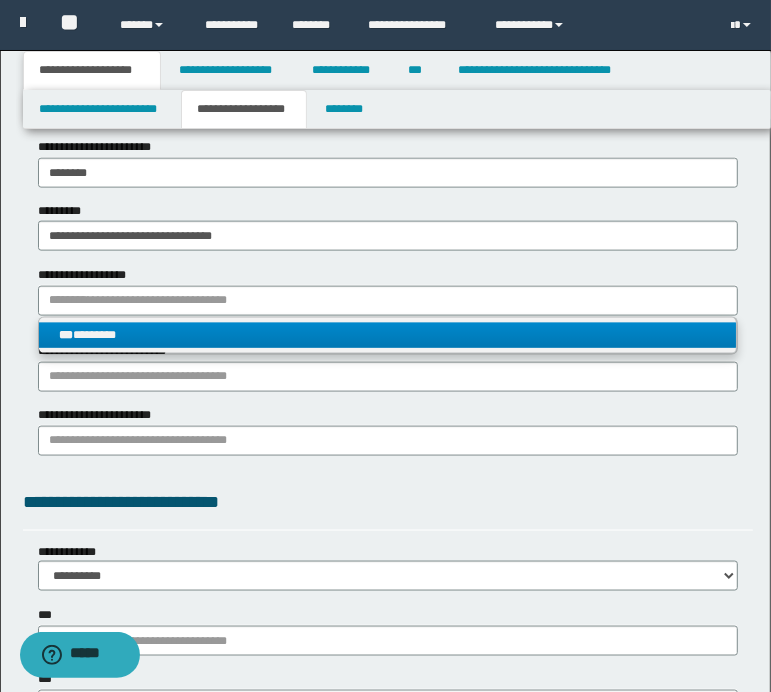 click on "*** ********" at bounding box center [388, 335] 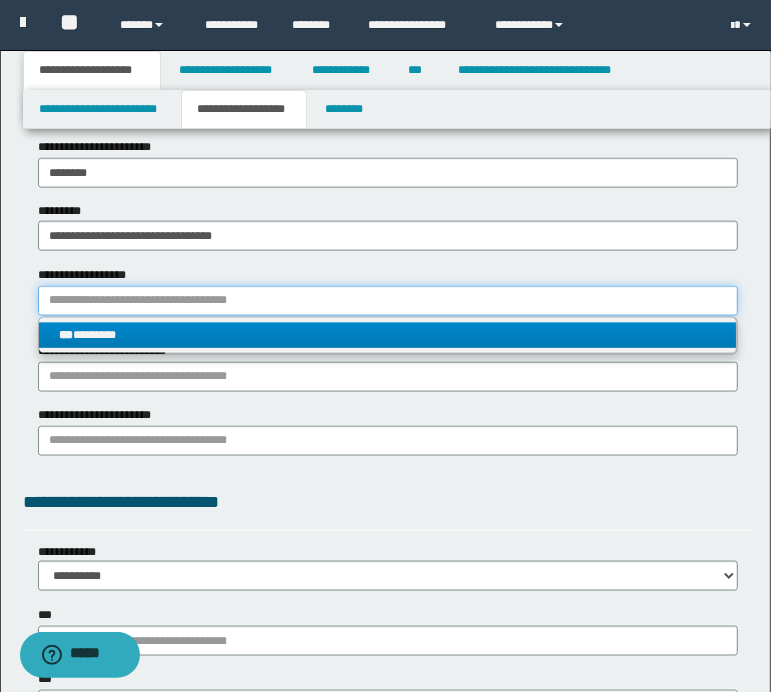 type 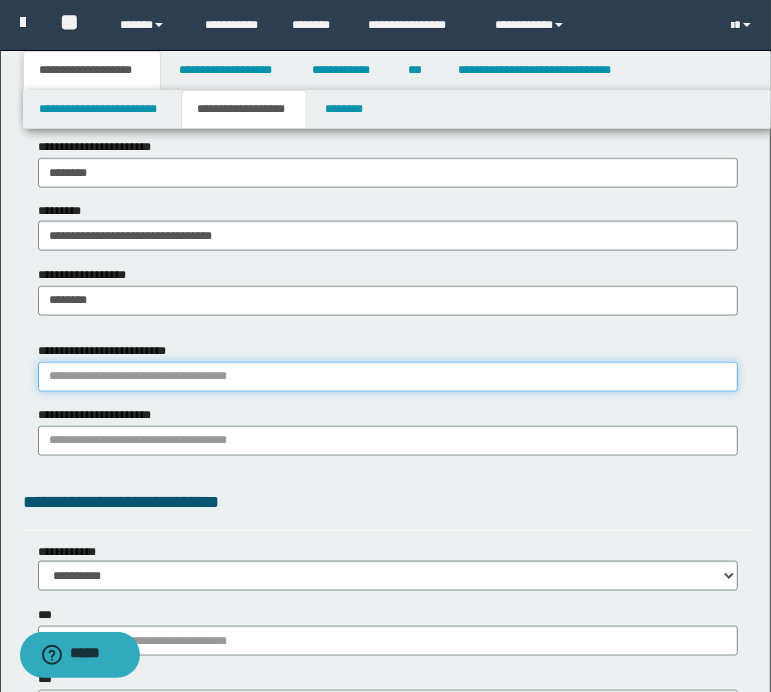 click on "**********" at bounding box center (388, 377) 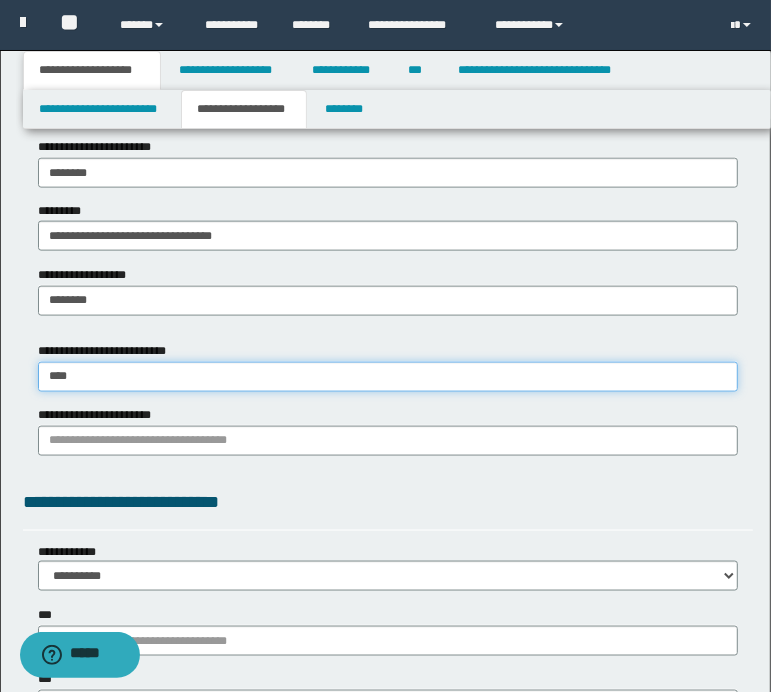 type on "*****" 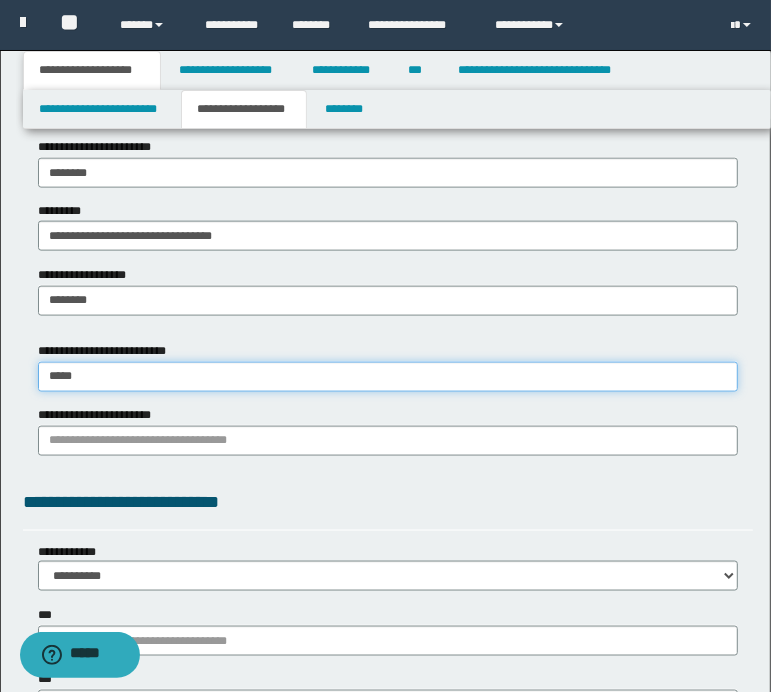 type on "*********" 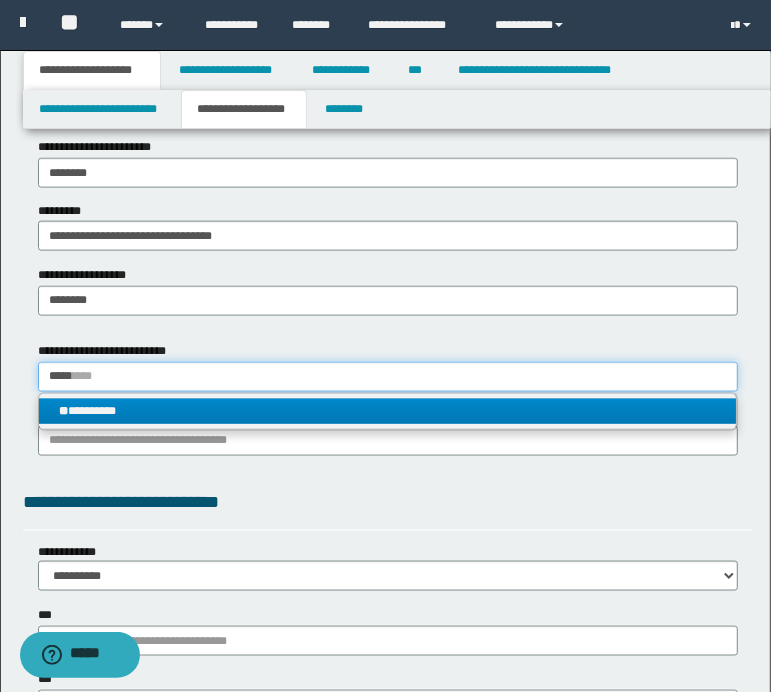 type on "*****" 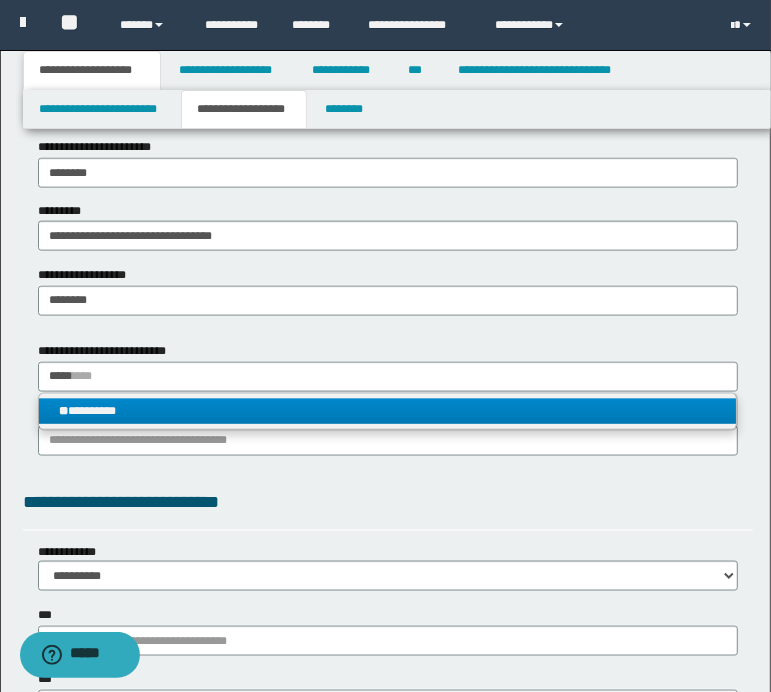 type 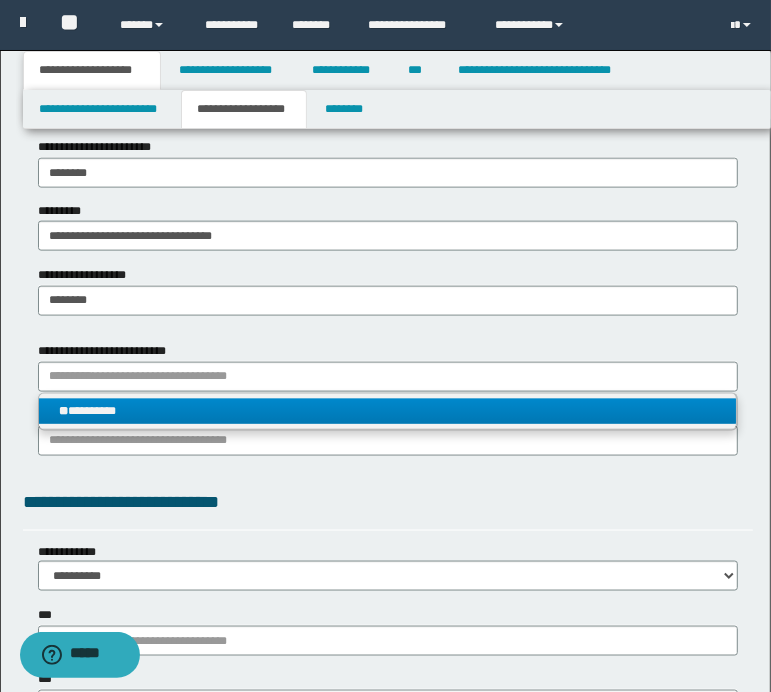 click on "**" at bounding box center [63, 411] 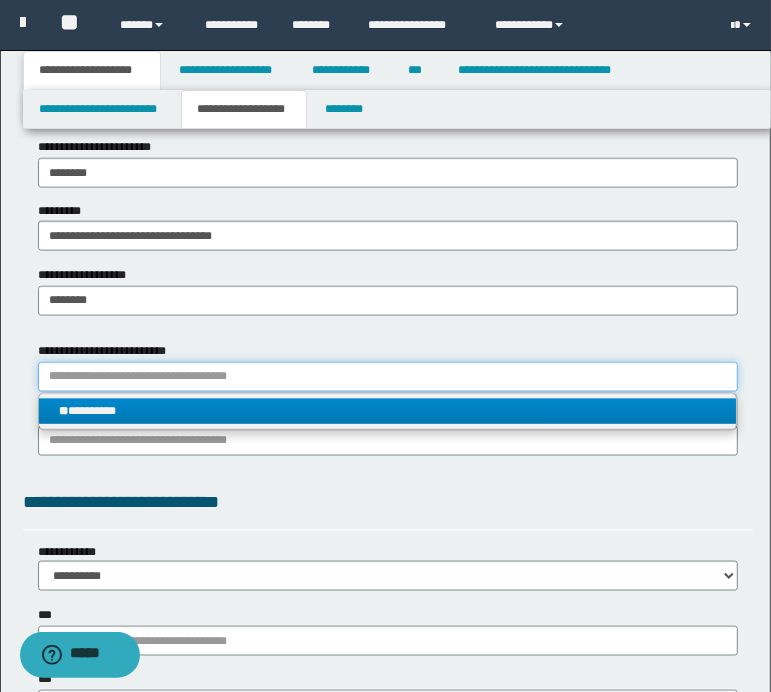type 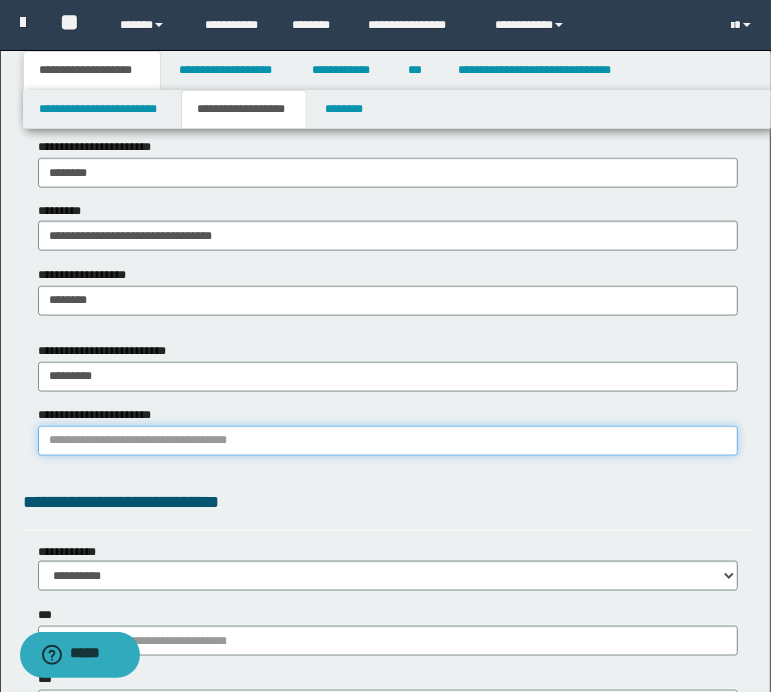 click on "**********" at bounding box center [388, 441] 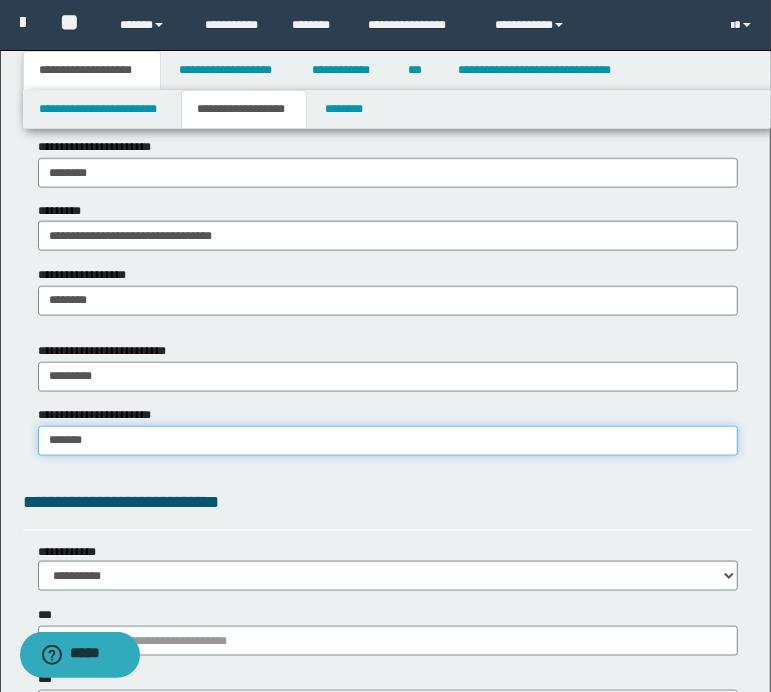 type on "********" 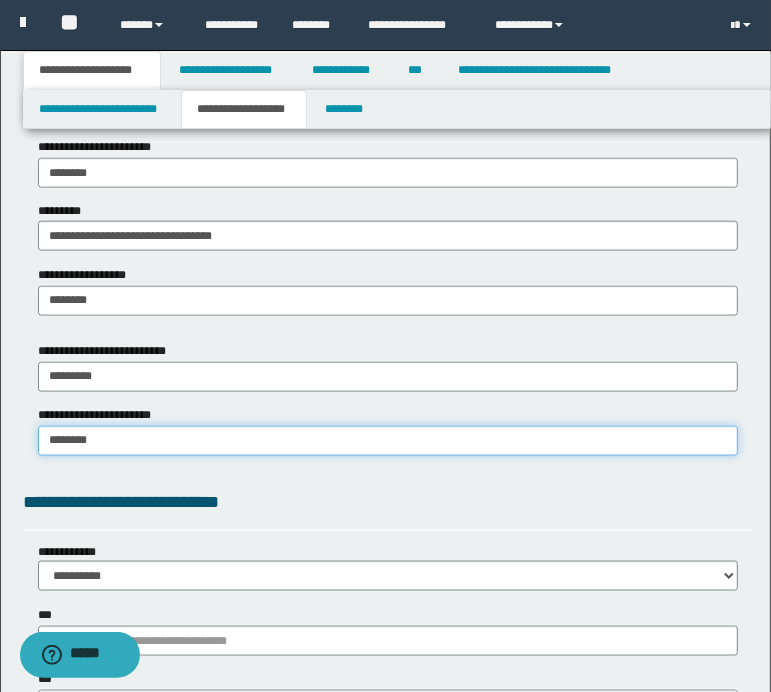 type on "********" 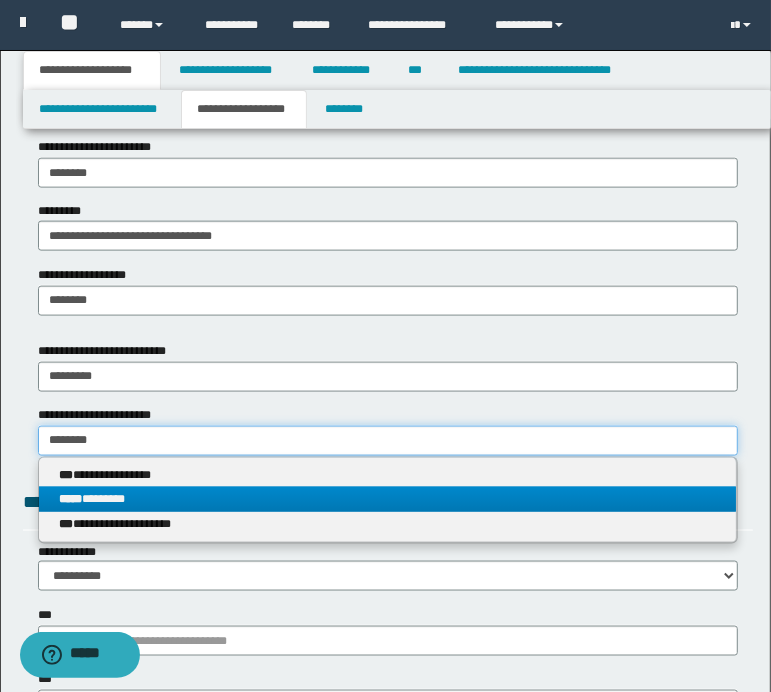 type on "********" 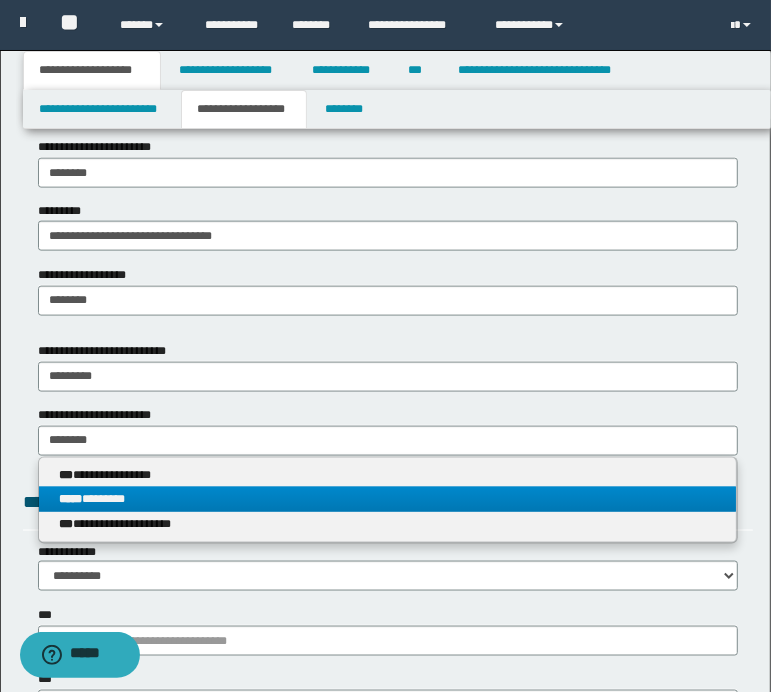 type 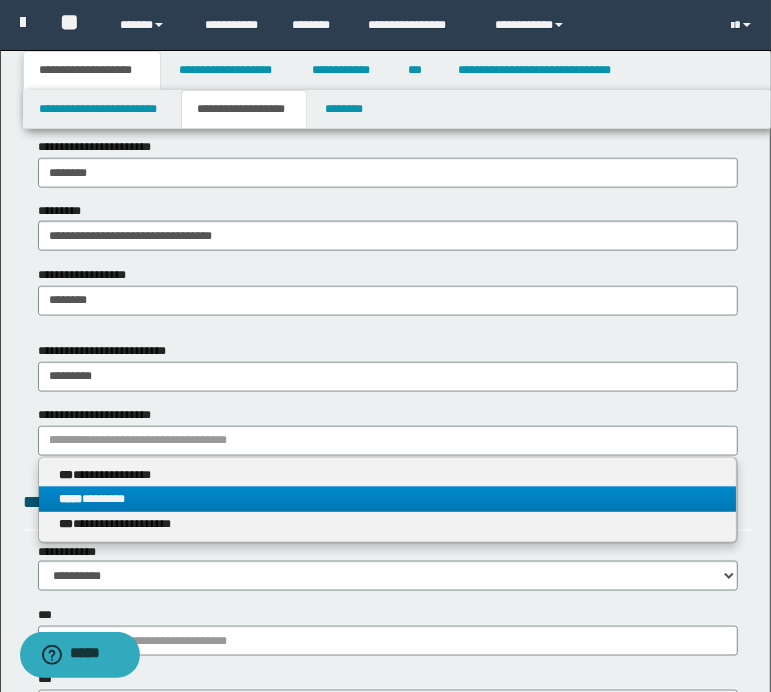 click on "*****" at bounding box center [70, 499] 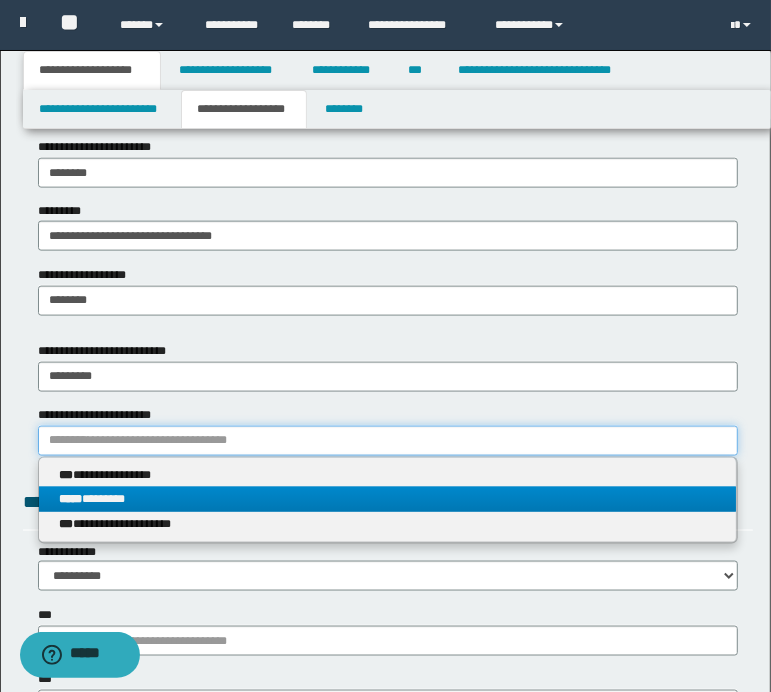 type 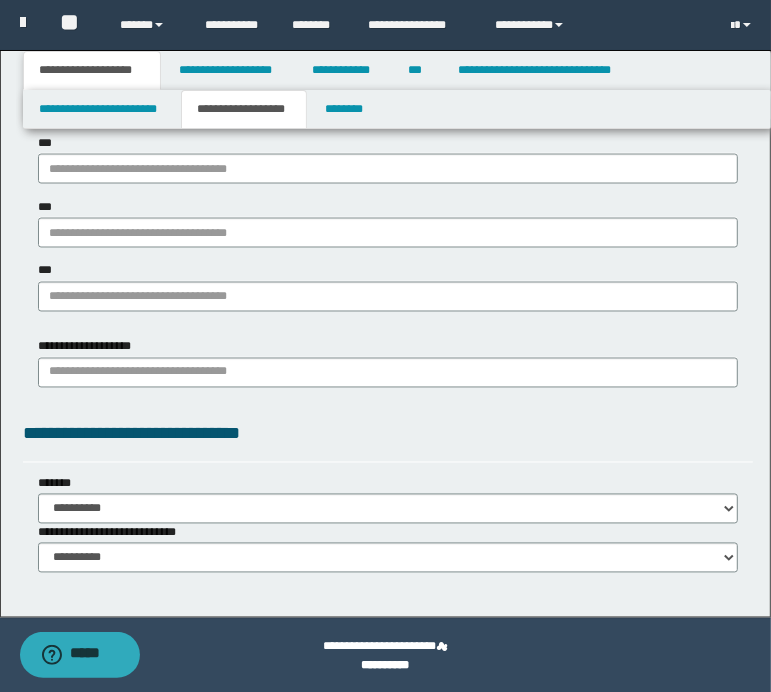 scroll, scrollTop: 1676, scrollLeft: 0, axis: vertical 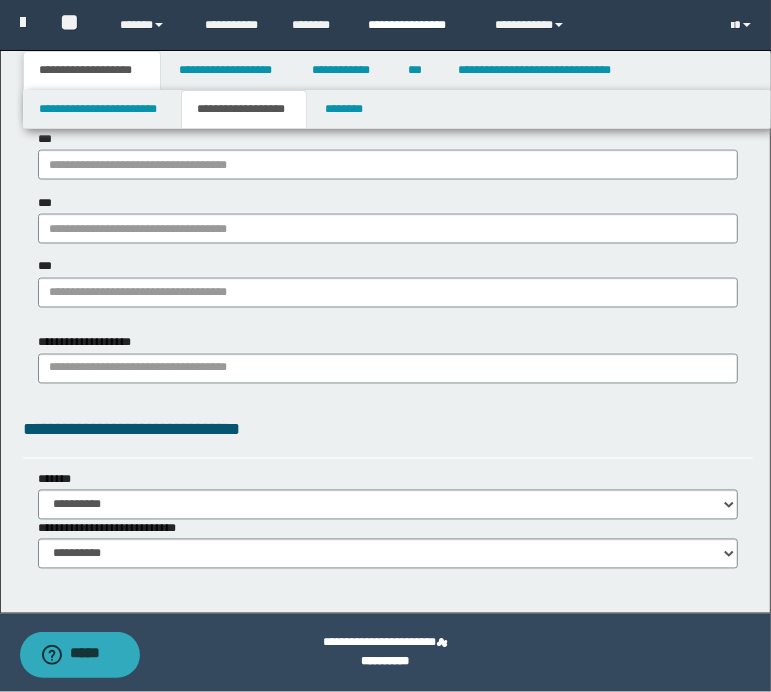 type on "********" 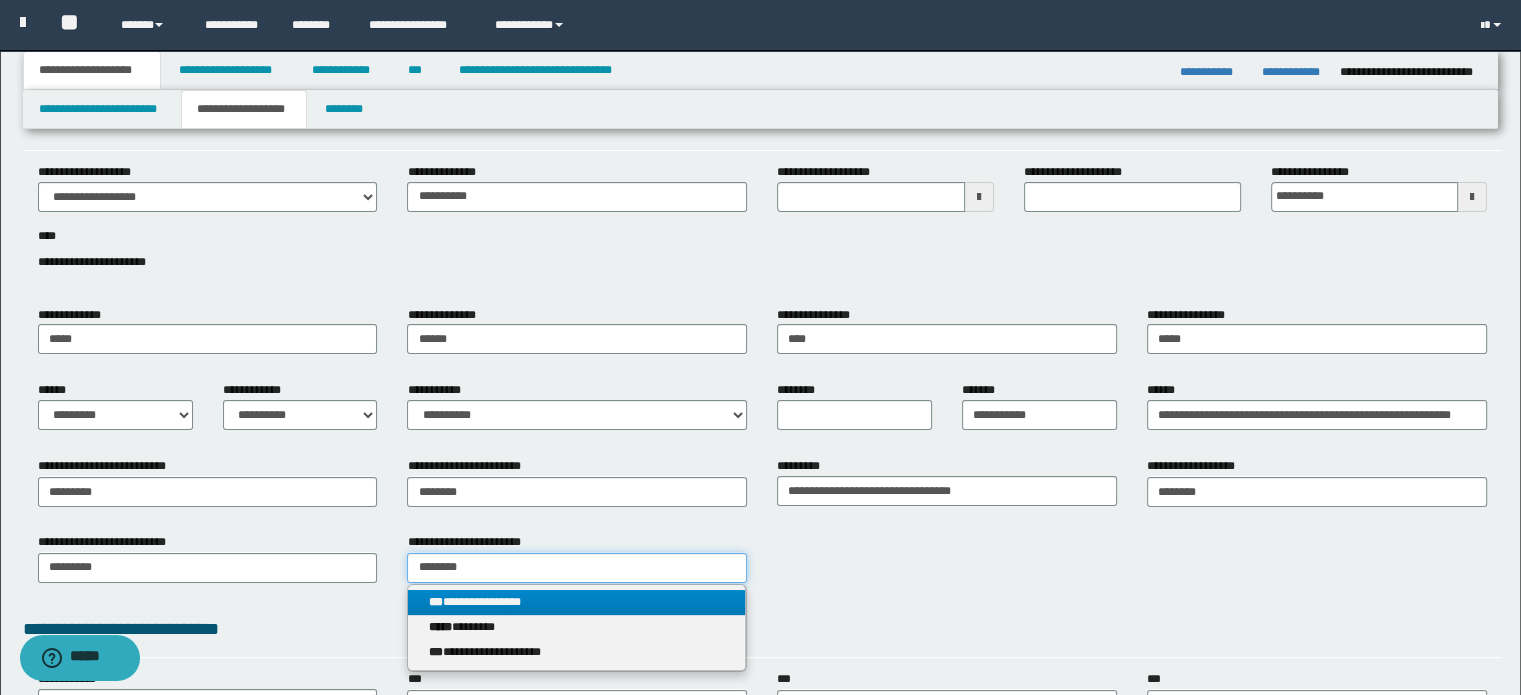scroll, scrollTop: 0, scrollLeft: 0, axis: both 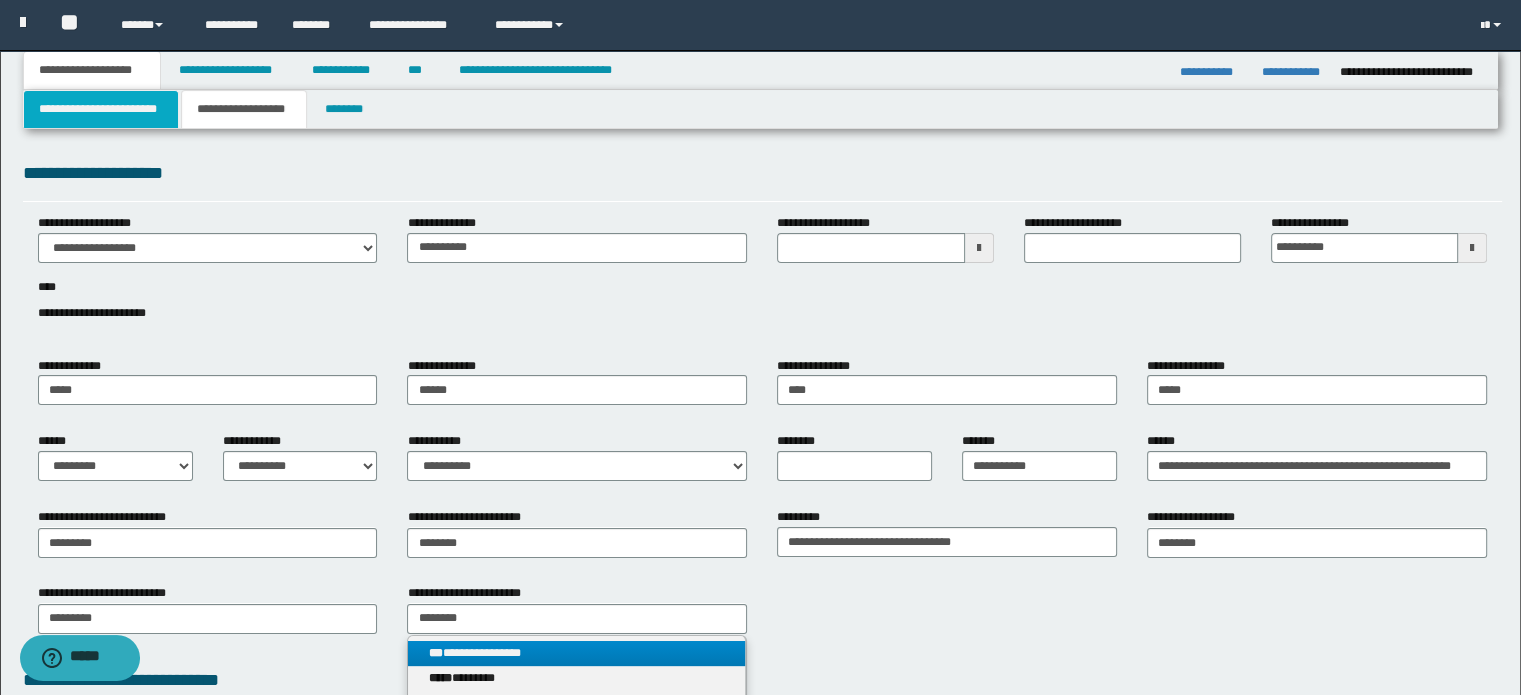 type 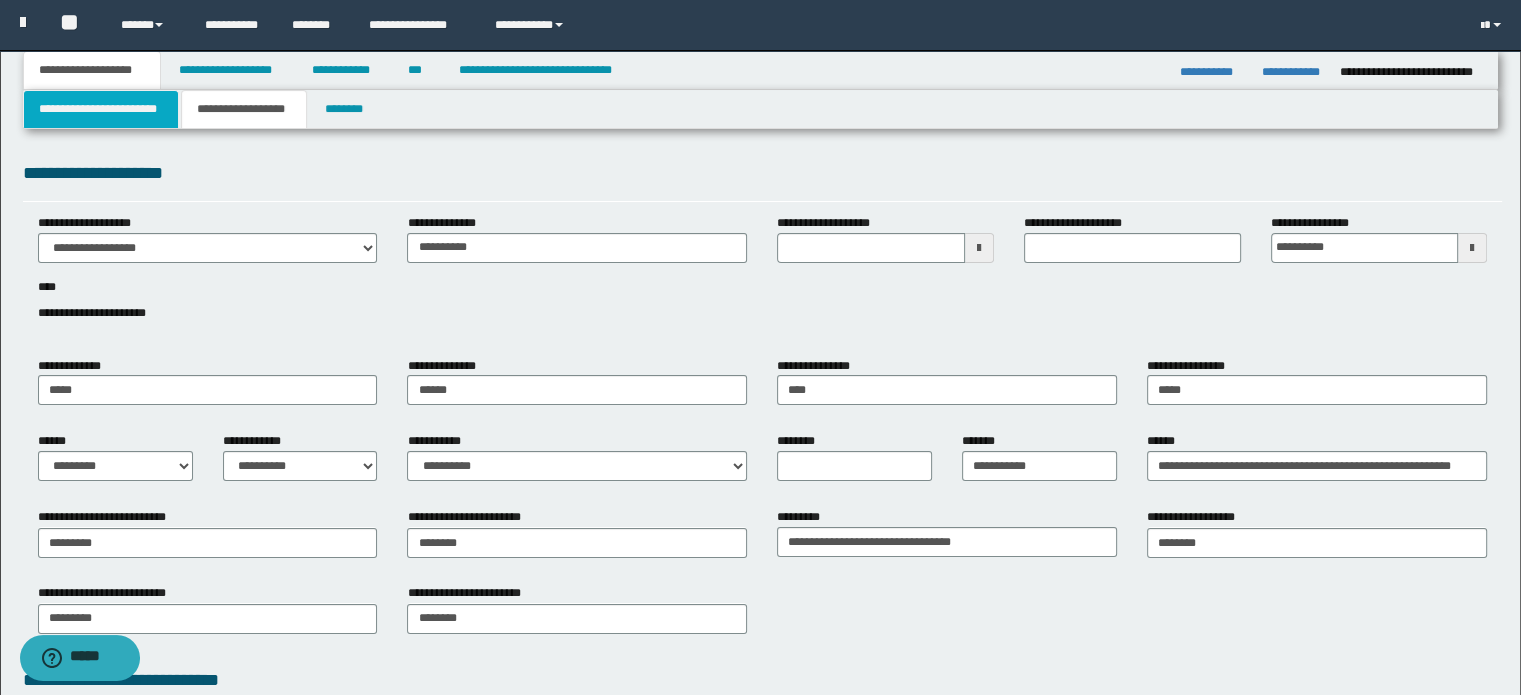 click on "**********" at bounding box center (101, 109) 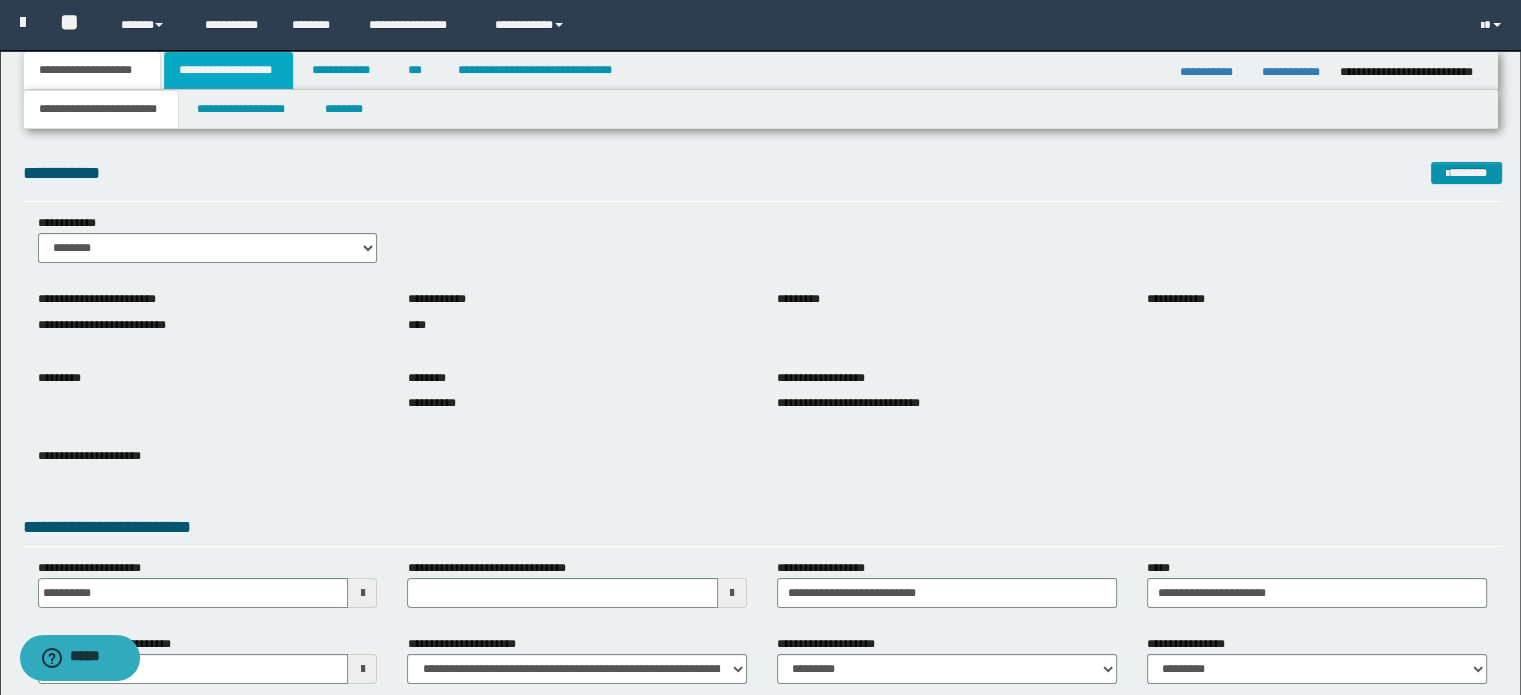 click on "**********" at bounding box center (228, 70) 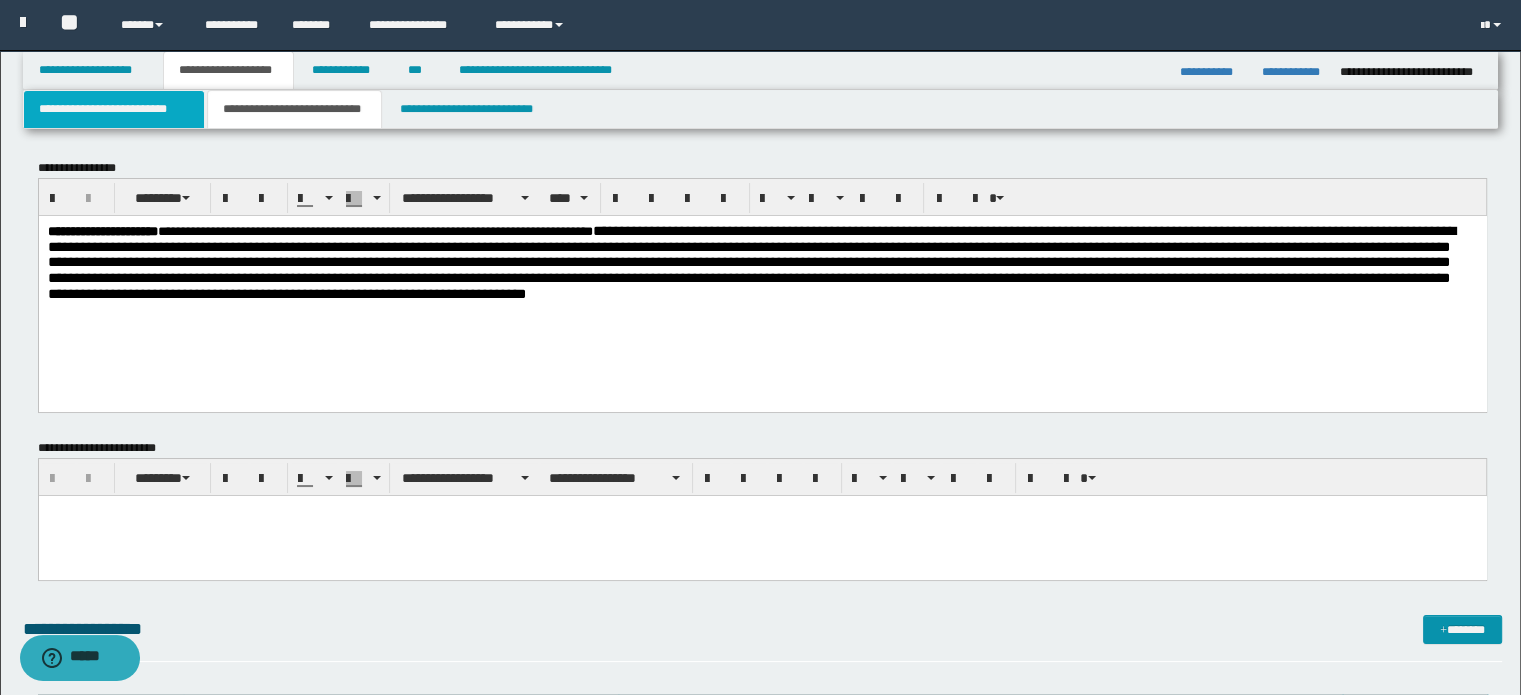 click on "**********" at bounding box center [114, 109] 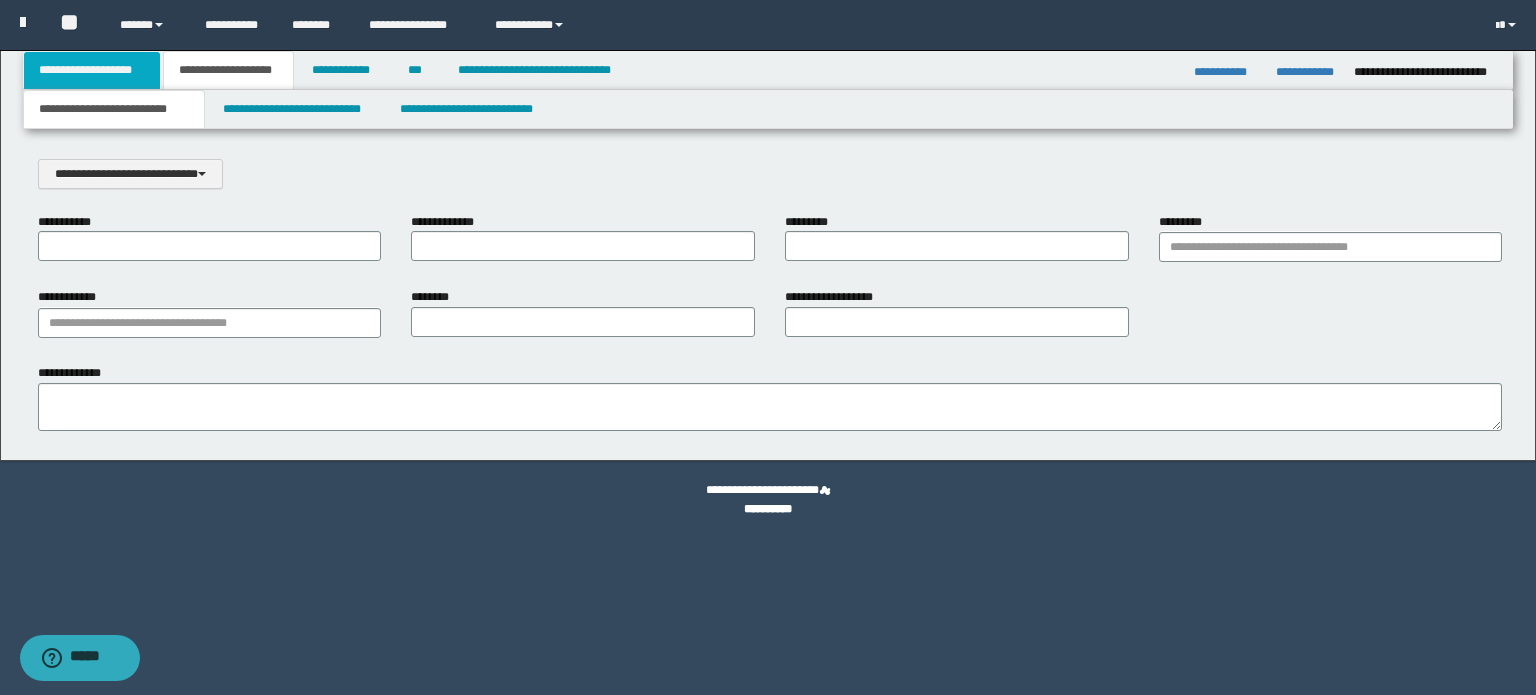 click on "**********" at bounding box center [92, 70] 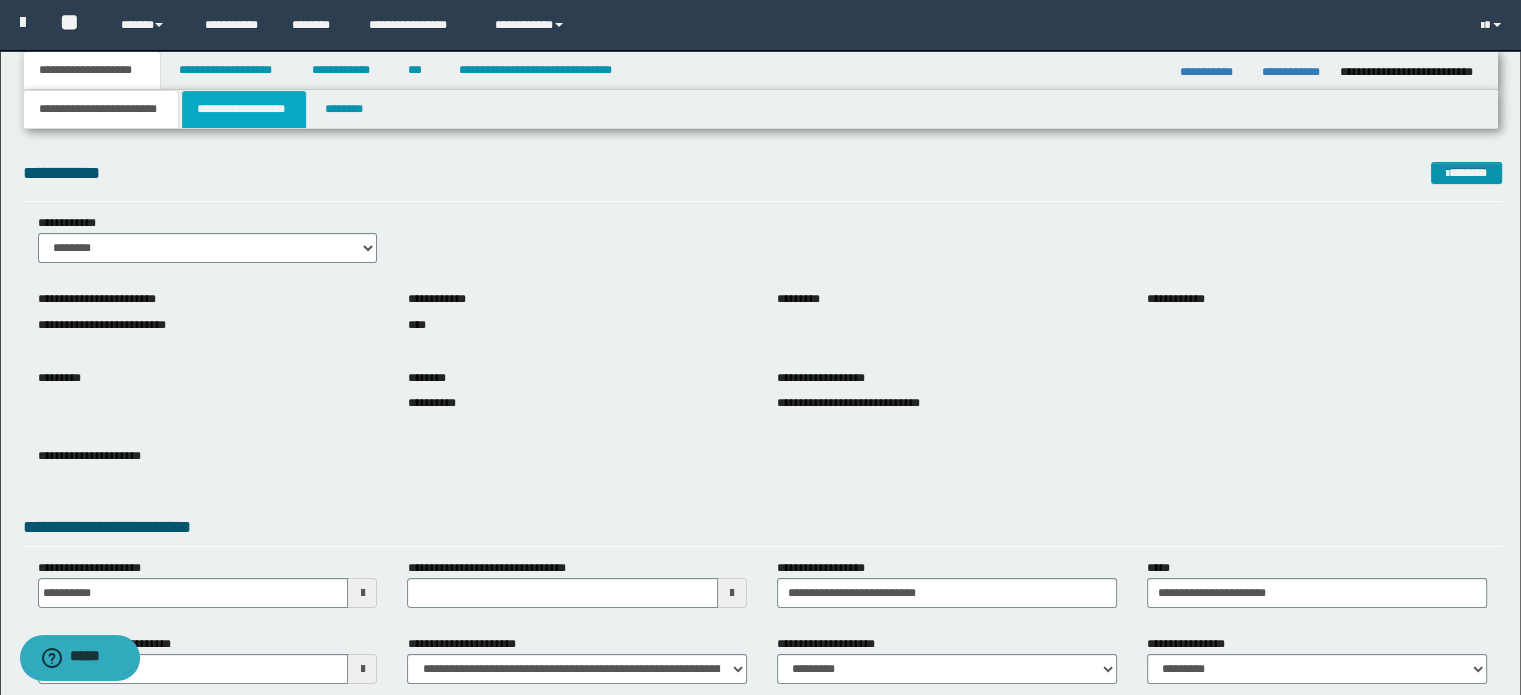 click on "**********" at bounding box center [244, 109] 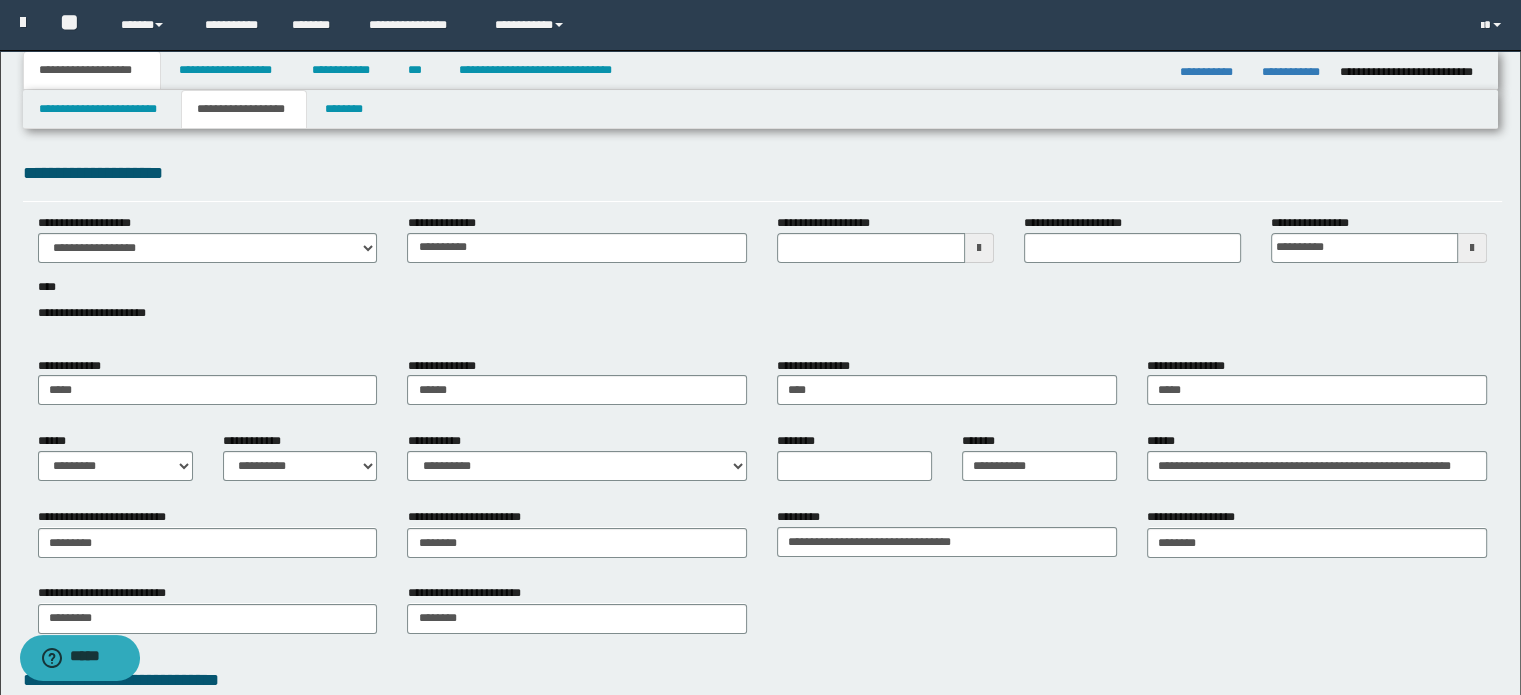 type 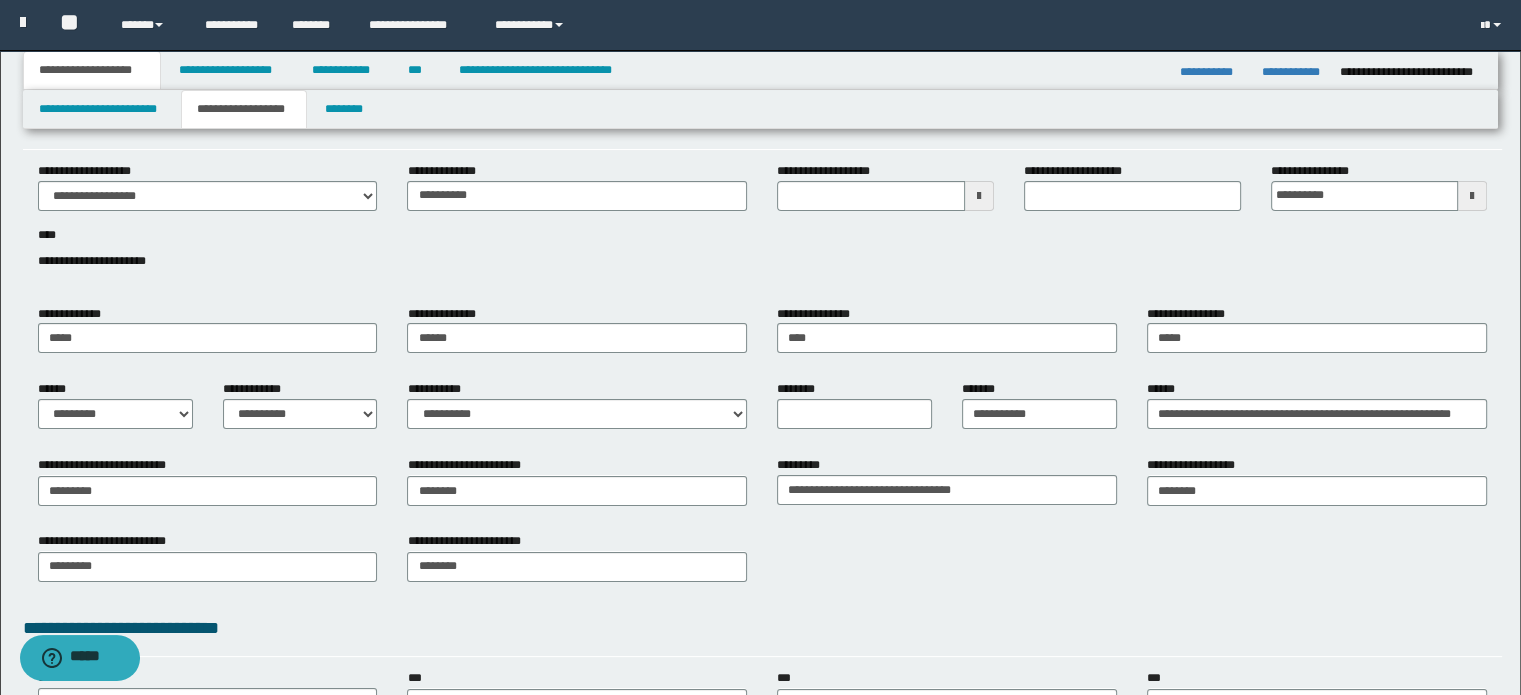 scroll, scrollTop: 0, scrollLeft: 0, axis: both 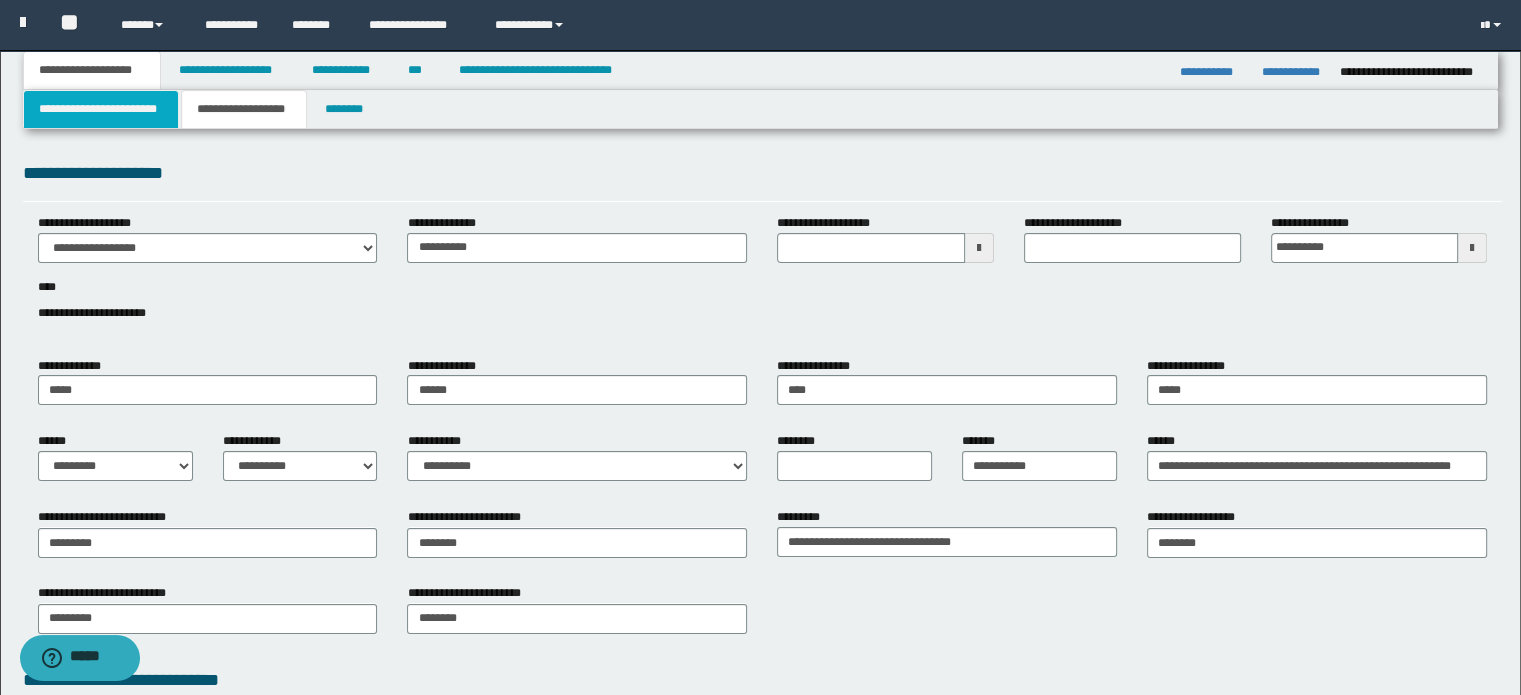 click on "**********" at bounding box center [101, 109] 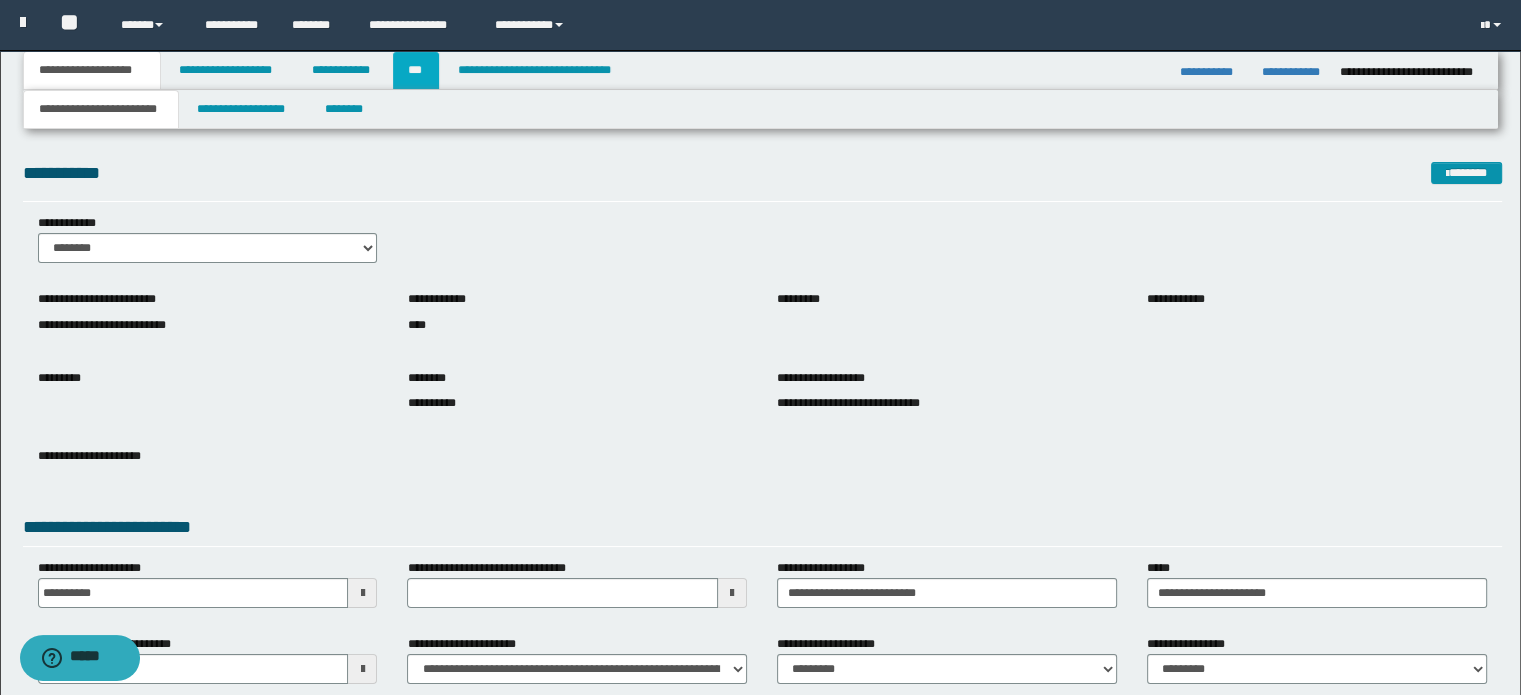 click on "***" at bounding box center (416, 70) 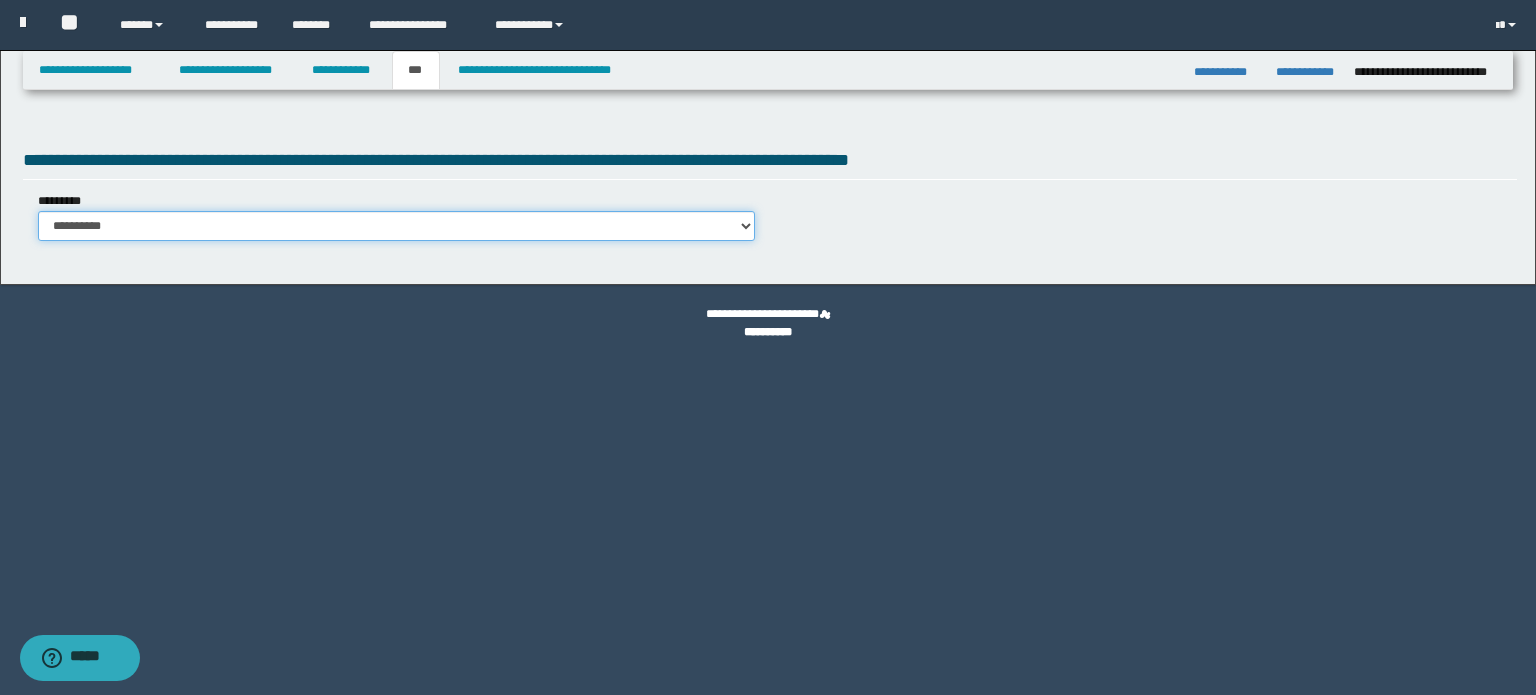 click on "**********" at bounding box center (396, 226) 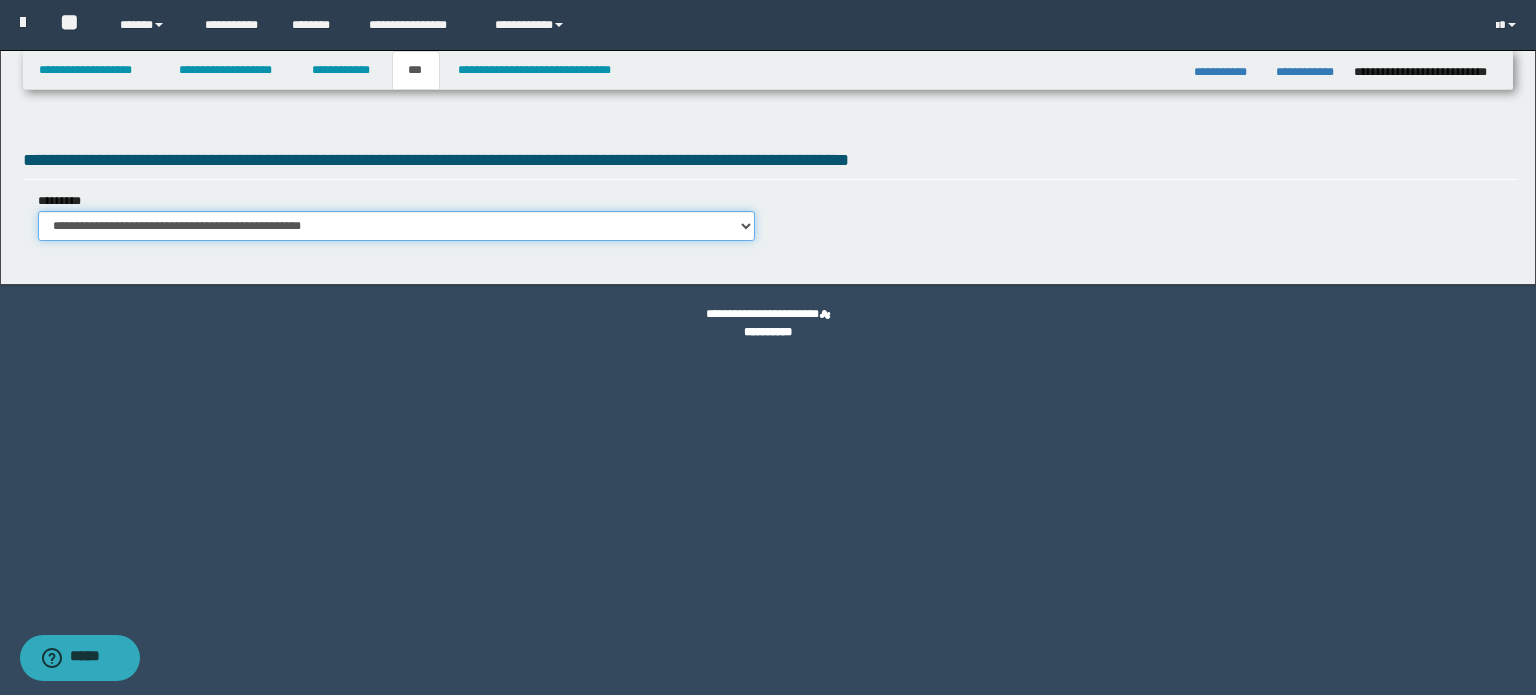click on "**********" at bounding box center [396, 226] 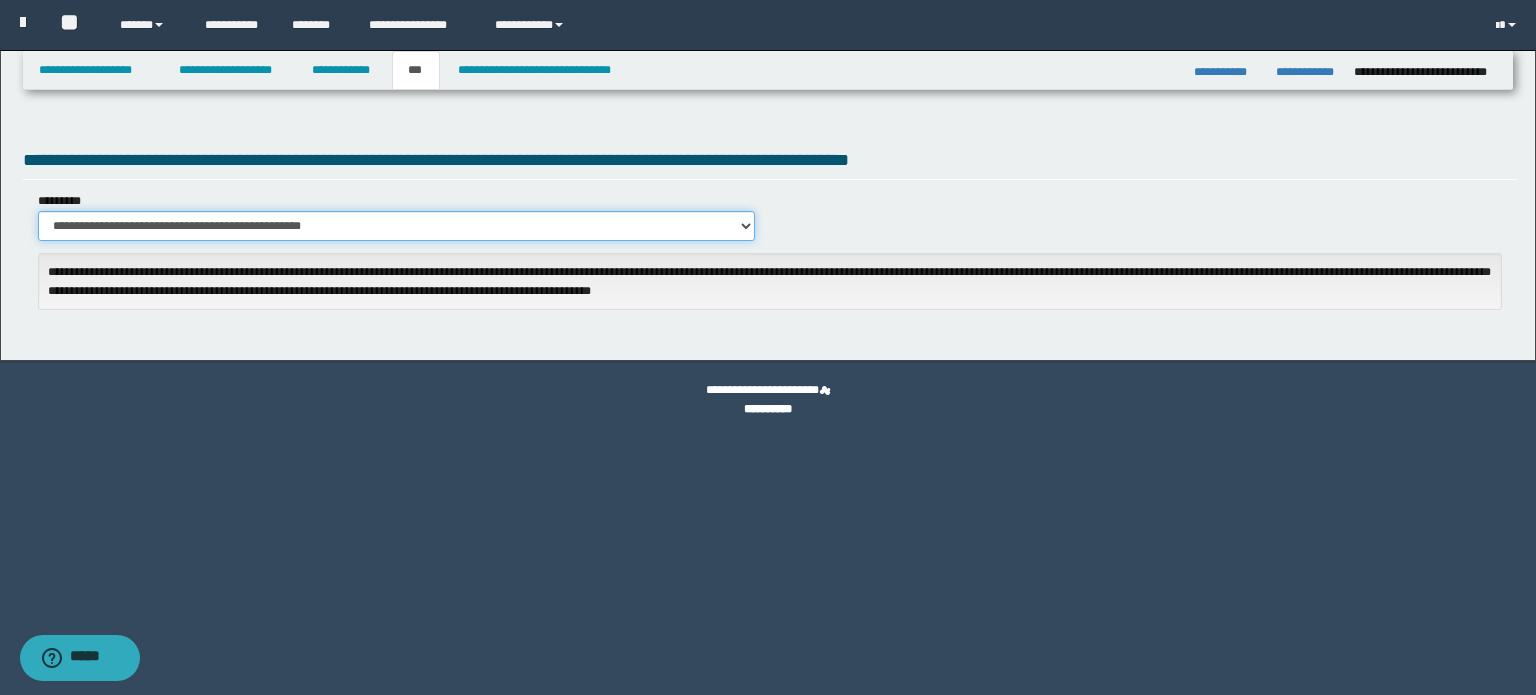 click on "**********" at bounding box center (396, 226) 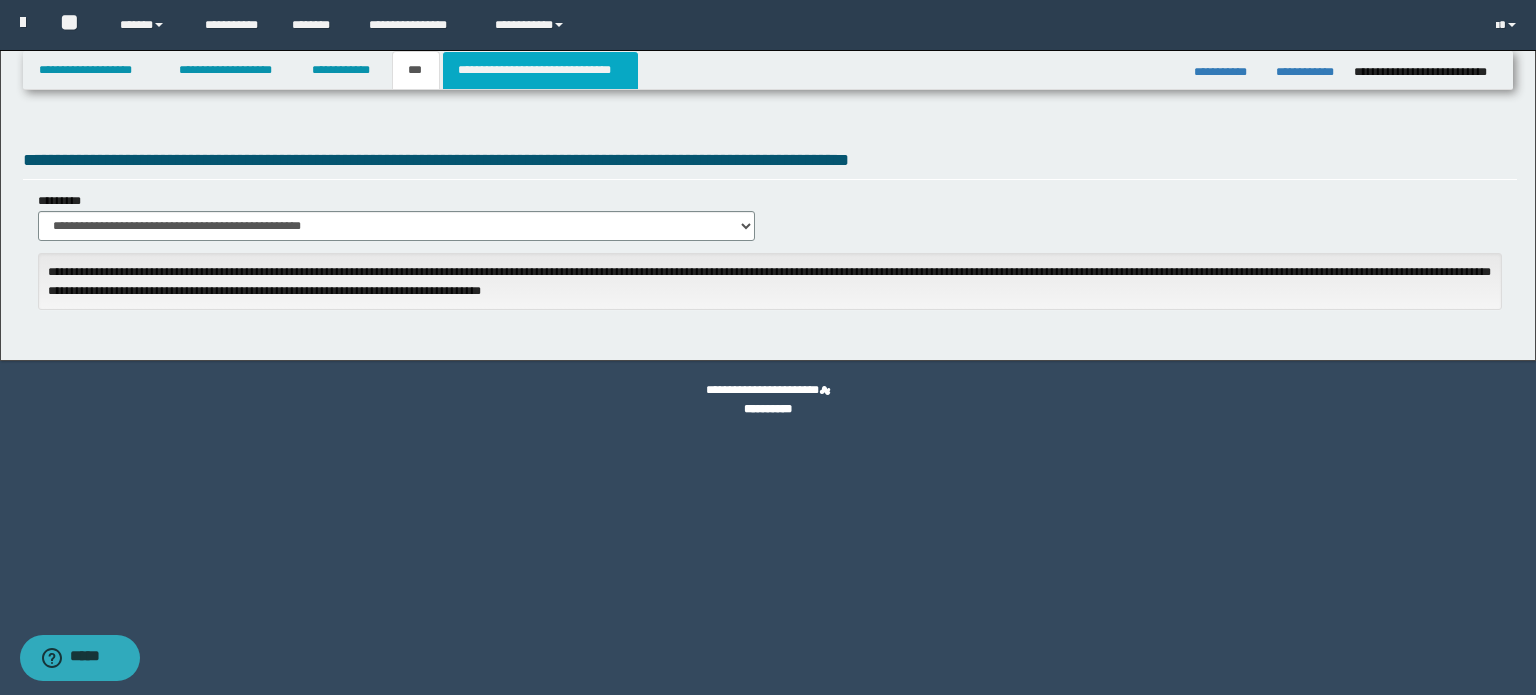 click on "**********" at bounding box center (540, 70) 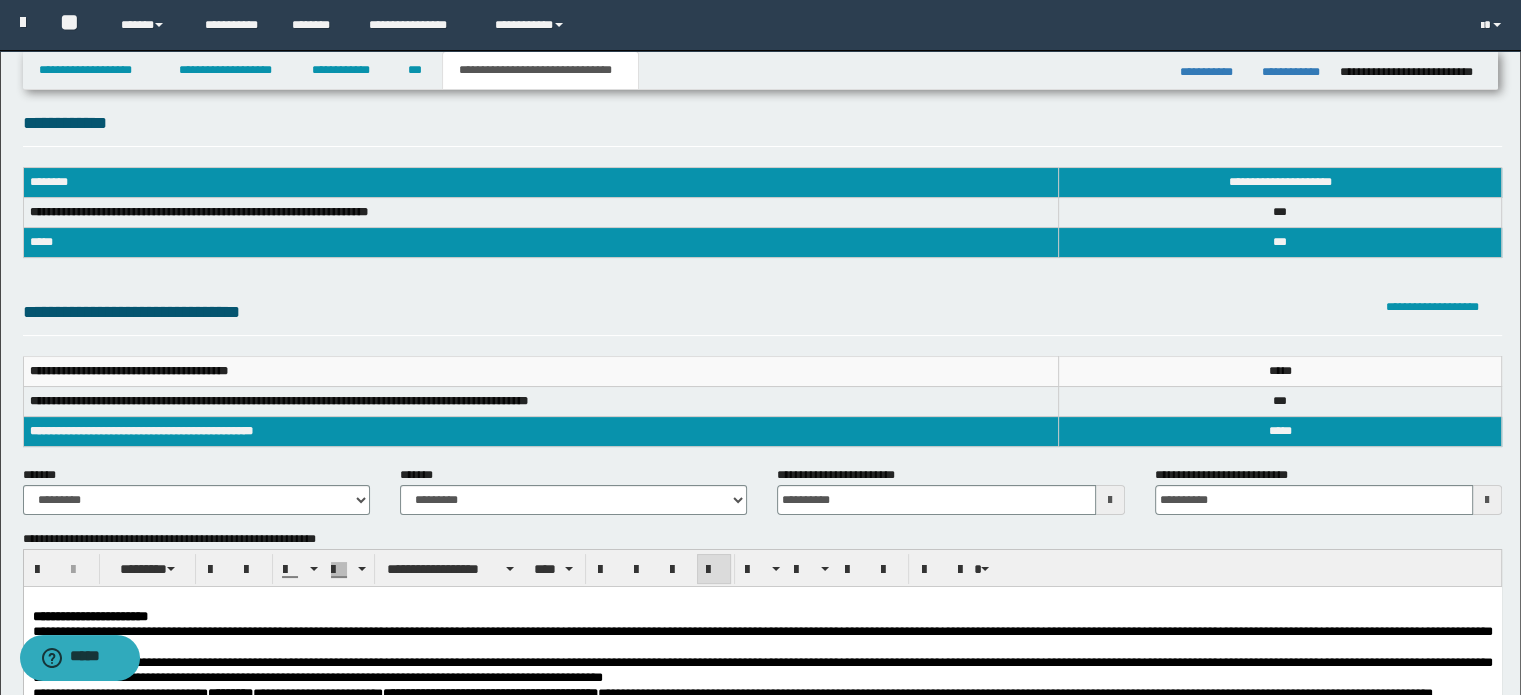 scroll, scrollTop: 0, scrollLeft: 0, axis: both 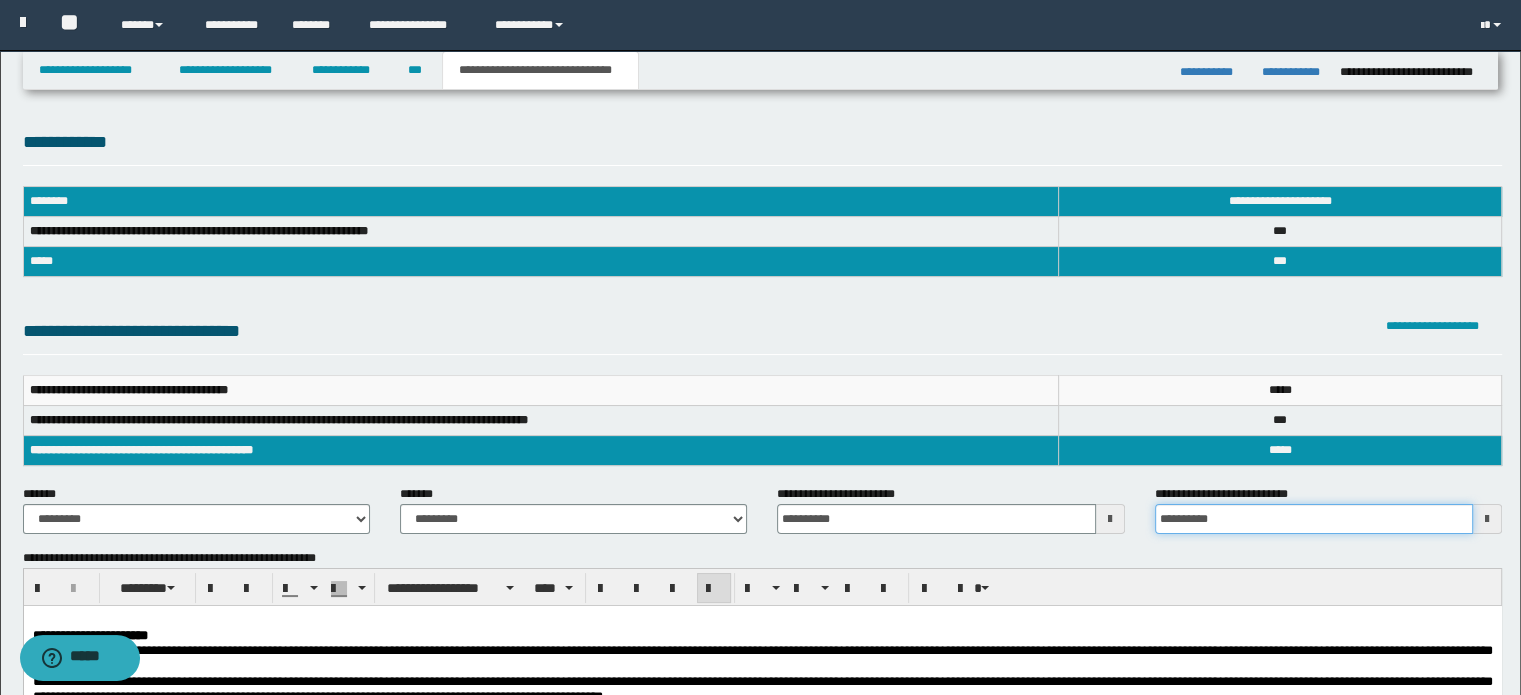 click on "**********" at bounding box center [1314, 519] 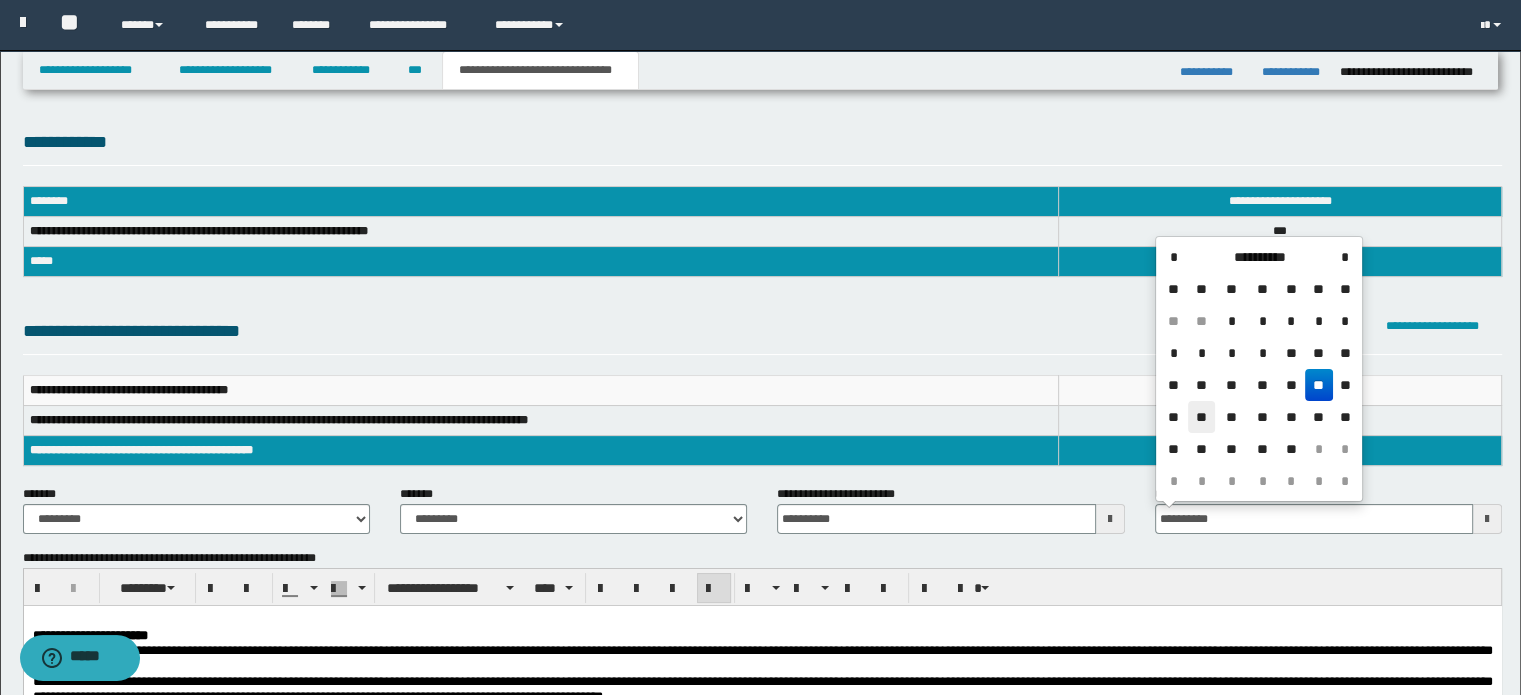 click on "**" at bounding box center (1202, 417) 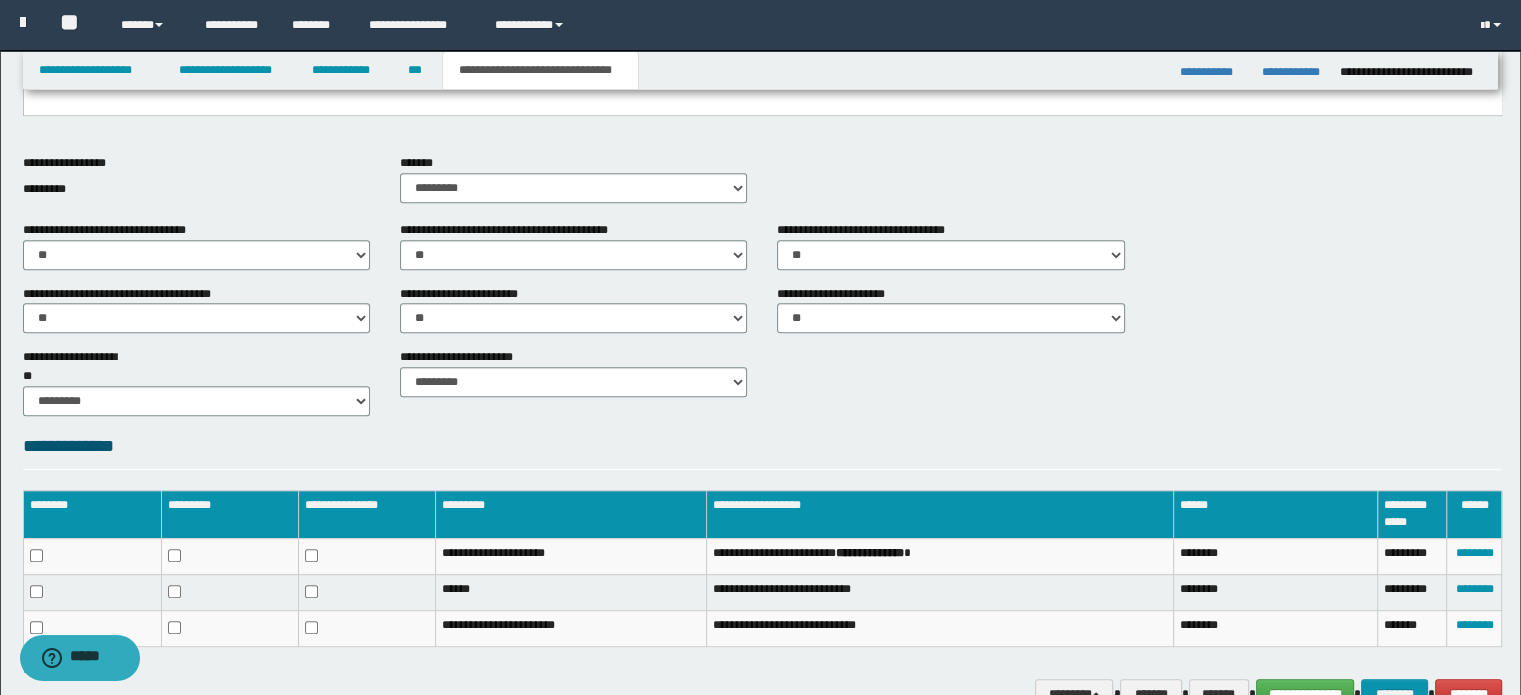 scroll, scrollTop: 994, scrollLeft: 0, axis: vertical 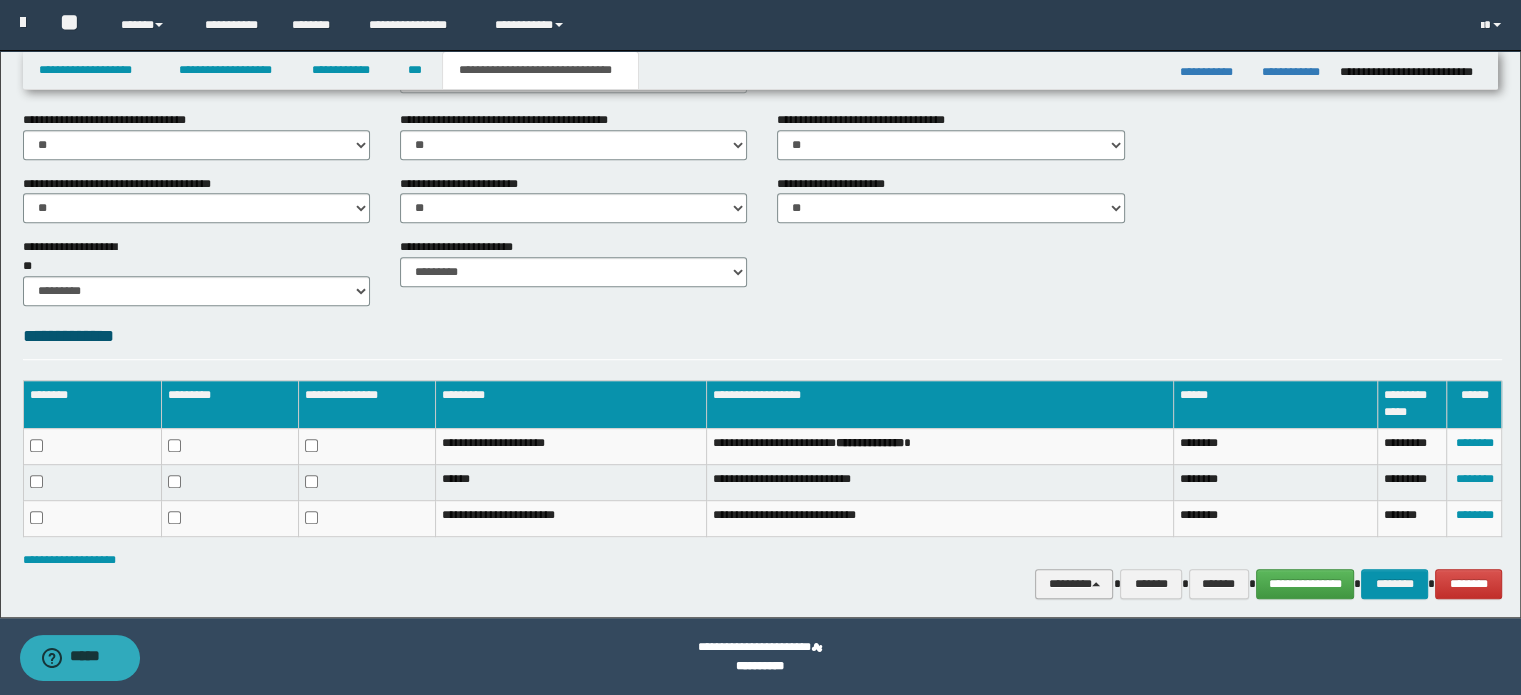 click on "********" at bounding box center (1074, 584) 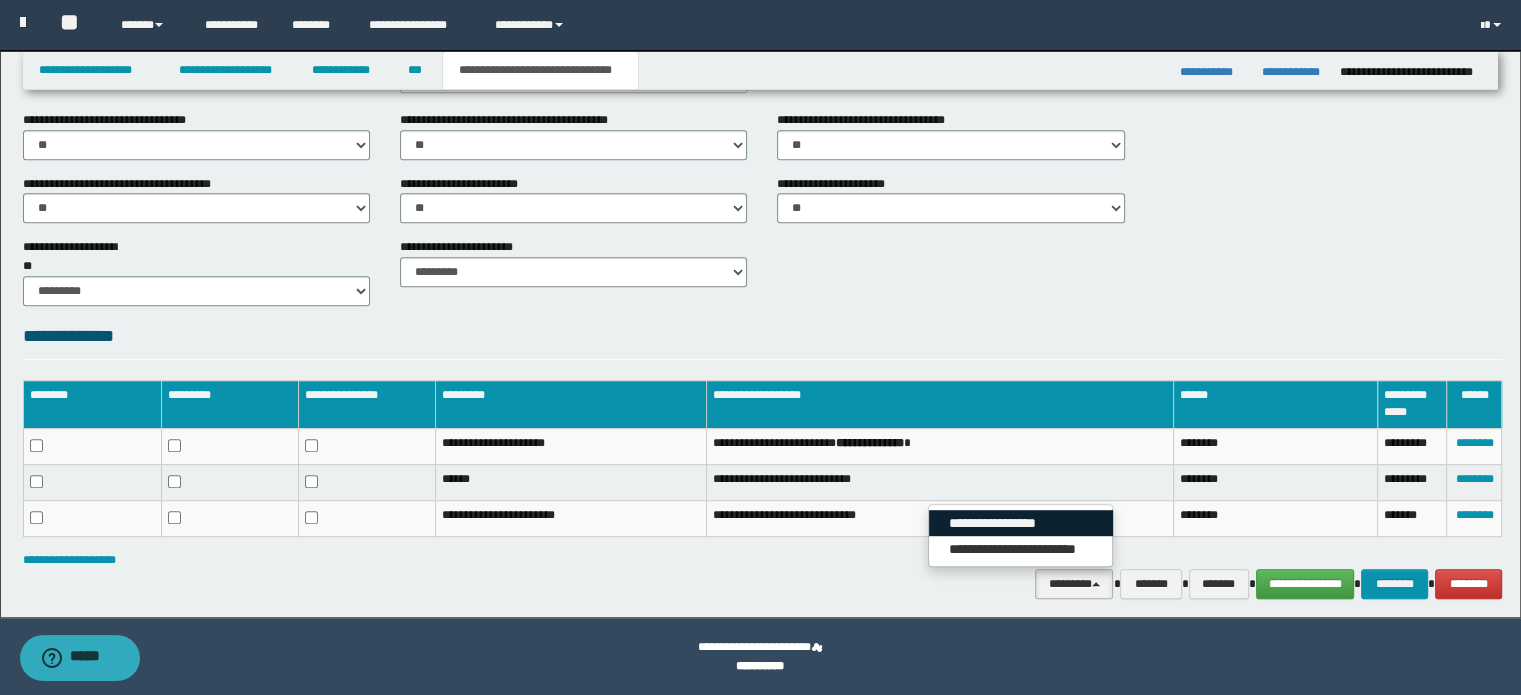click on "**********" at bounding box center [1021, 523] 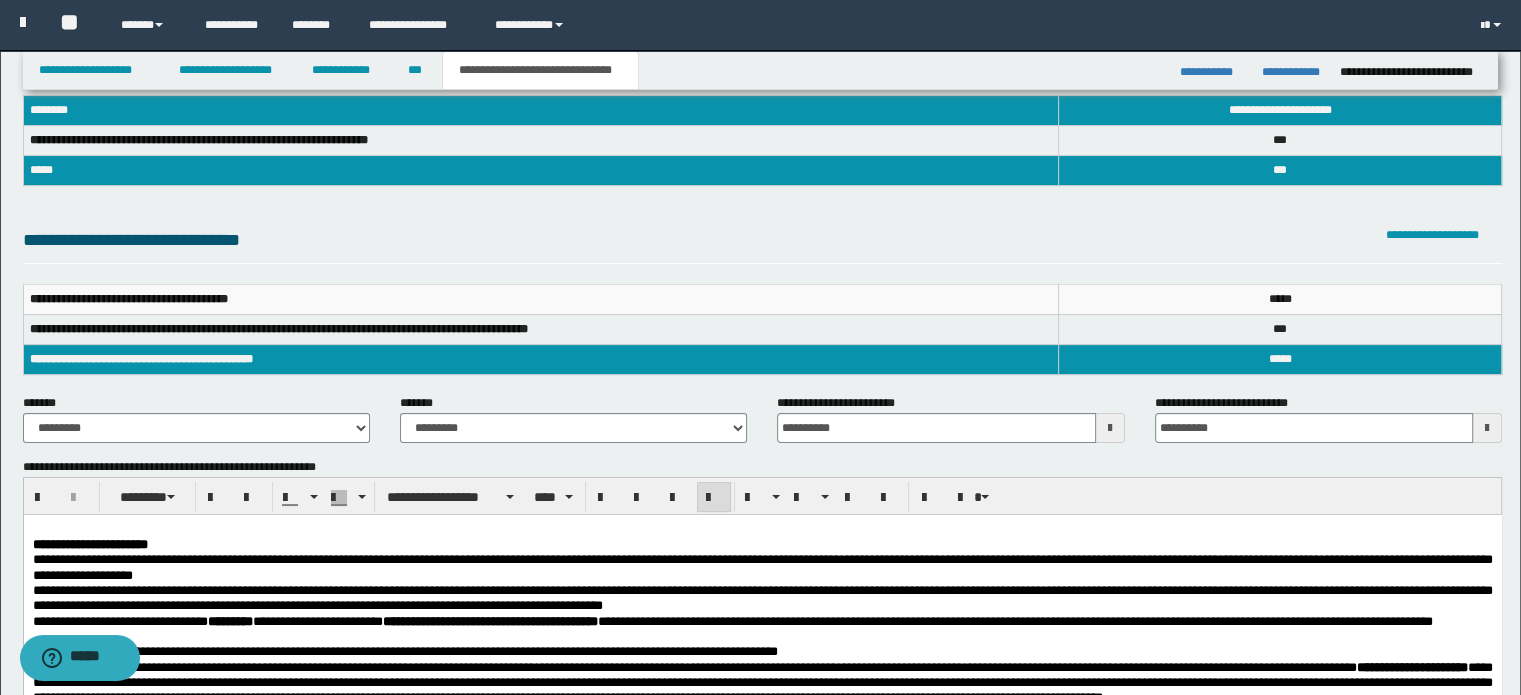 scroll, scrollTop: 0, scrollLeft: 0, axis: both 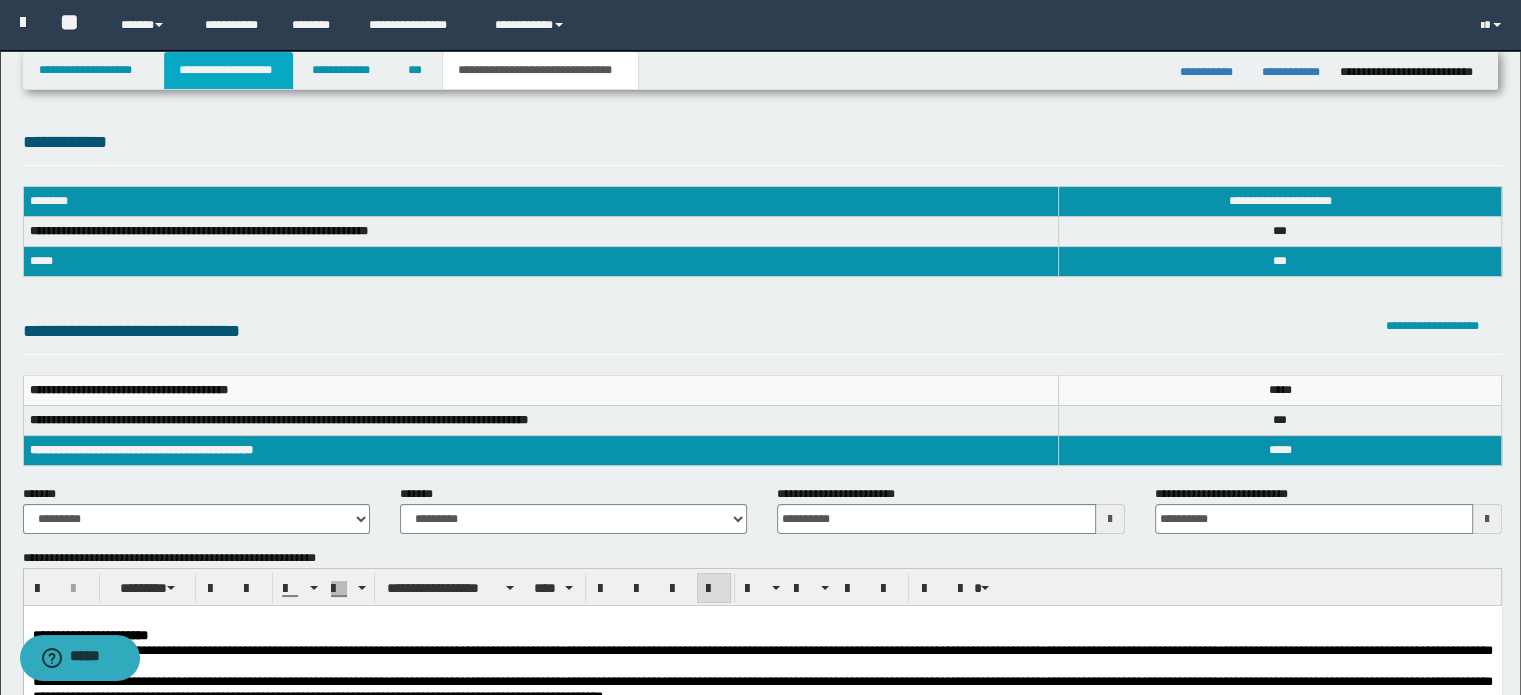 click on "**********" at bounding box center [228, 70] 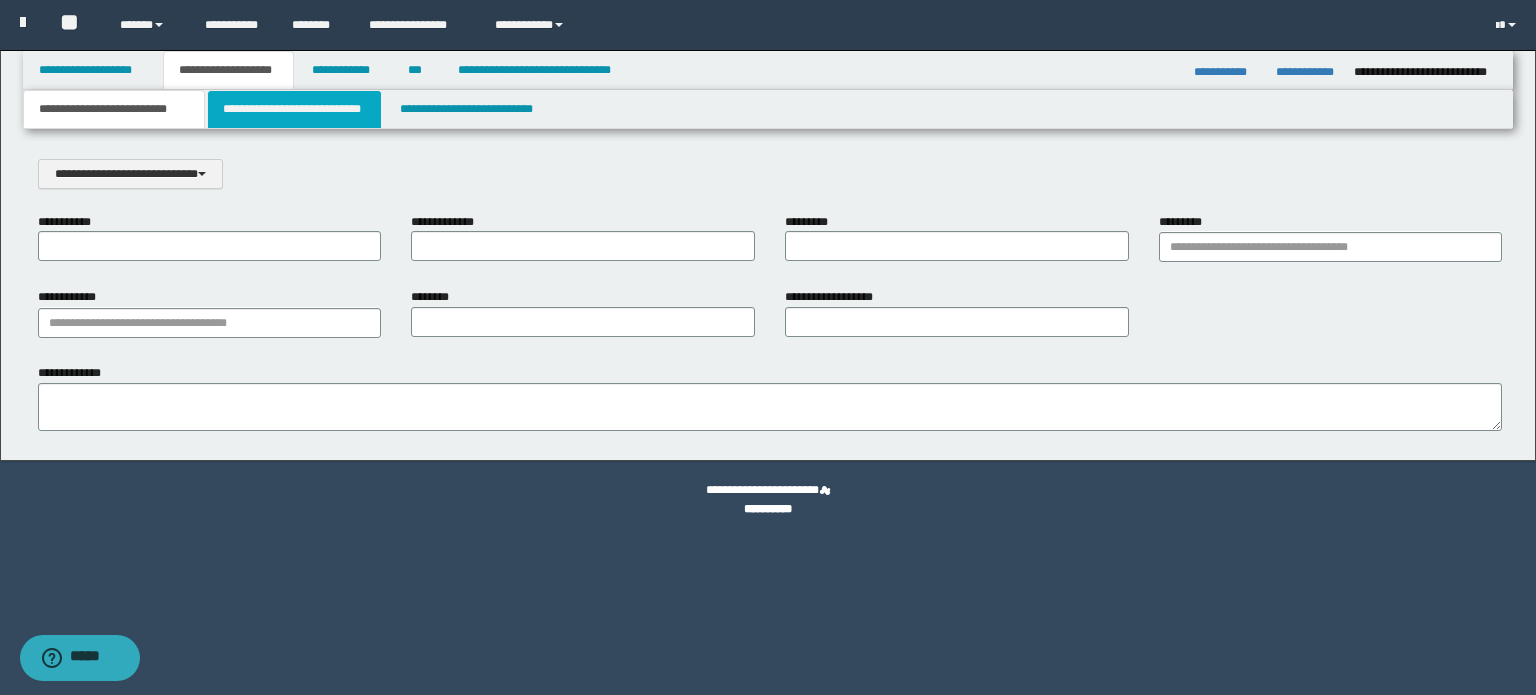 click on "**********" at bounding box center (294, 109) 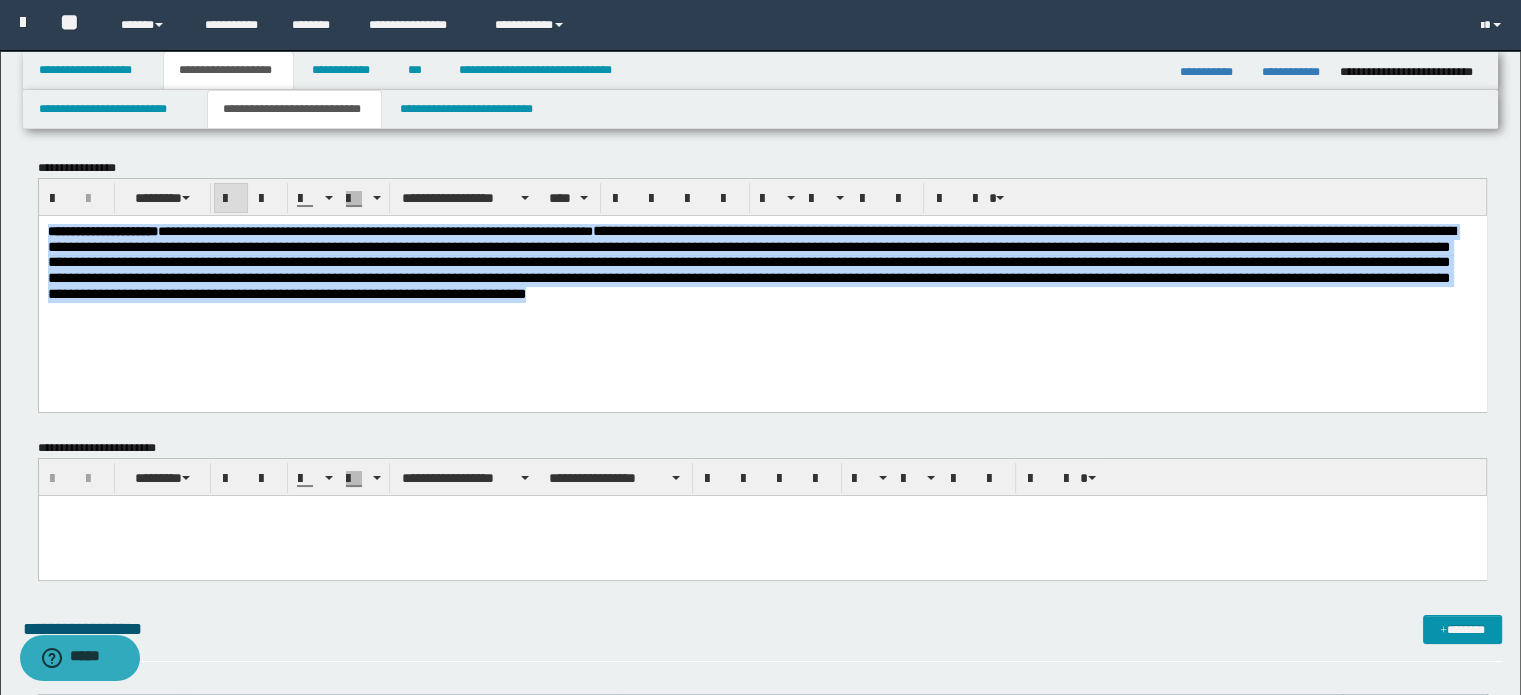 drag, startPoint x: 47, startPoint y: 232, endPoint x: 953, endPoint y: 335, distance: 911.83606 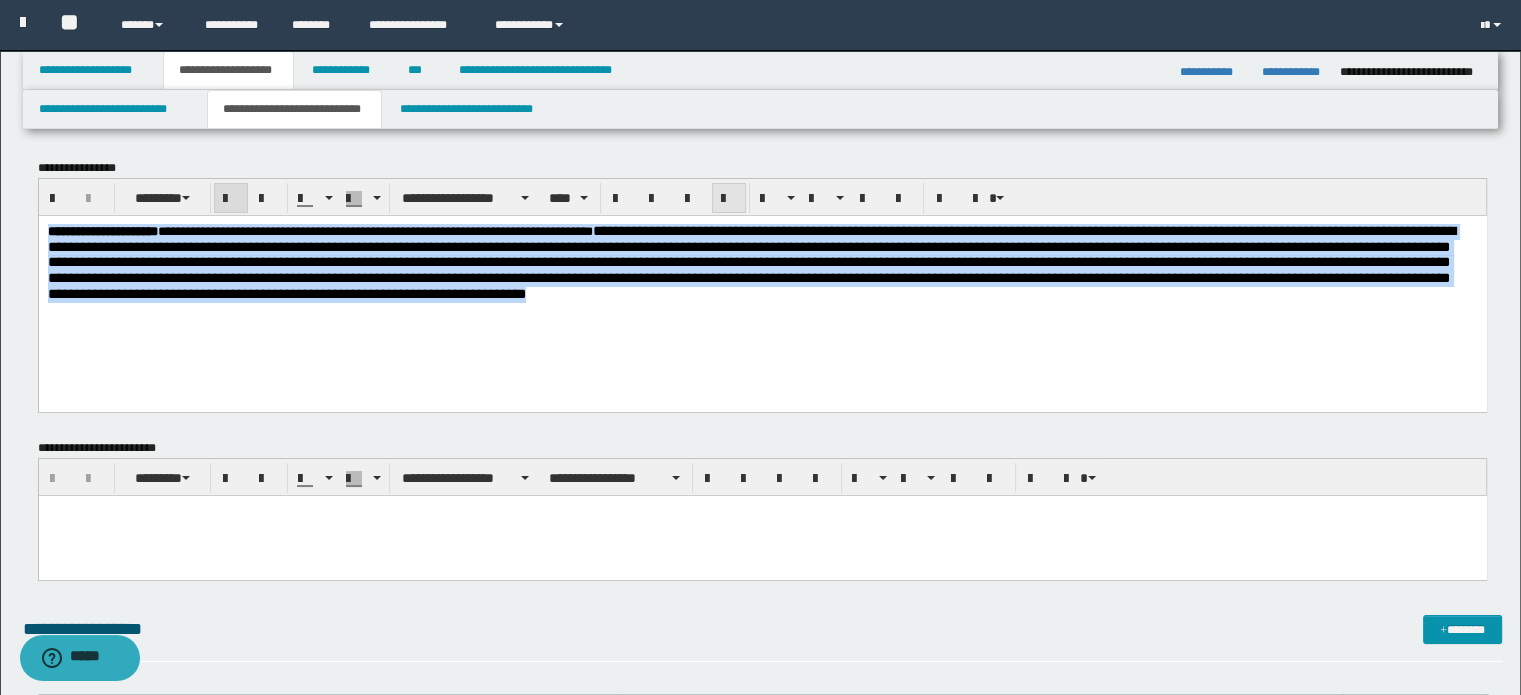 click at bounding box center (729, 199) 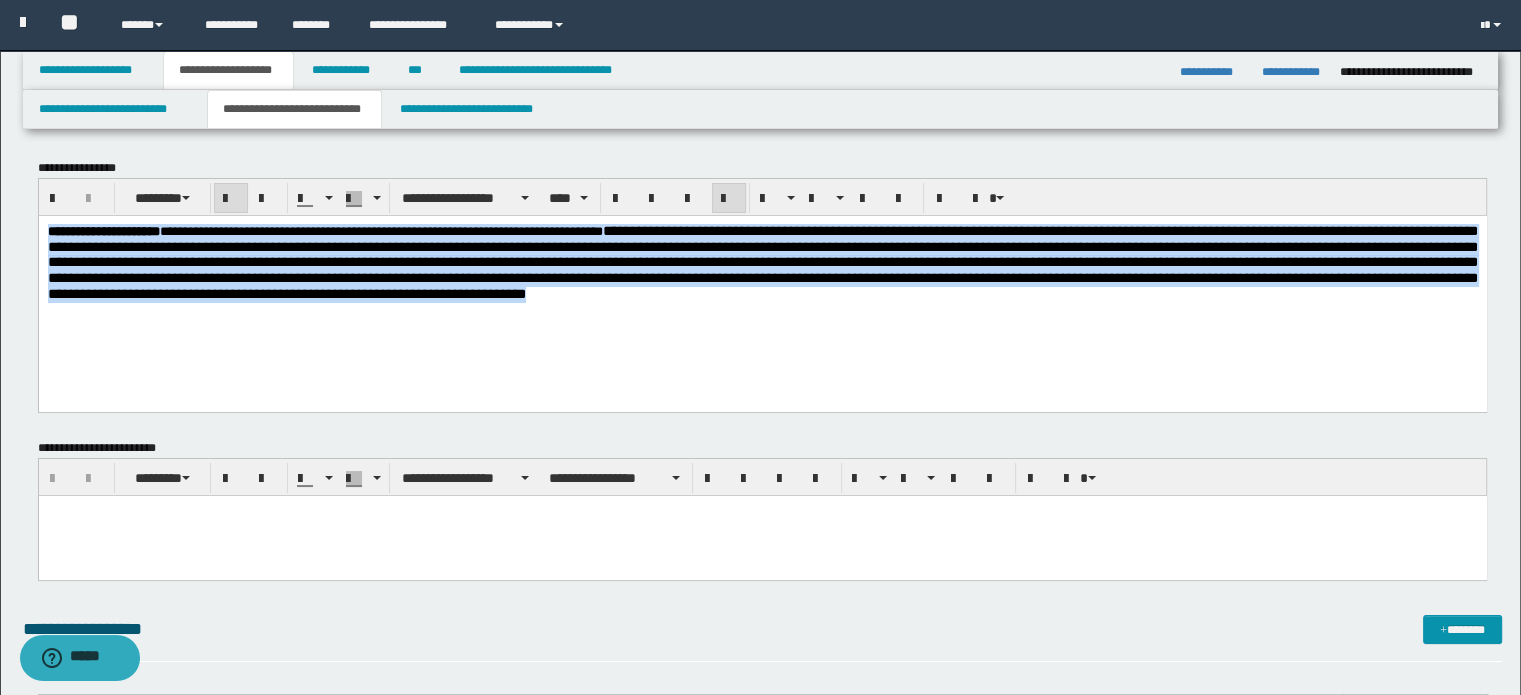 click on "**********" at bounding box center [762, 287] 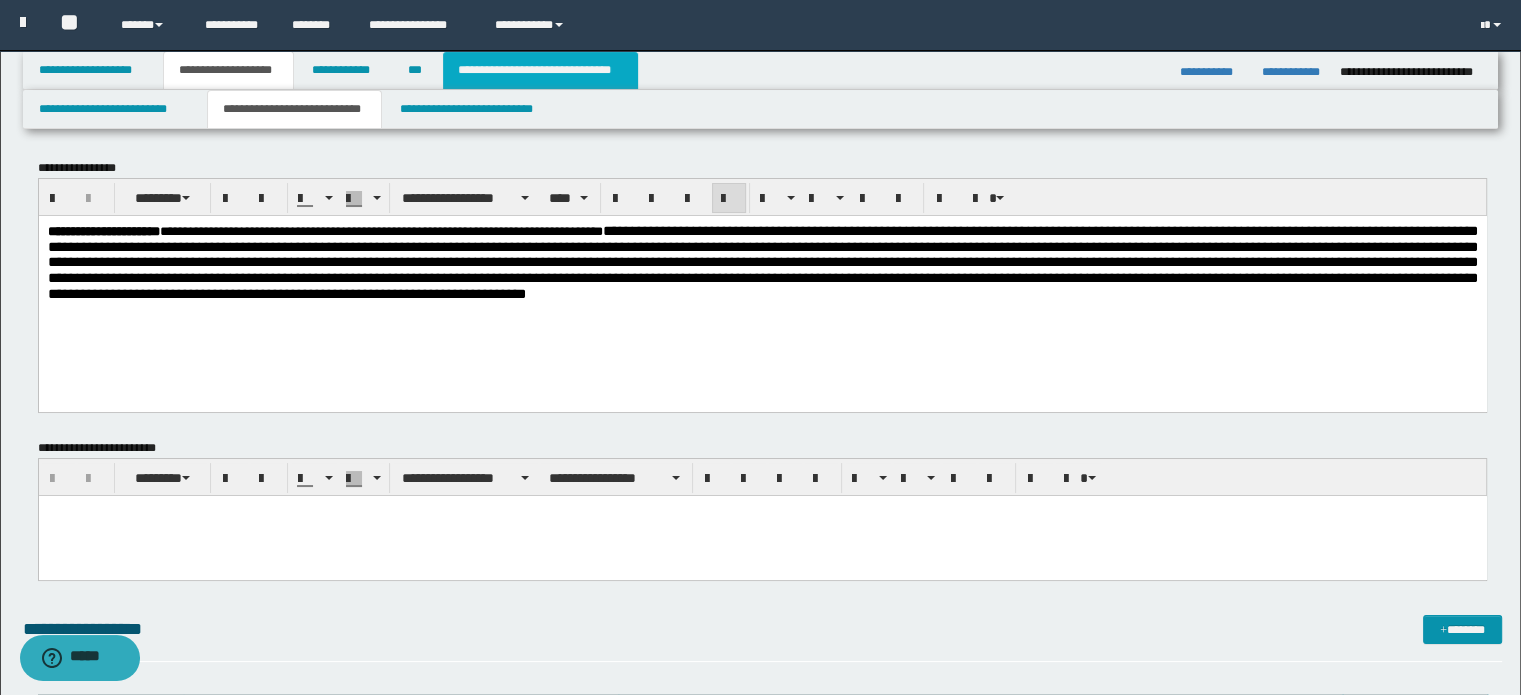 click on "**********" at bounding box center [540, 70] 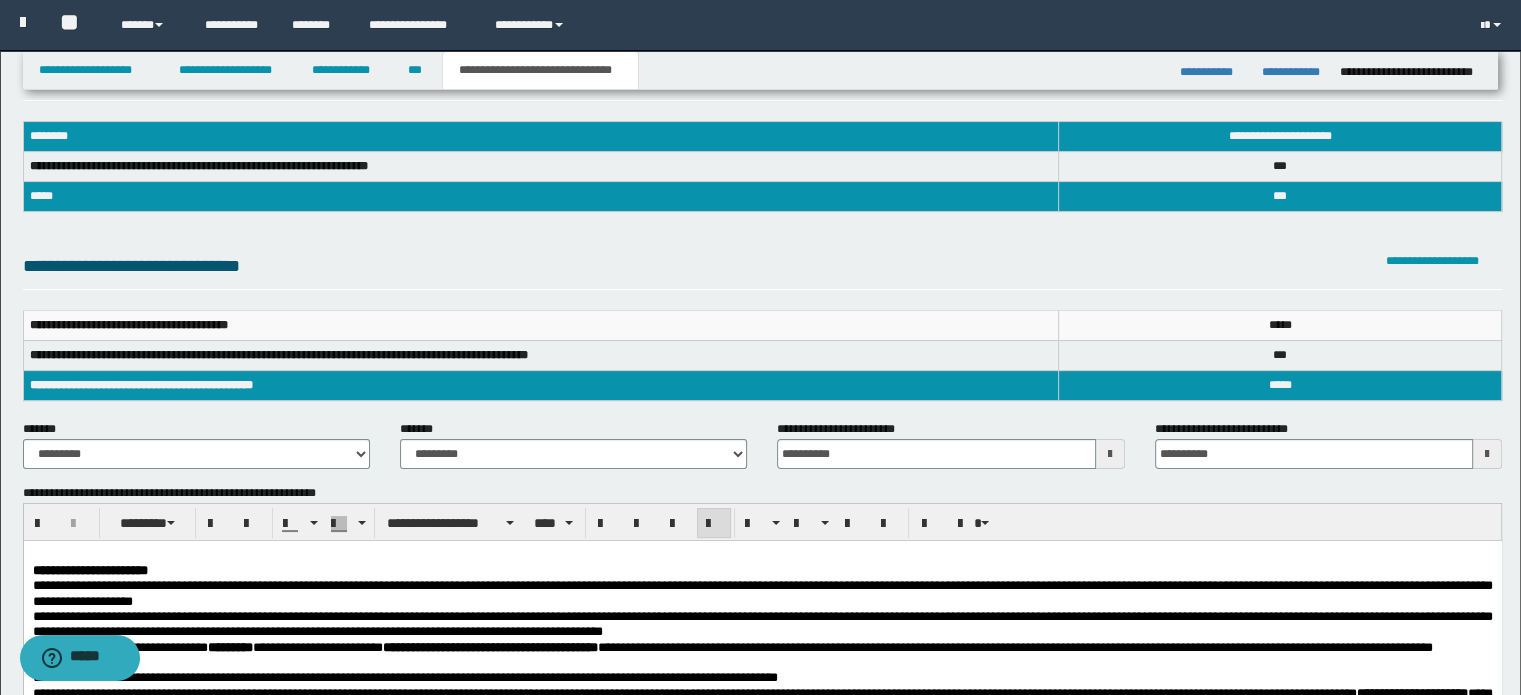 scroll, scrollTop: 100, scrollLeft: 0, axis: vertical 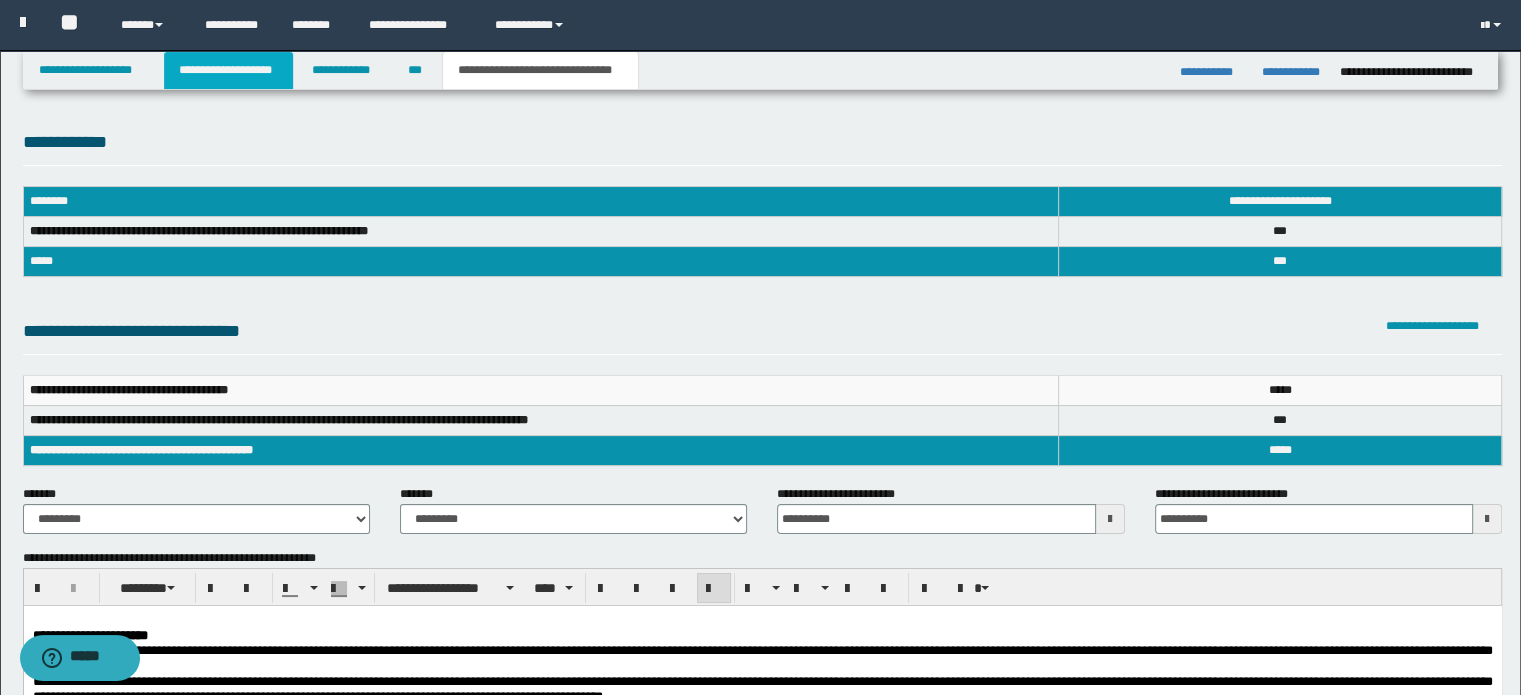 click on "**********" at bounding box center (228, 70) 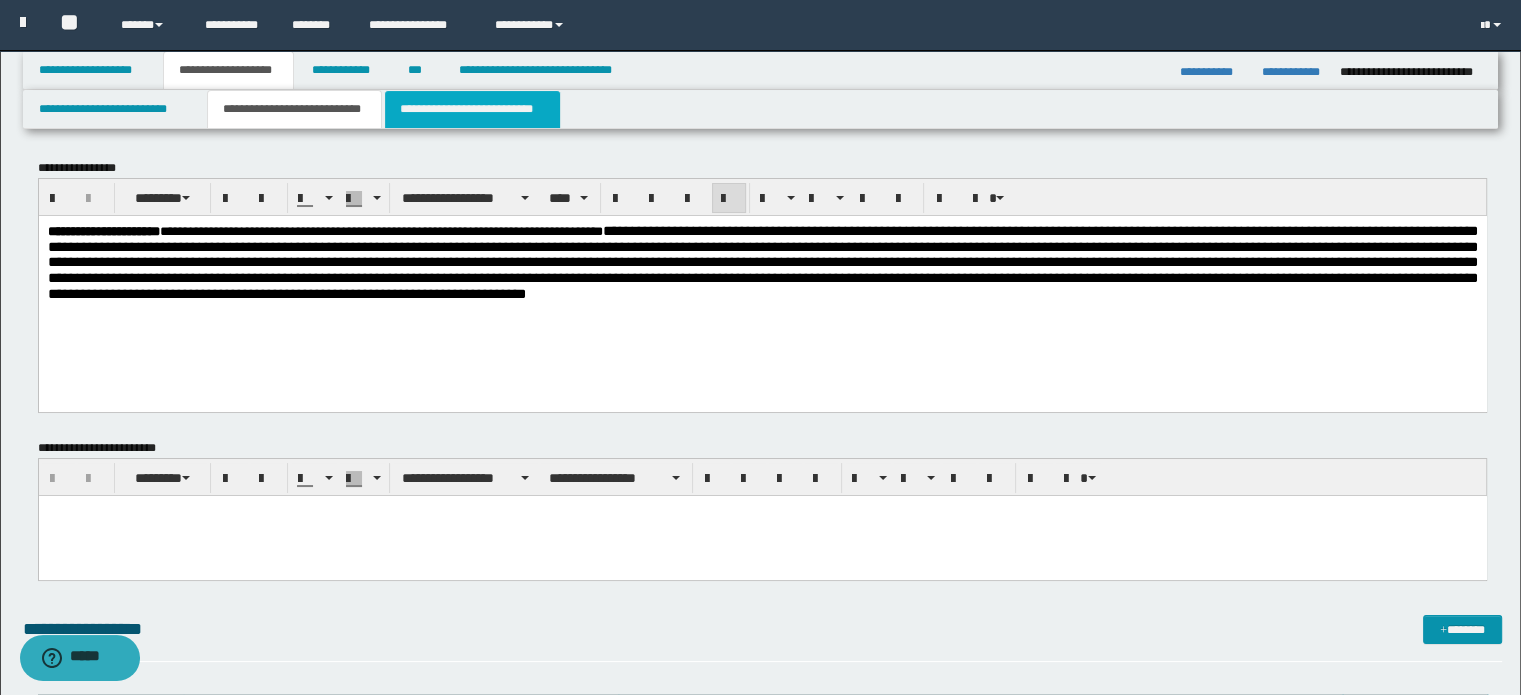 click on "**********" at bounding box center [472, 109] 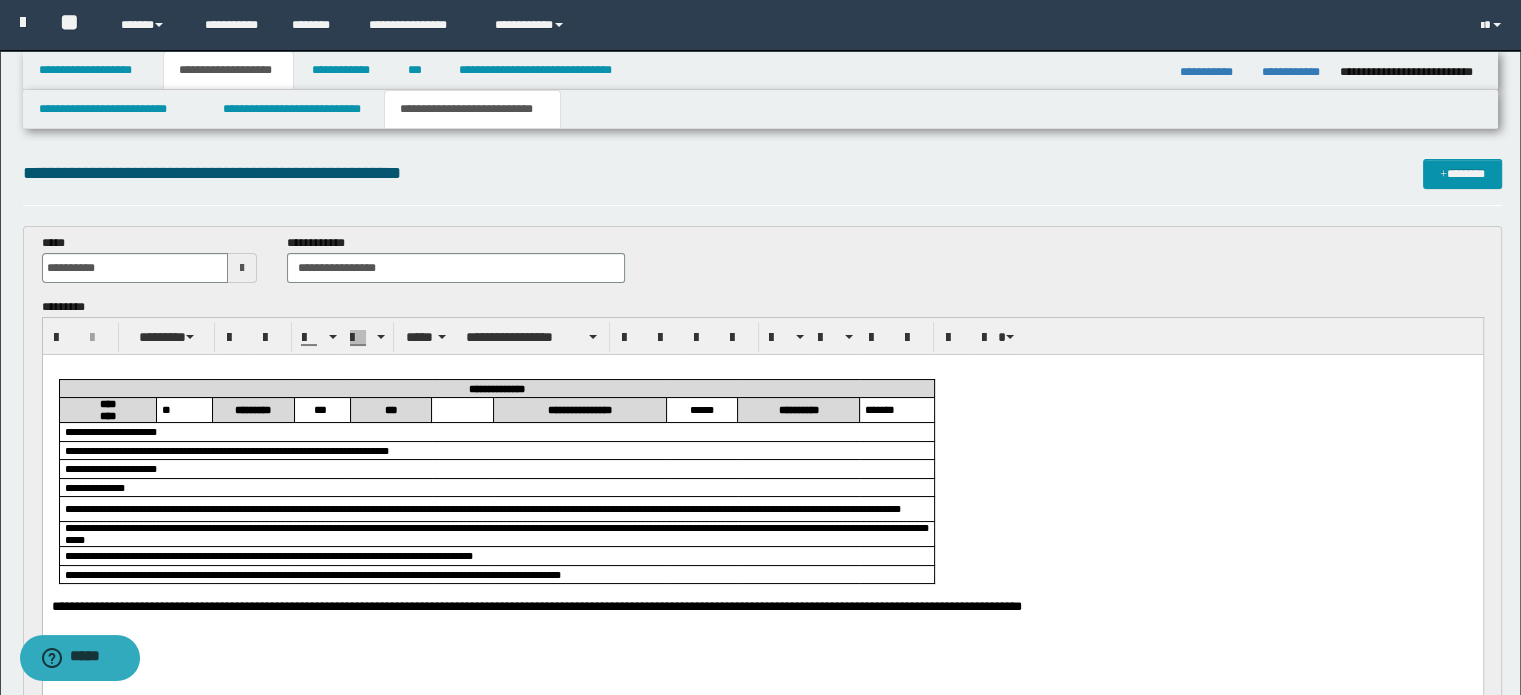 click at bounding box center (461, 409) 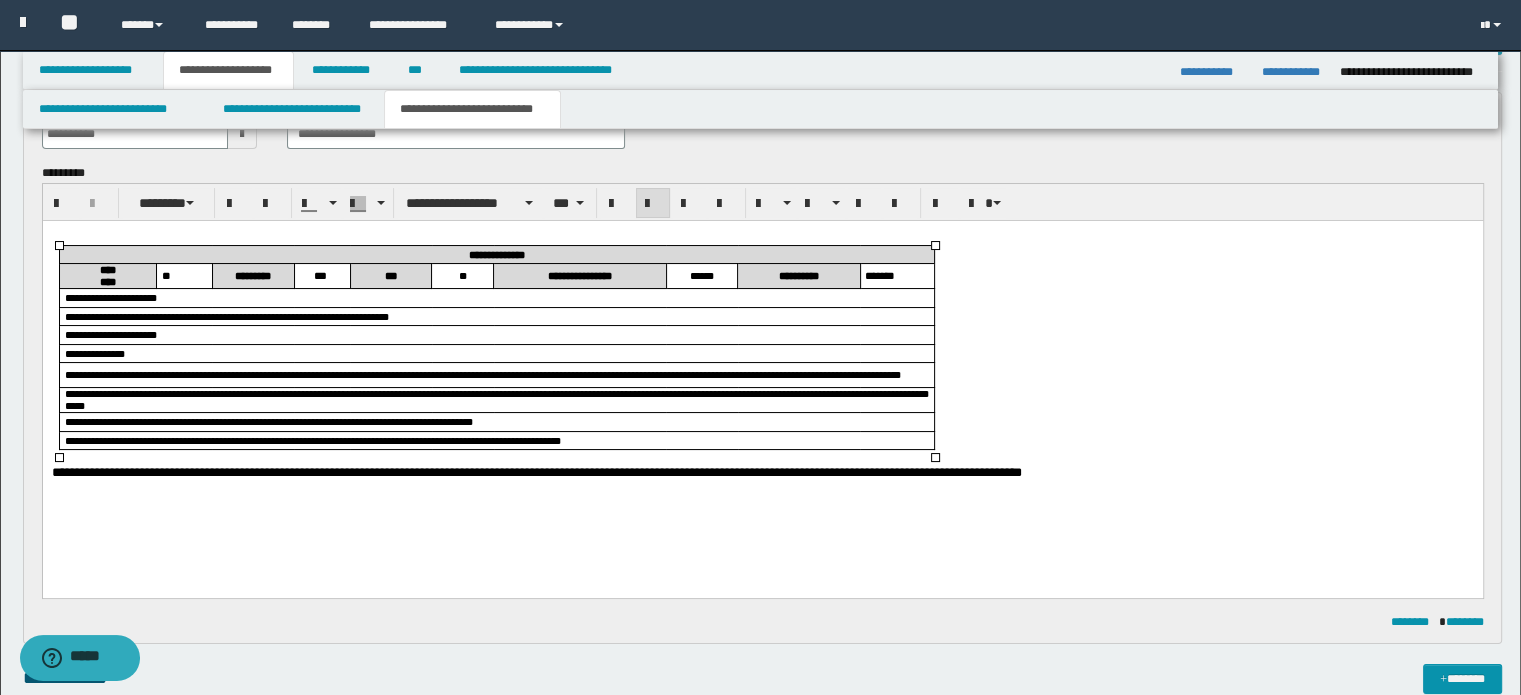 scroll, scrollTop: 100, scrollLeft: 0, axis: vertical 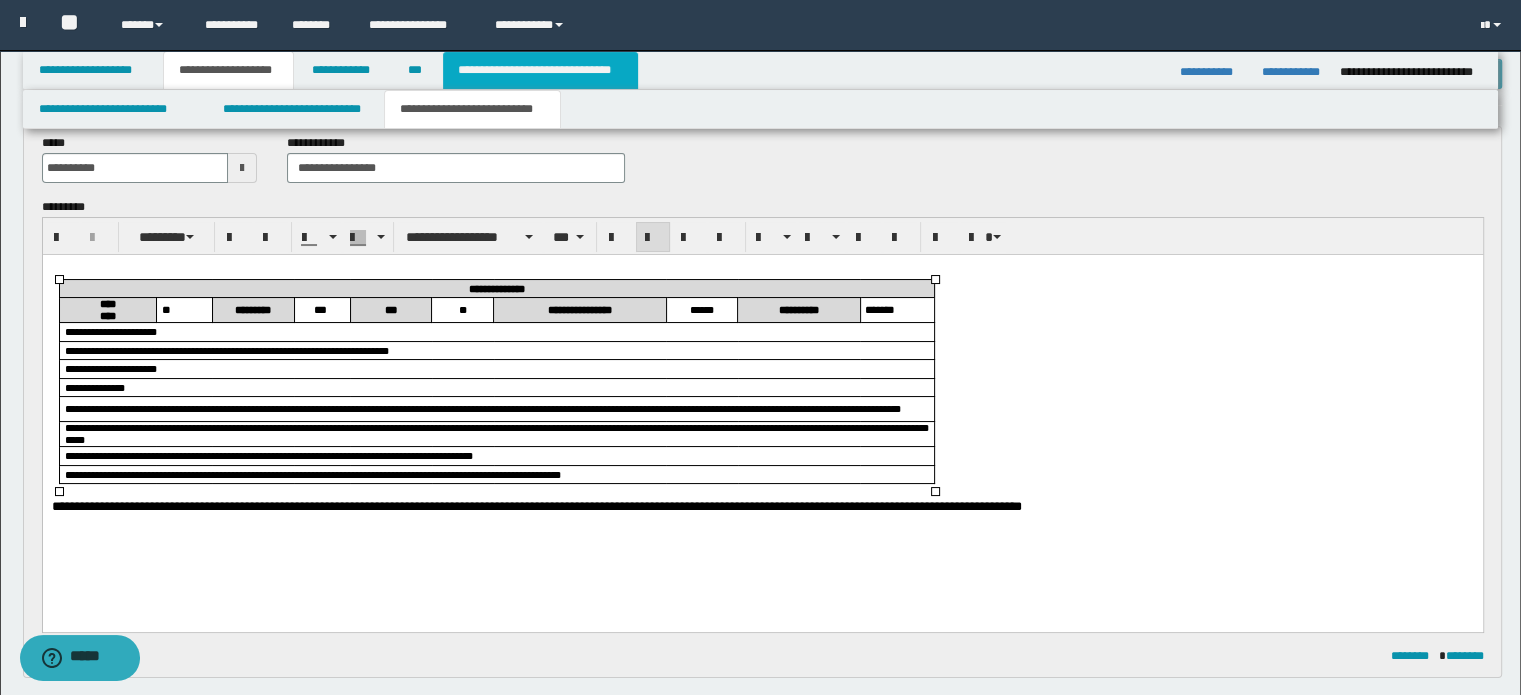 click on "**********" at bounding box center [540, 70] 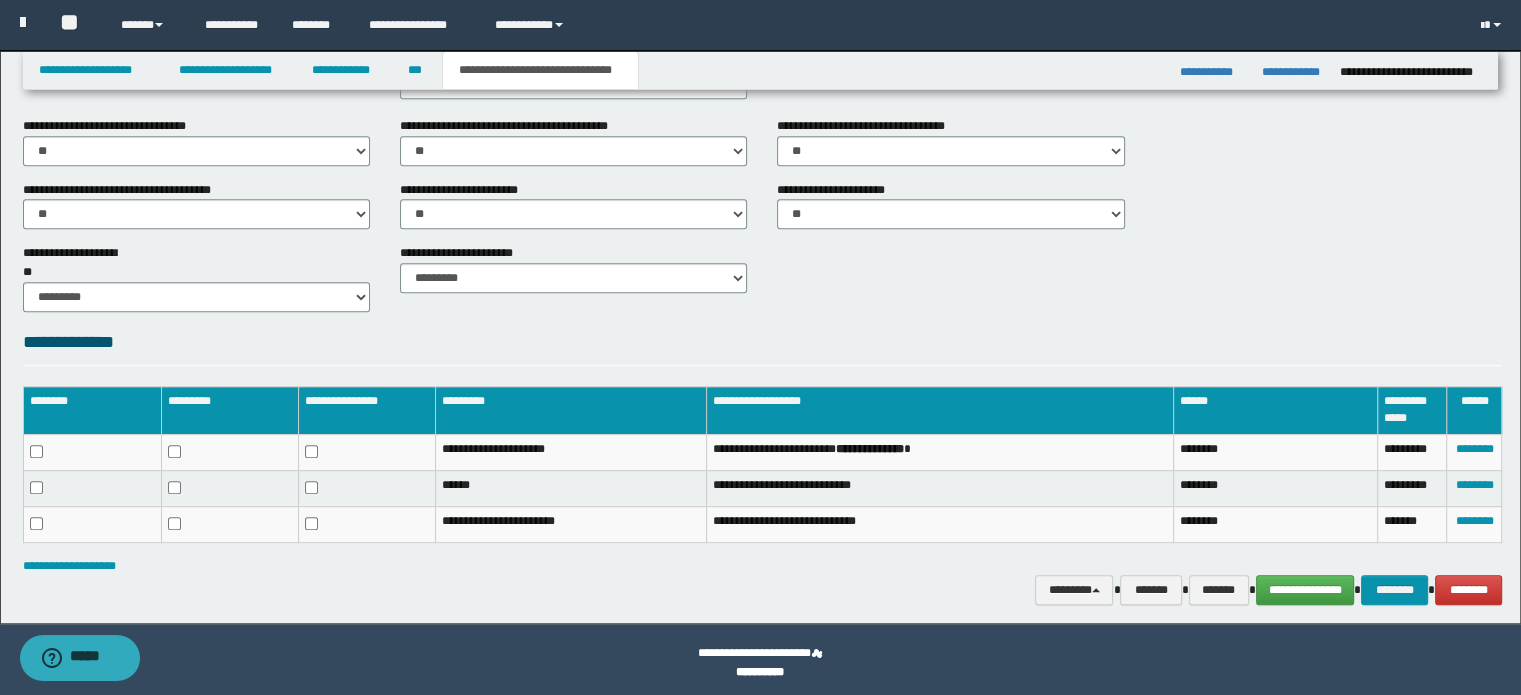 scroll, scrollTop: 994, scrollLeft: 0, axis: vertical 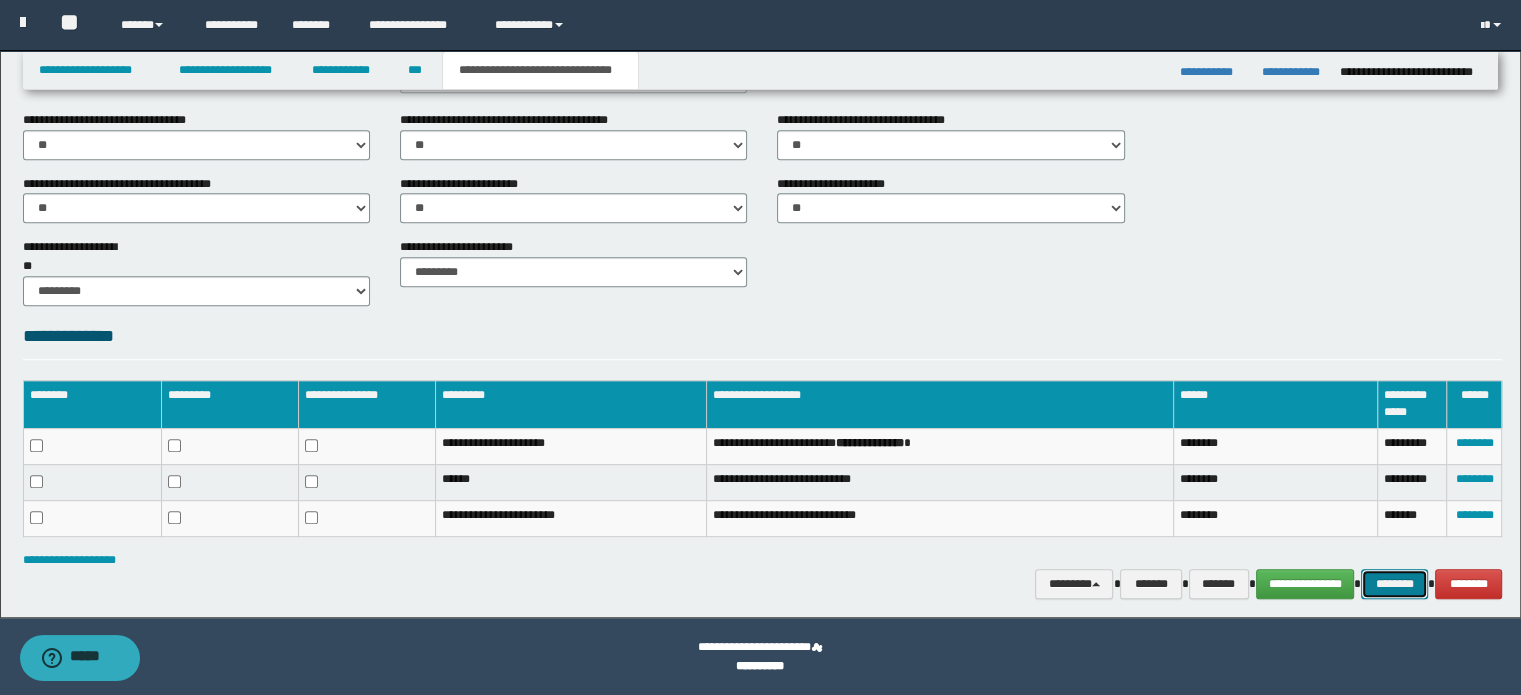 click on "********" at bounding box center (1394, 584) 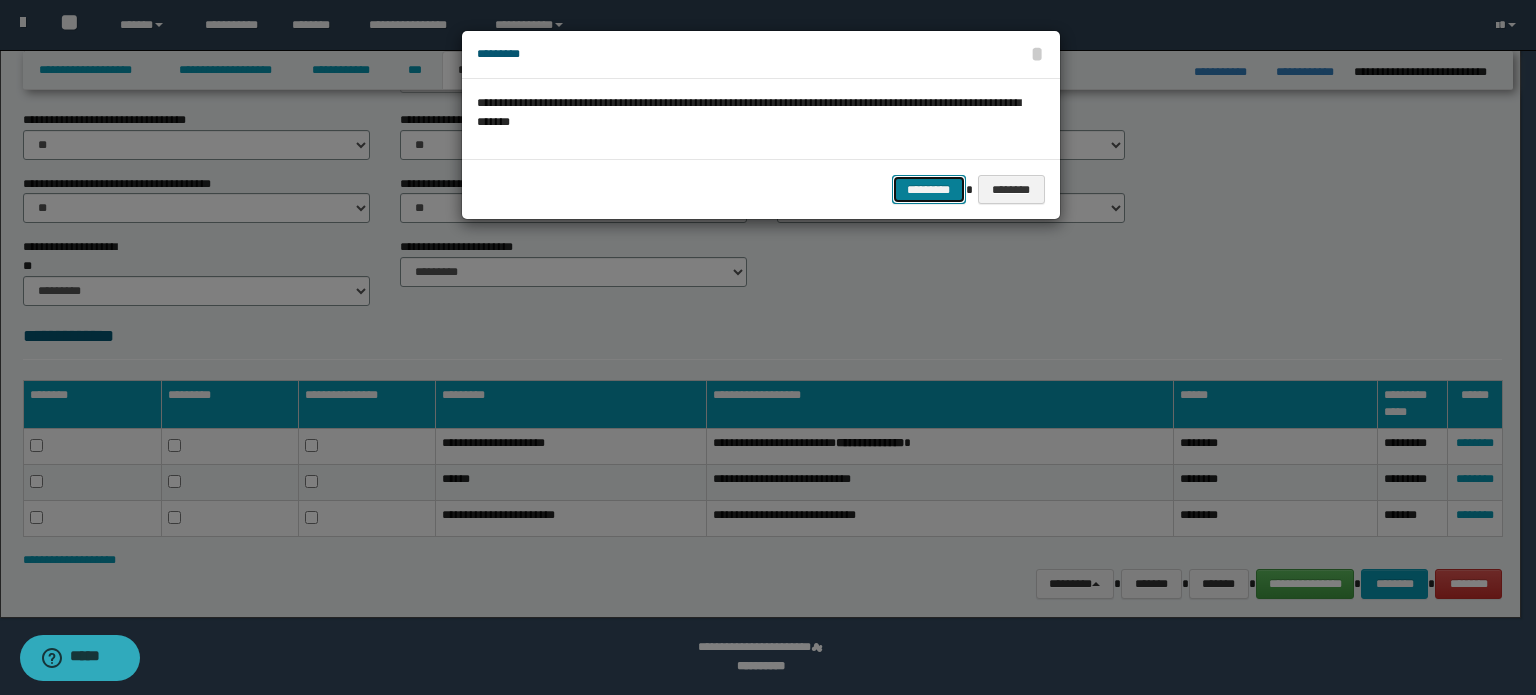 click on "*********" at bounding box center [929, 190] 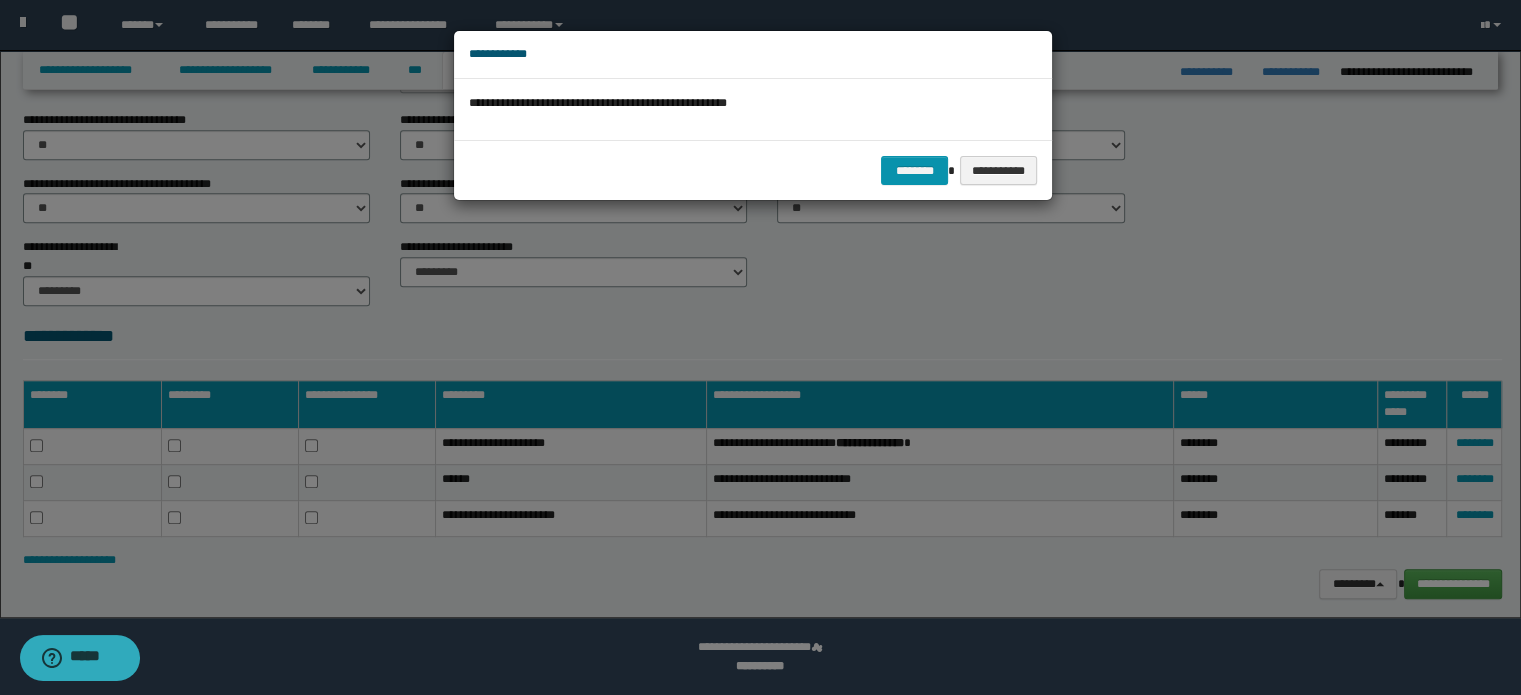 click on "**********" at bounding box center [753, 170] 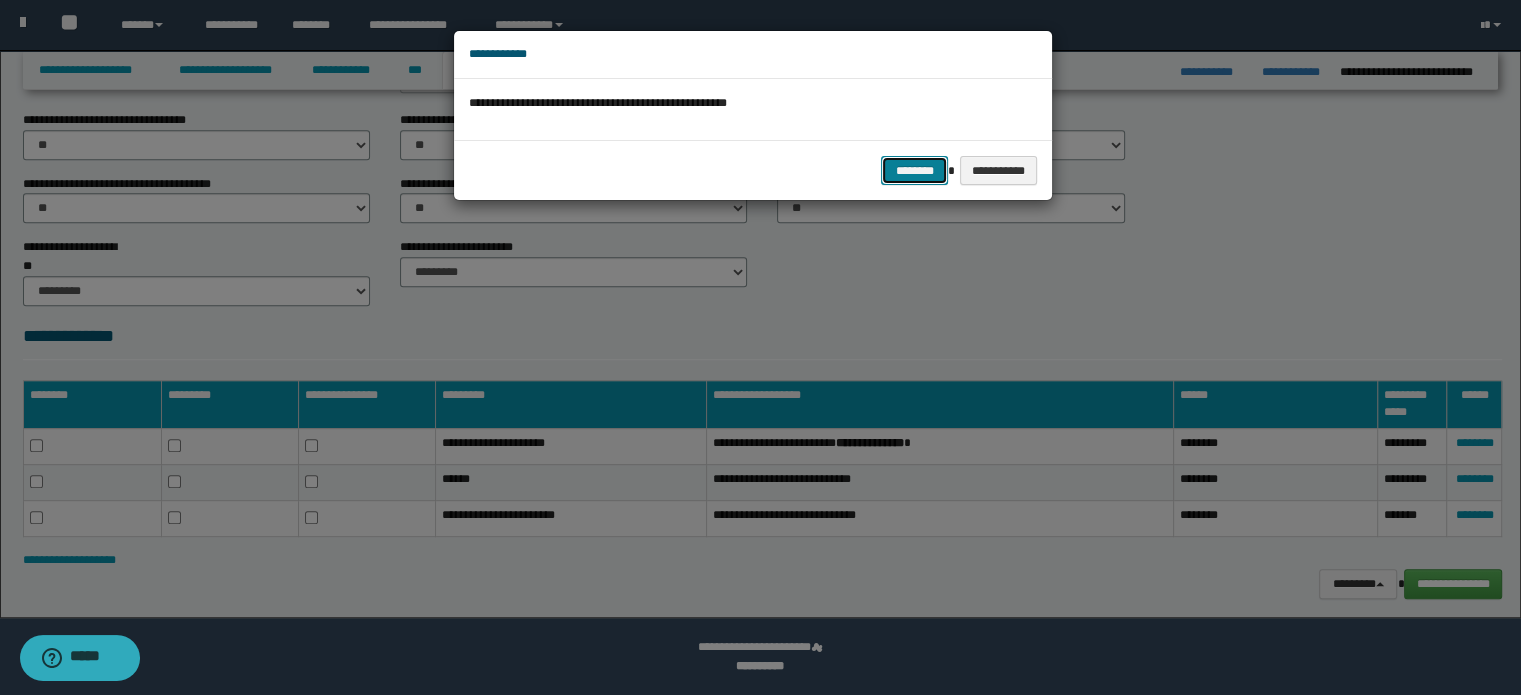 click on "********" at bounding box center (914, 171) 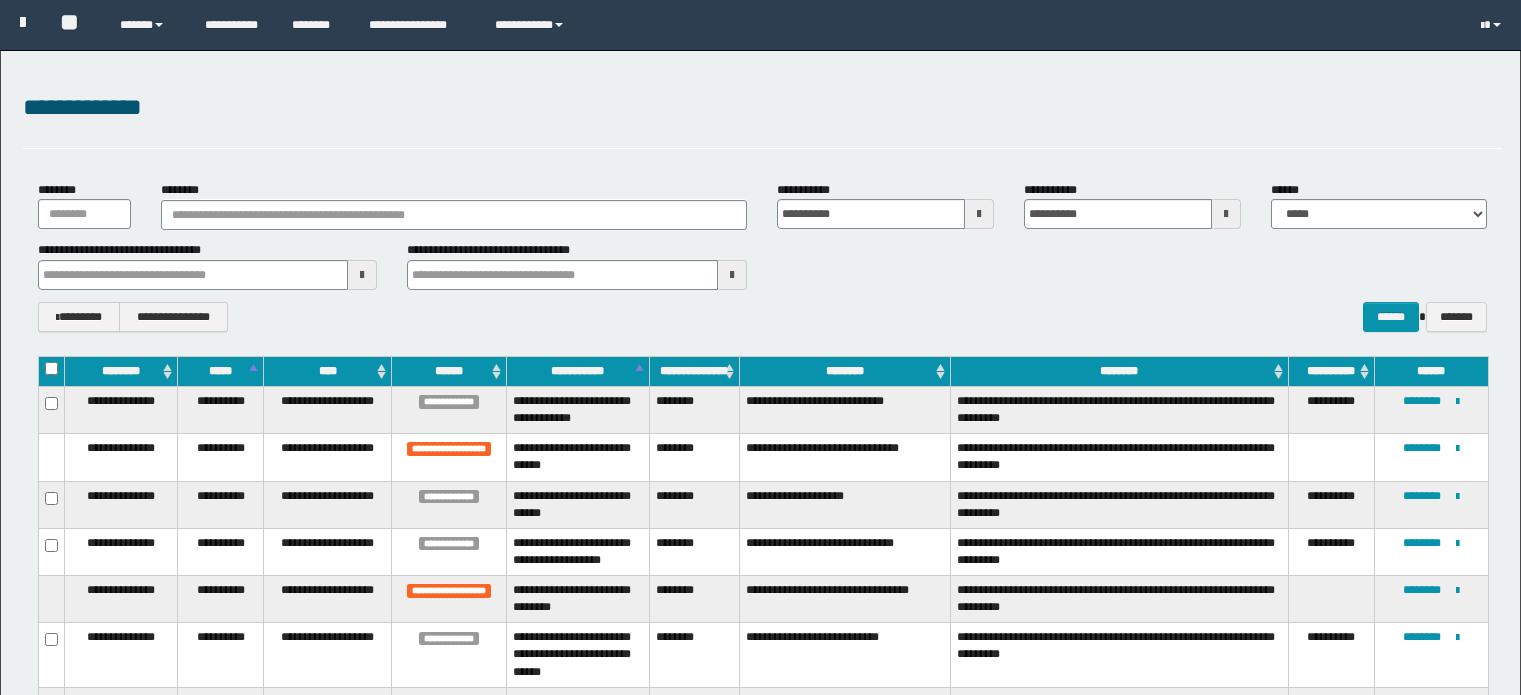 scroll, scrollTop: 134, scrollLeft: 0, axis: vertical 